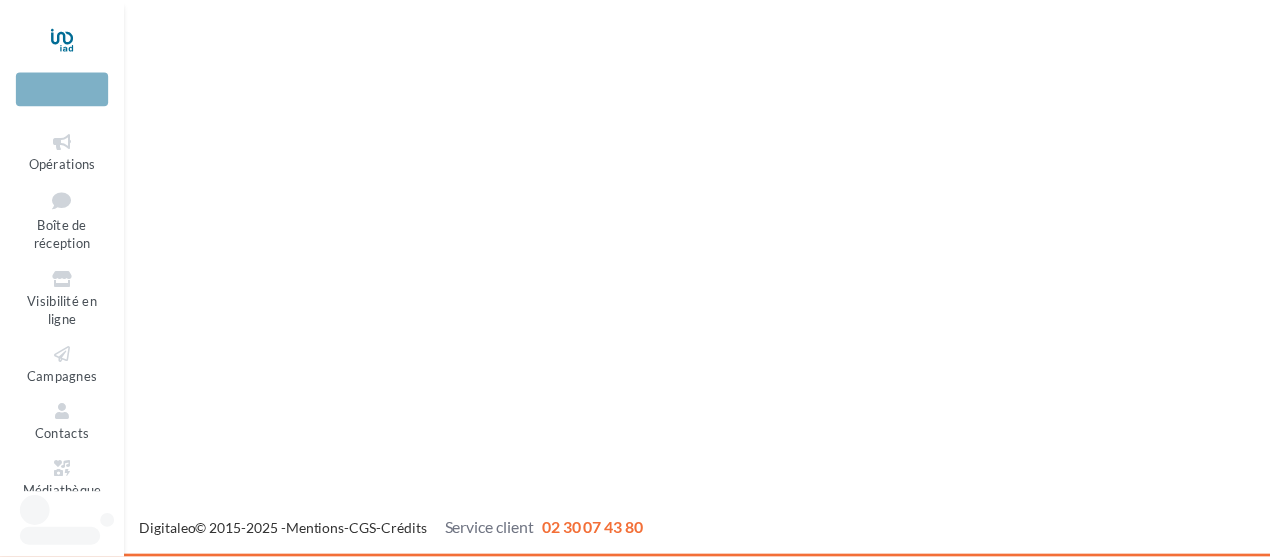 scroll, scrollTop: 0, scrollLeft: 0, axis: both 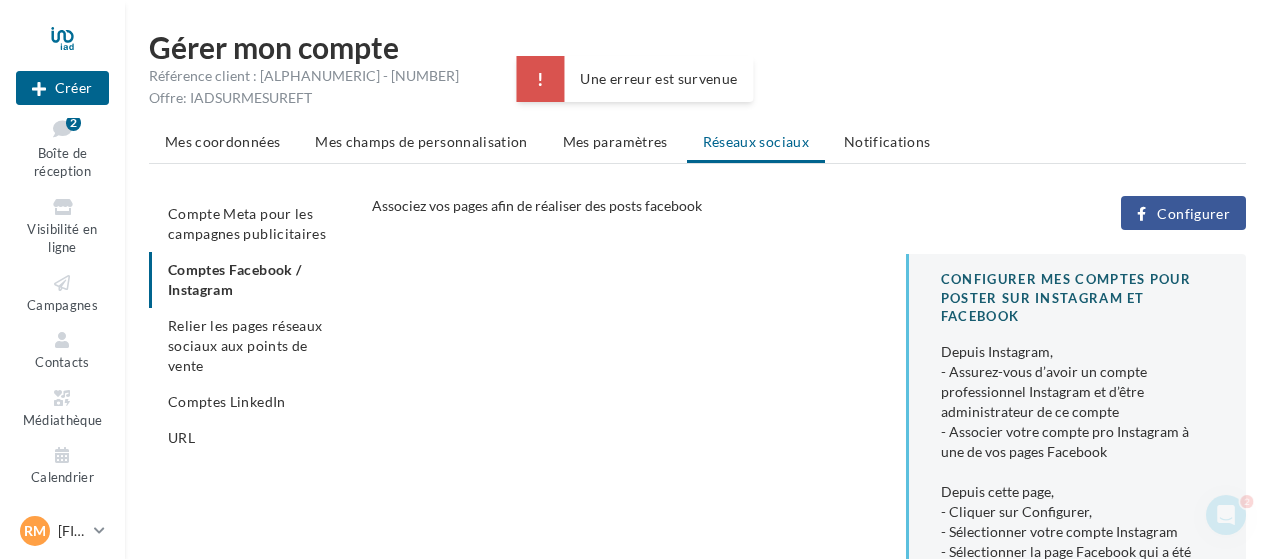 click on "Configurer" at bounding box center (1193, 214) 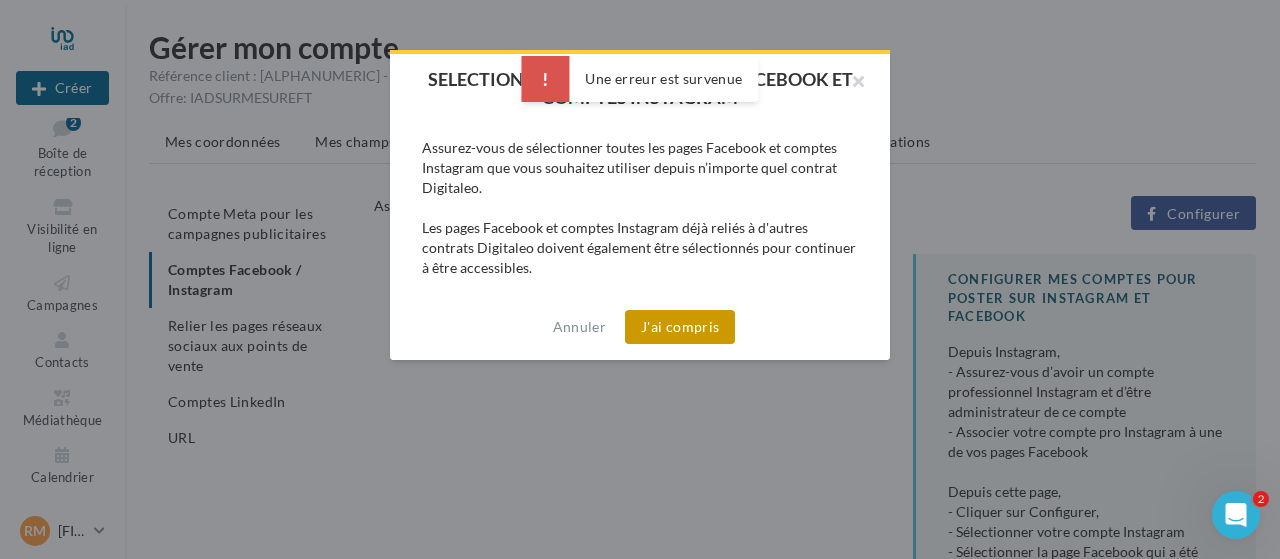 click on "J'ai compris" at bounding box center [680, 327] 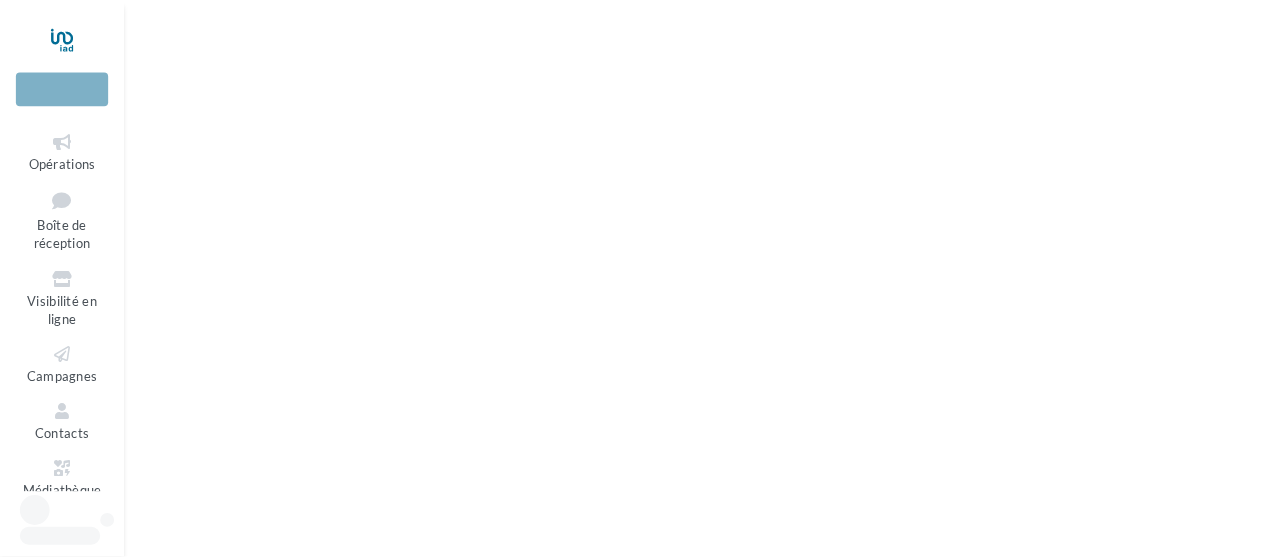 scroll, scrollTop: 0, scrollLeft: 0, axis: both 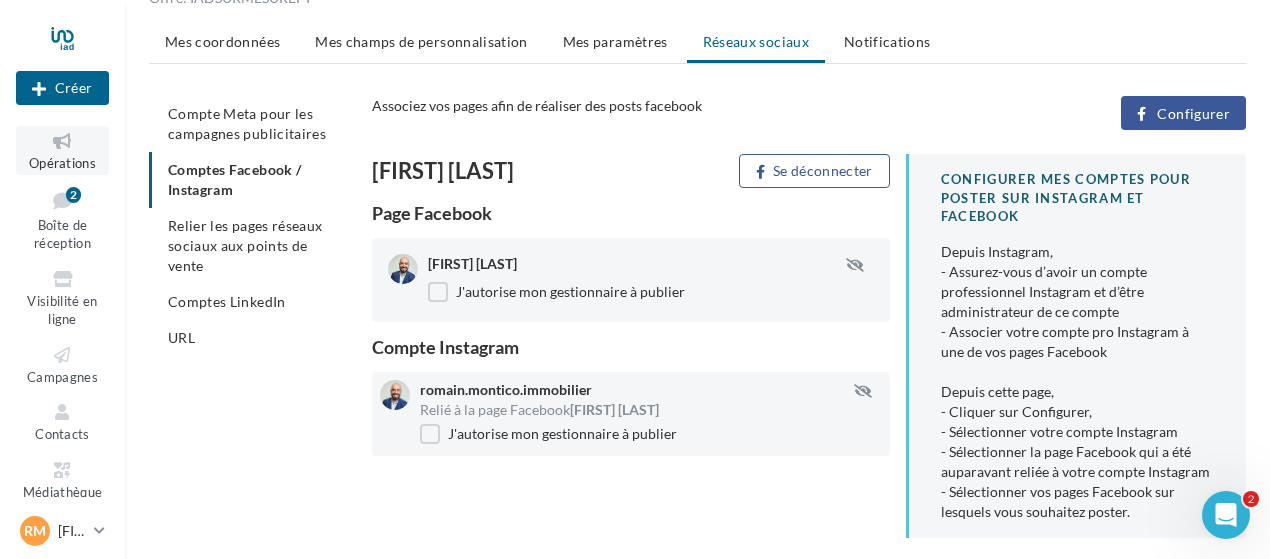 click at bounding box center [62, 141] 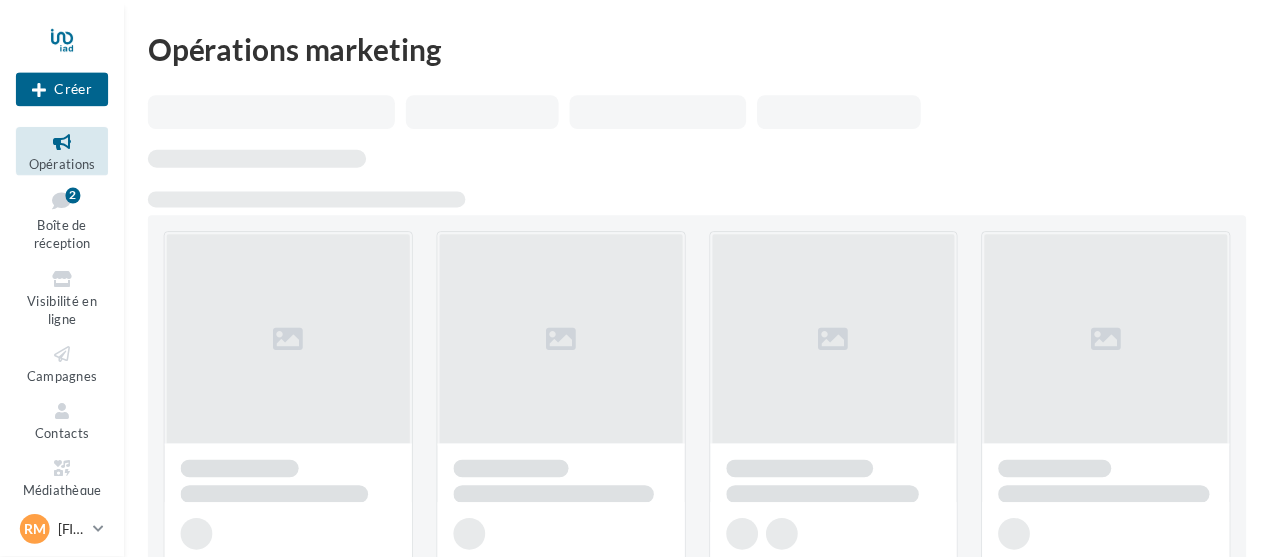 scroll, scrollTop: 0, scrollLeft: 0, axis: both 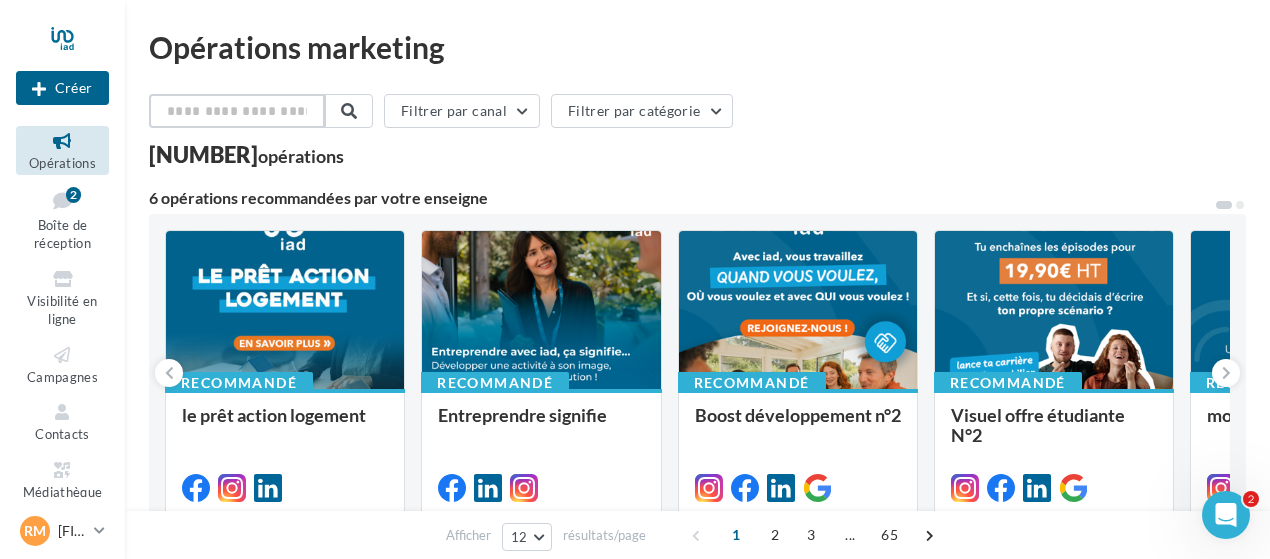 click at bounding box center (237, 111) 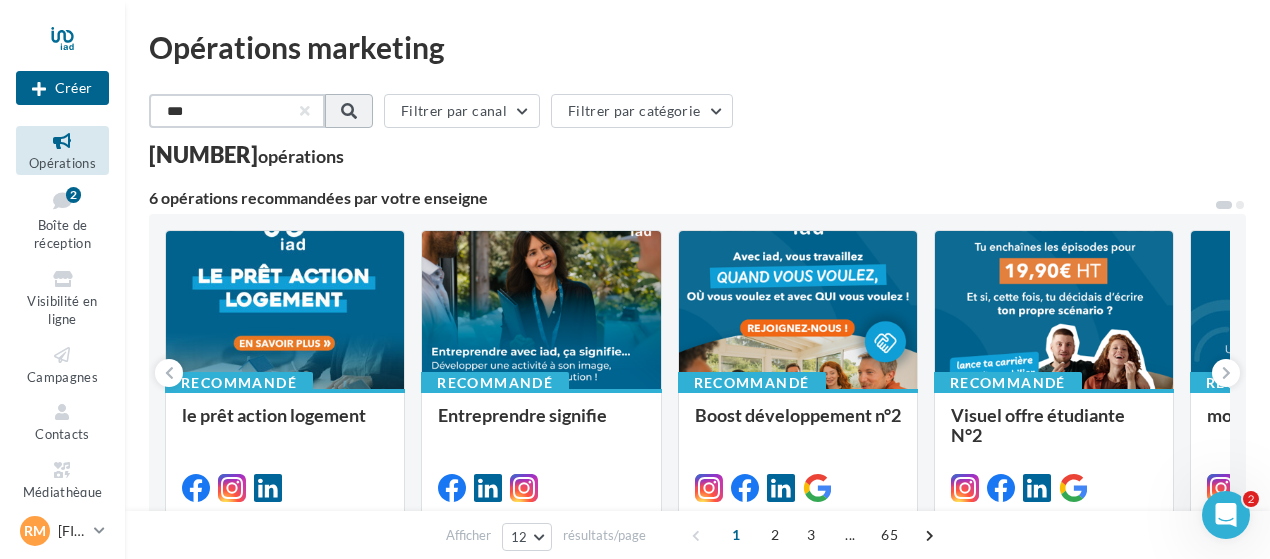 type on "***" 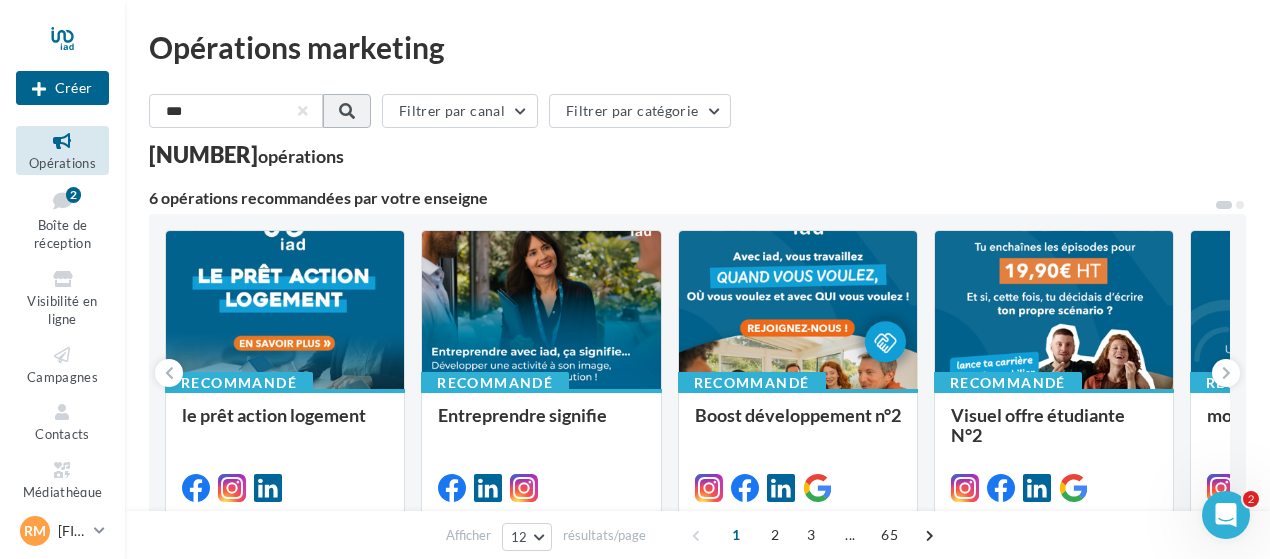 click at bounding box center (347, 111) 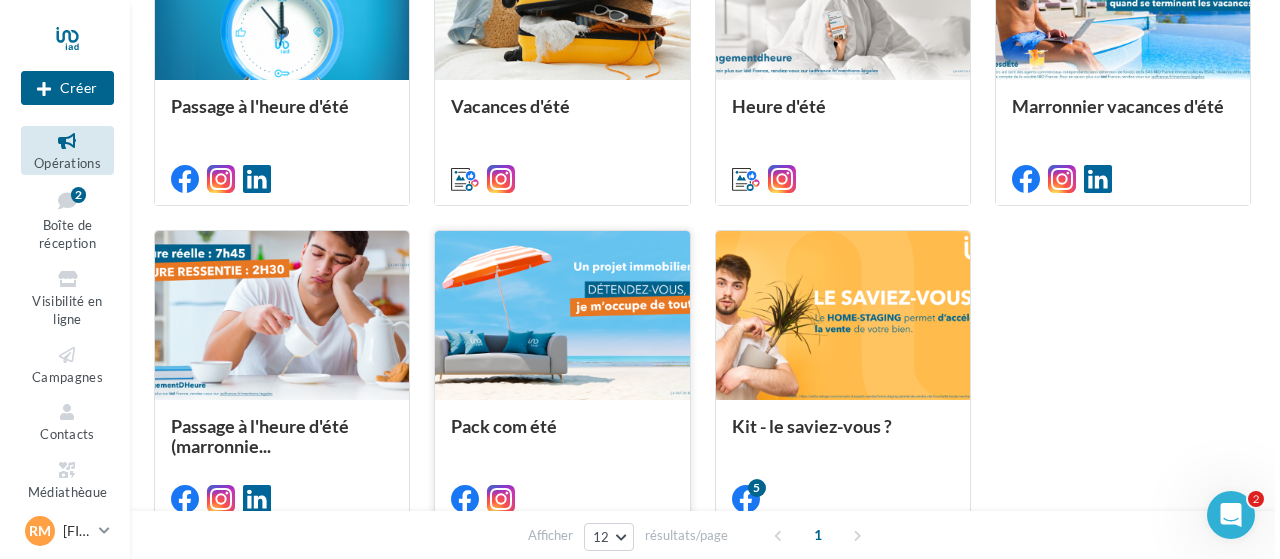 scroll, scrollTop: 700, scrollLeft: 0, axis: vertical 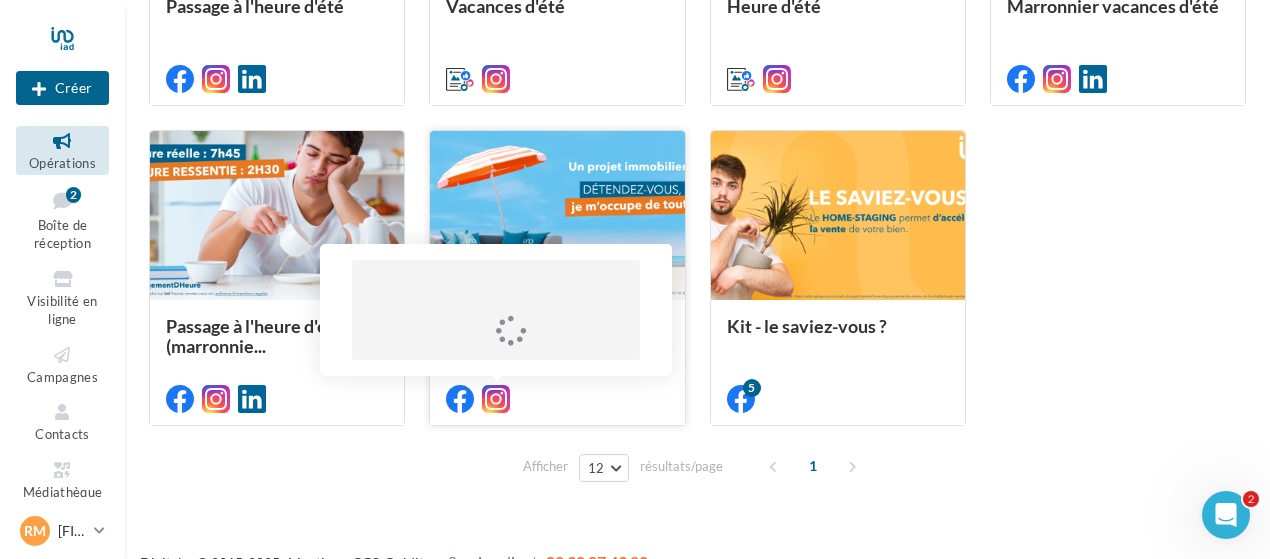 click at bounding box center [496, 399] 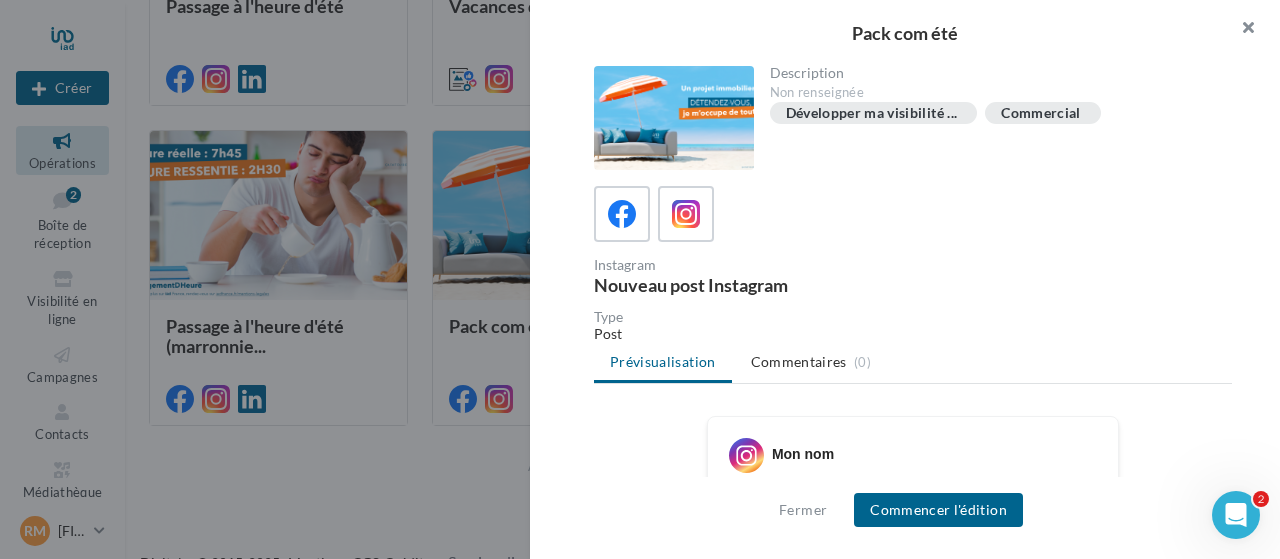 click at bounding box center (1240, 30) 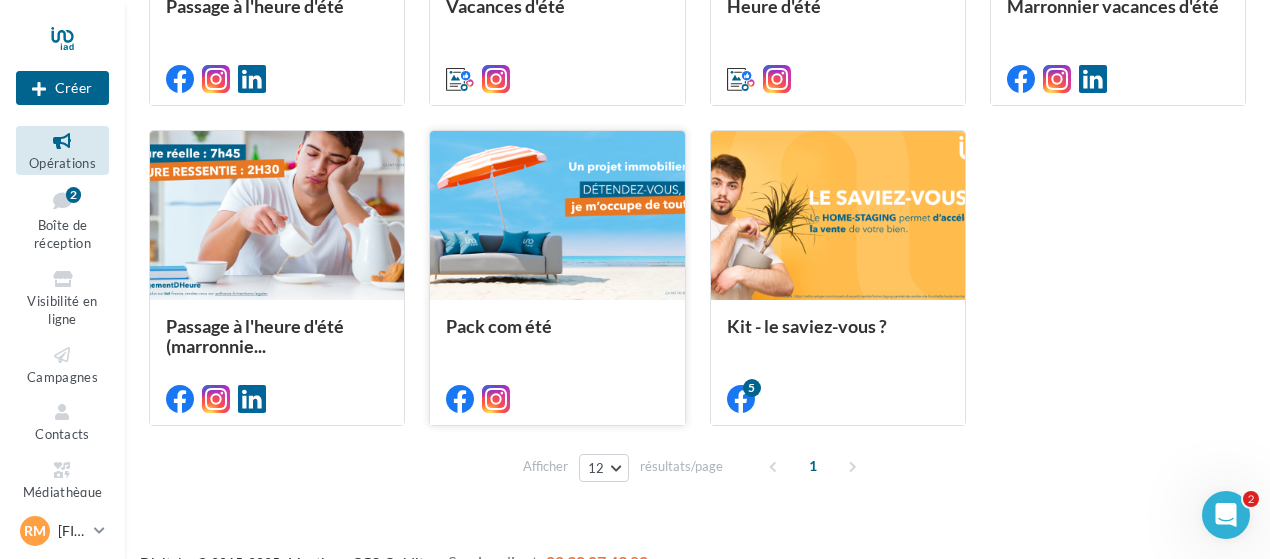click at bounding box center [557, 216] 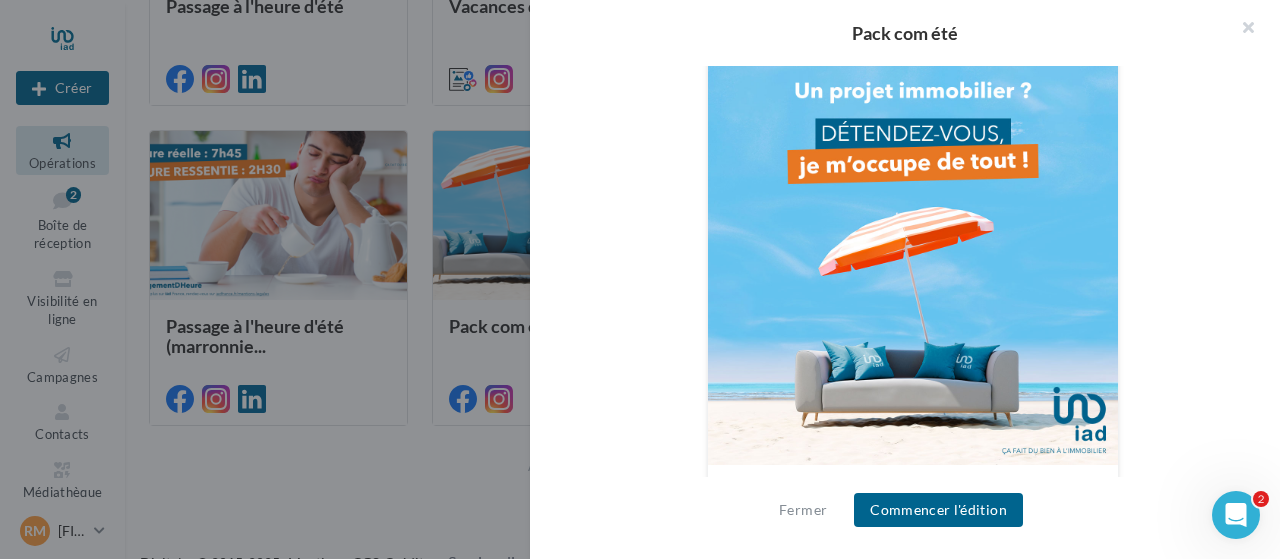 scroll, scrollTop: 500, scrollLeft: 0, axis: vertical 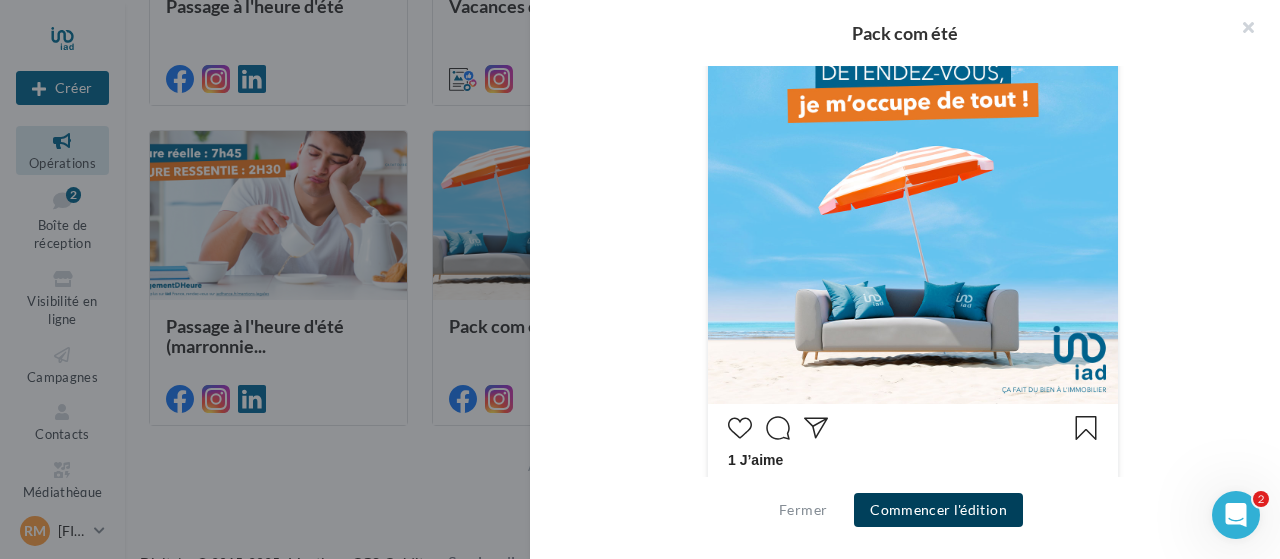 click on "Commencer l'édition" at bounding box center [938, 510] 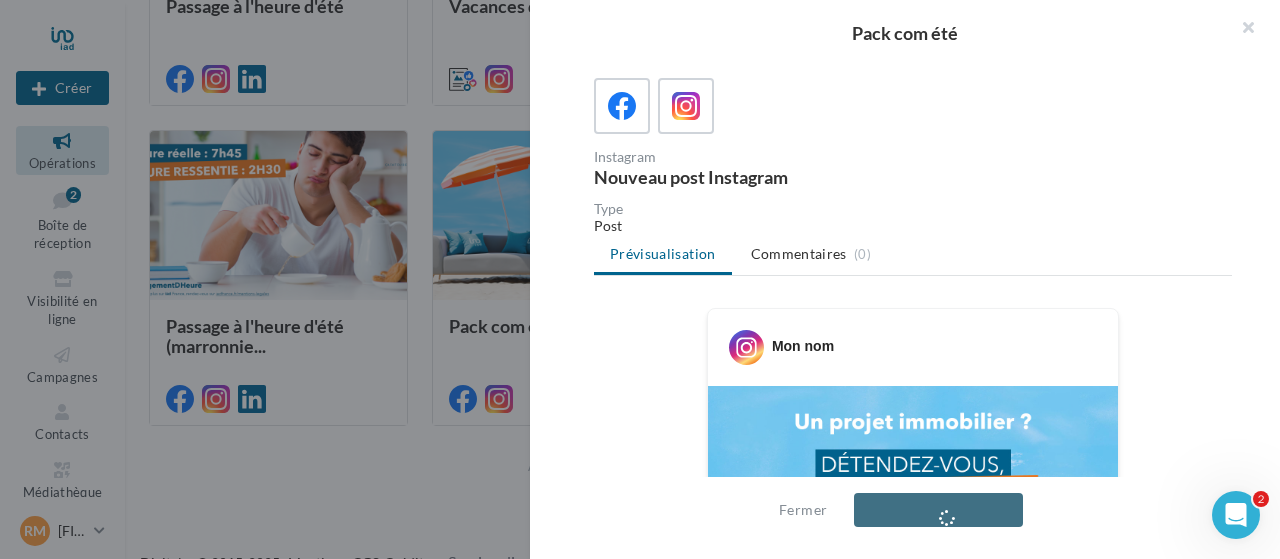 scroll, scrollTop: 0, scrollLeft: 0, axis: both 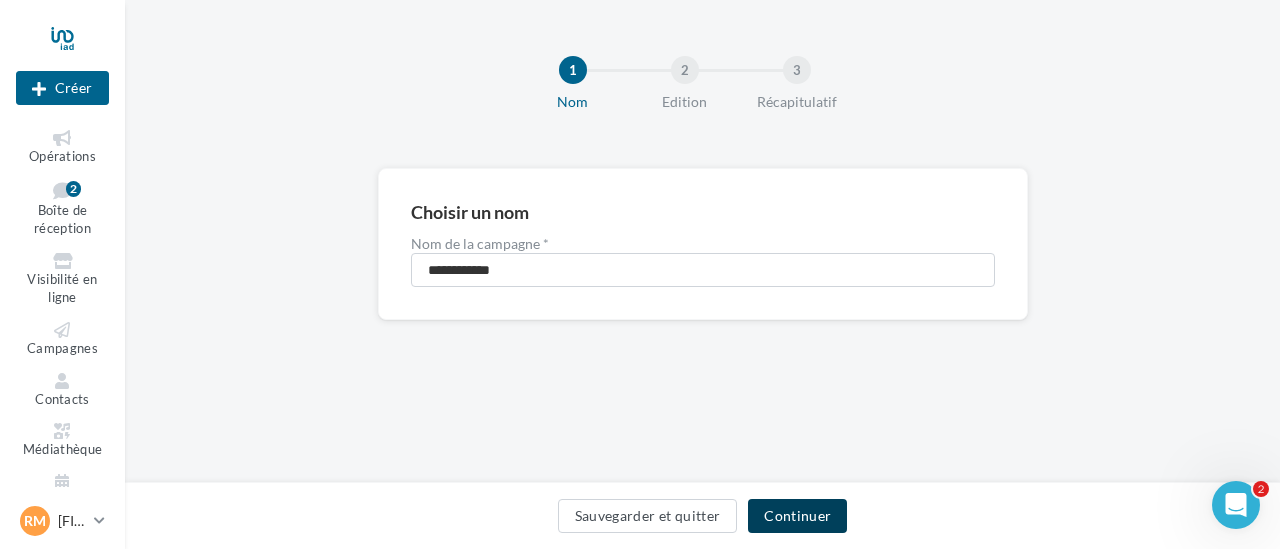 click on "Continuer" at bounding box center [797, 516] 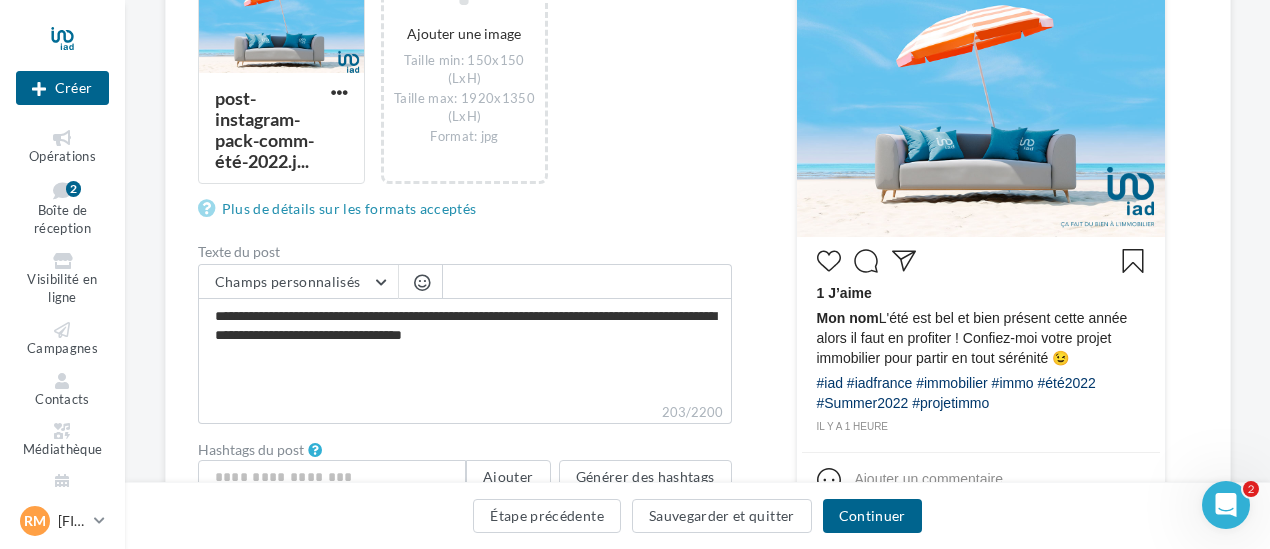 scroll, scrollTop: 500, scrollLeft: 0, axis: vertical 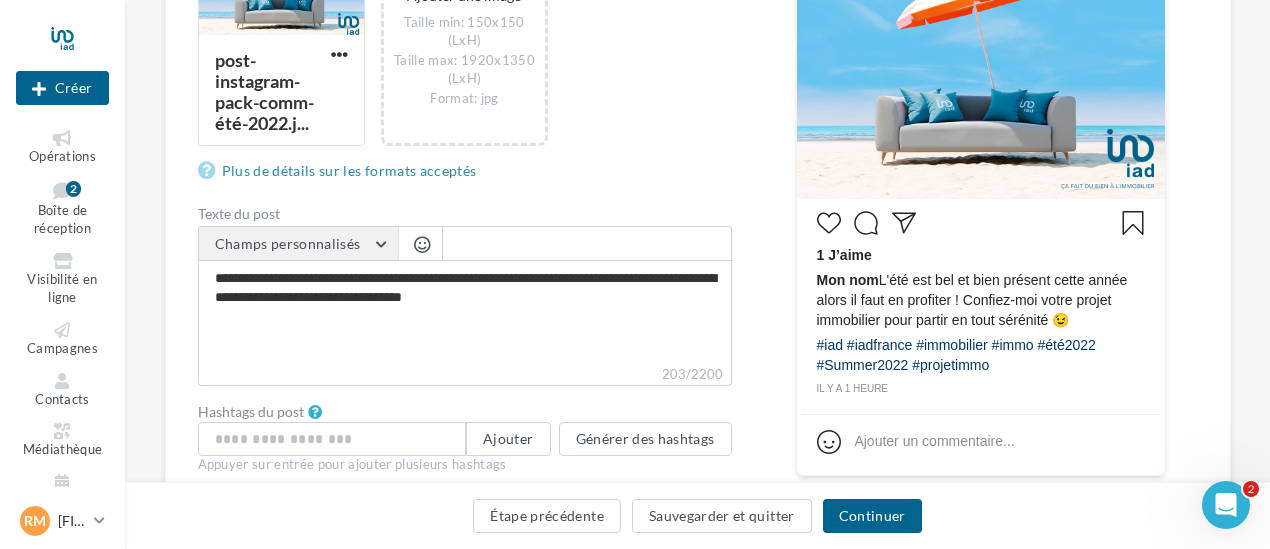 click on "Champs personnalisés" at bounding box center (298, 244) 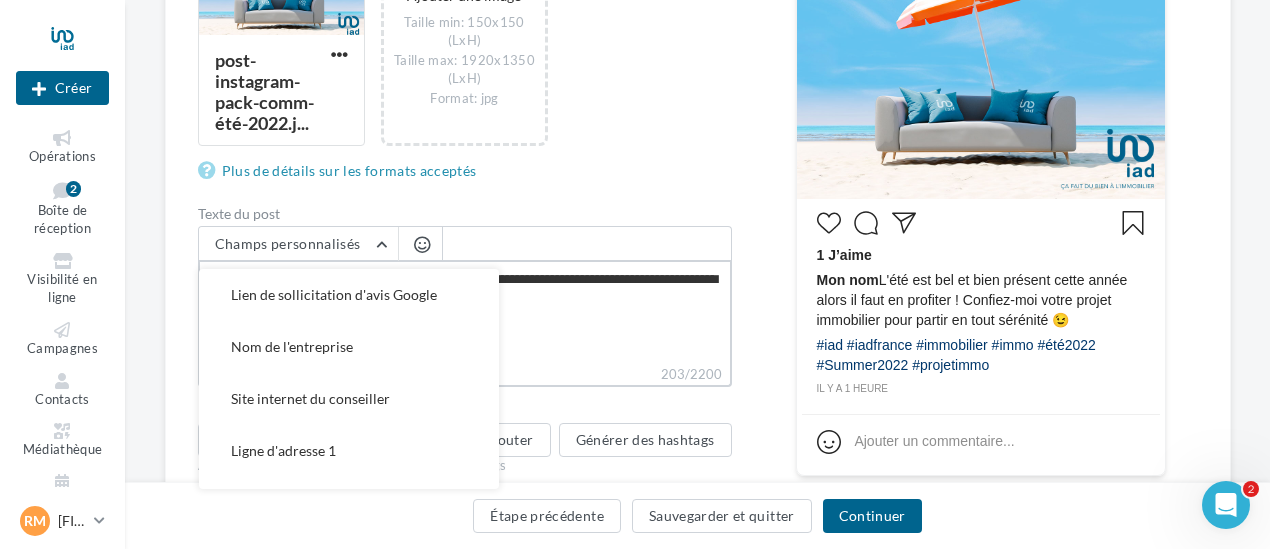 click on "**********" at bounding box center [465, 312] 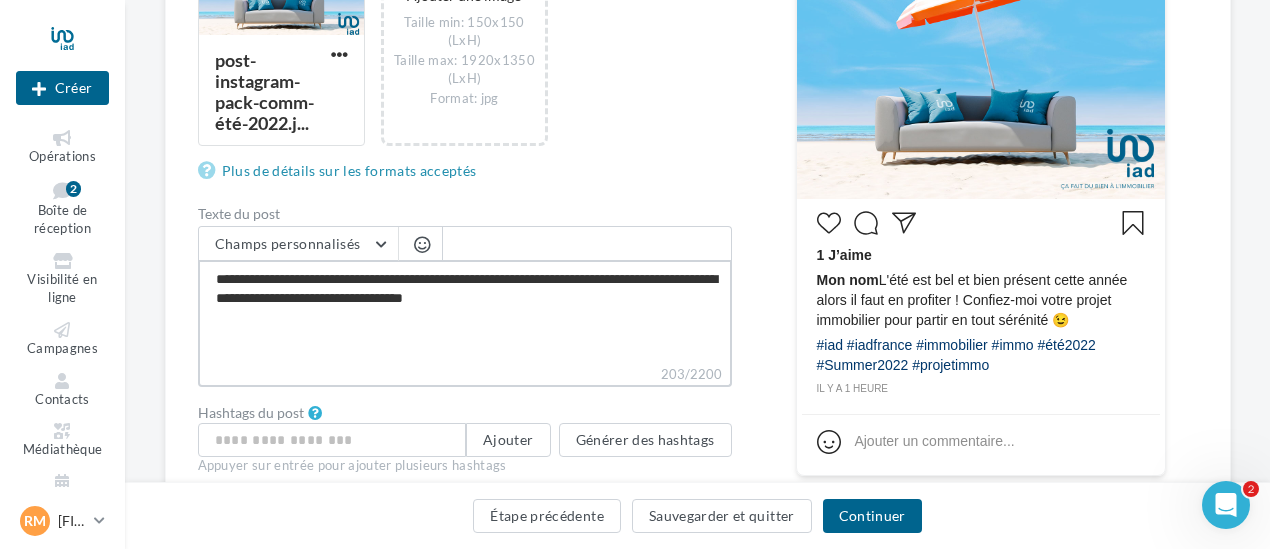 drag, startPoint x: 596, startPoint y: 281, endPoint x: 454, endPoint y: 289, distance: 142.22517 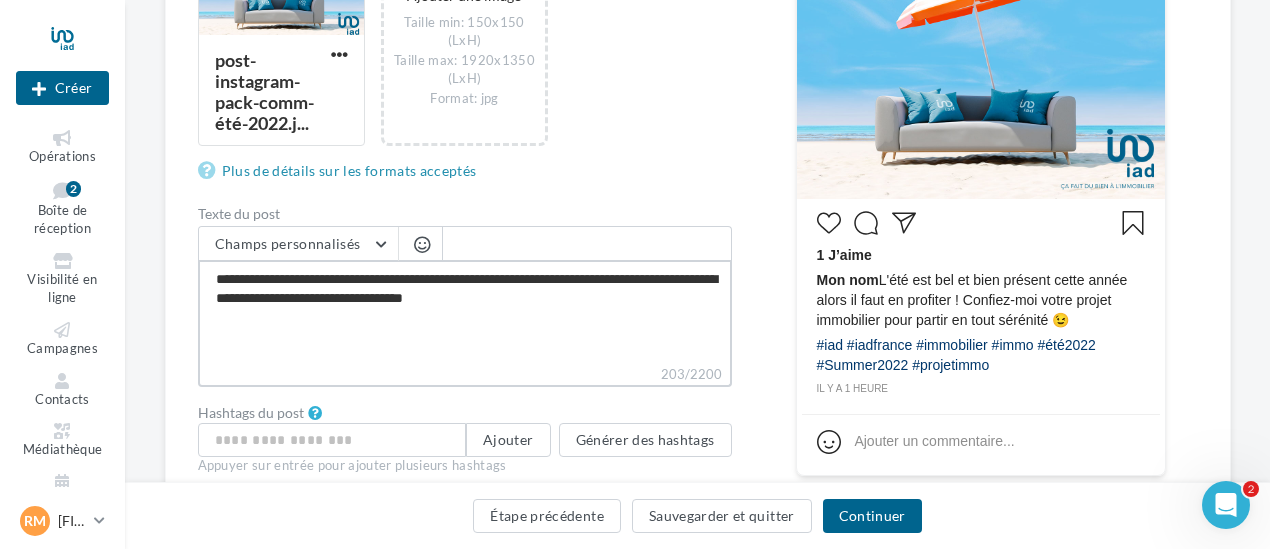 click on "**********" at bounding box center [465, 312] 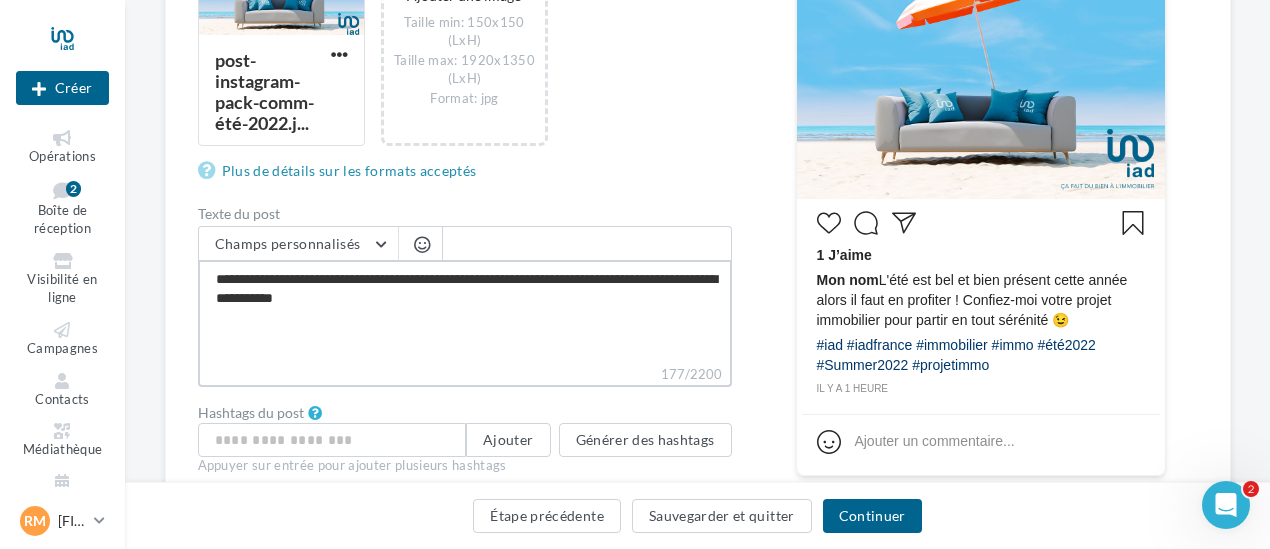 type on "**********" 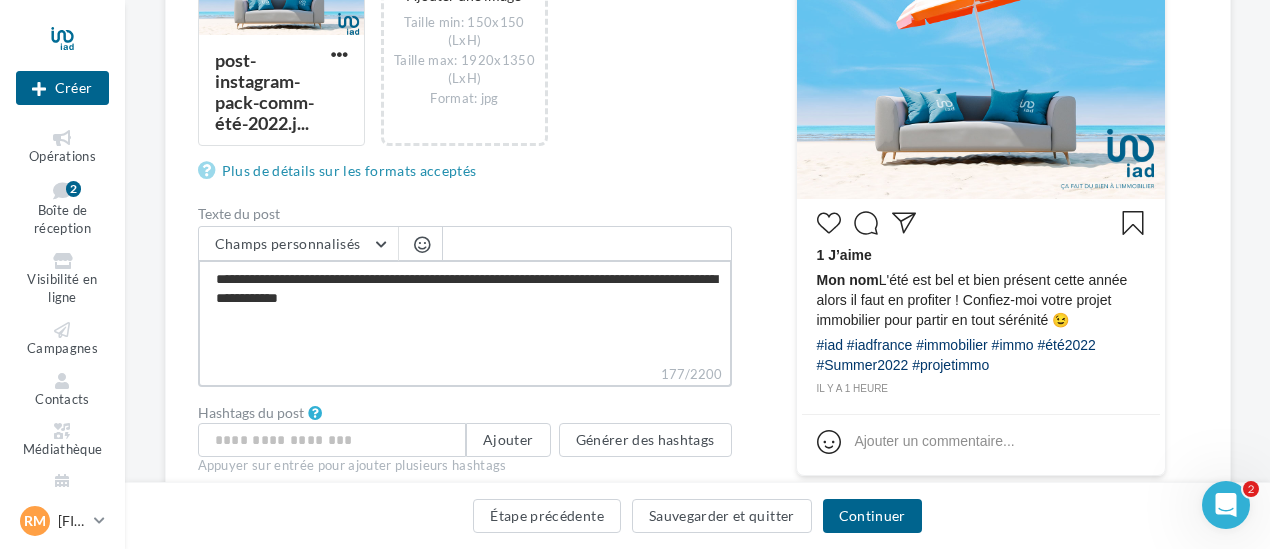 type on "**********" 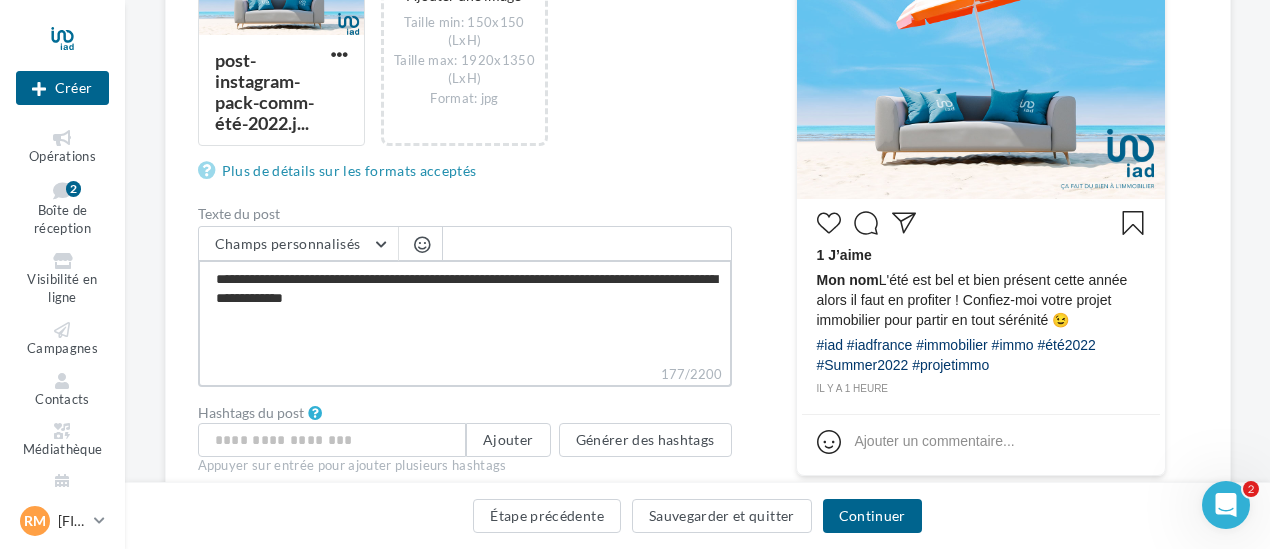 type on "**********" 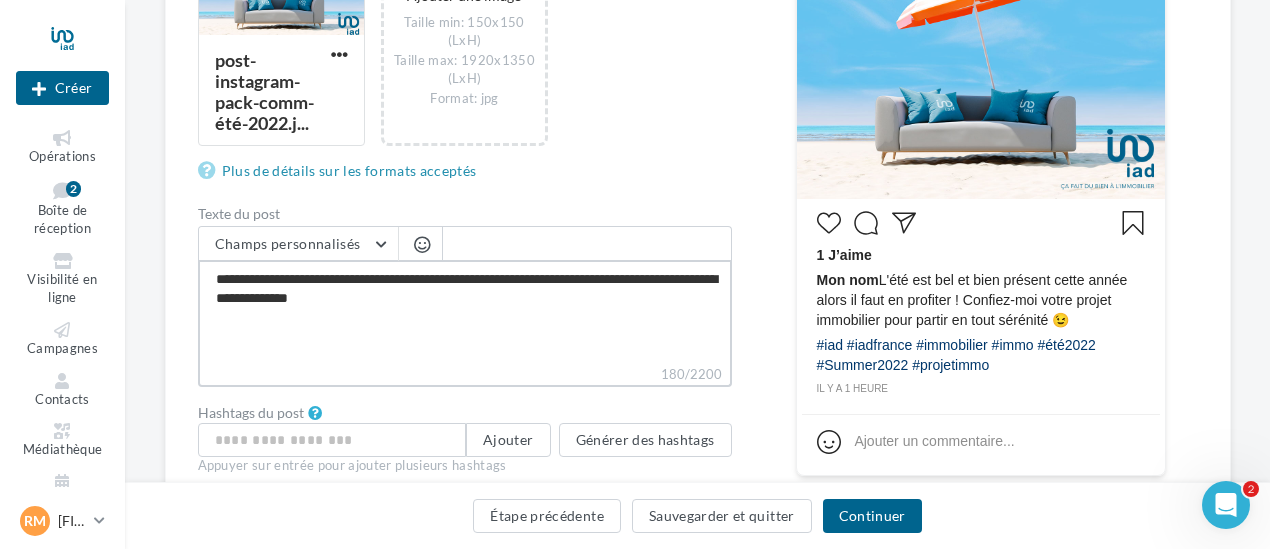 type on "**********" 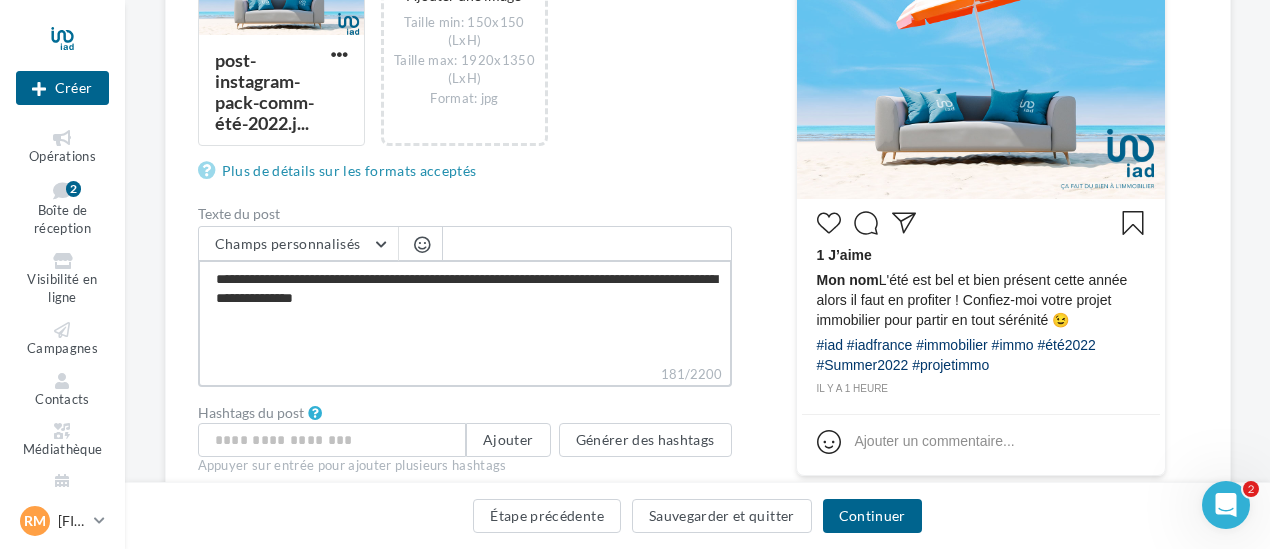 type on "**********" 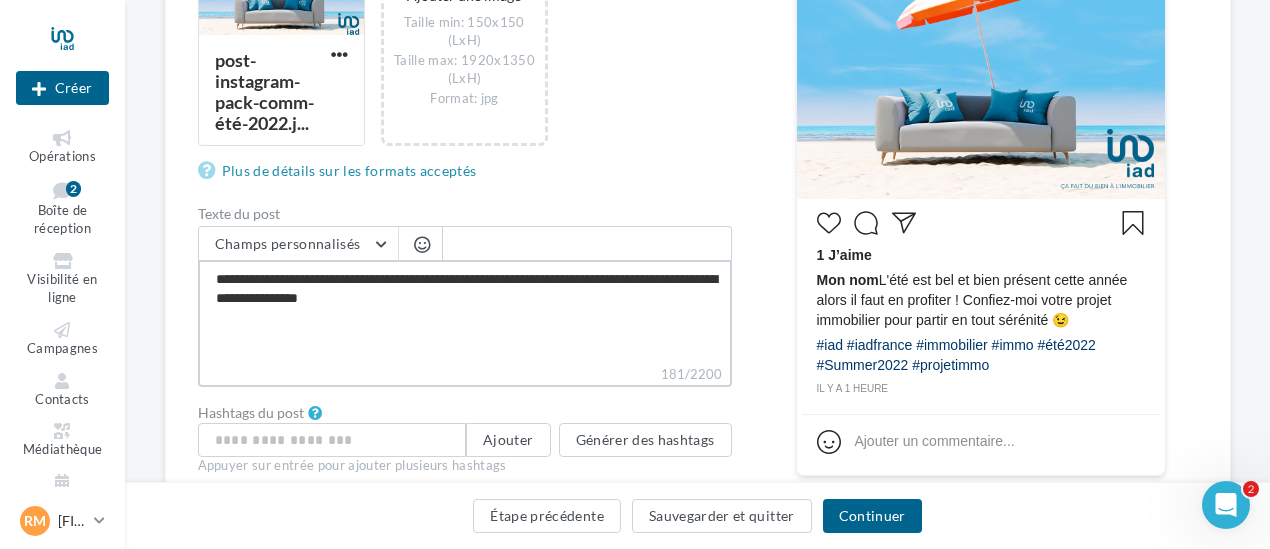 type on "**********" 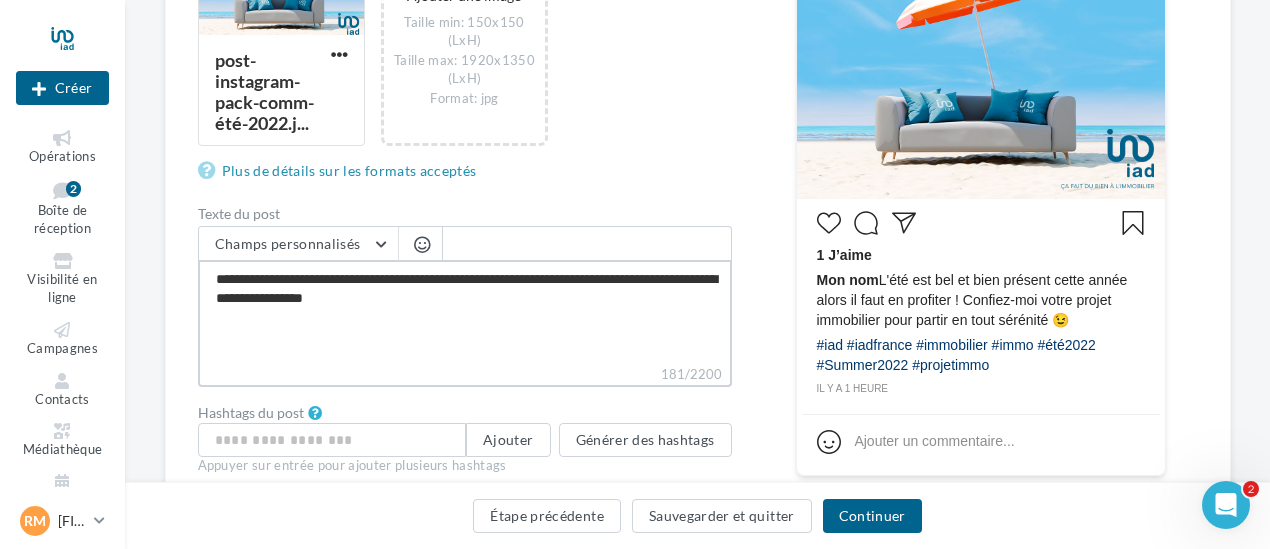 type on "**********" 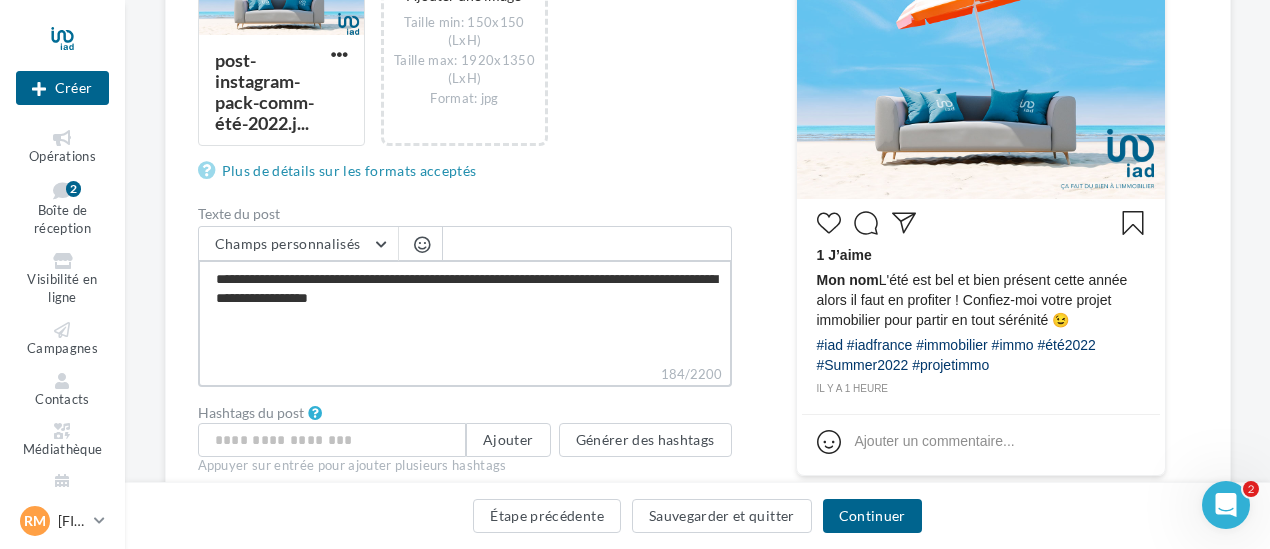 type on "**********" 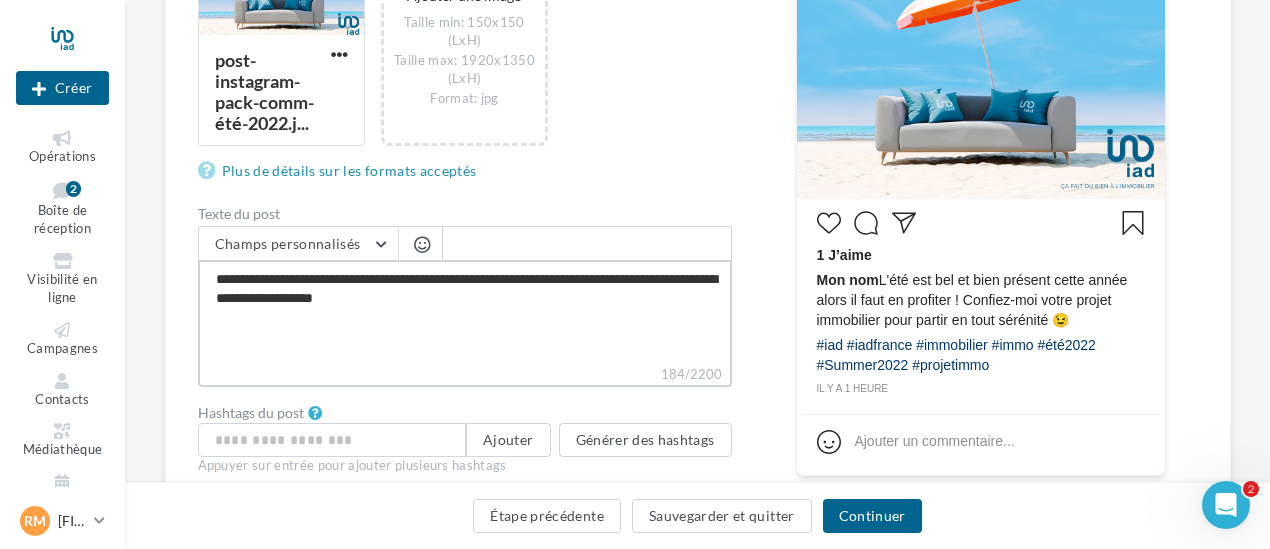 type on "**********" 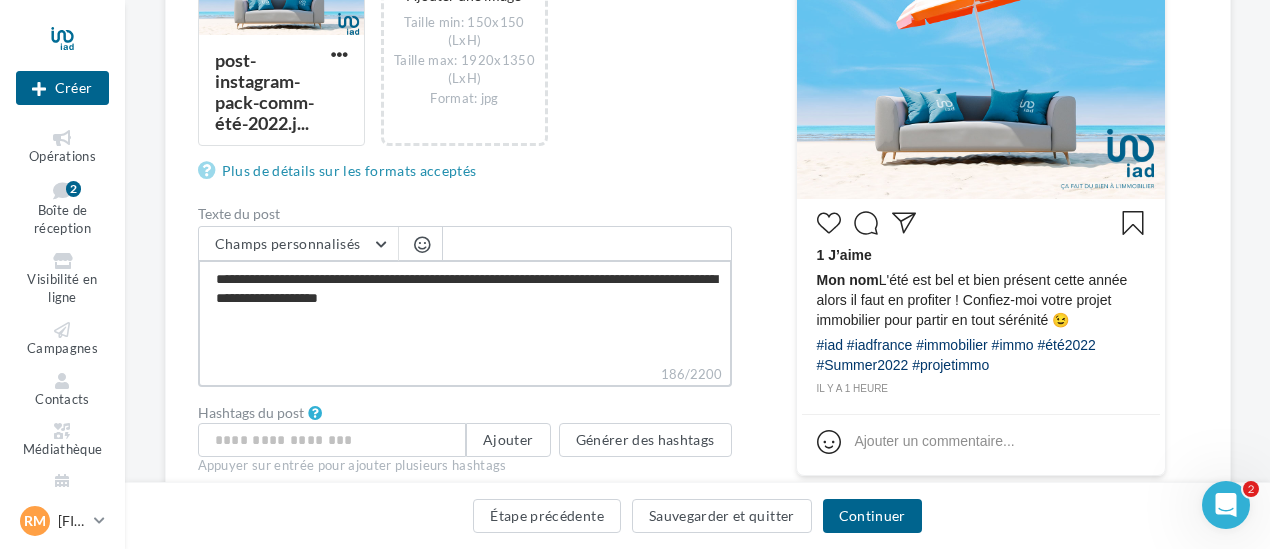 type on "**********" 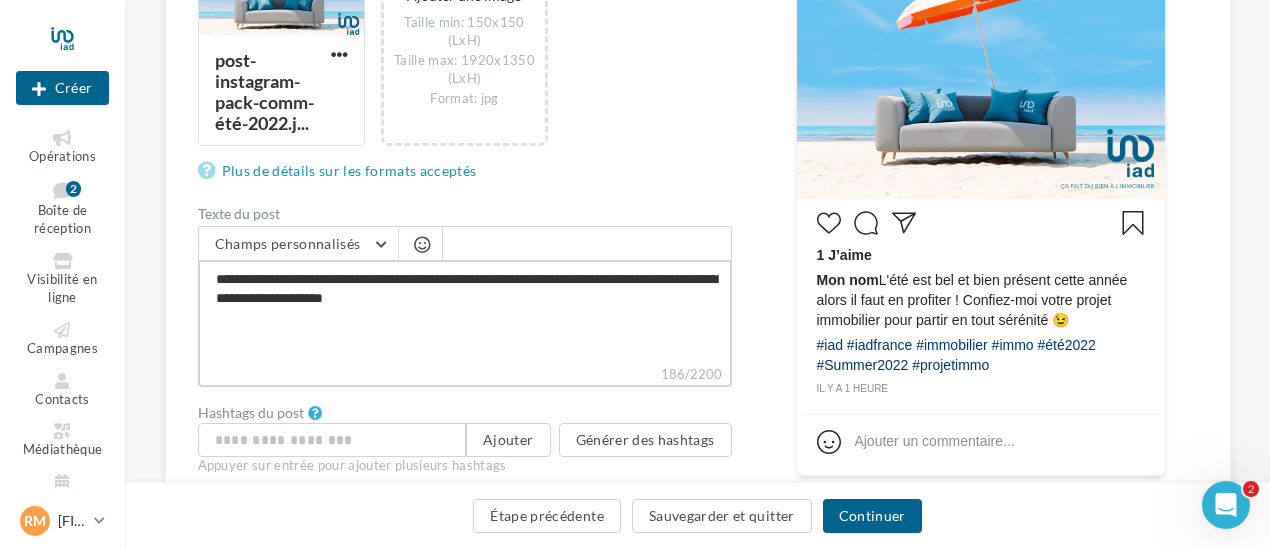 type on "**********" 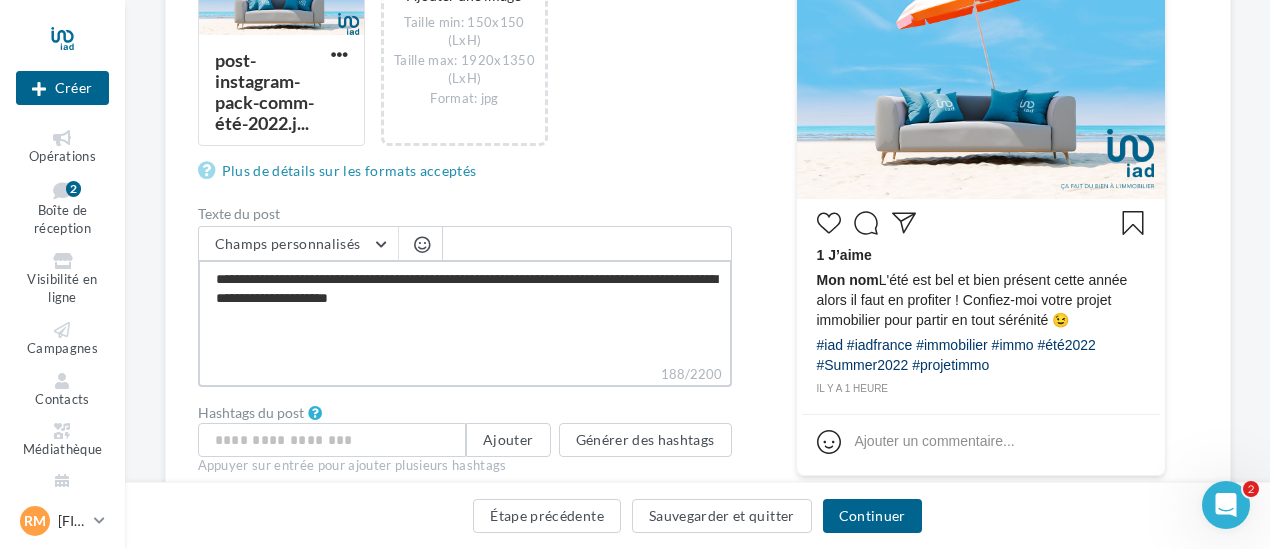 type on "**********" 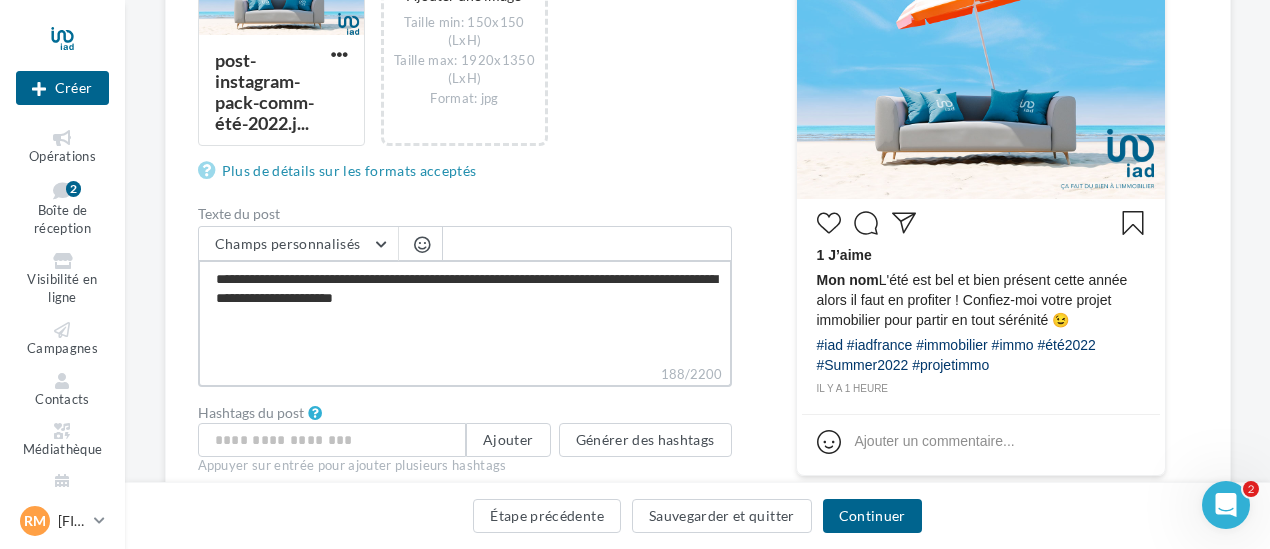 type on "**********" 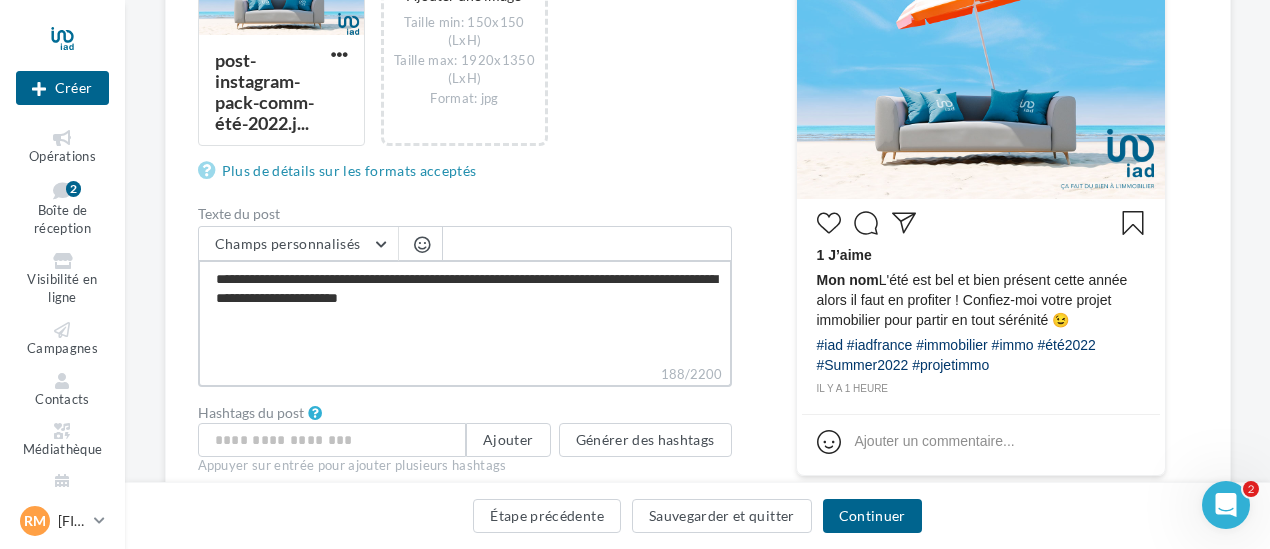 type on "**********" 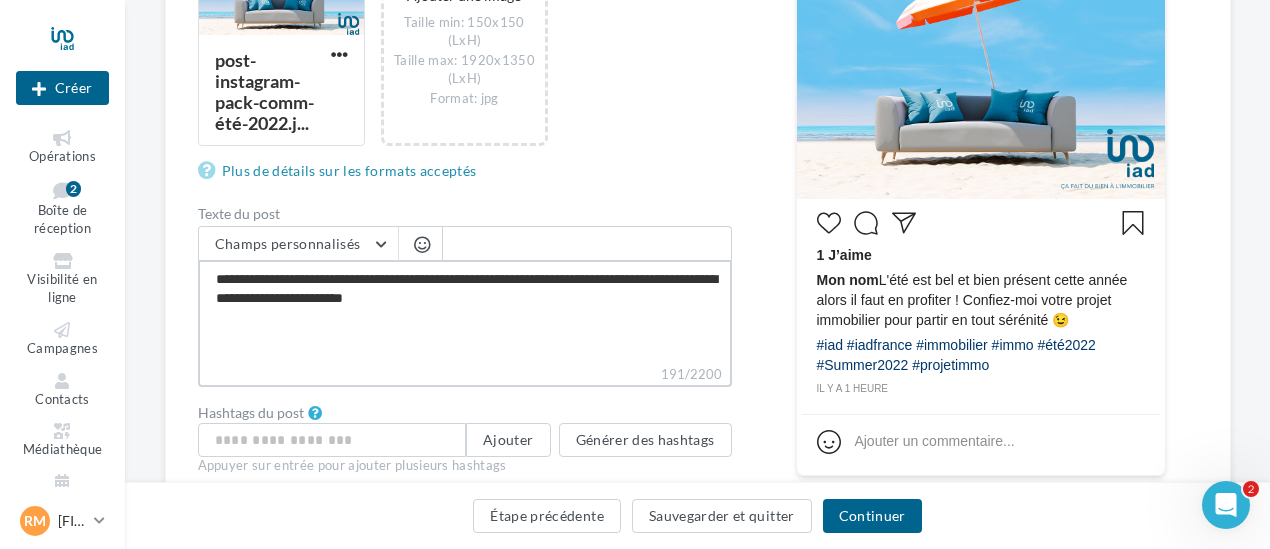 type on "**********" 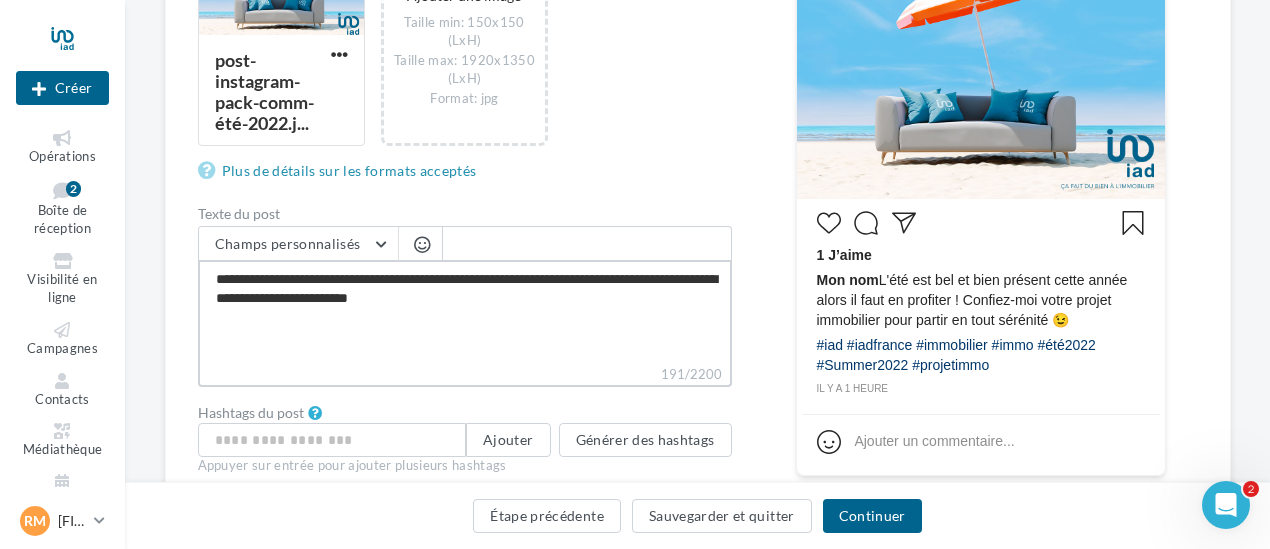type on "**********" 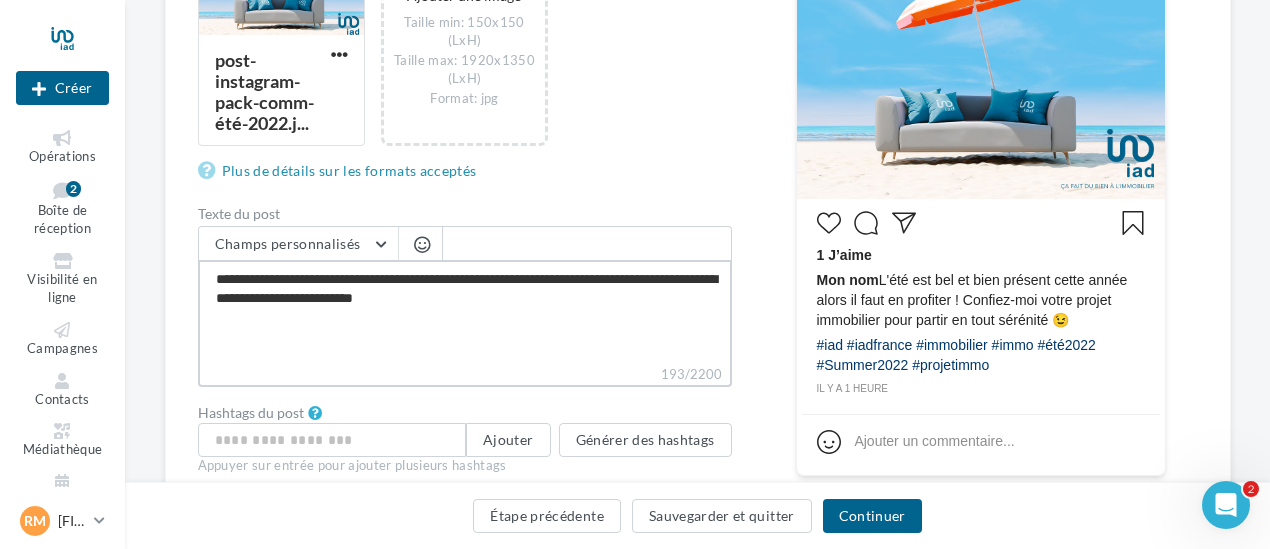 type on "**********" 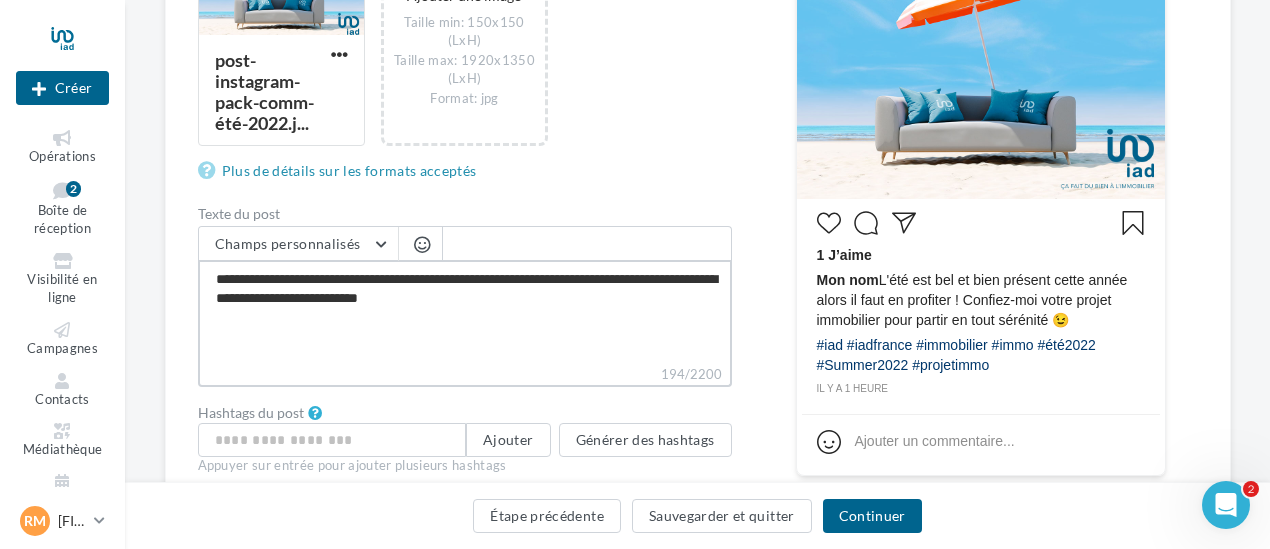 type on "**********" 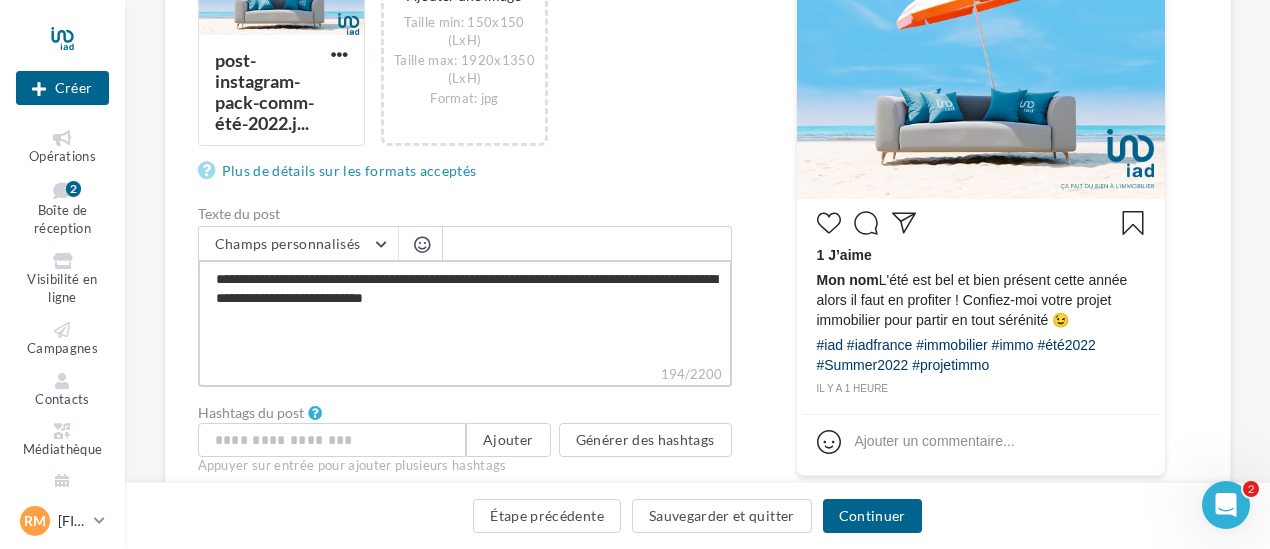 type on "**********" 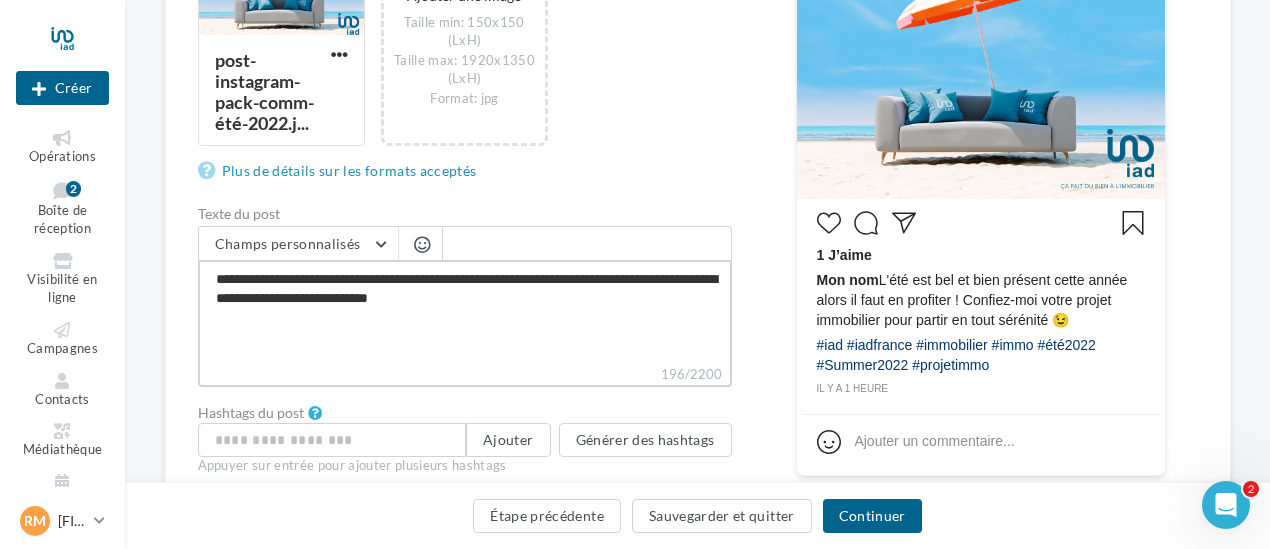 type on "**********" 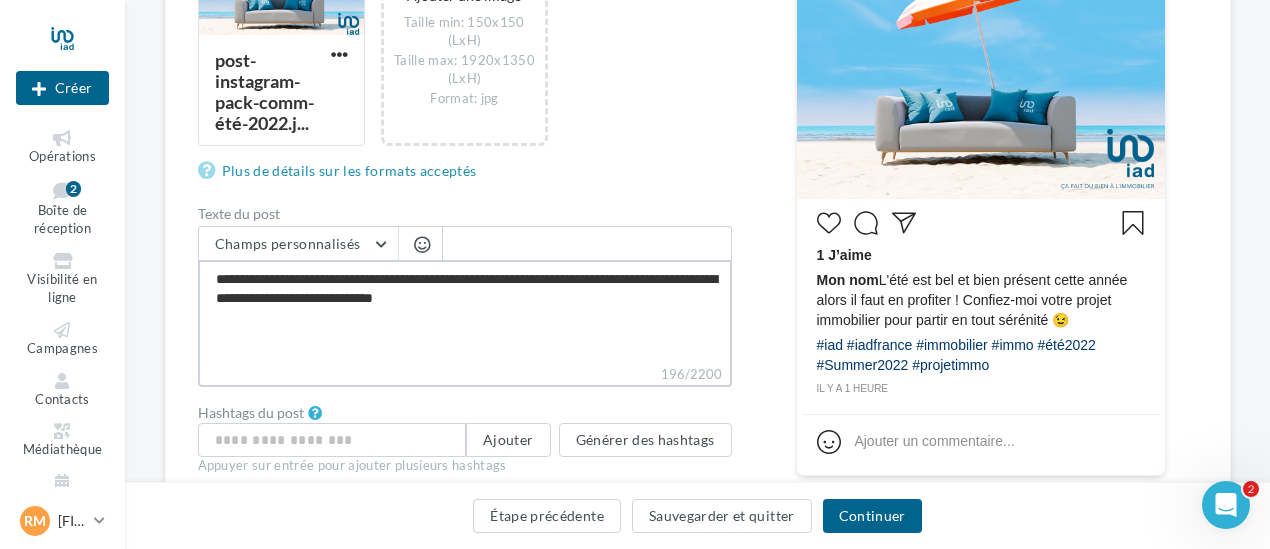 type on "**********" 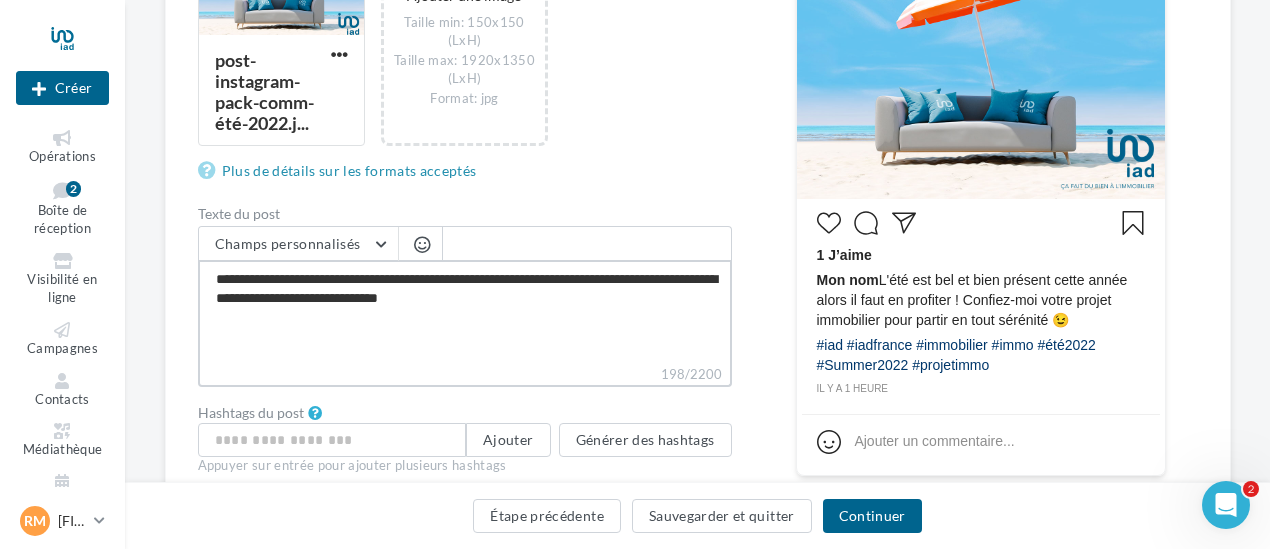 type on "**********" 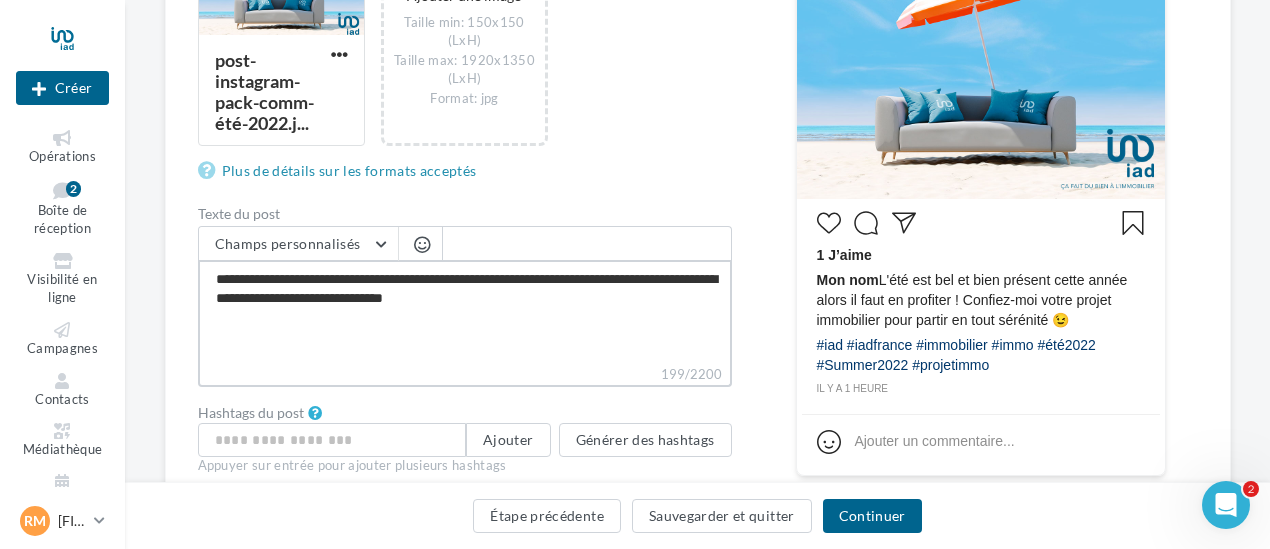 type on "**********" 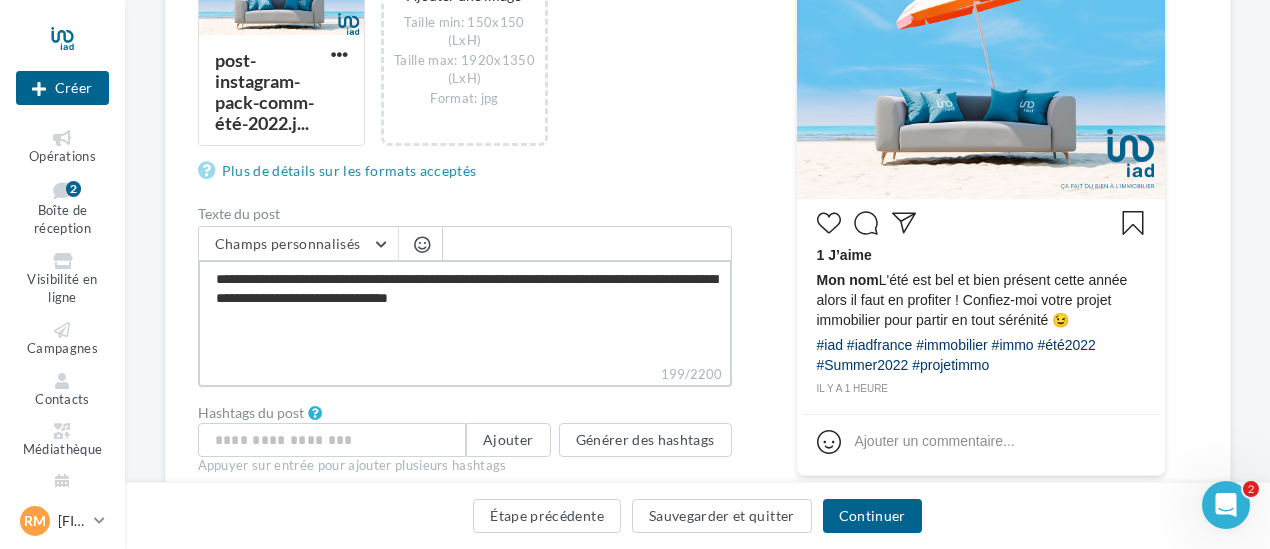 type on "**********" 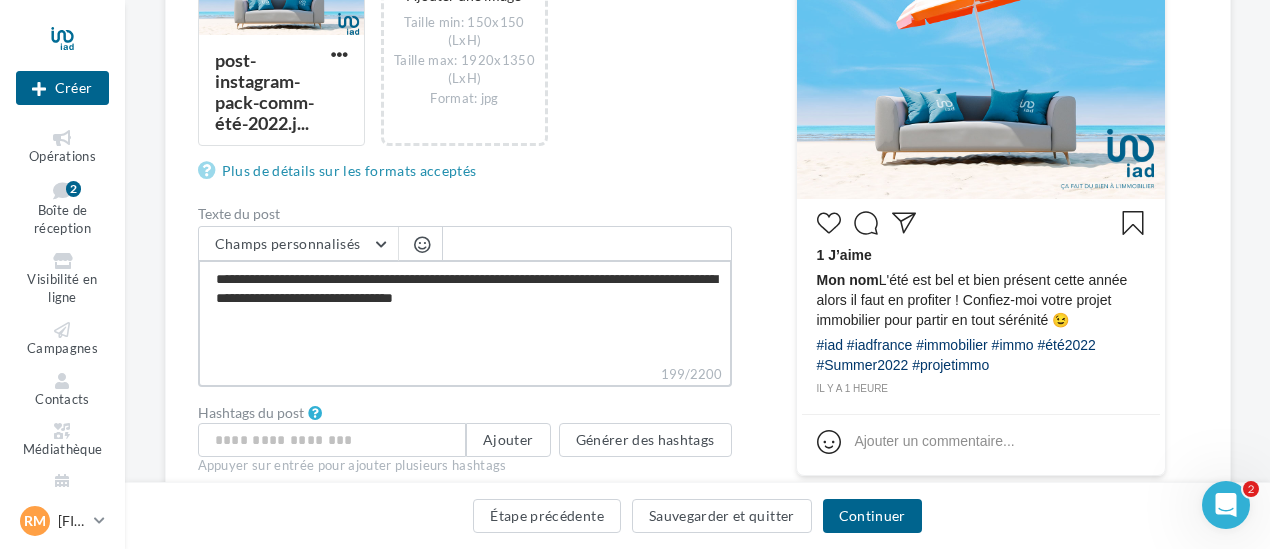 type on "**********" 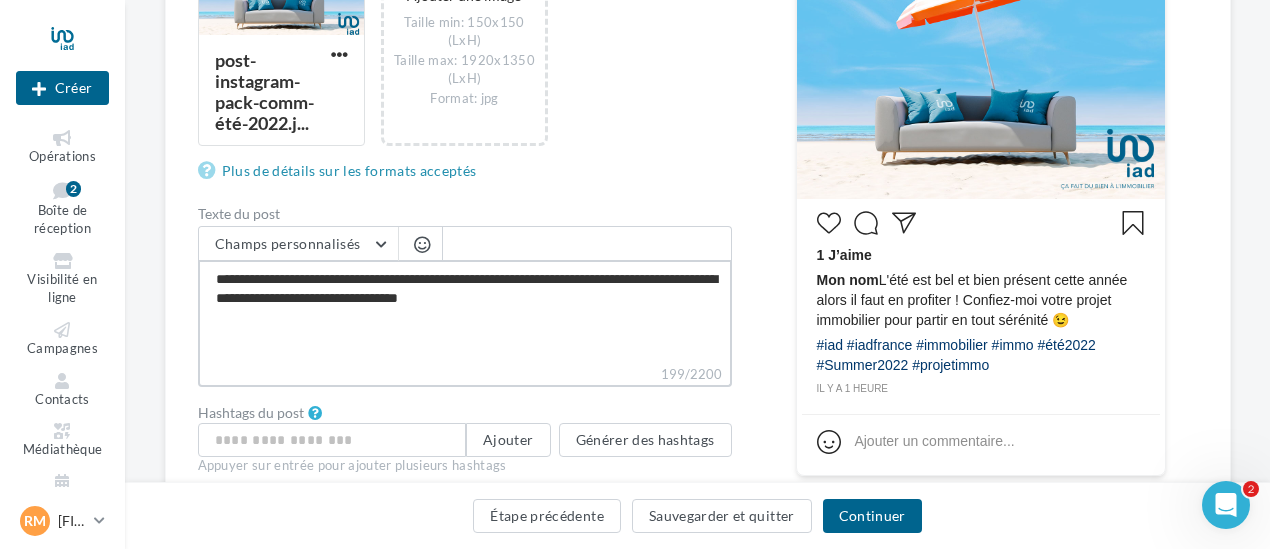 type on "**********" 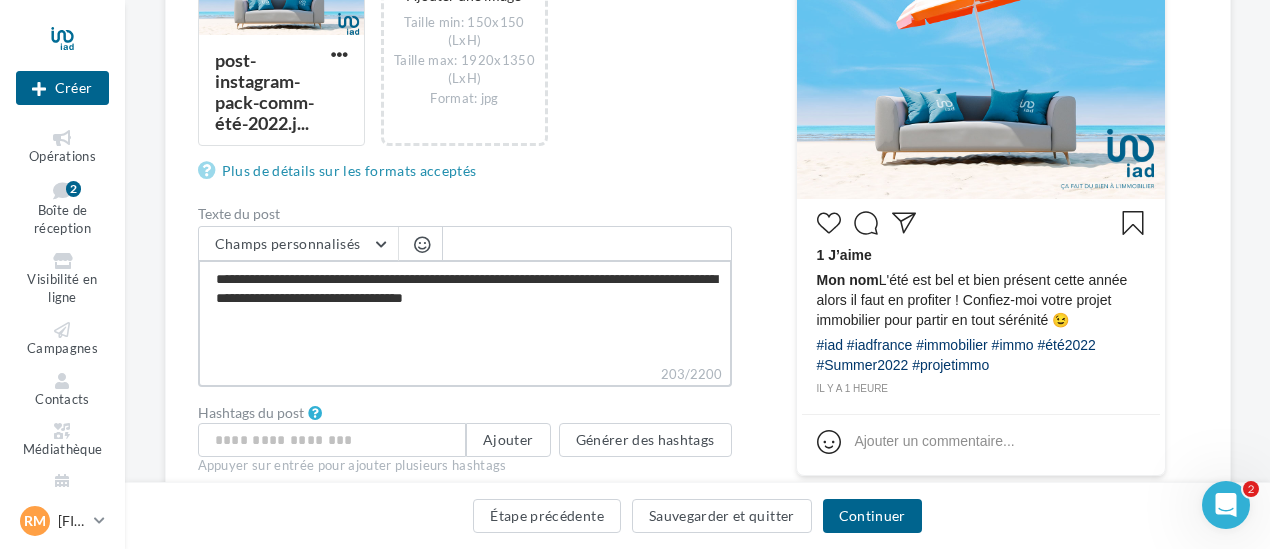 type on "**********" 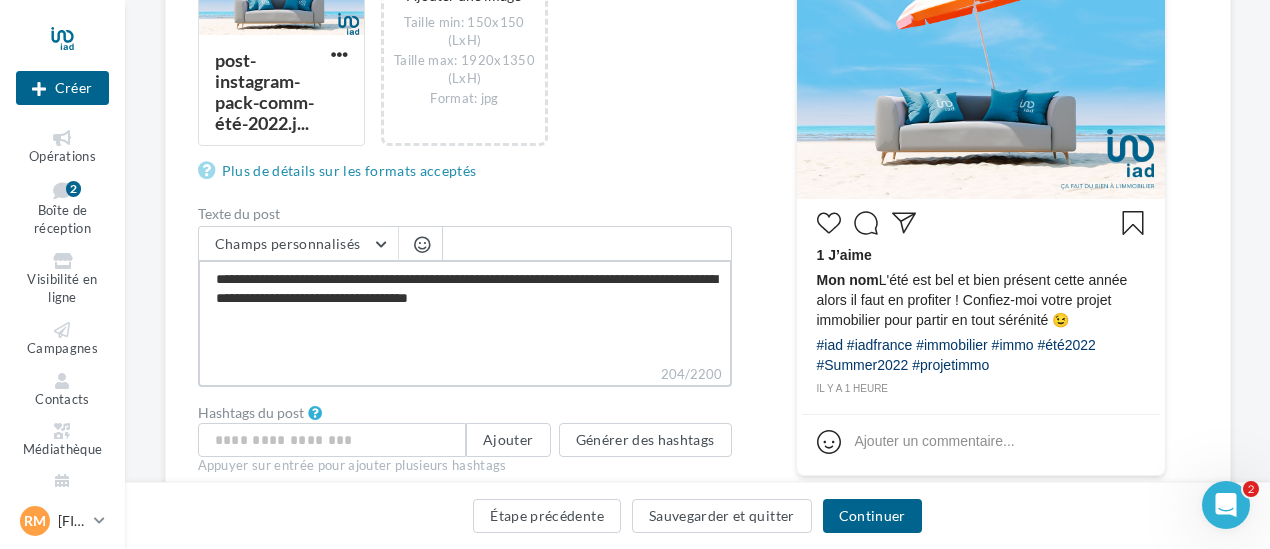 type on "**********" 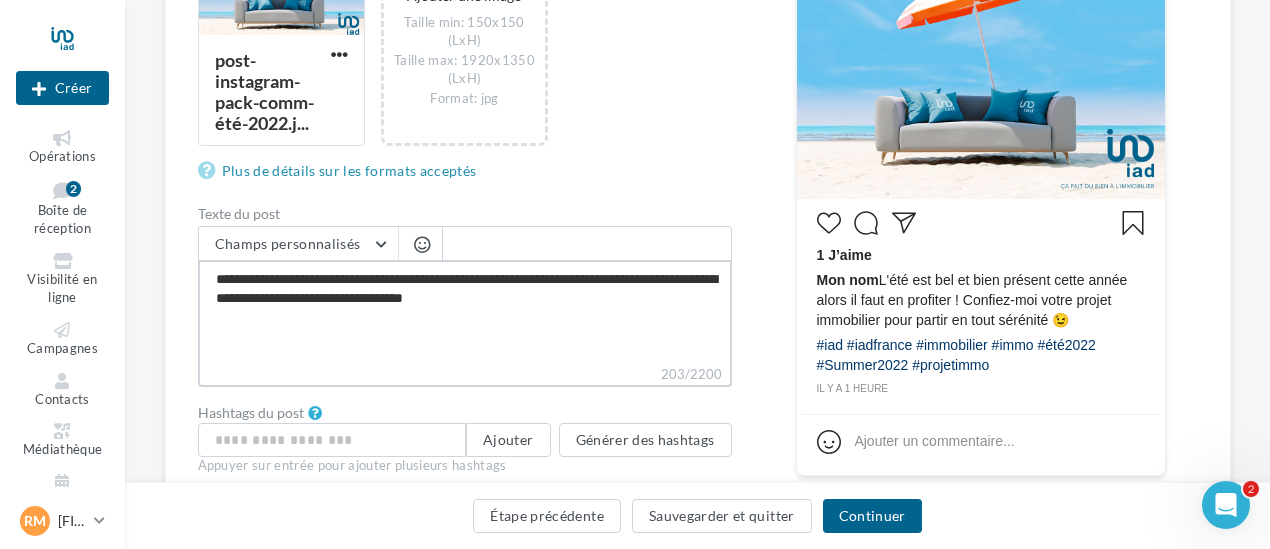 type on "**********" 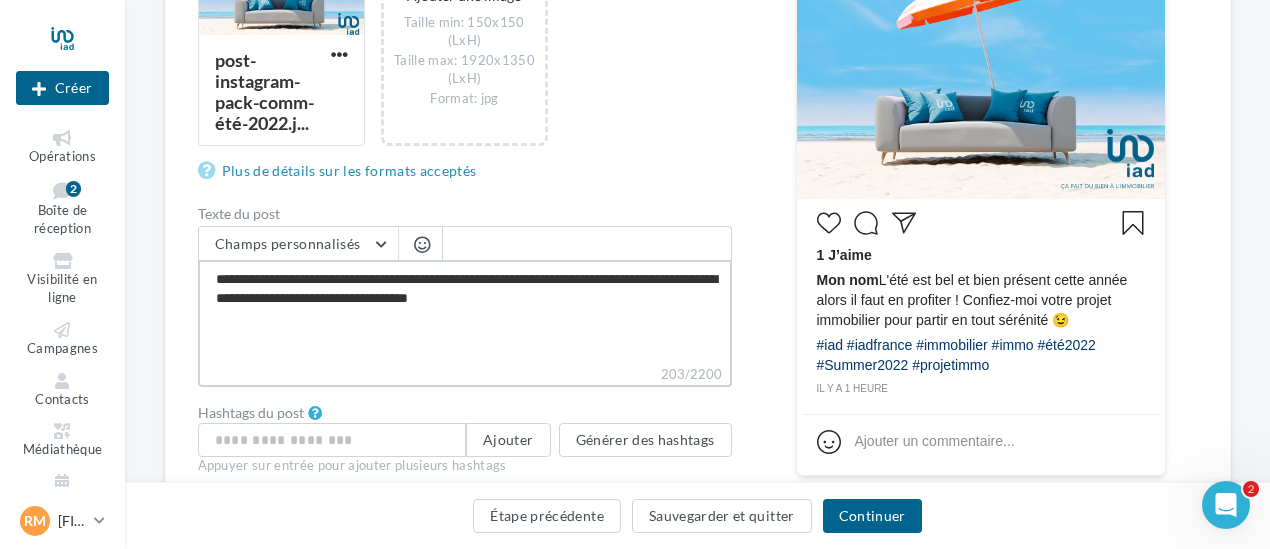 type on "**********" 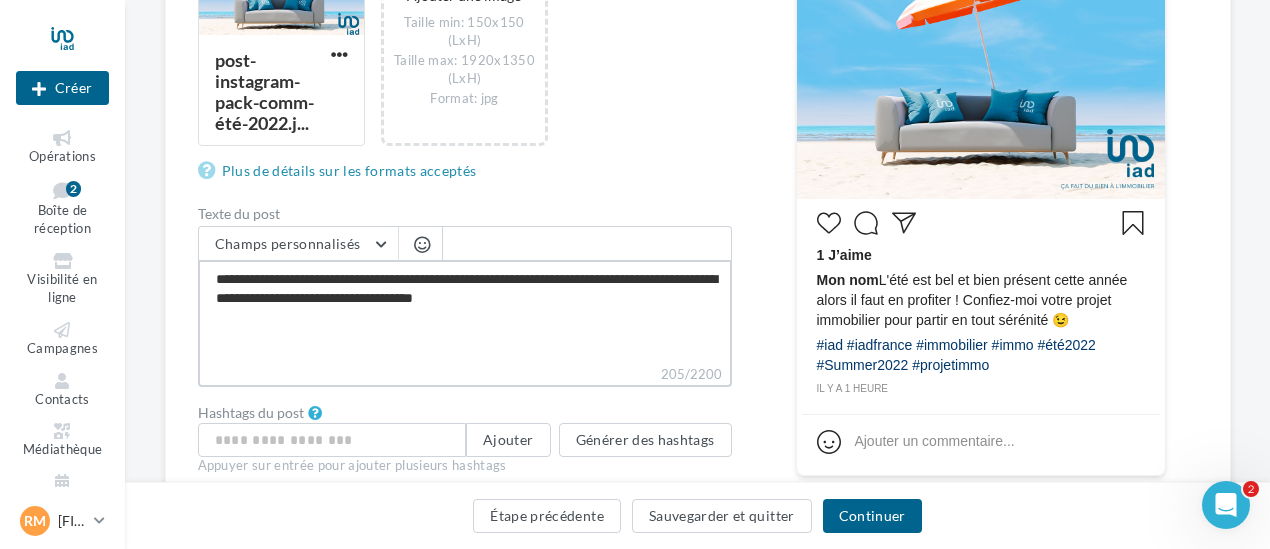 type on "**********" 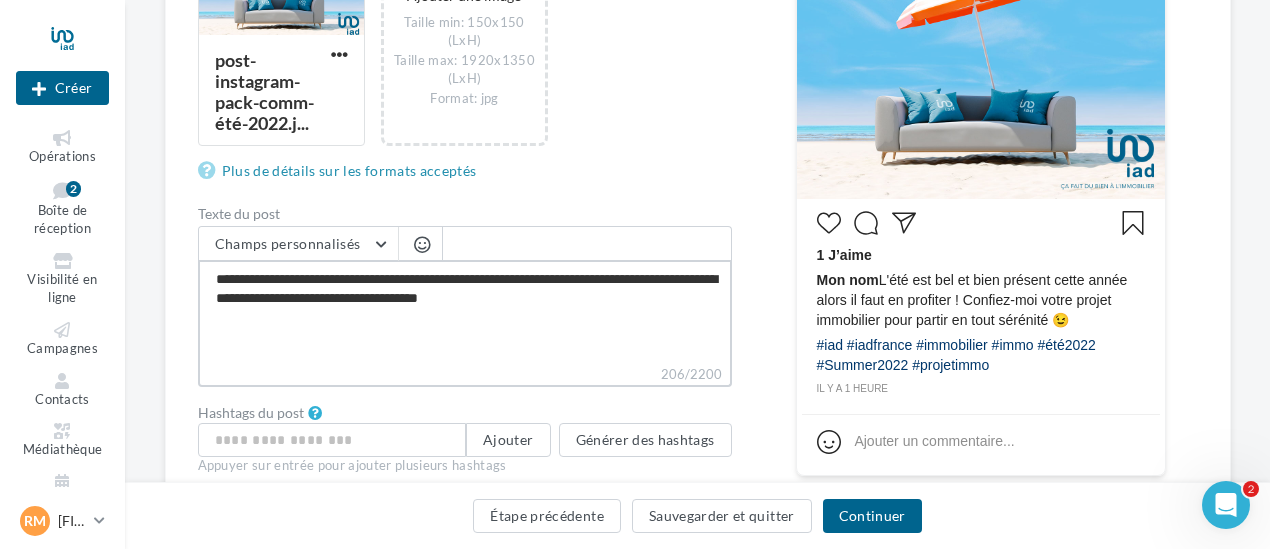 type on "**********" 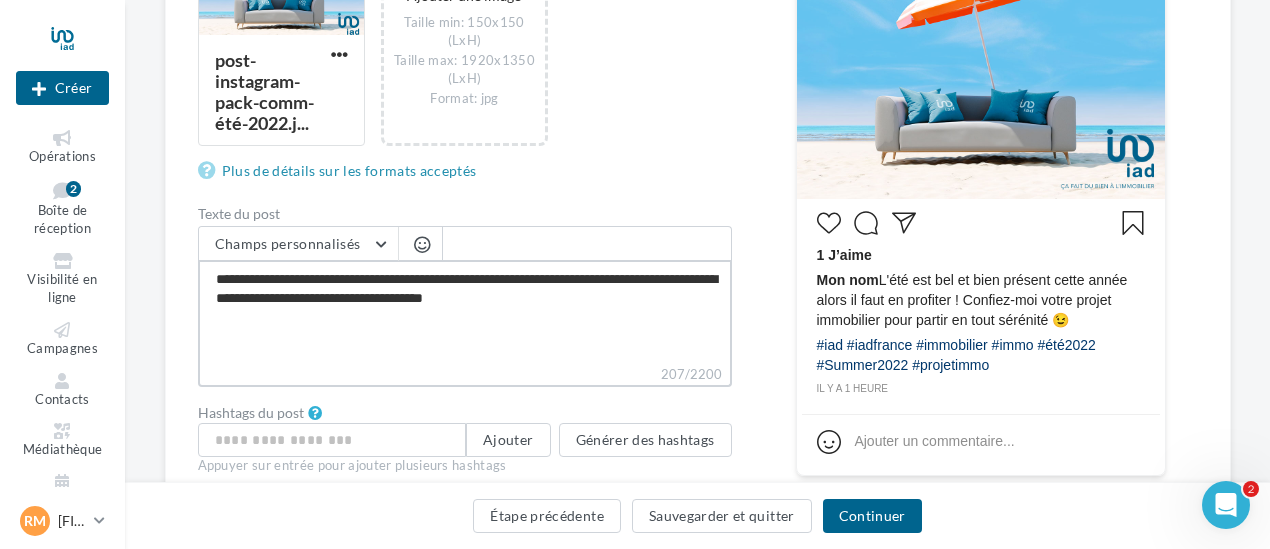 type on "**********" 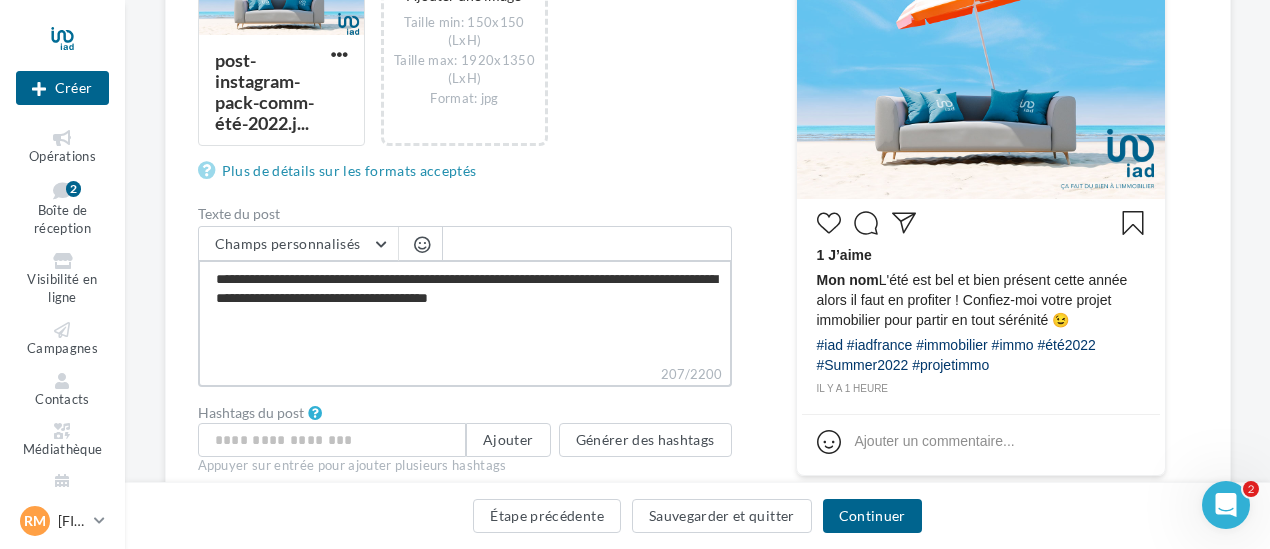 type on "**********" 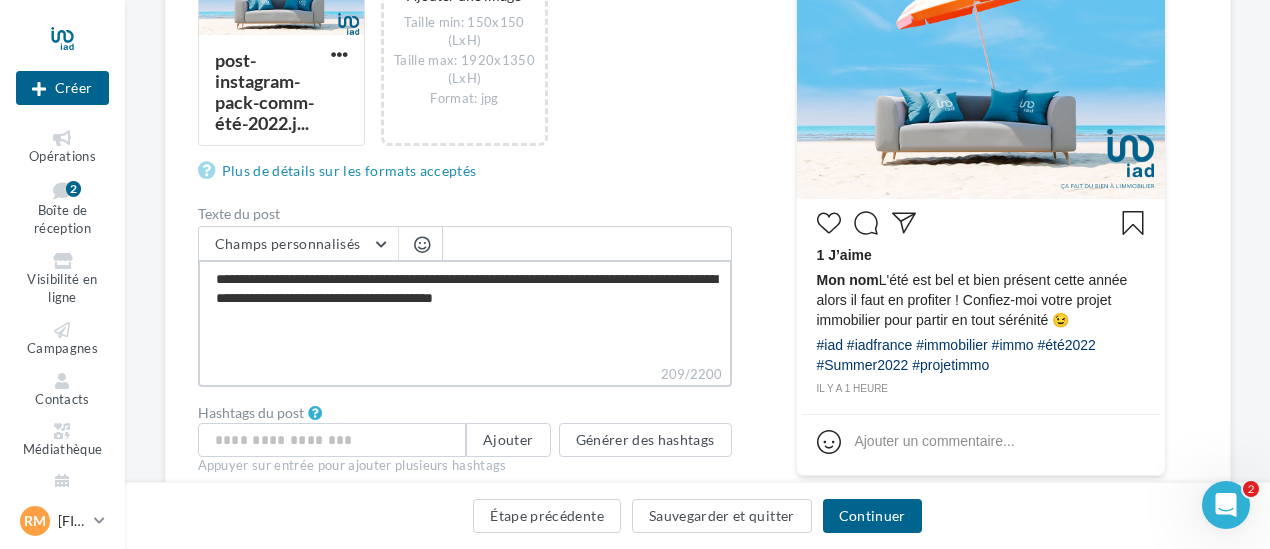 type on "**********" 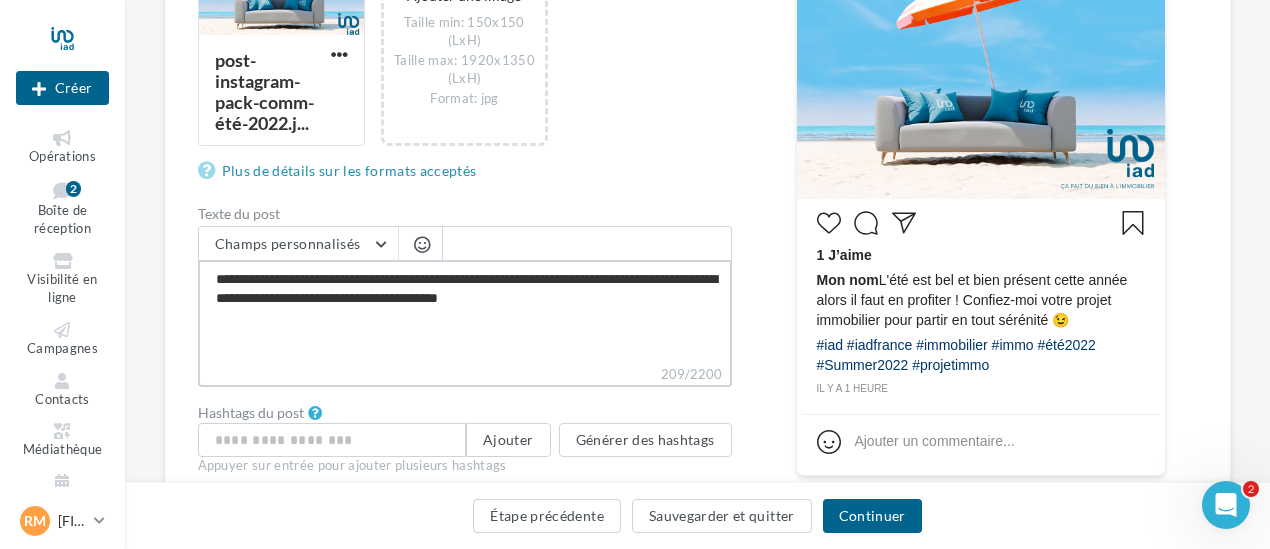 type on "**********" 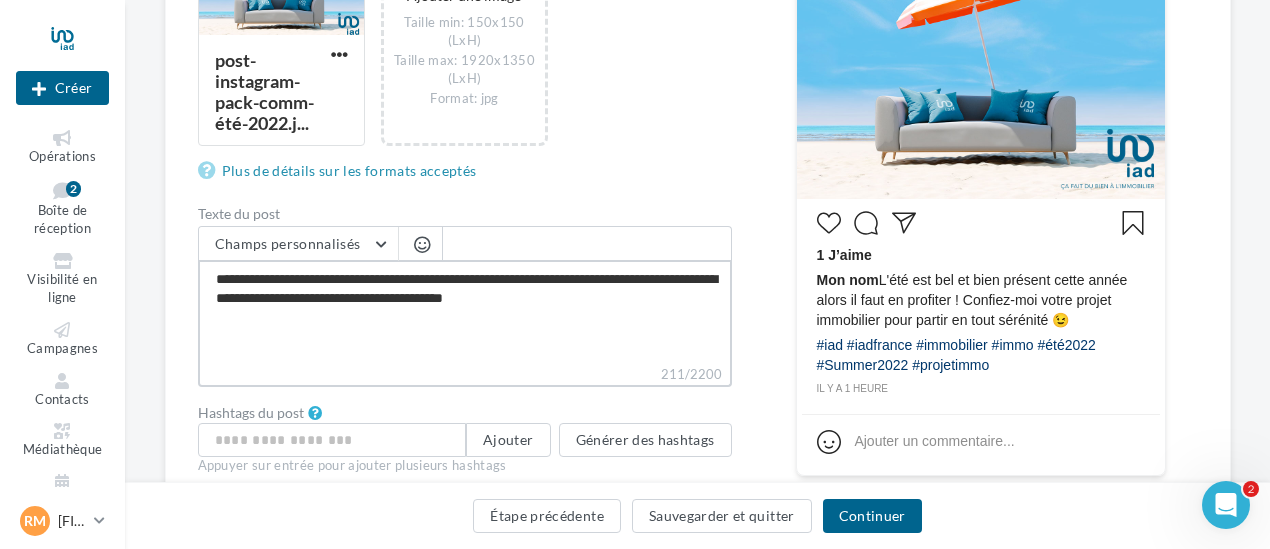 type on "**********" 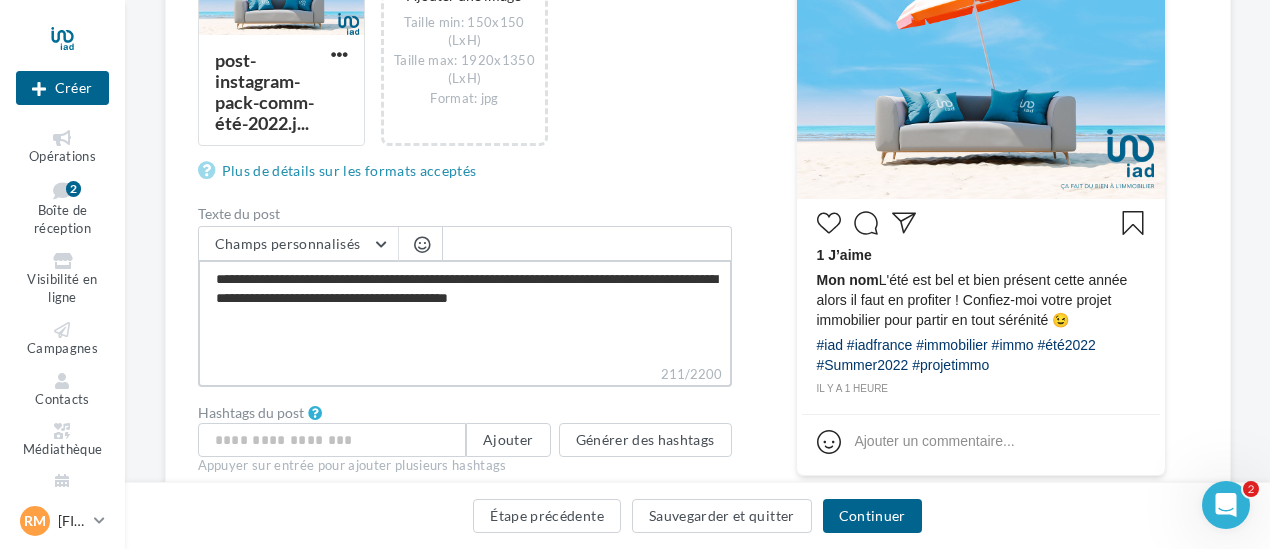 type on "**********" 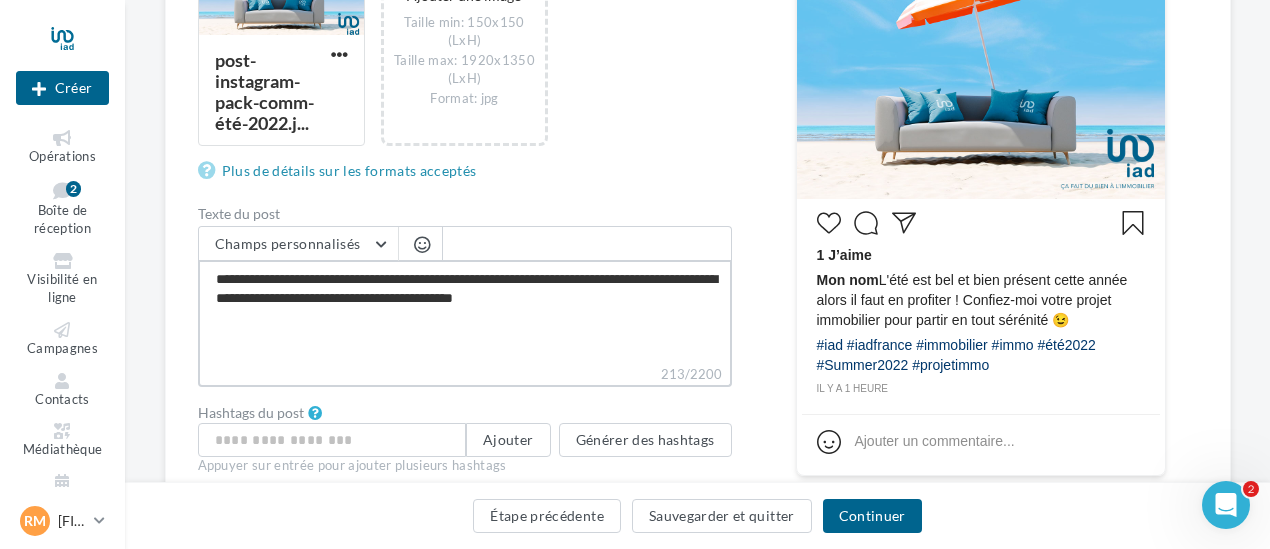 type on "**********" 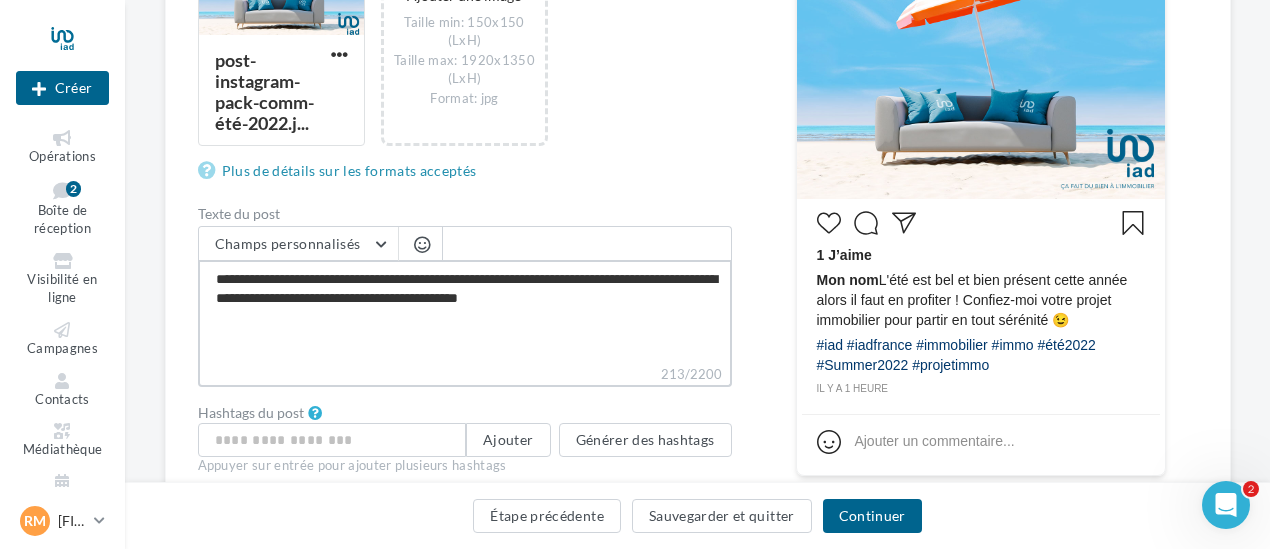 type on "**********" 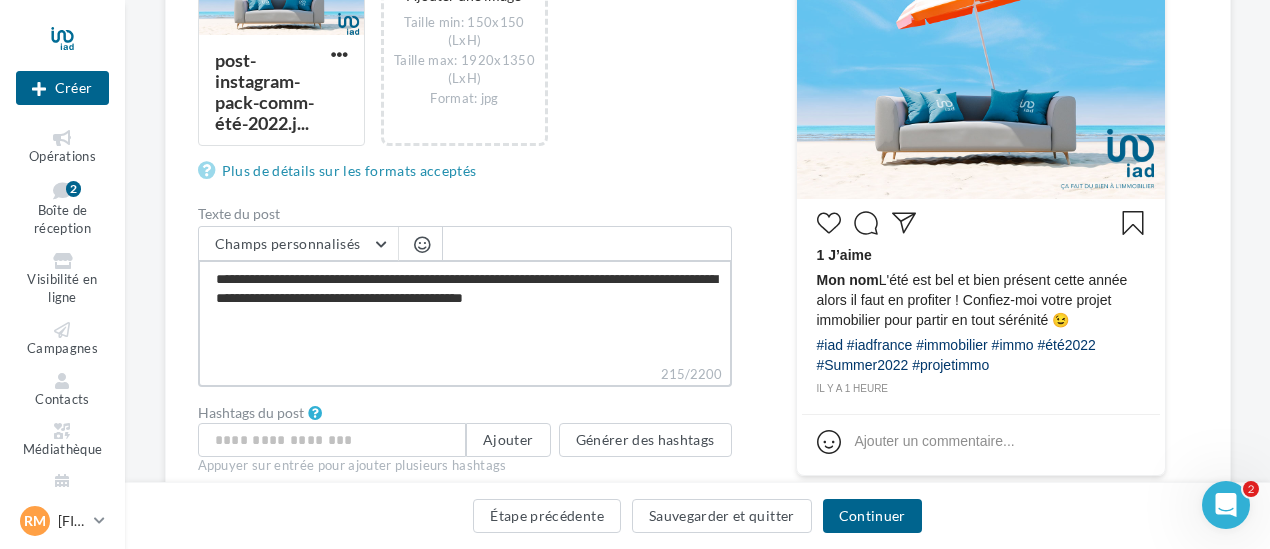 type on "**********" 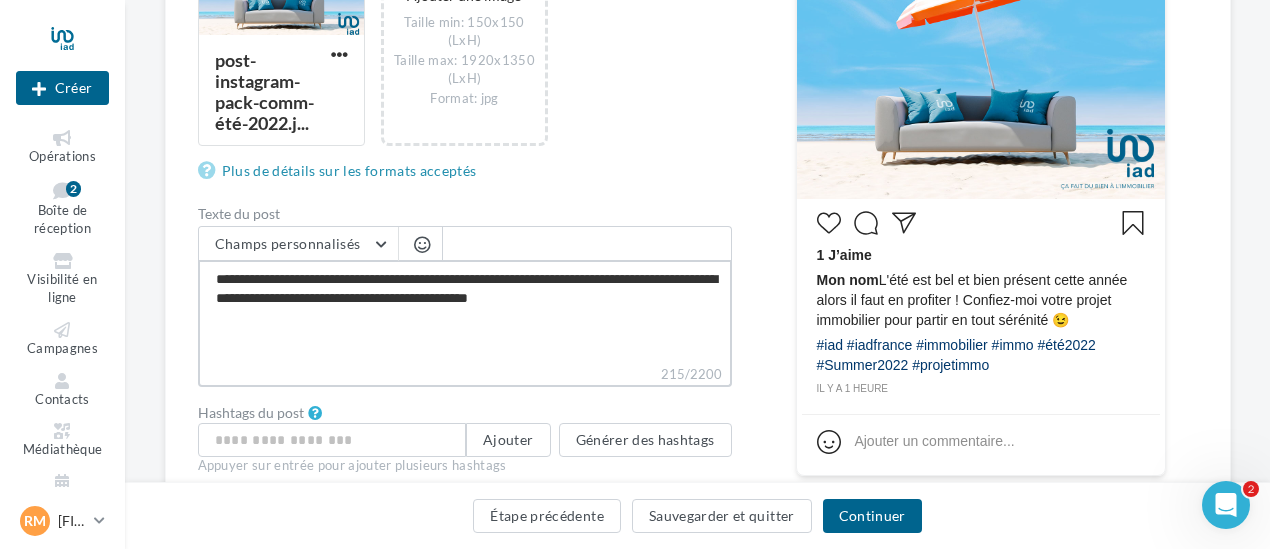 type on "**********" 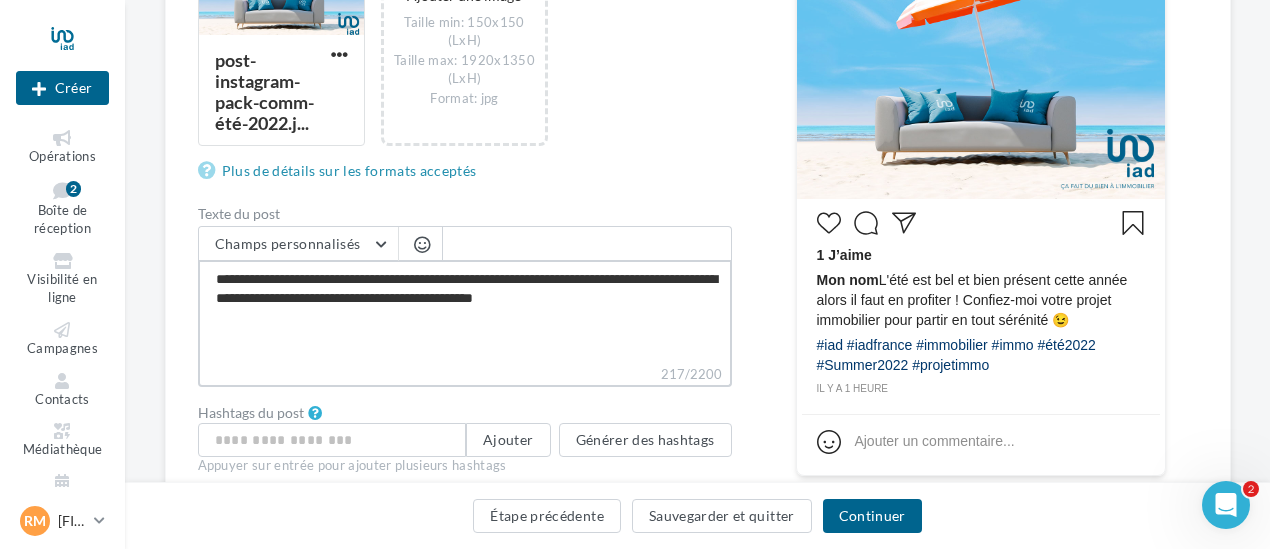 type on "**********" 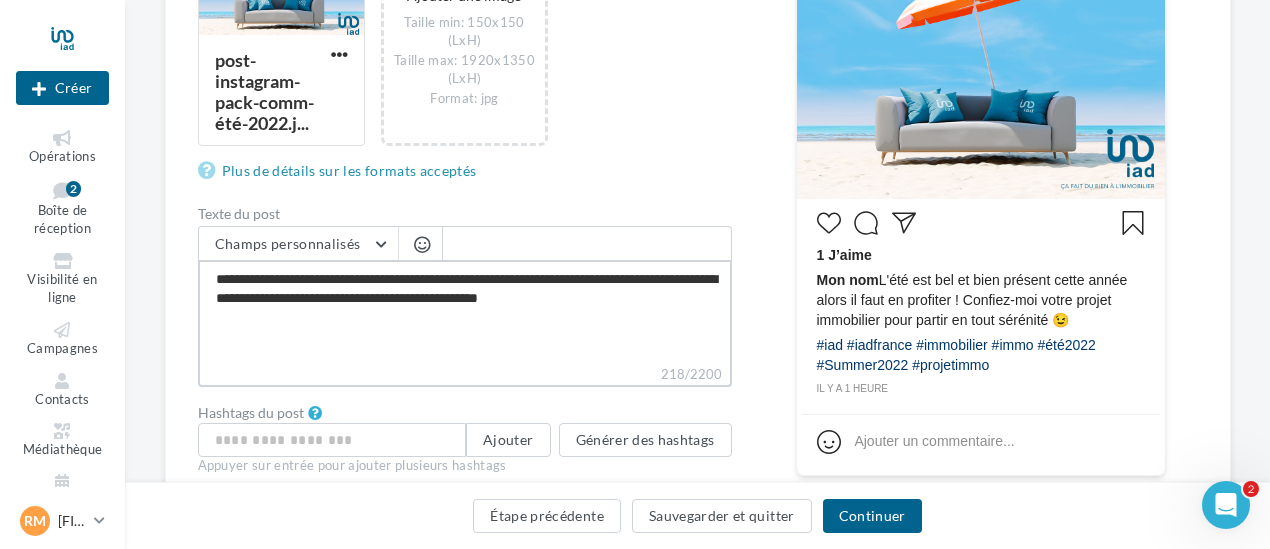 type on "**********" 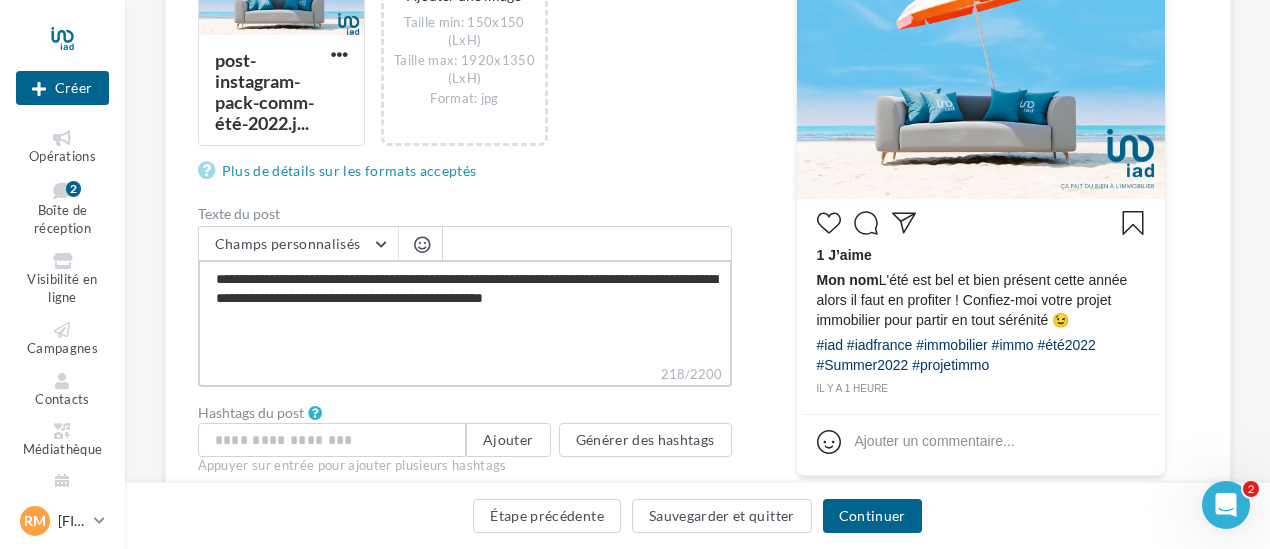 type on "**********" 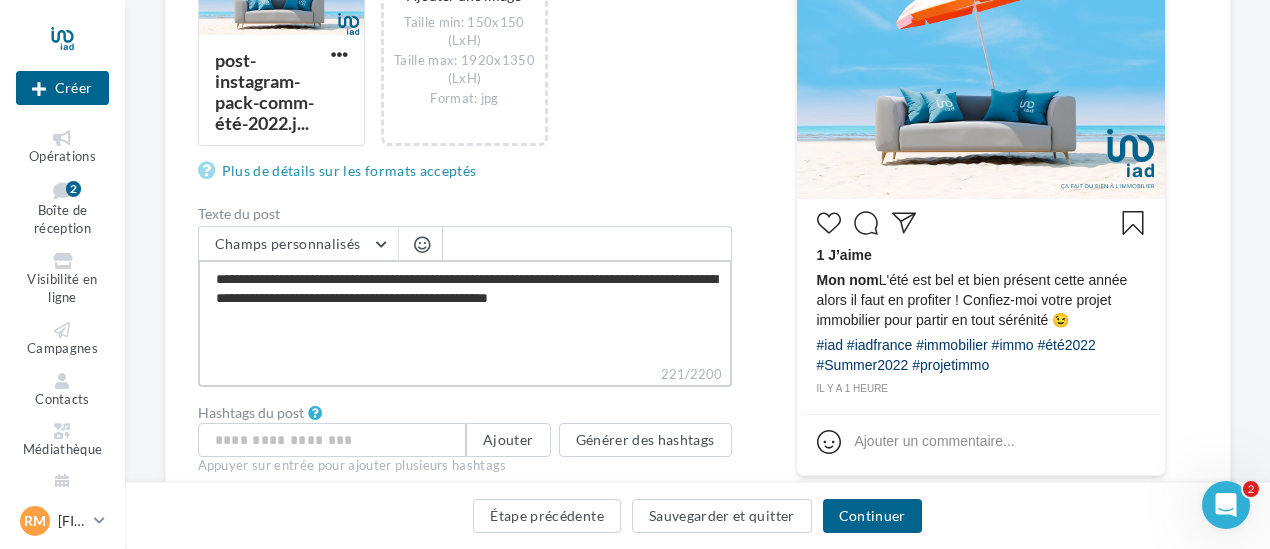 type on "**********" 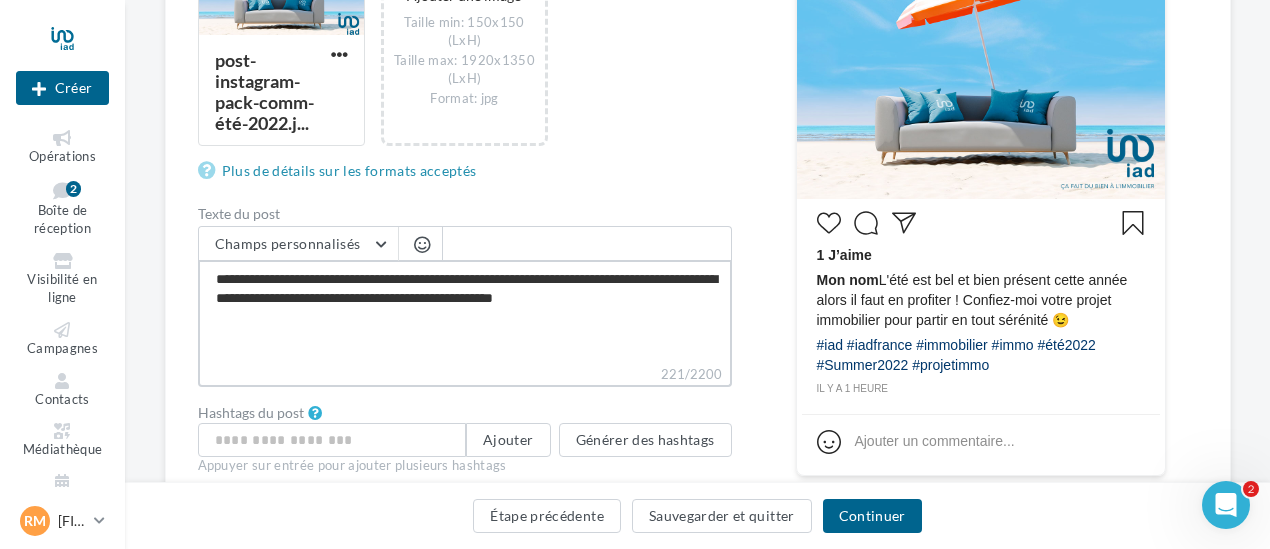 click on "**********" at bounding box center (465, 312) 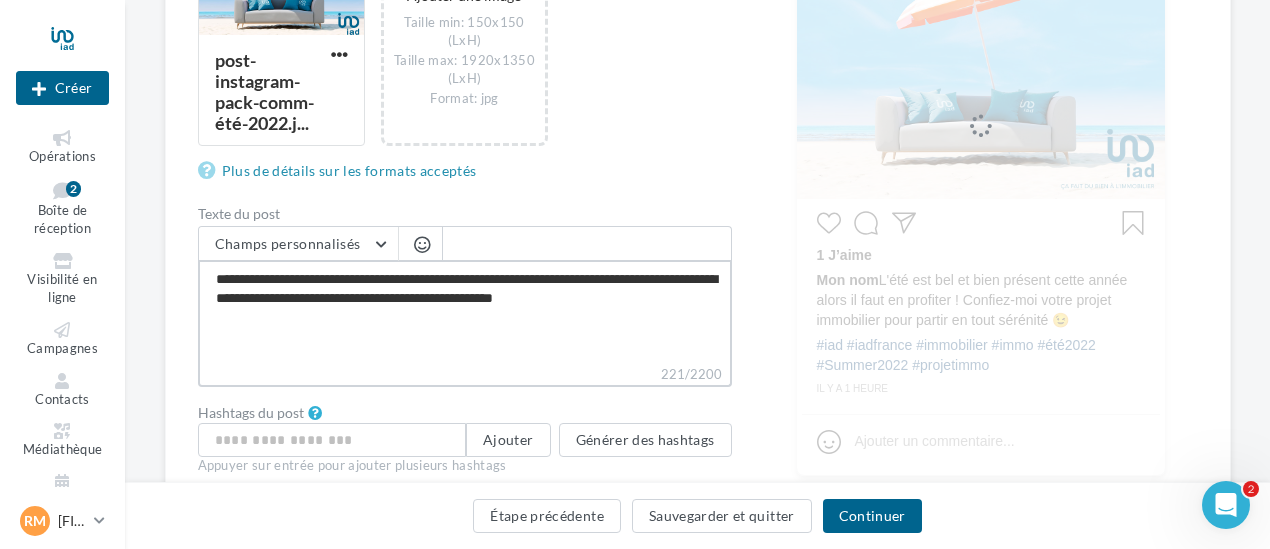 type on "**********" 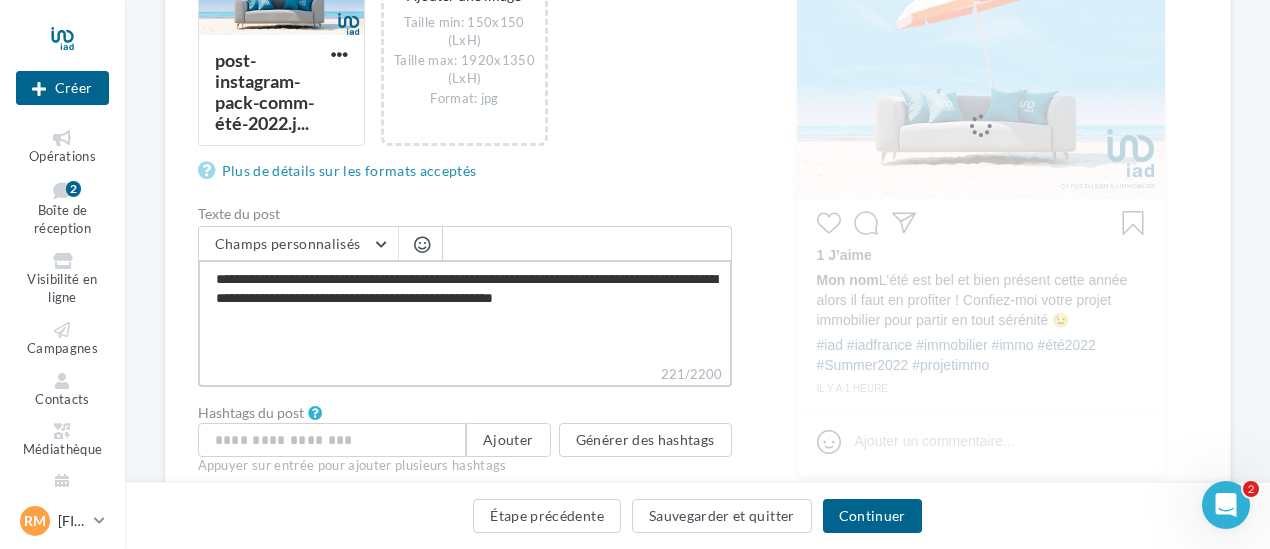 type on "**********" 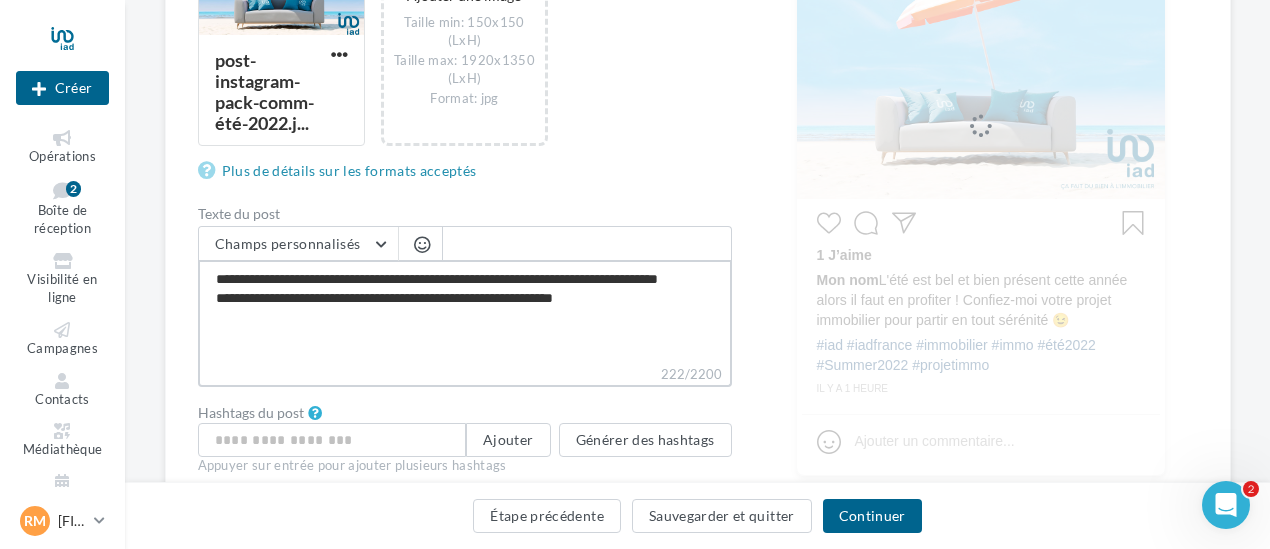 click on "**********" at bounding box center [465, 312] 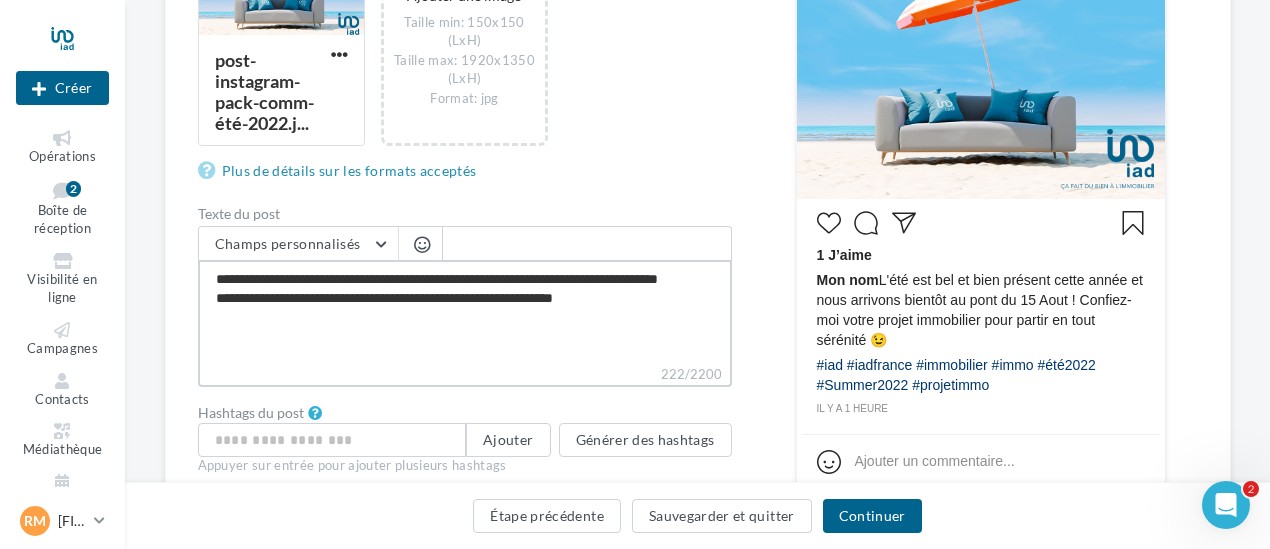 type on "**********" 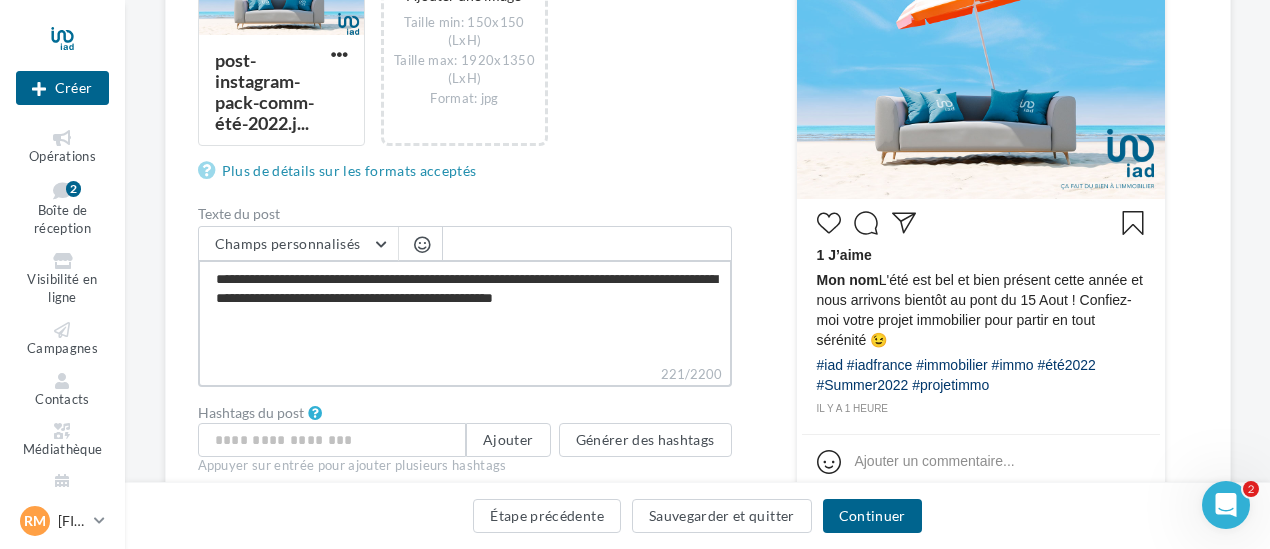 click on "**********" at bounding box center (465, 312) 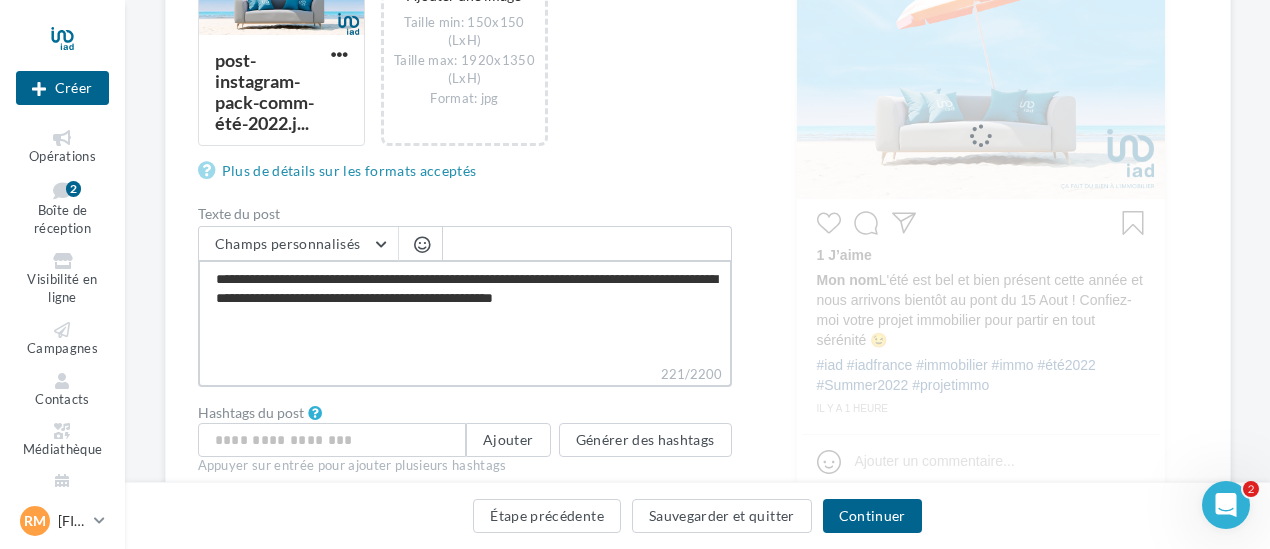 type on "**********" 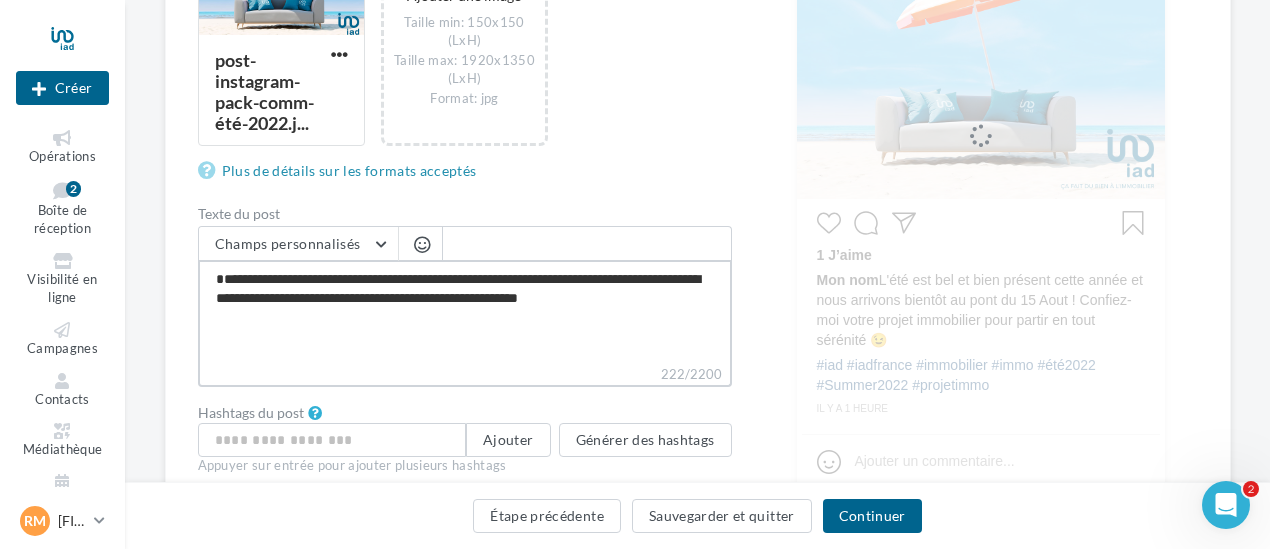 click on "**********" at bounding box center [465, 312] 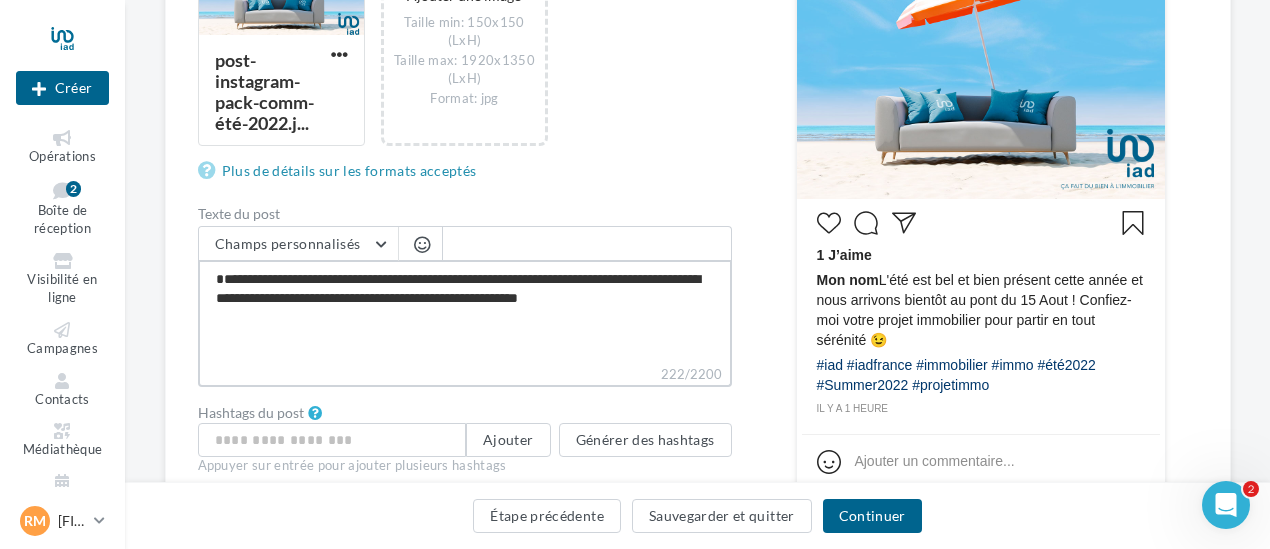type on "**********" 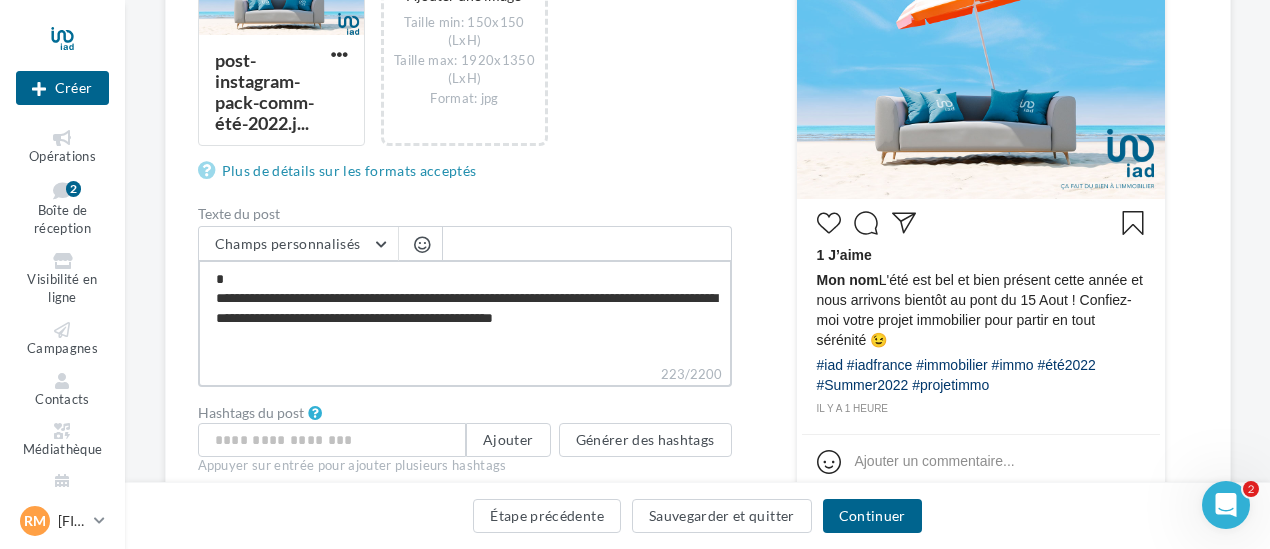 type on "**********" 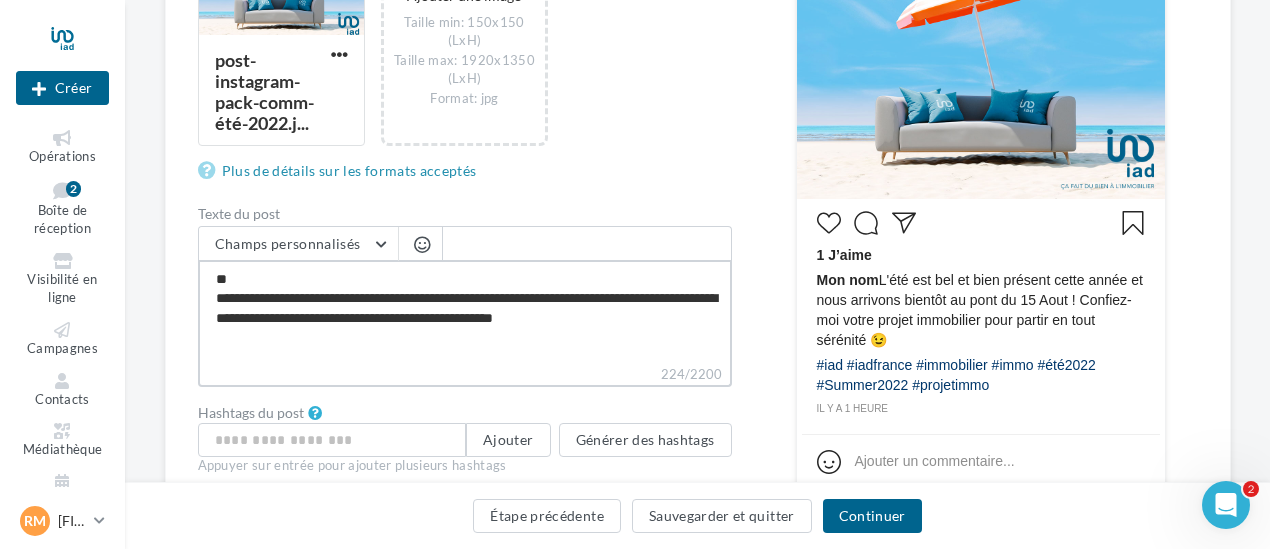 type on "**********" 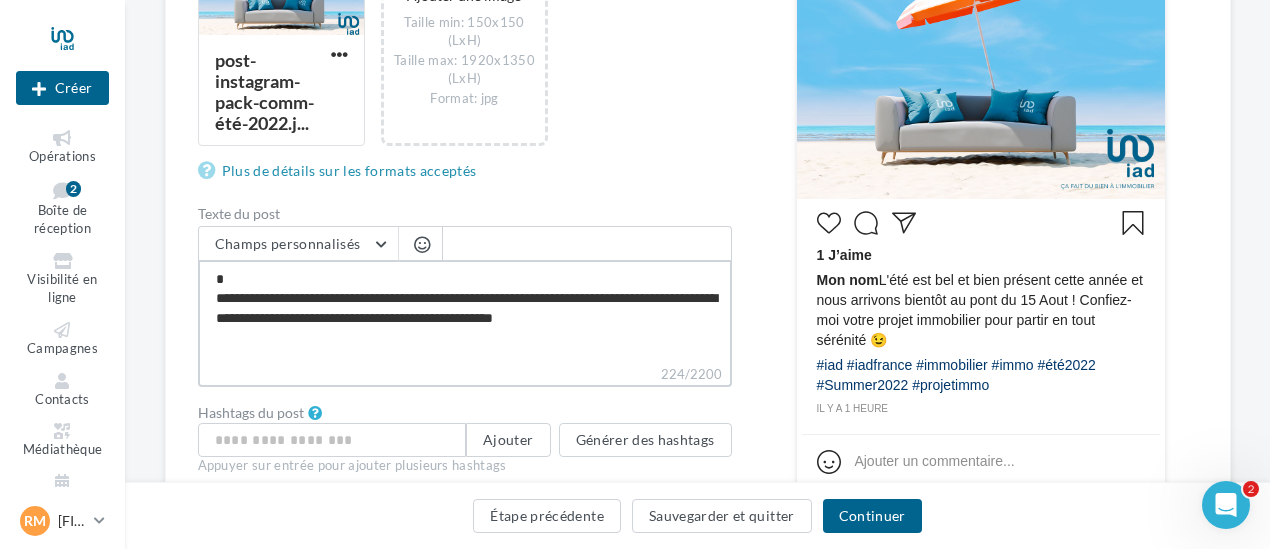 type on "**********" 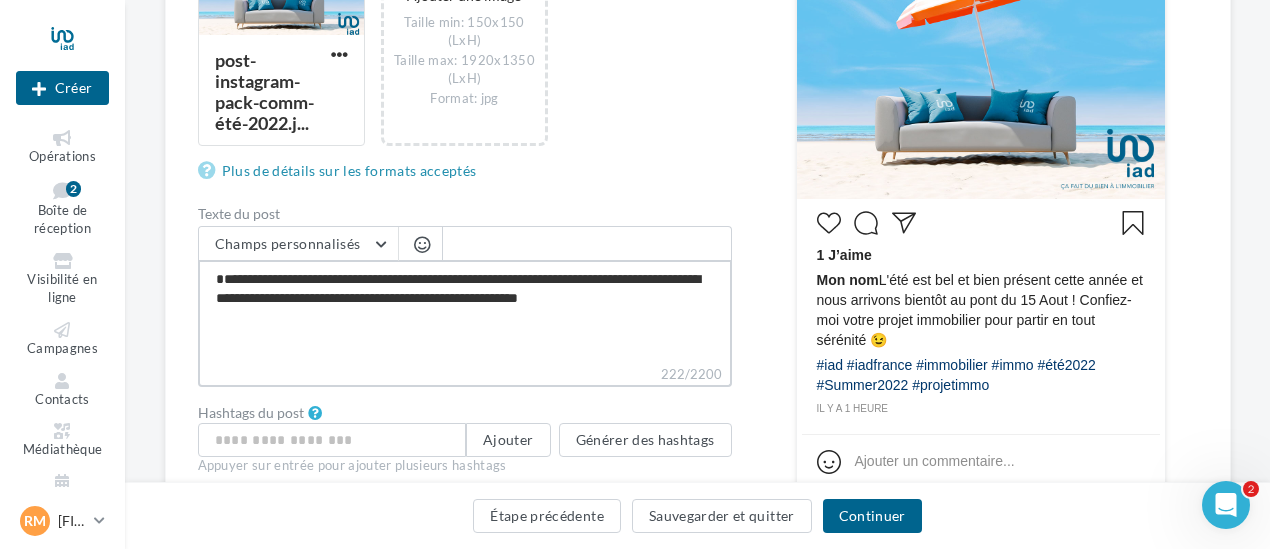 type on "**********" 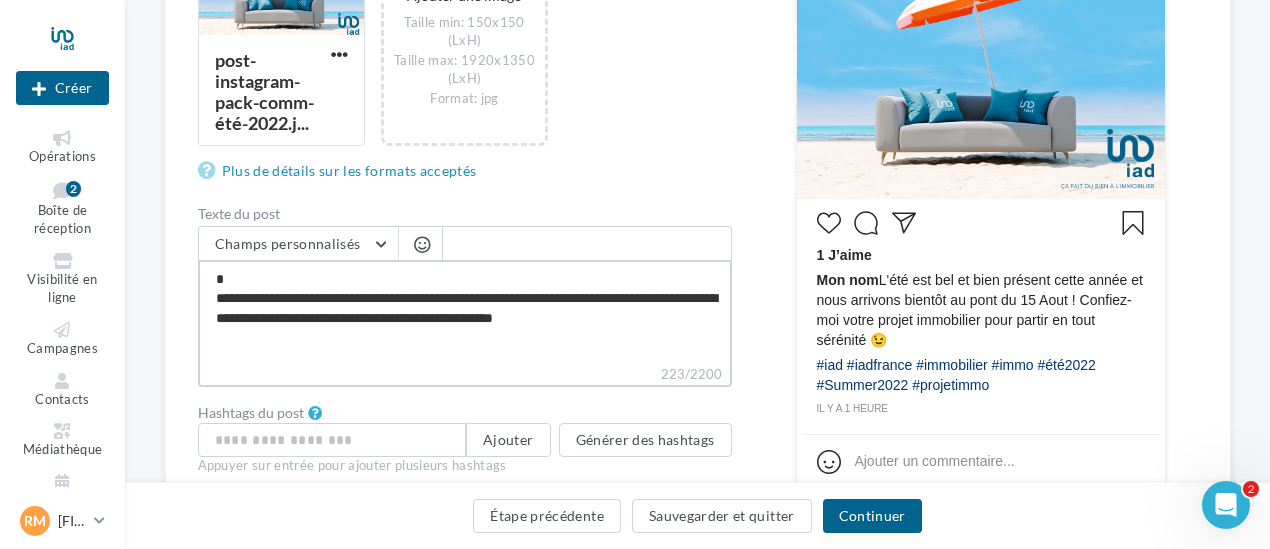 type on "**********" 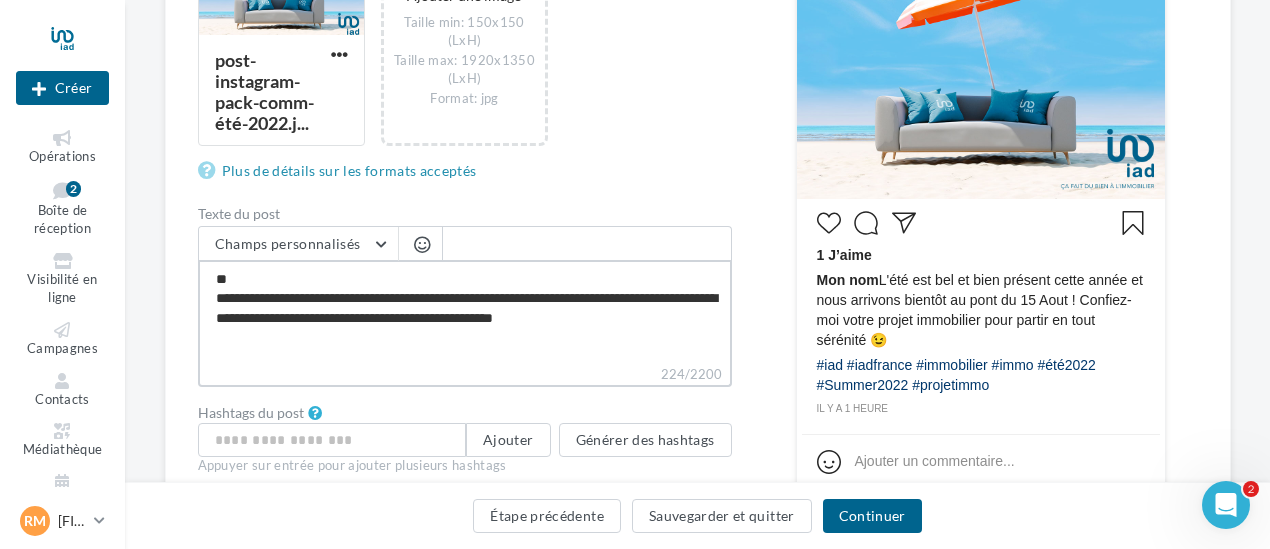 type on "**********" 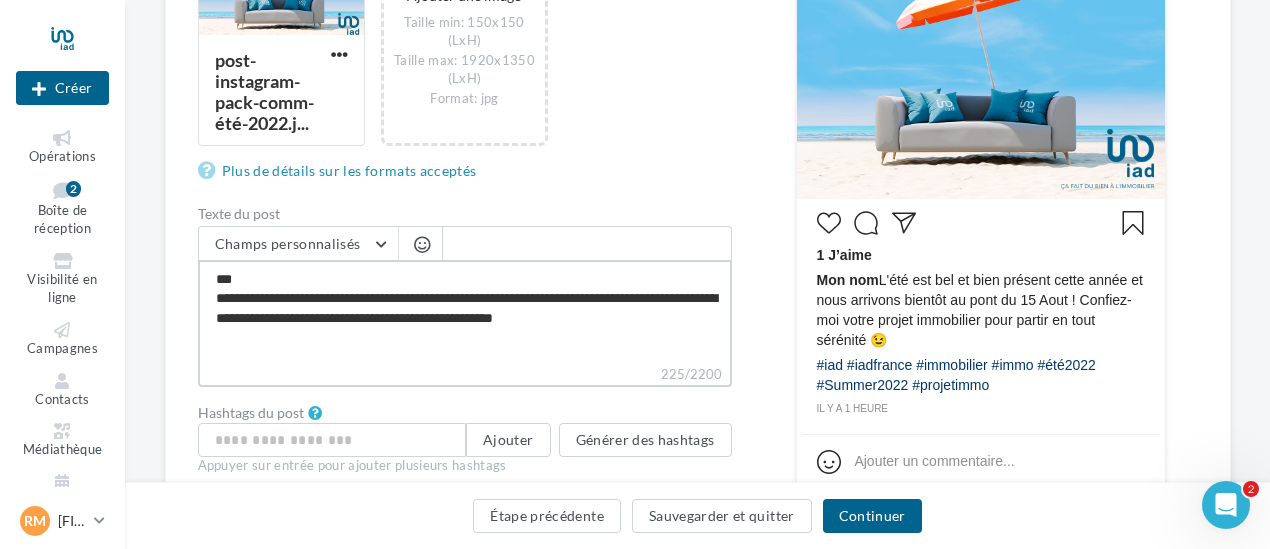 type on "**********" 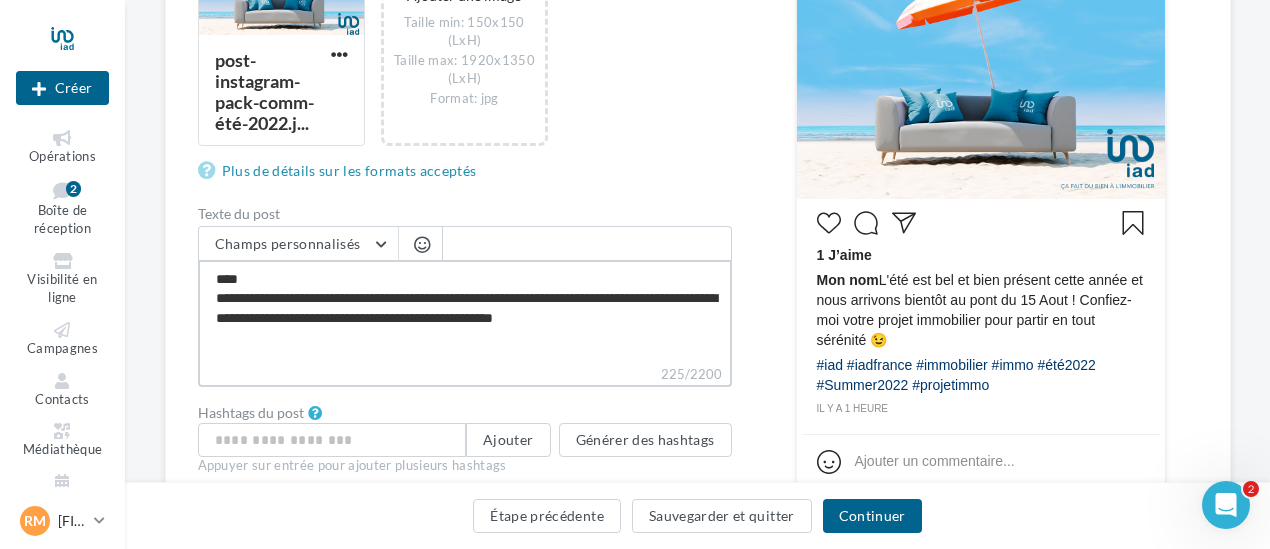 type on "**********" 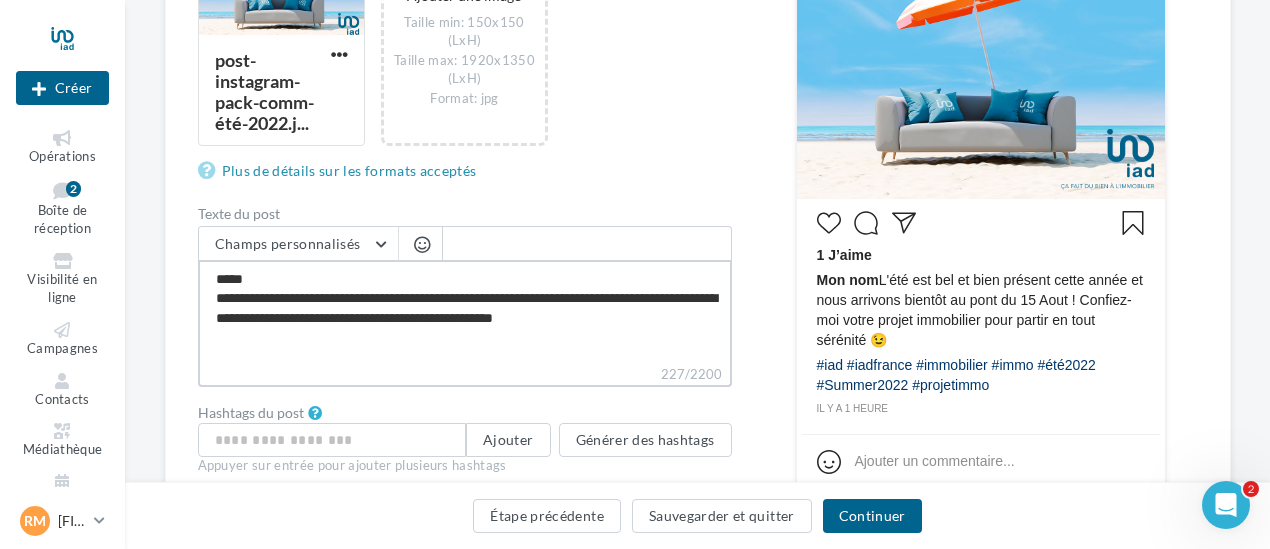 type on "**********" 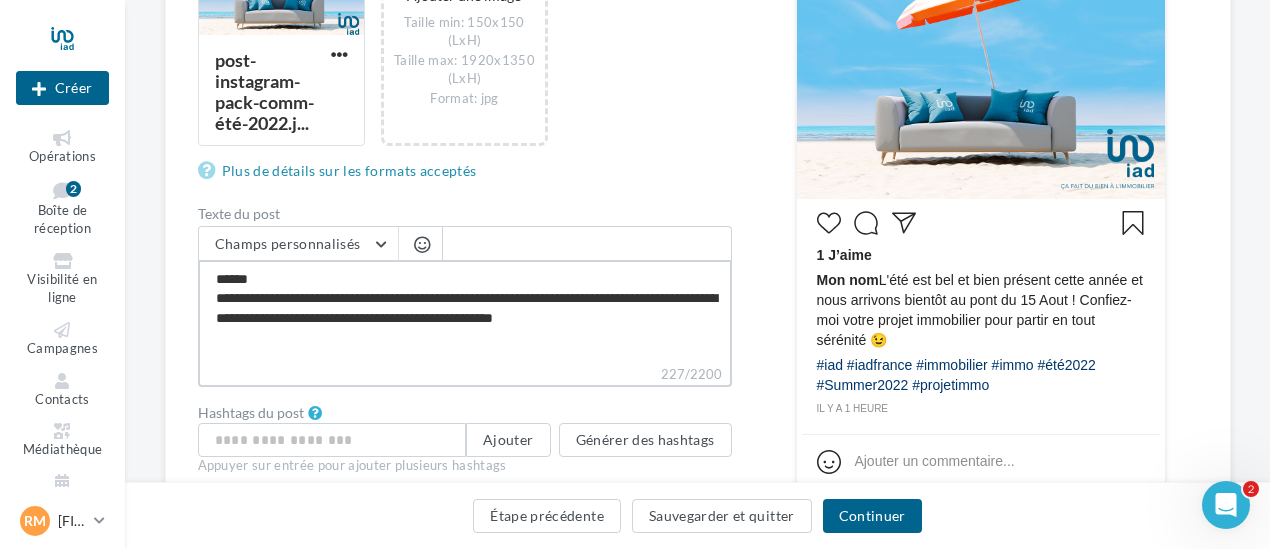 type on "**********" 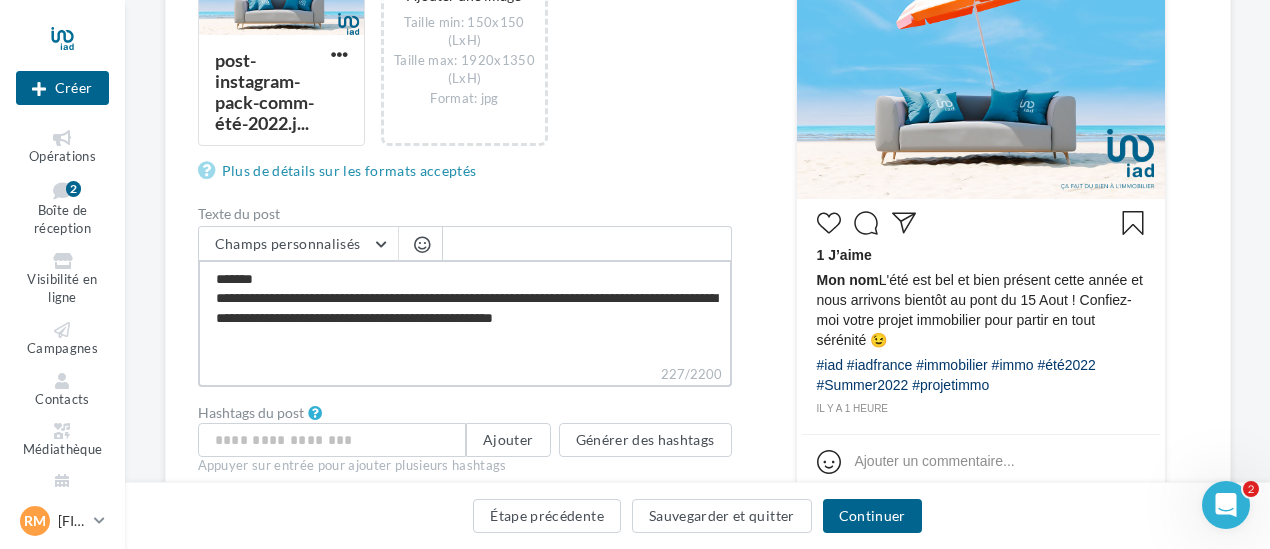 type on "**********" 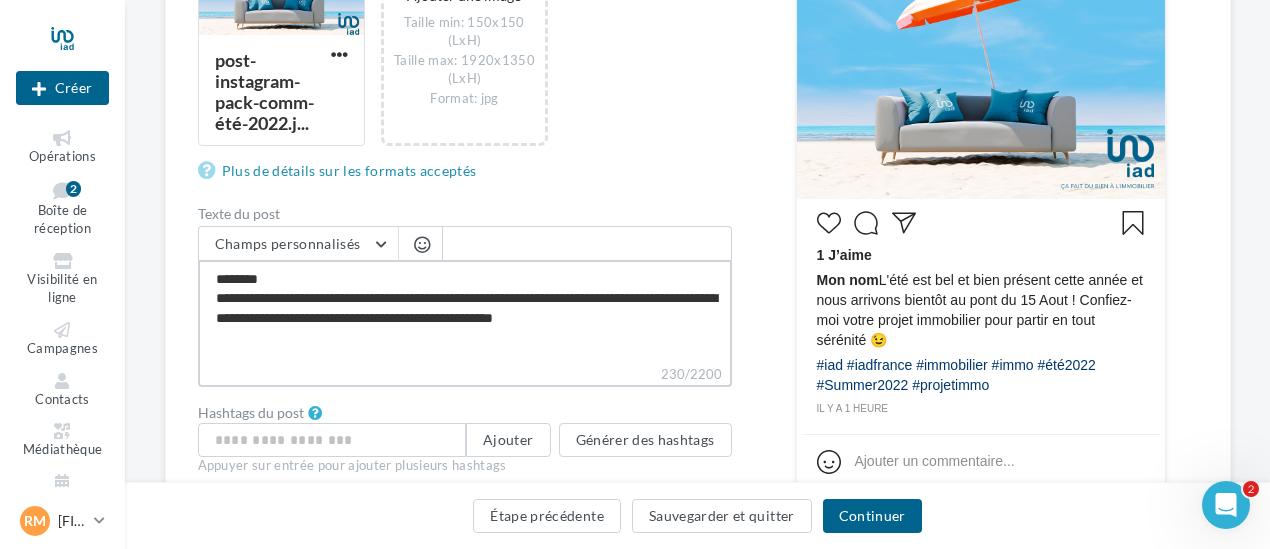 type on "**********" 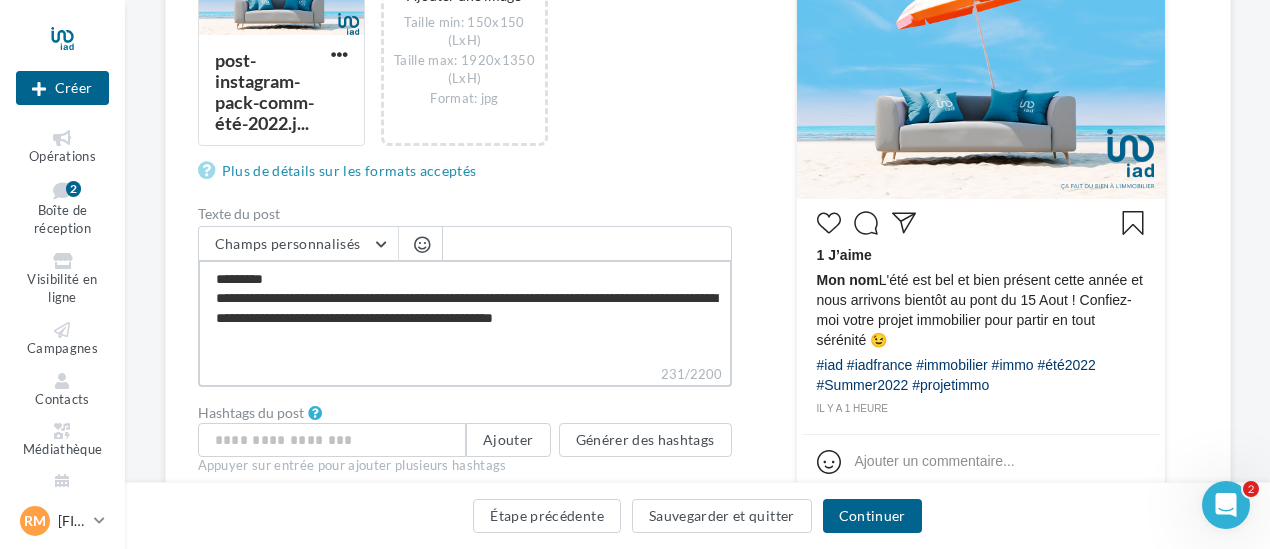 type on "**********" 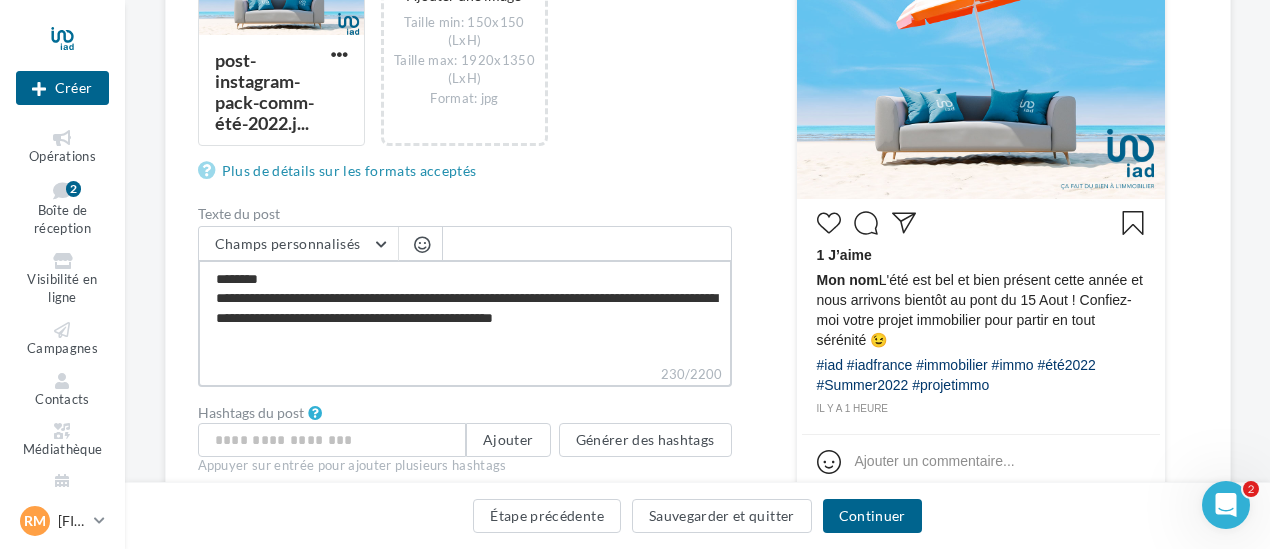 type on "**********" 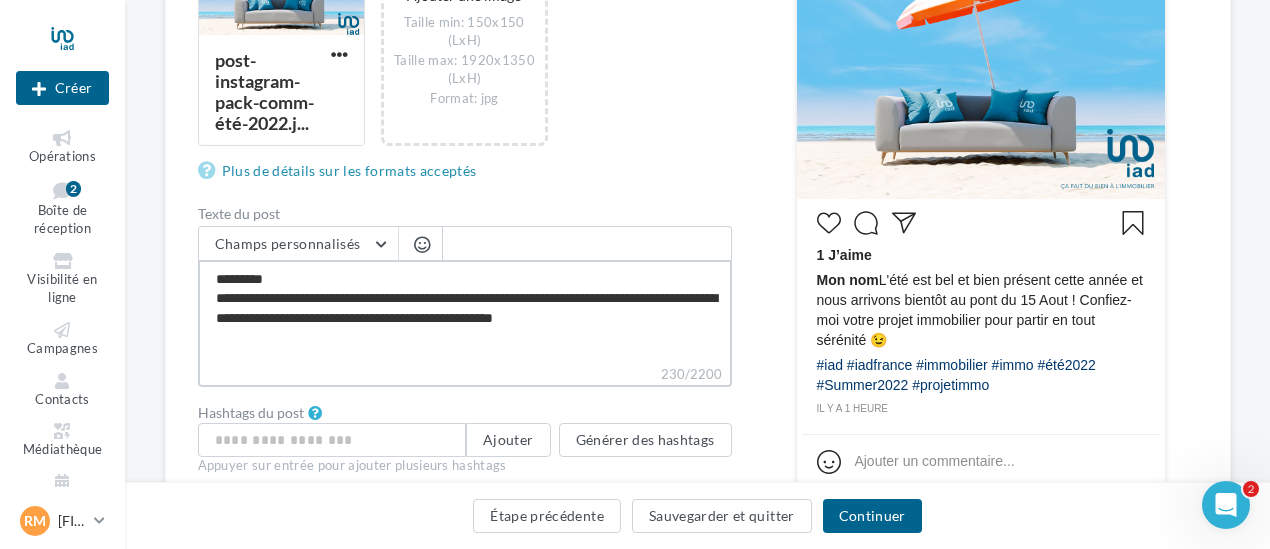 type on "**********" 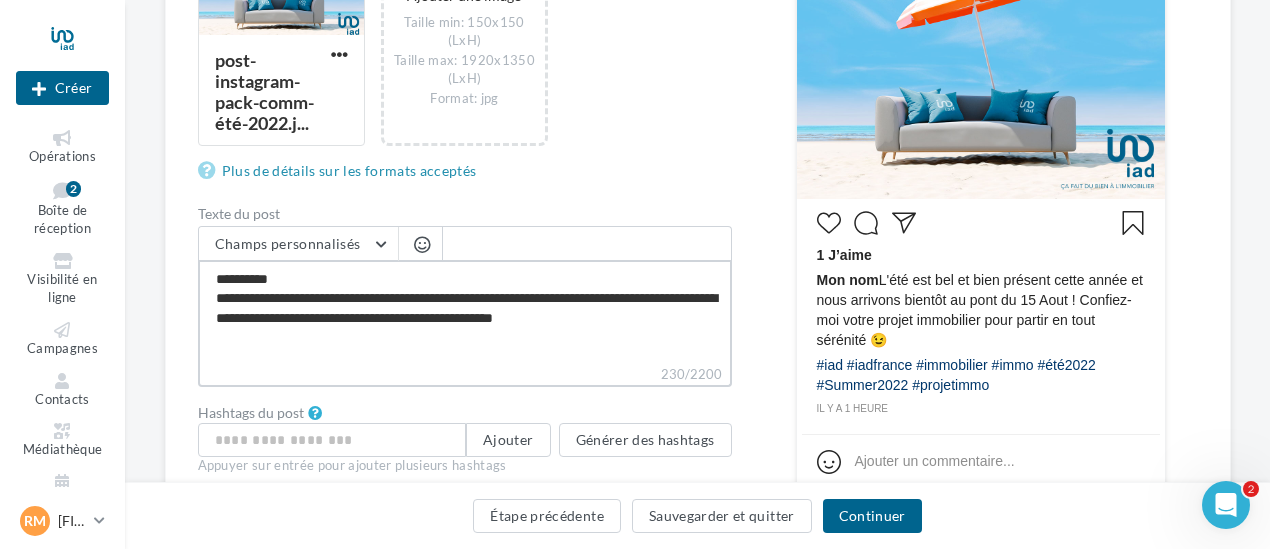 type on "**********" 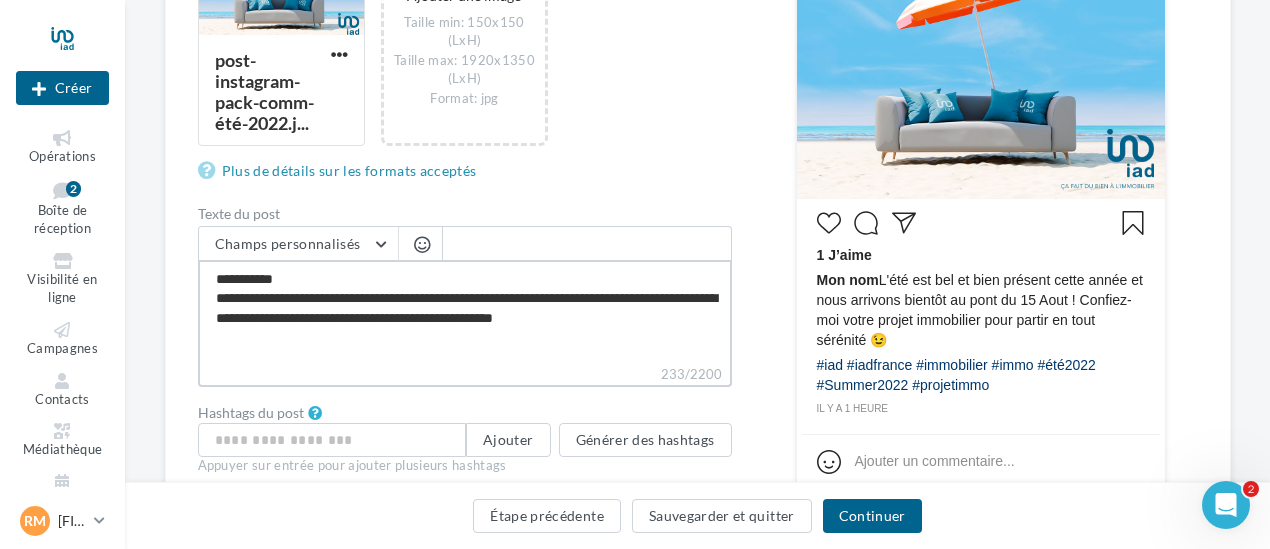 type on "**********" 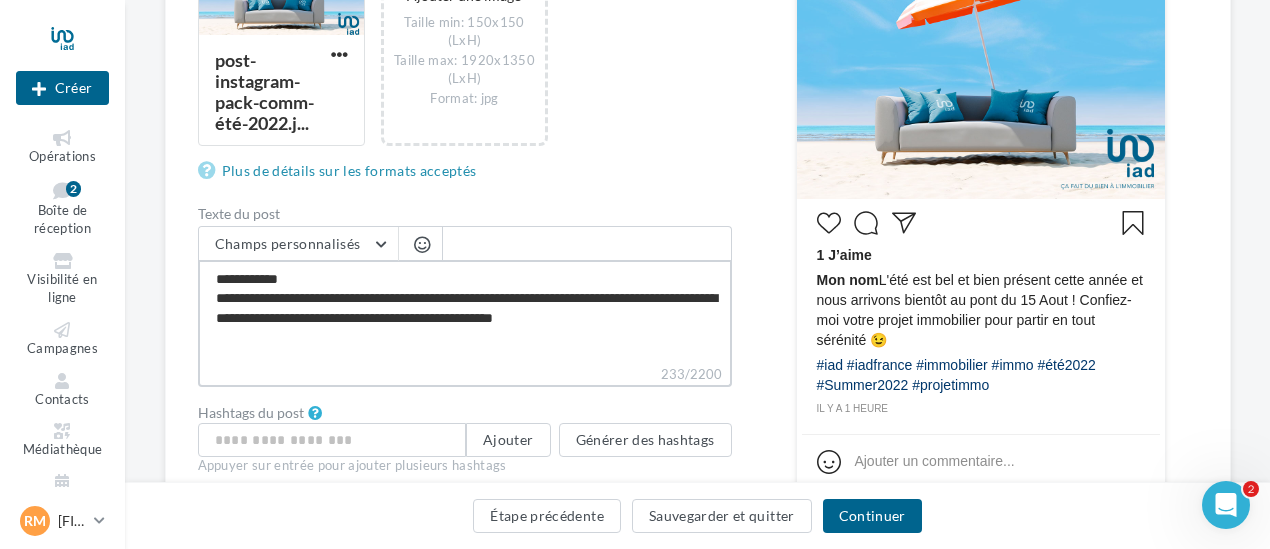 type on "**********" 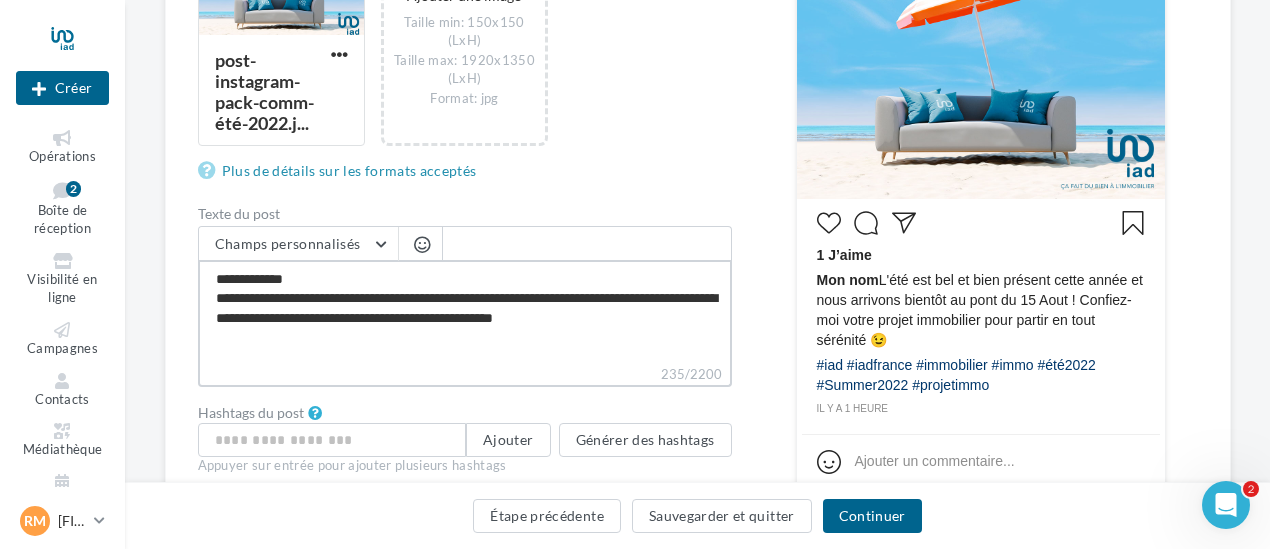 type on "**********" 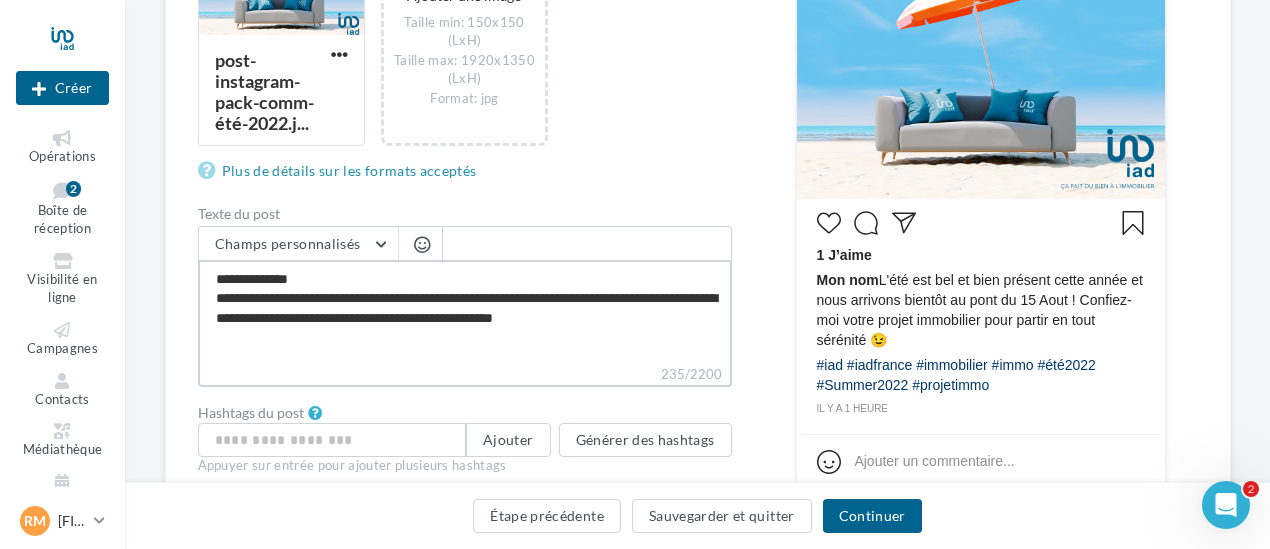 type on "**********" 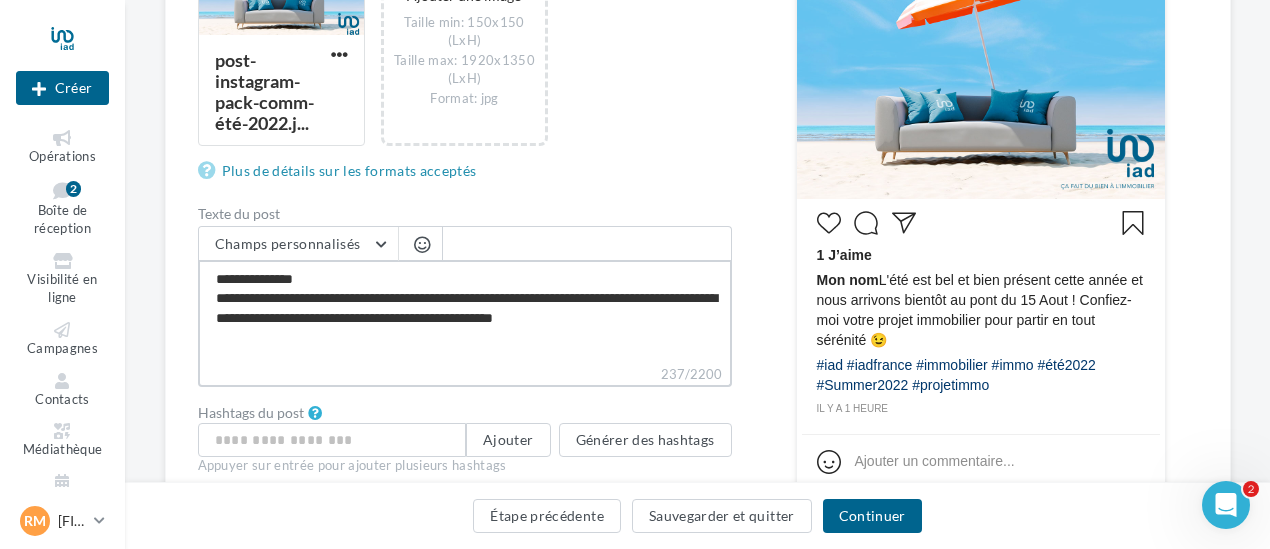 type on "**********" 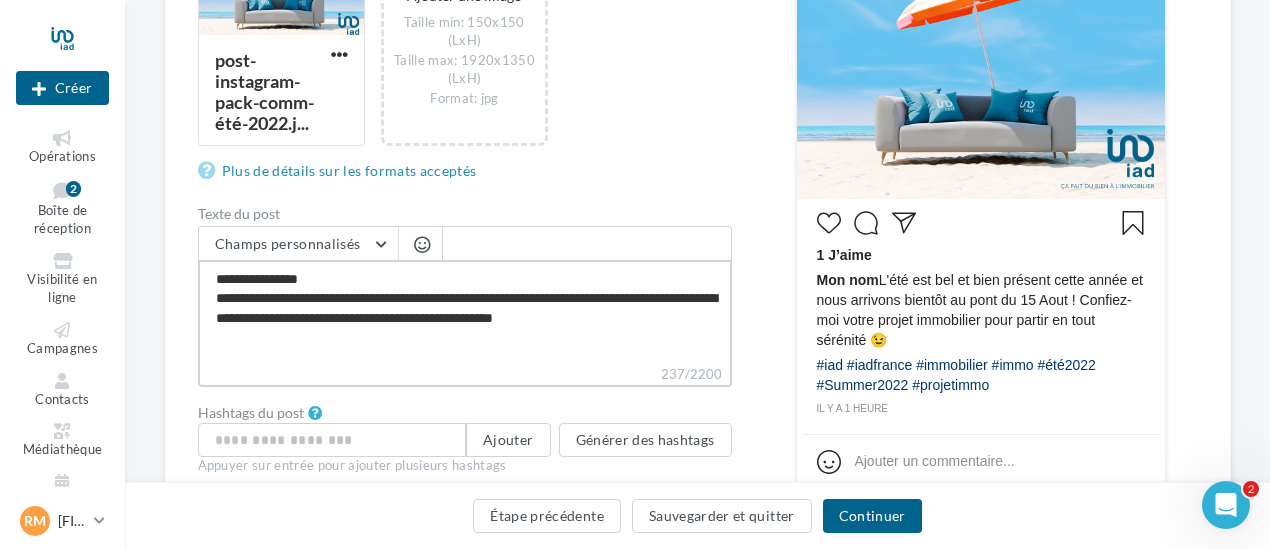 type on "**********" 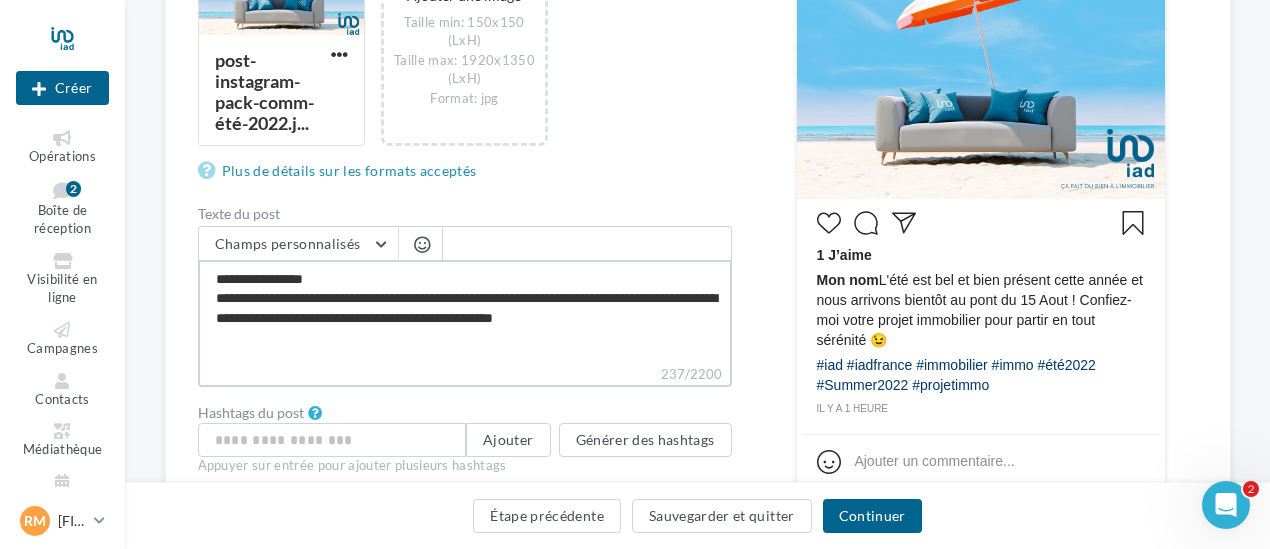 type on "**********" 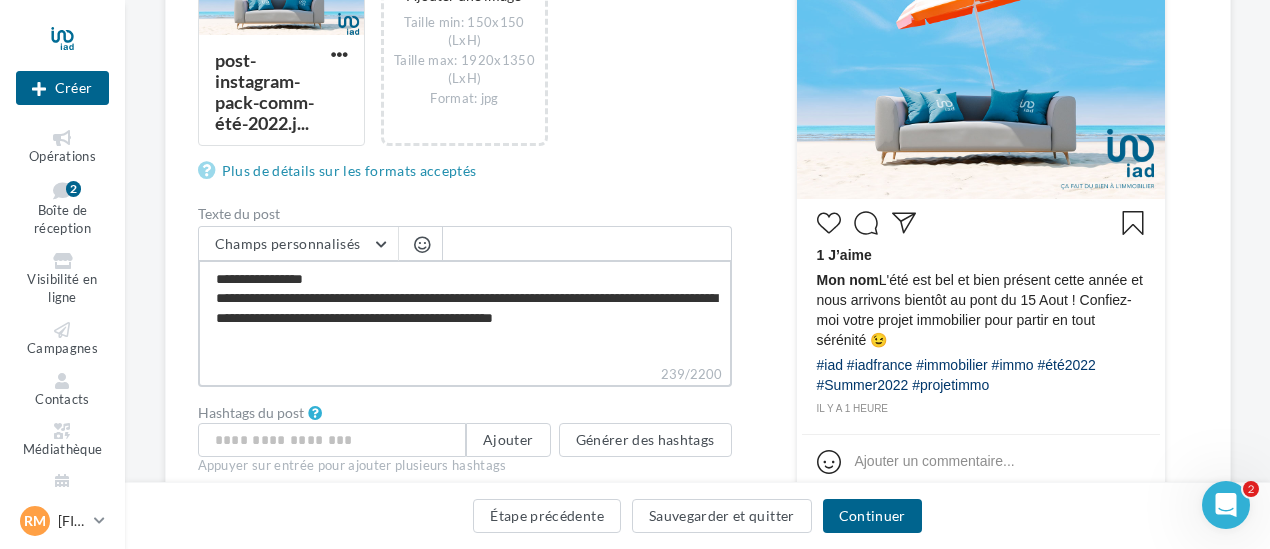 type on "**********" 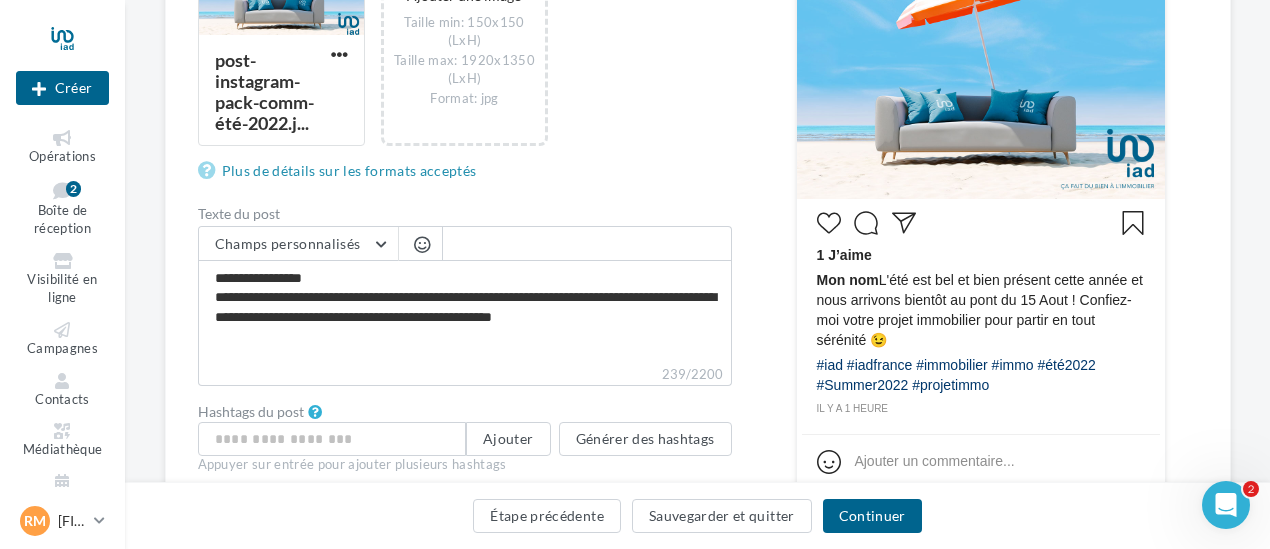 click at bounding box center [422, 244] 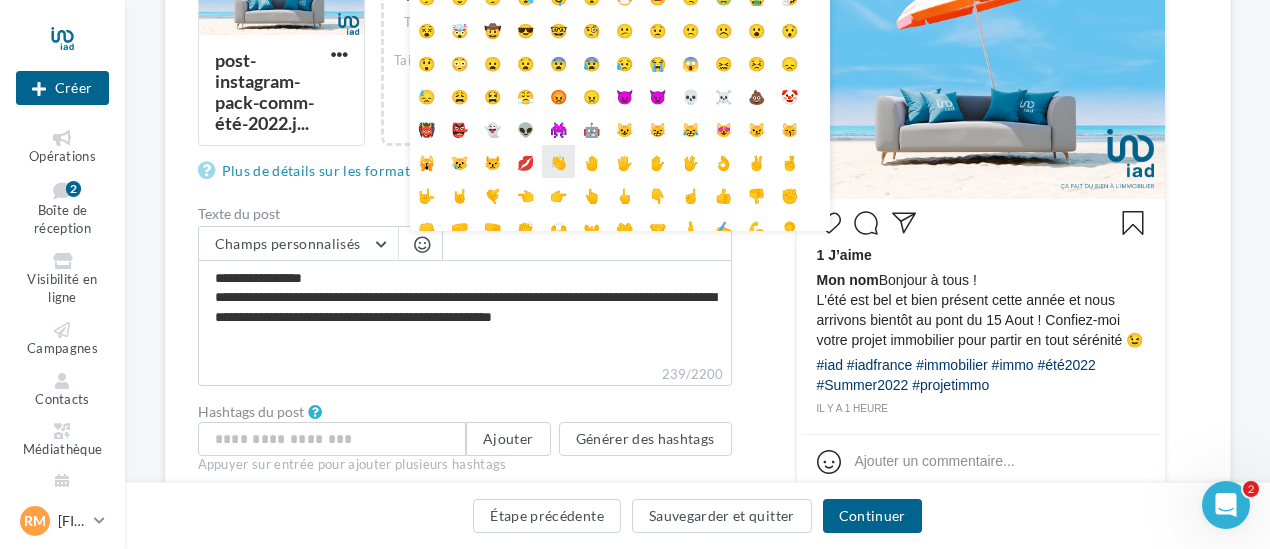 click on "👋" at bounding box center [558, 161] 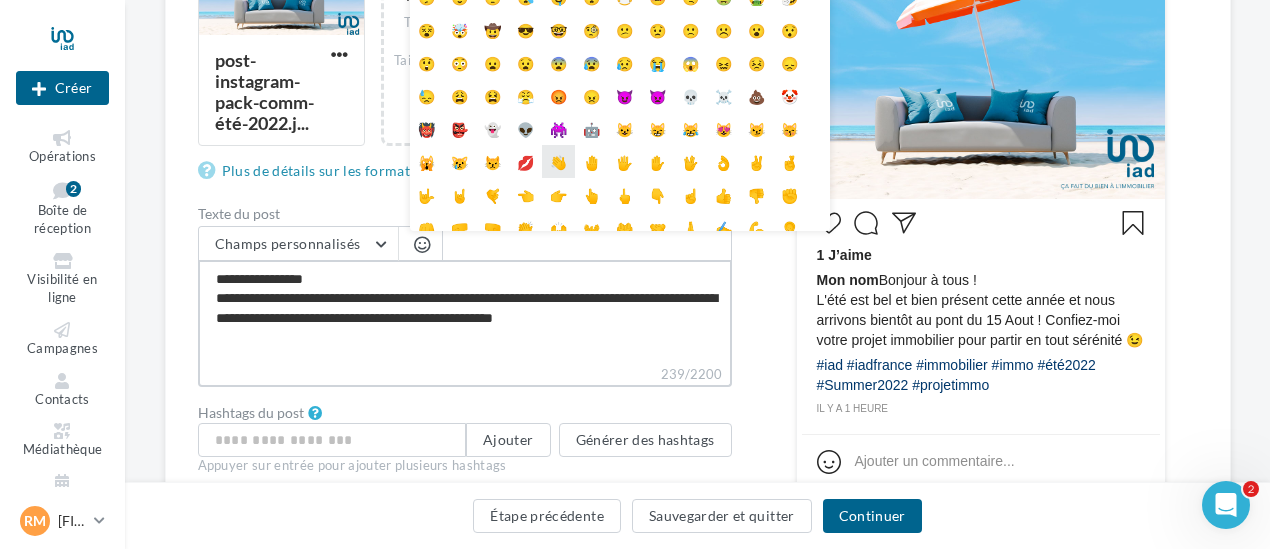 type on "**********" 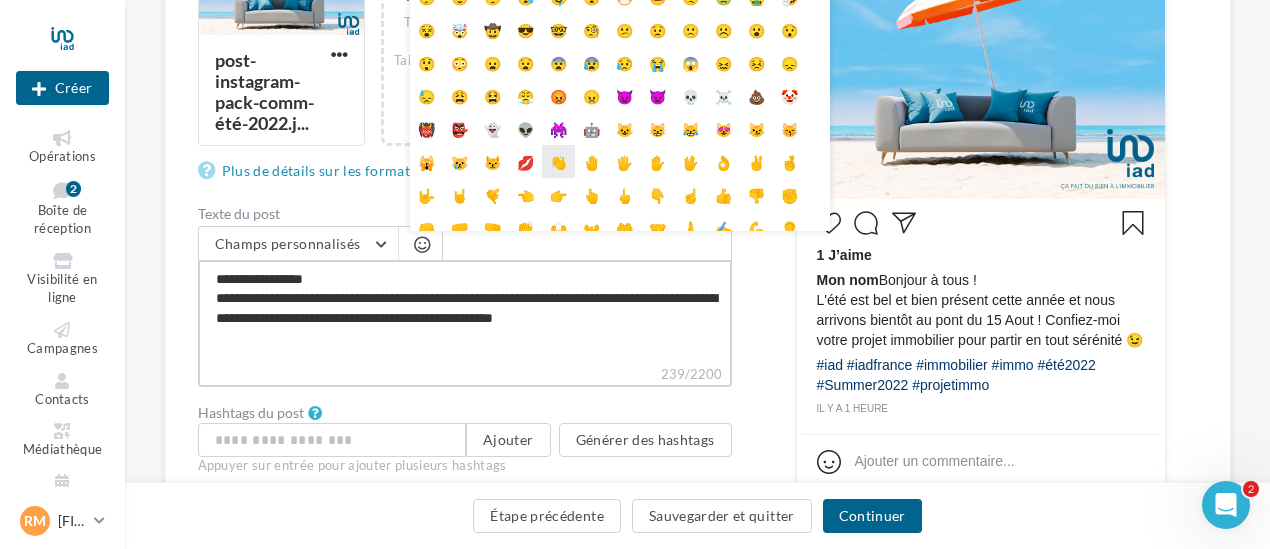 type on "**********" 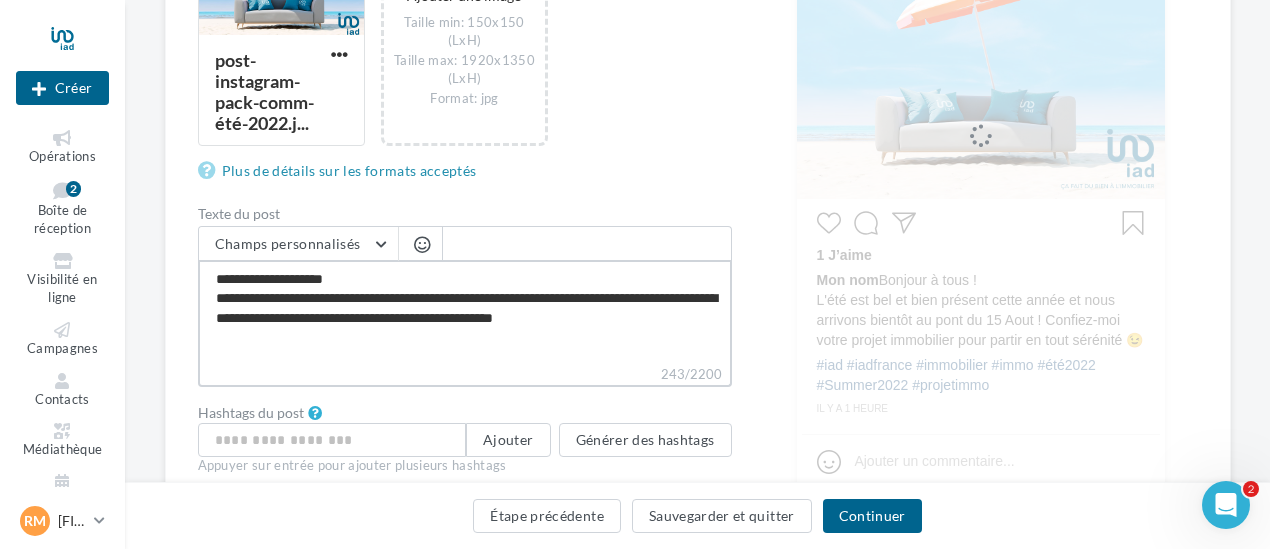 click on "**********" at bounding box center (465, 312) 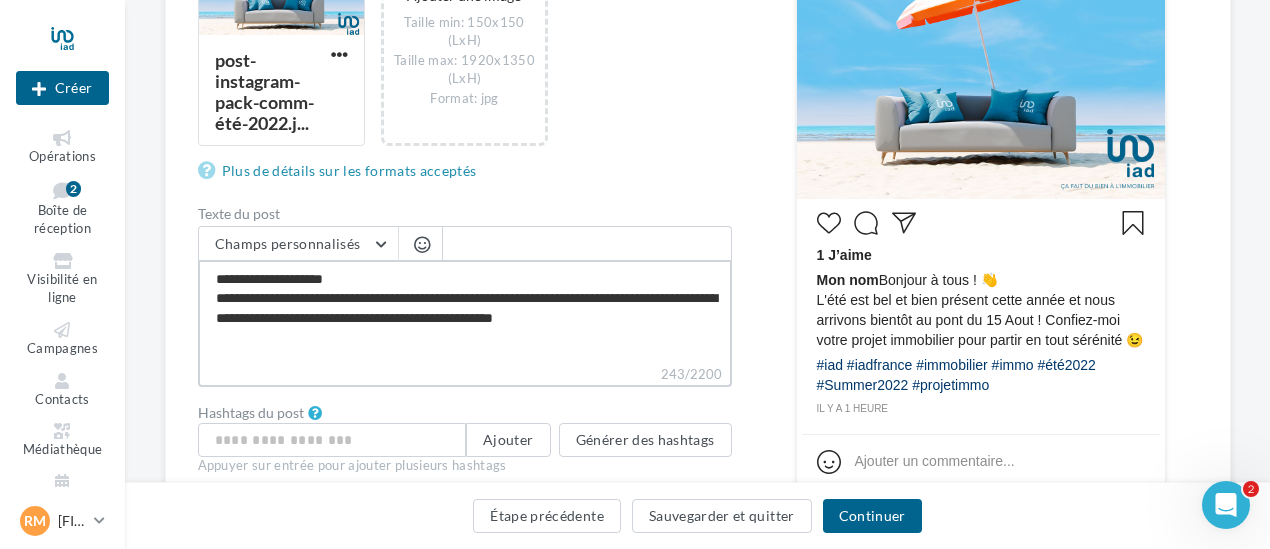 click on "**********" at bounding box center (465, 312) 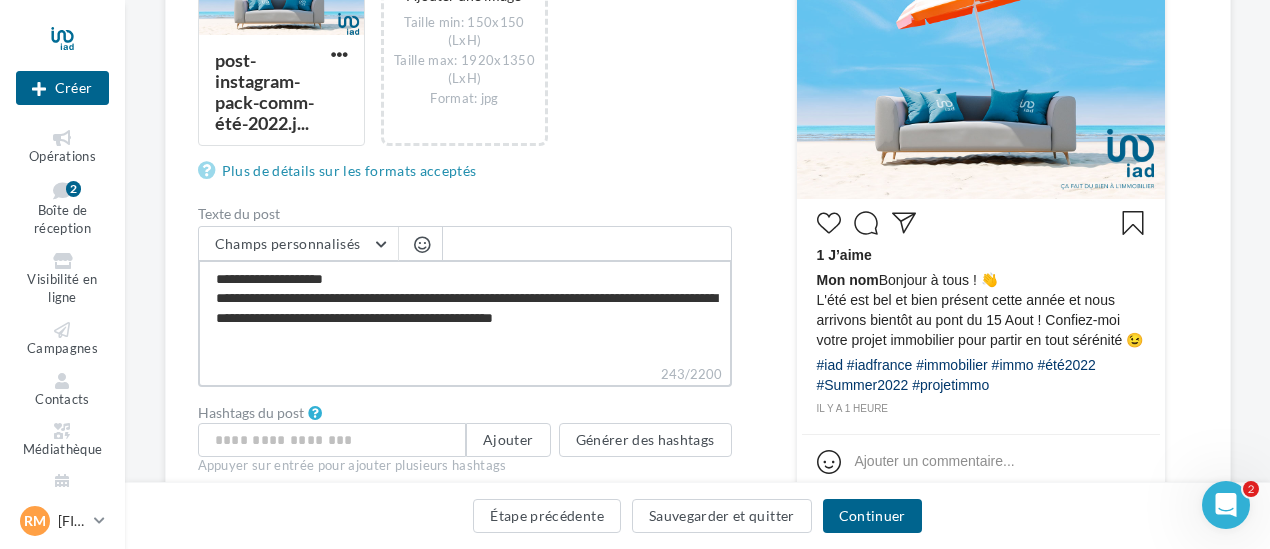 type on "**********" 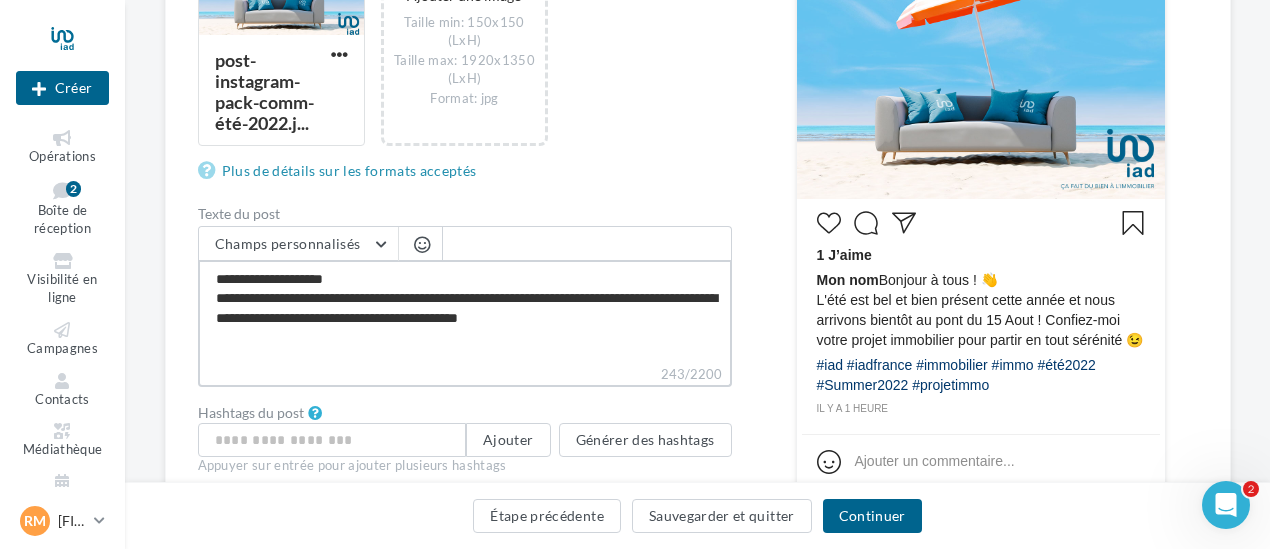 type on "**********" 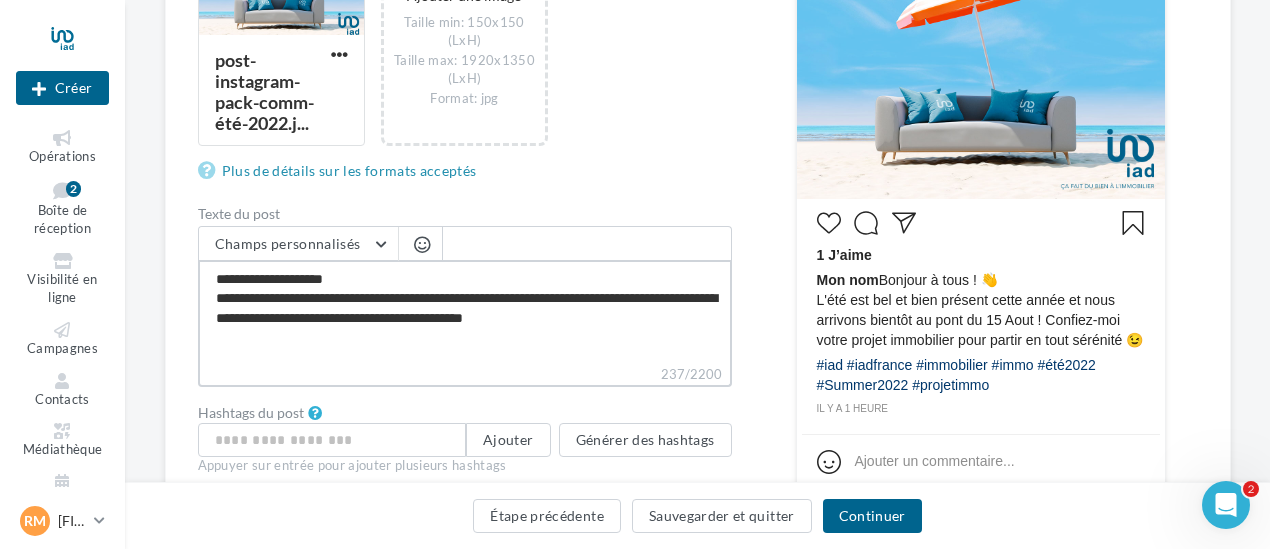 type on "**********" 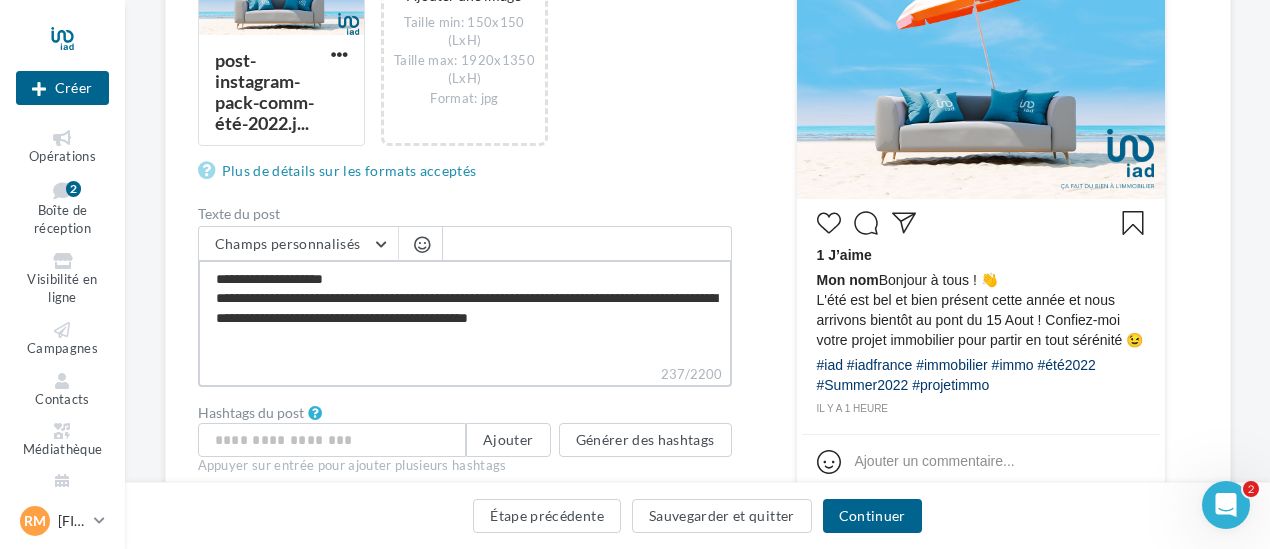 type on "**********" 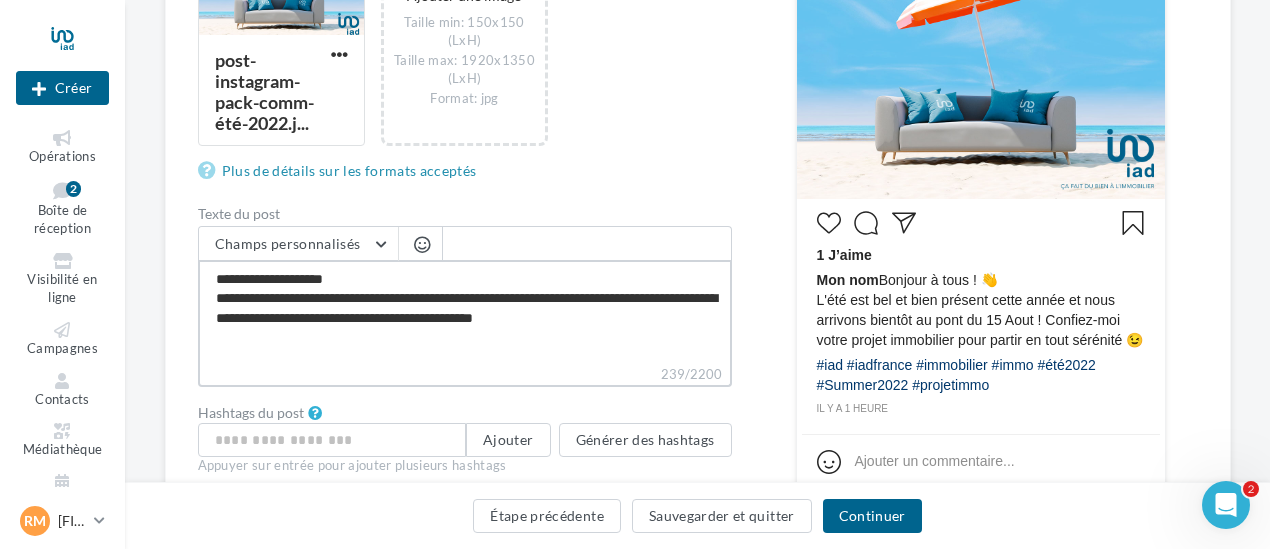 type on "**********" 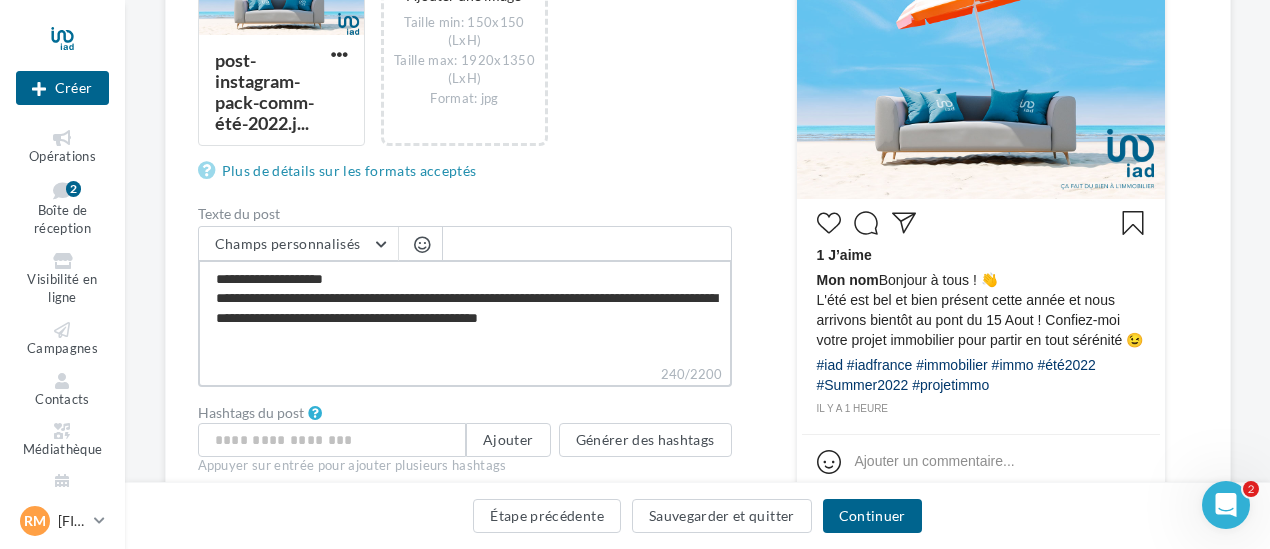 type on "**********" 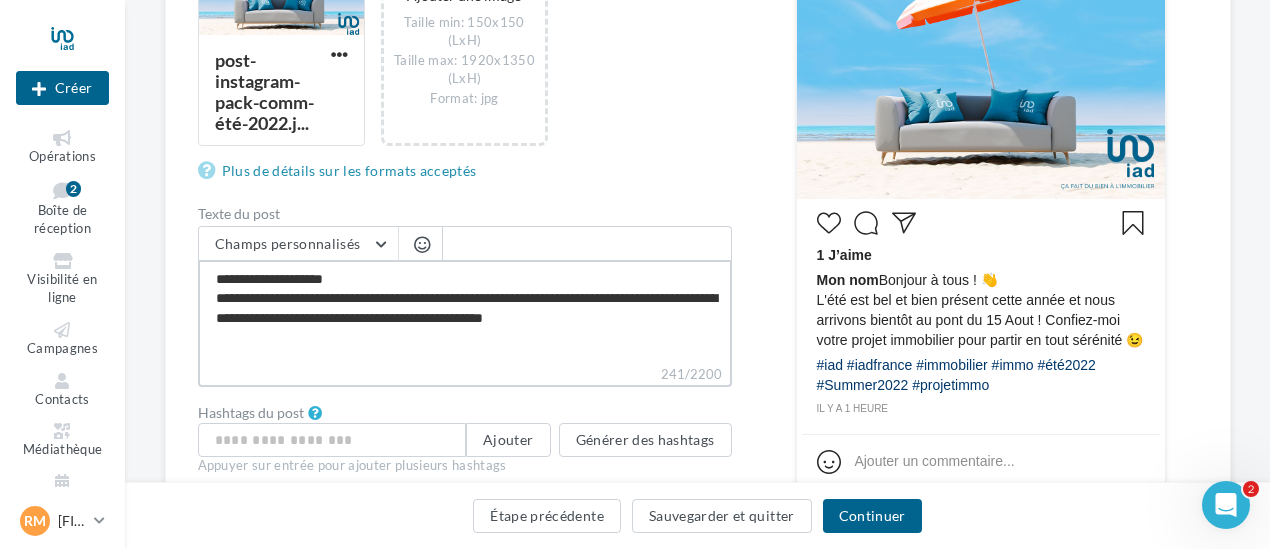 type on "**********" 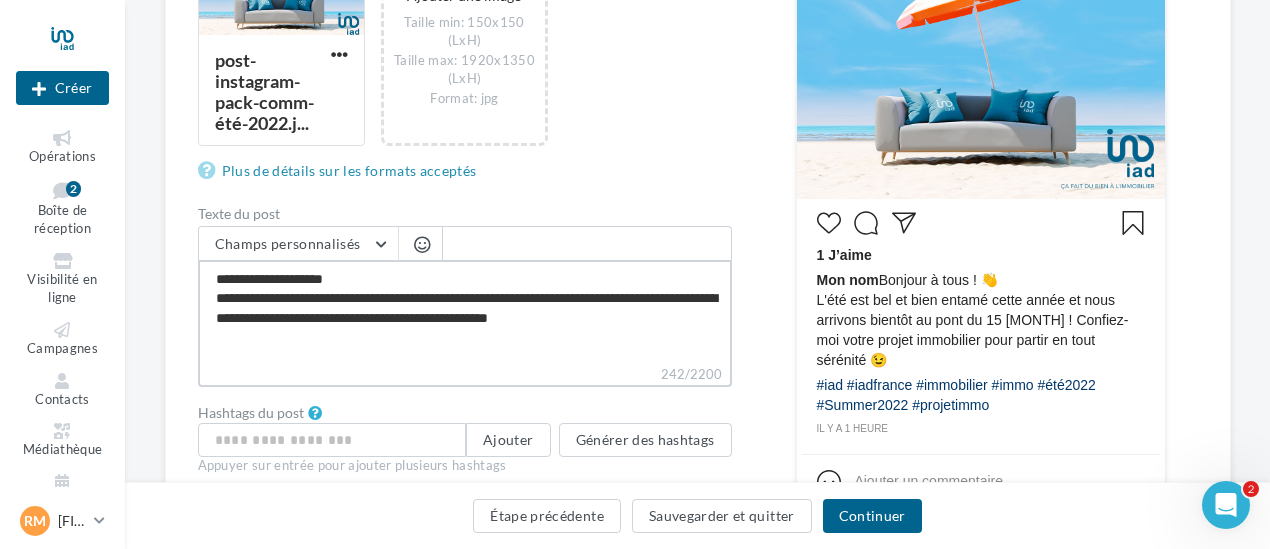 drag, startPoint x: 382, startPoint y: 299, endPoint x: 457, endPoint y: 300, distance: 75.00667 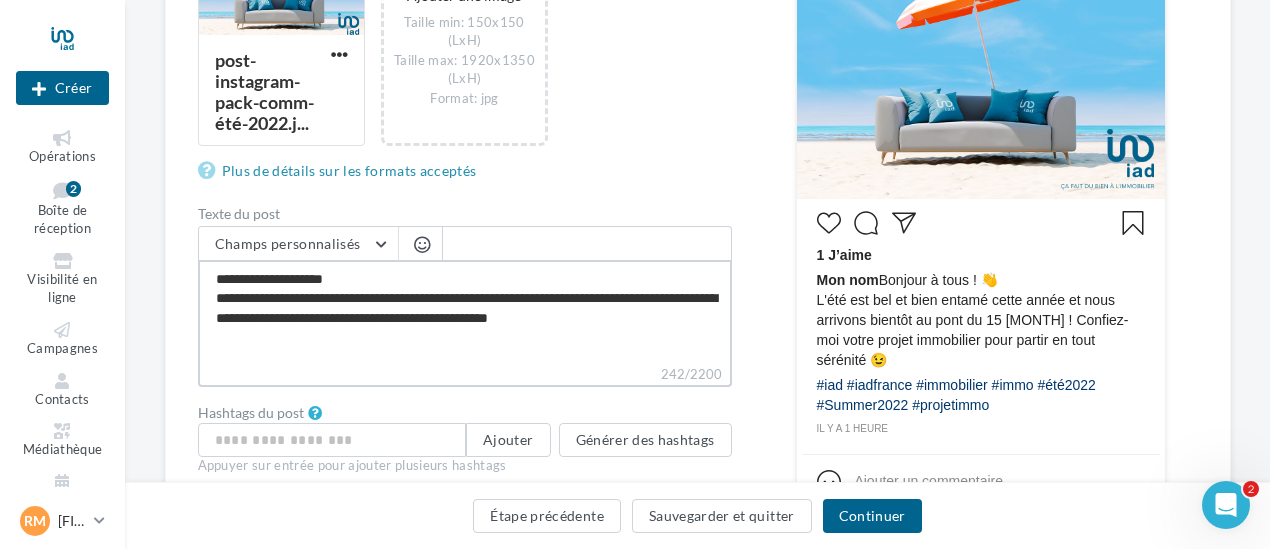 click on "**********" at bounding box center [465, 312] 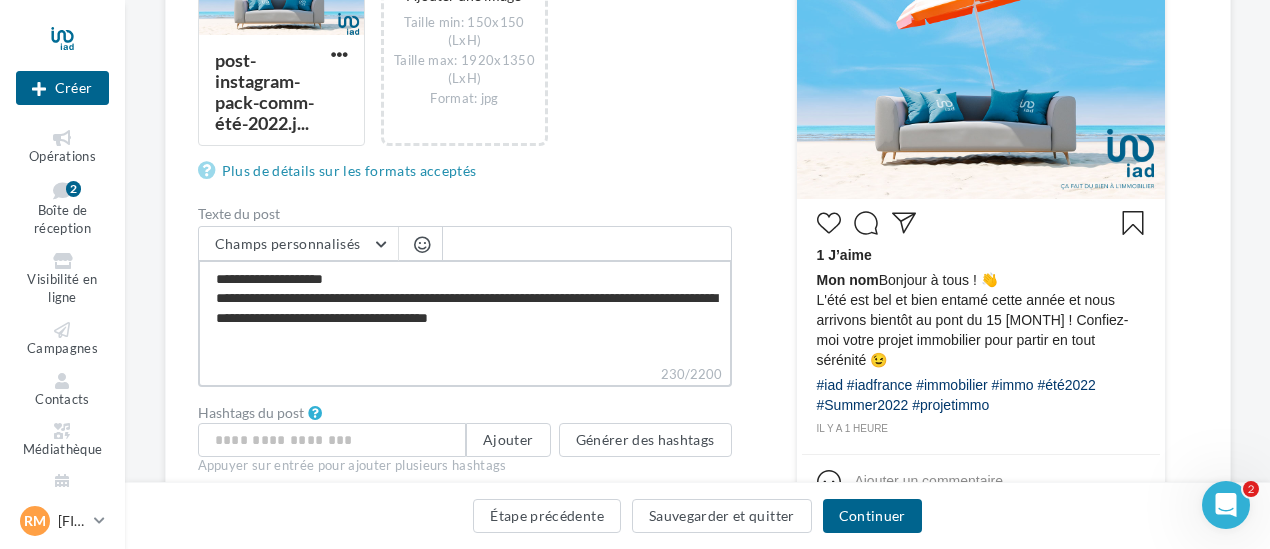 click on "**********" at bounding box center [465, 312] 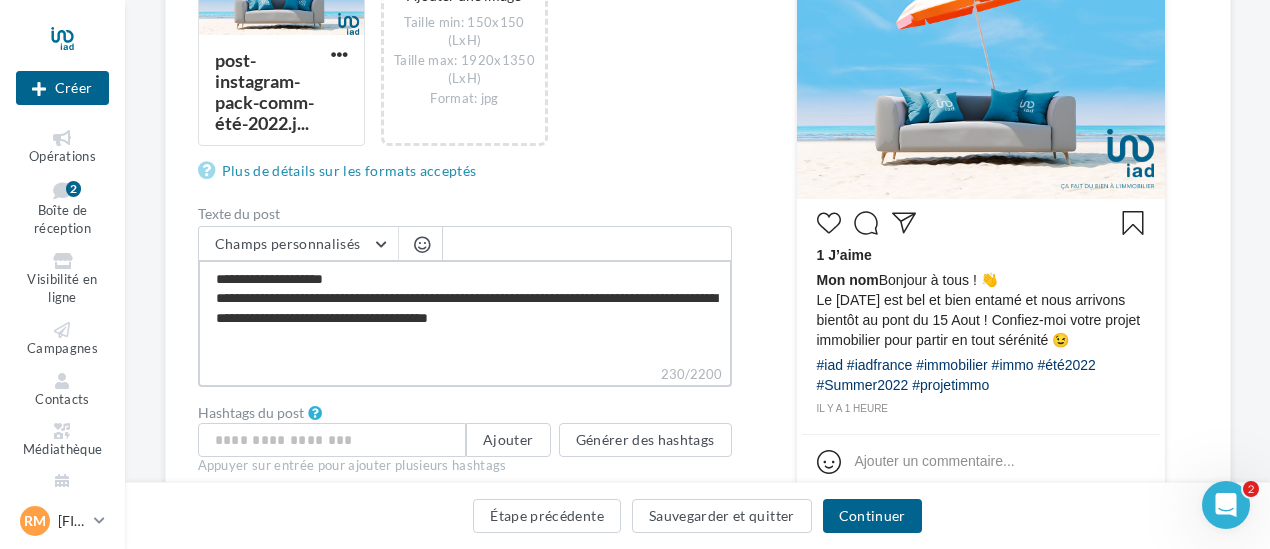 click on "**********" at bounding box center (465, 312) 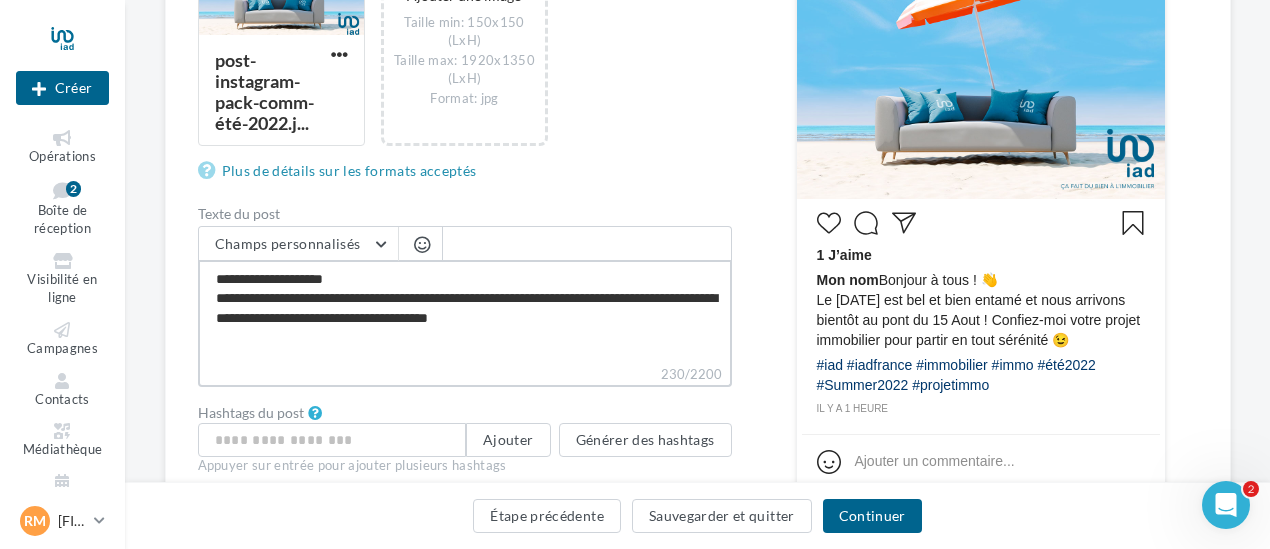 type on "**********" 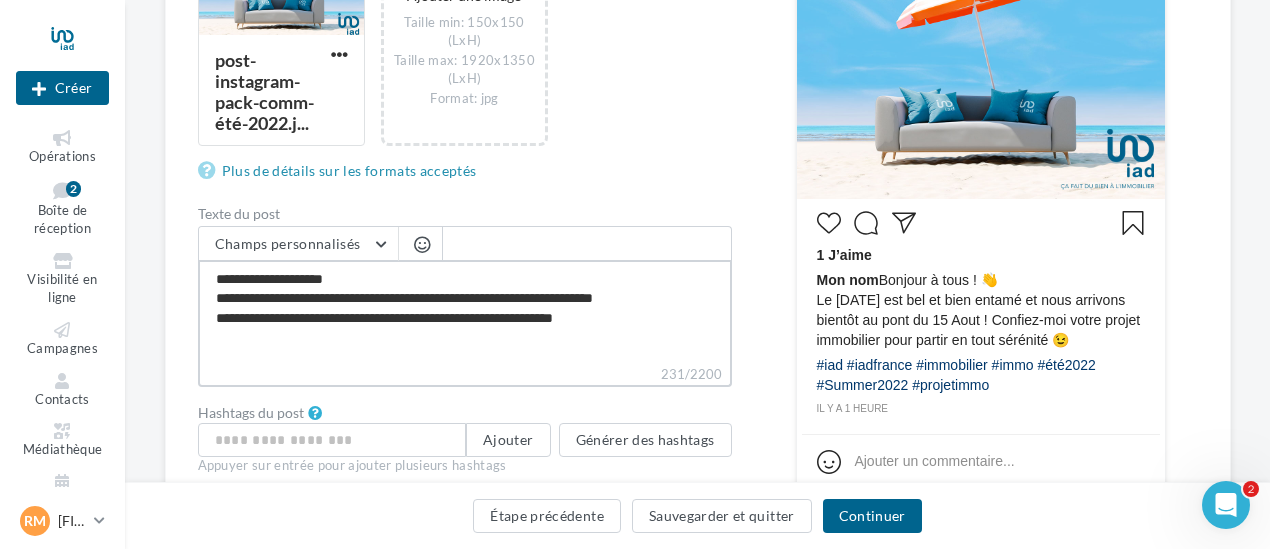 type on "**********" 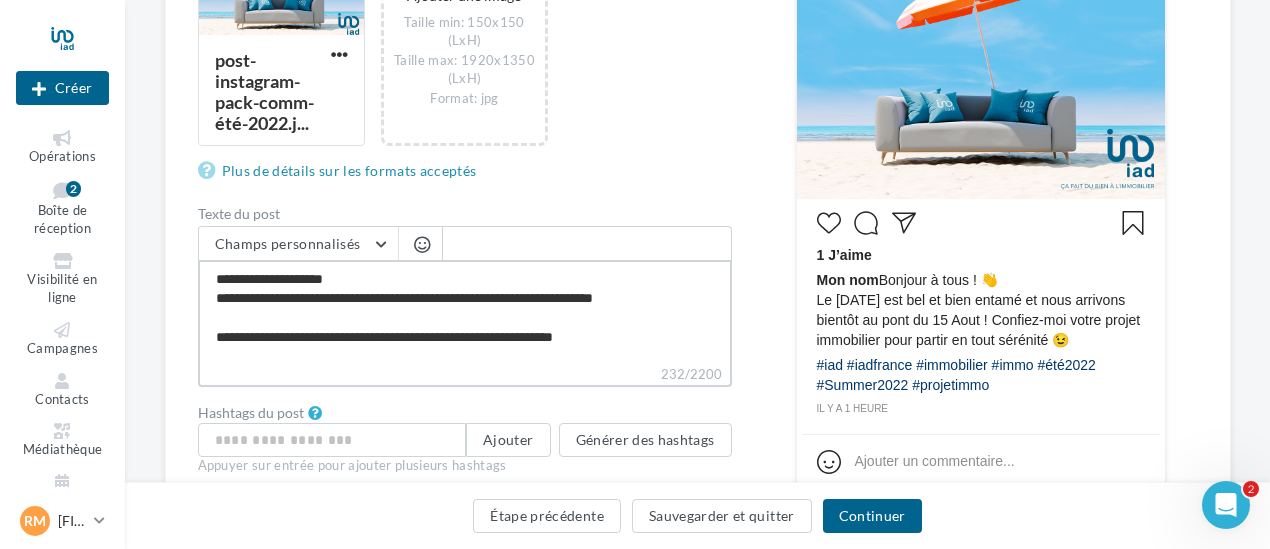 click on "**********" at bounding box center [465, 312] 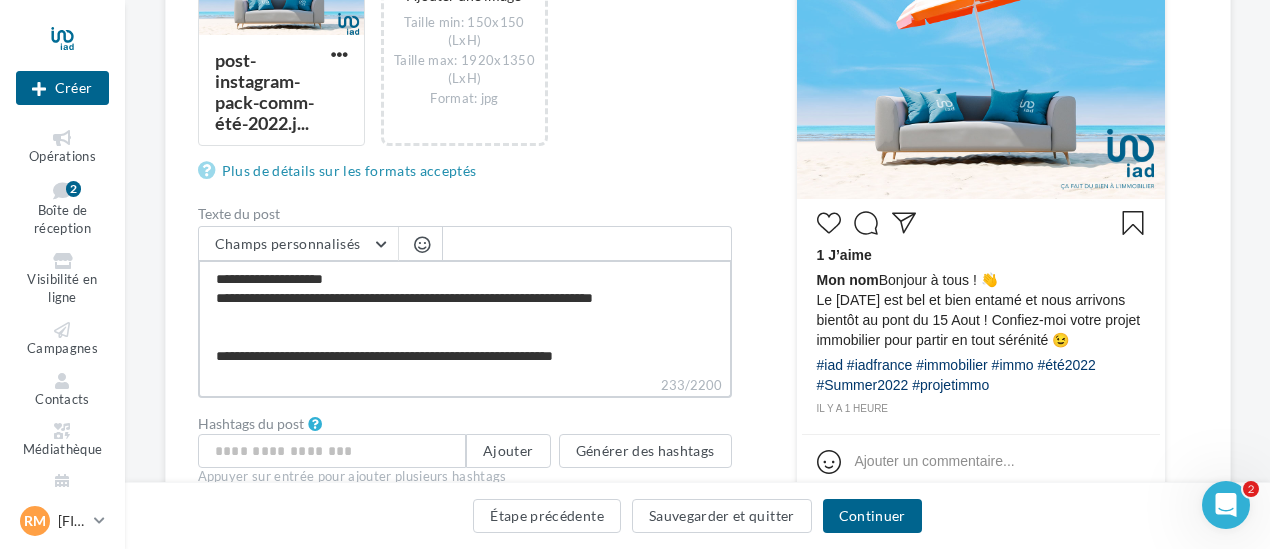 type on "**********" 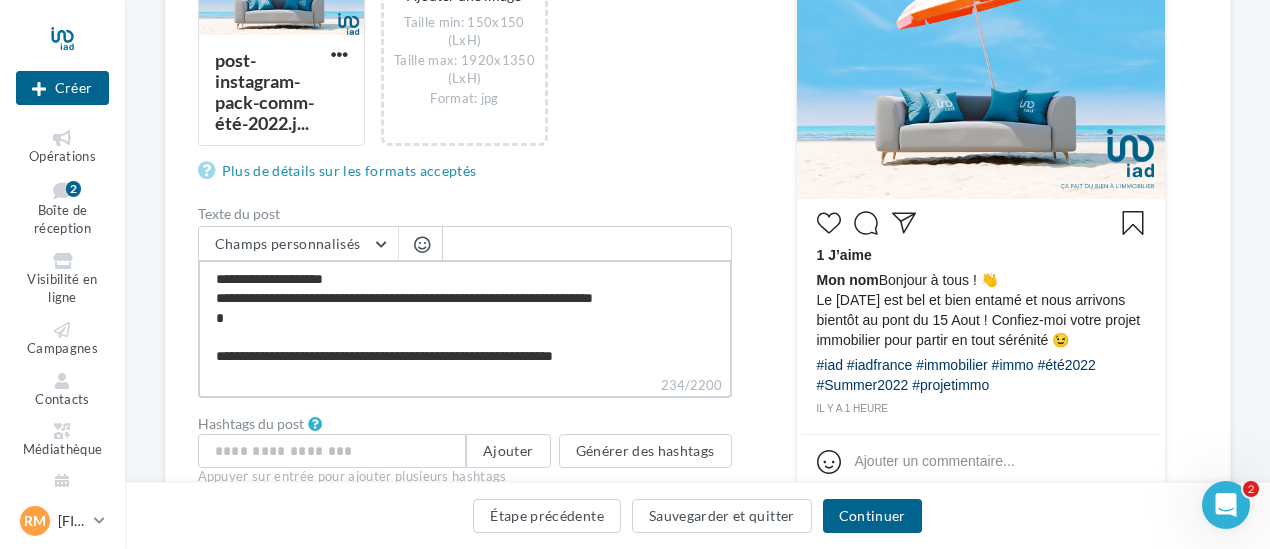 type on "**********" 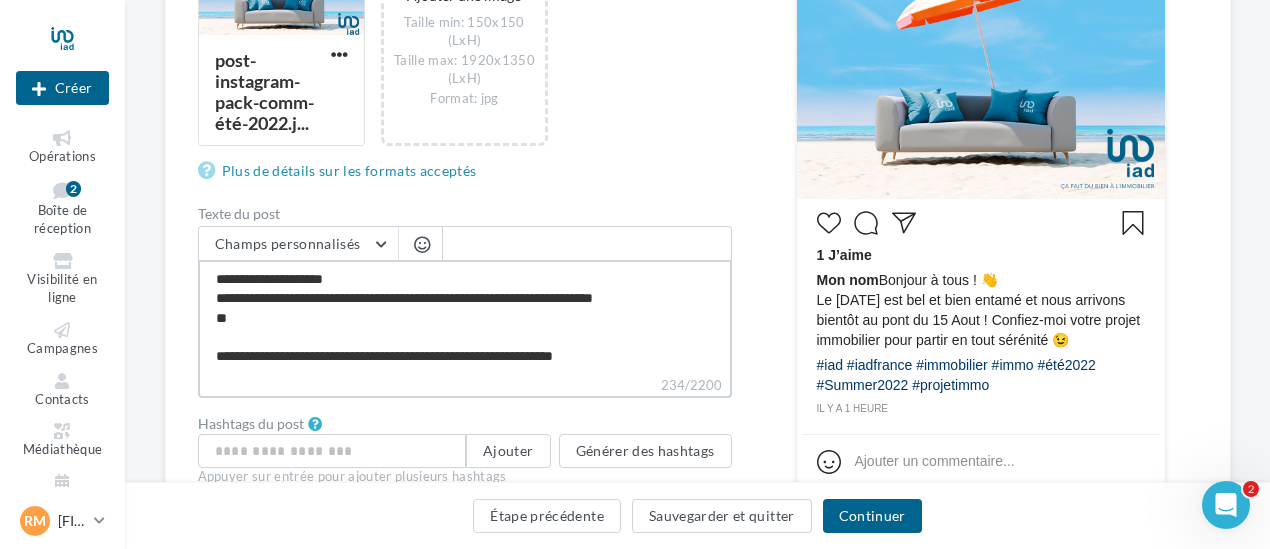 type on "**********" 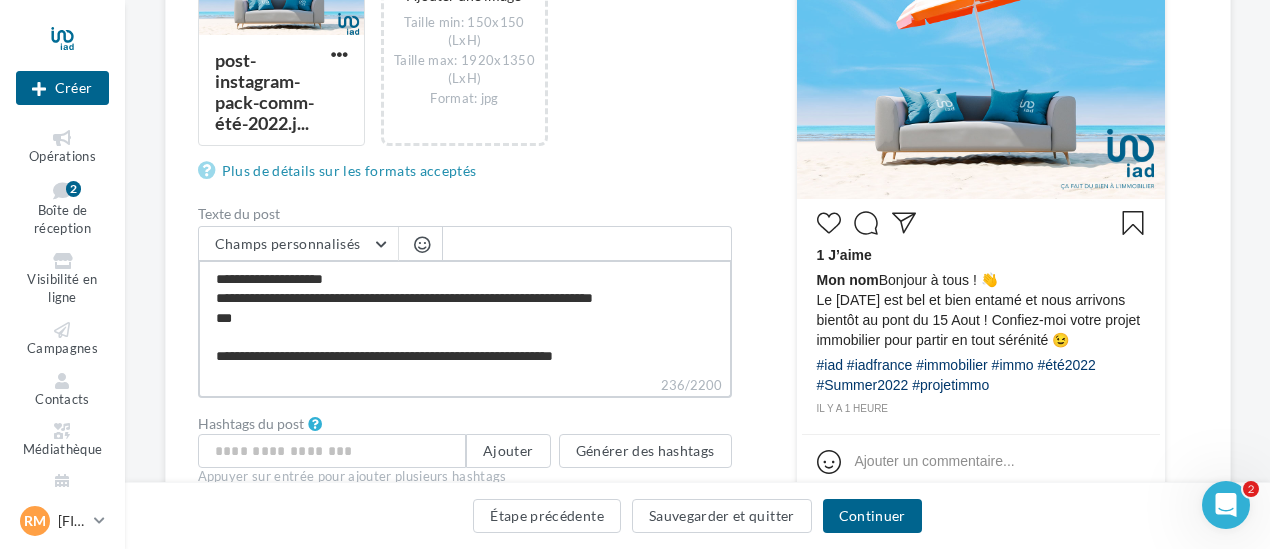 type on "**********" 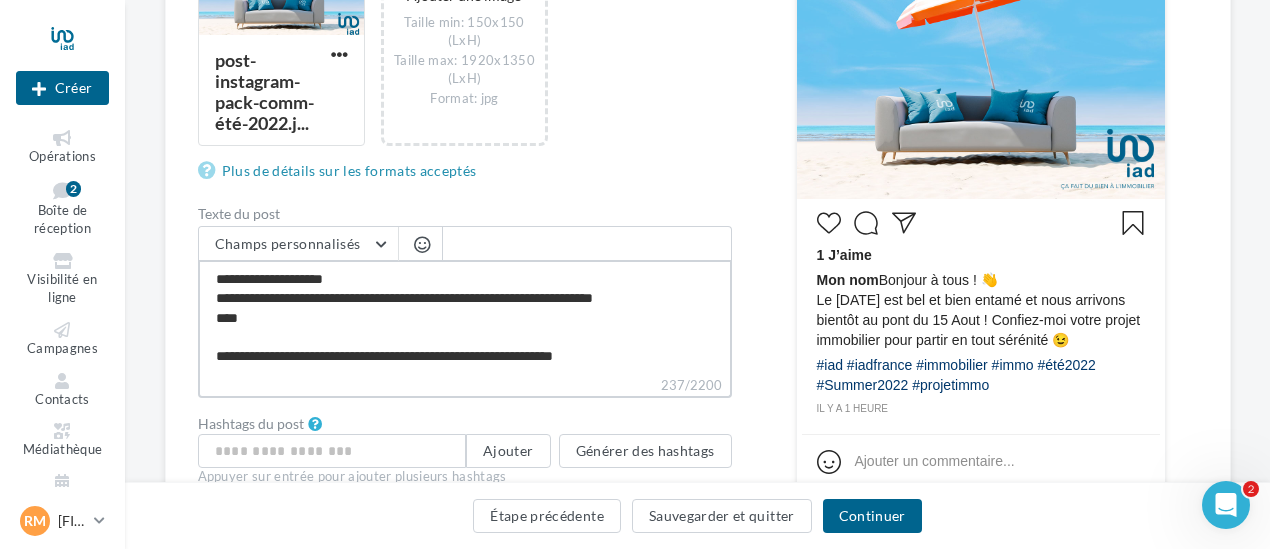 type on "**********" 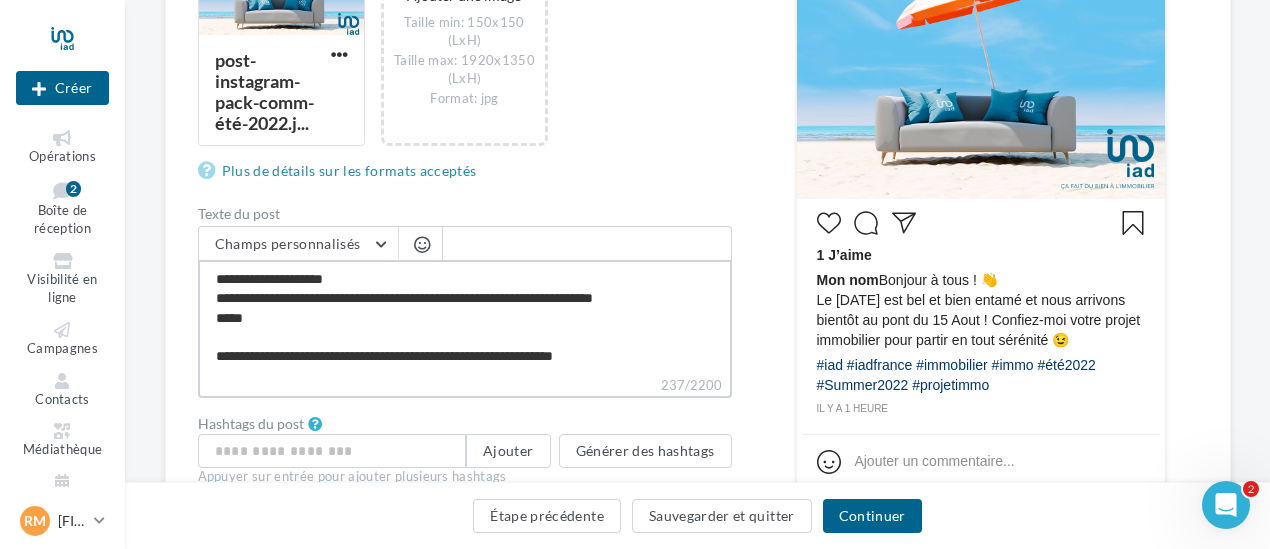 type on "**********" 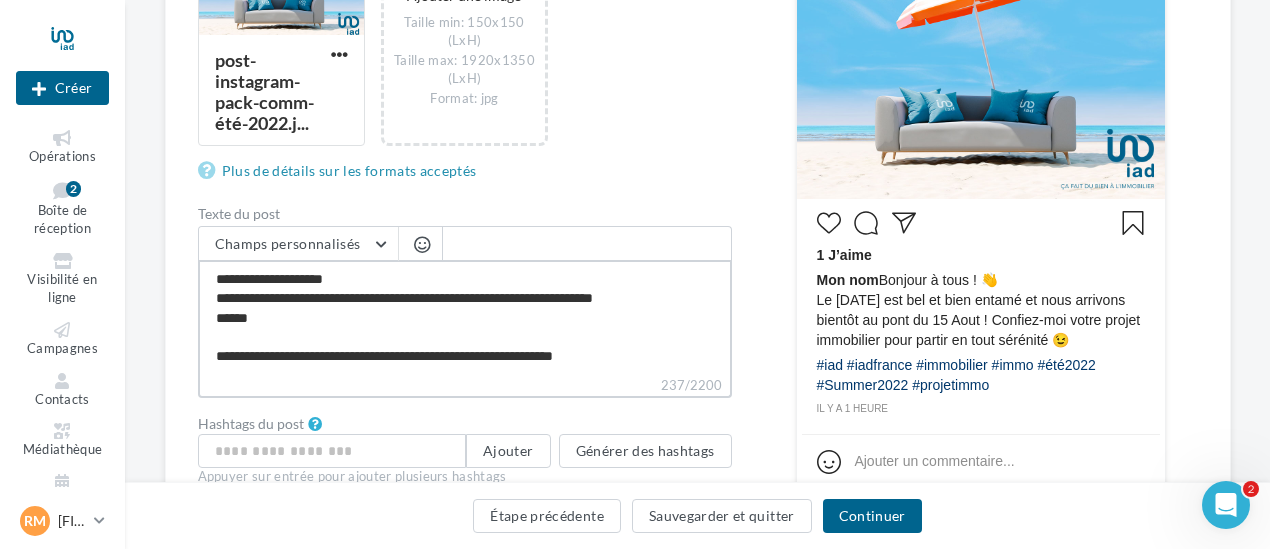 type on "**********" 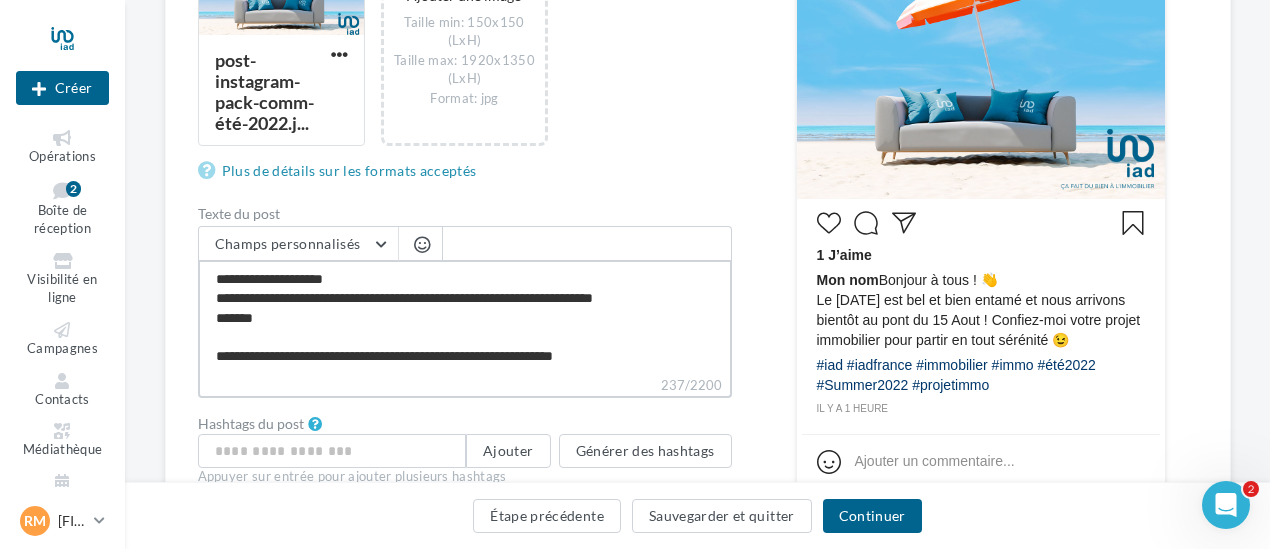type on "**********" 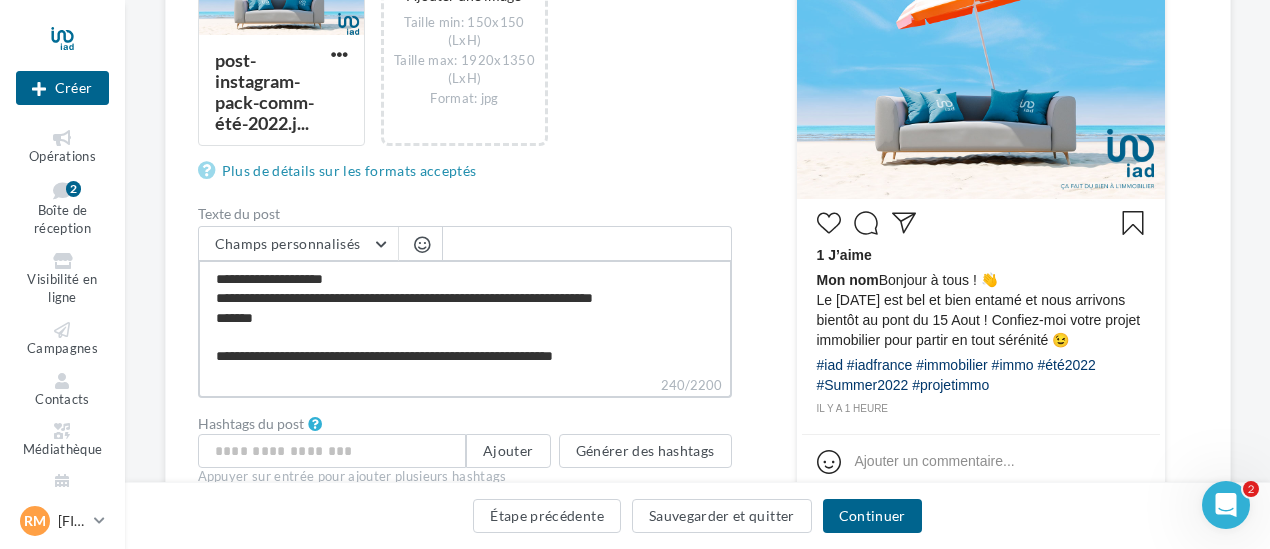 type on "**********" 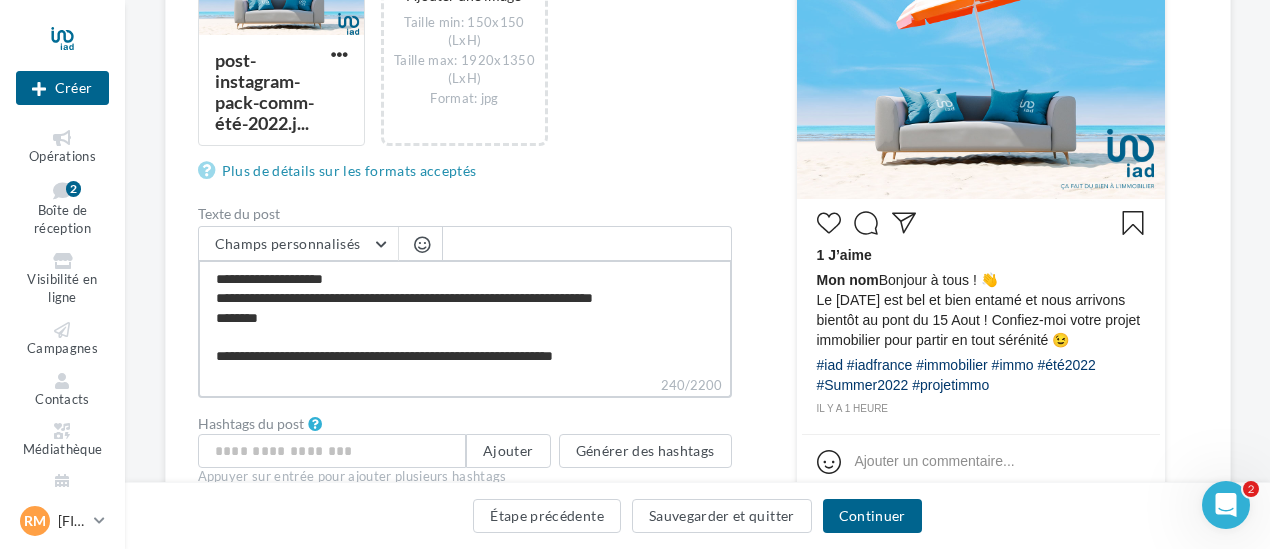 type on "**********" 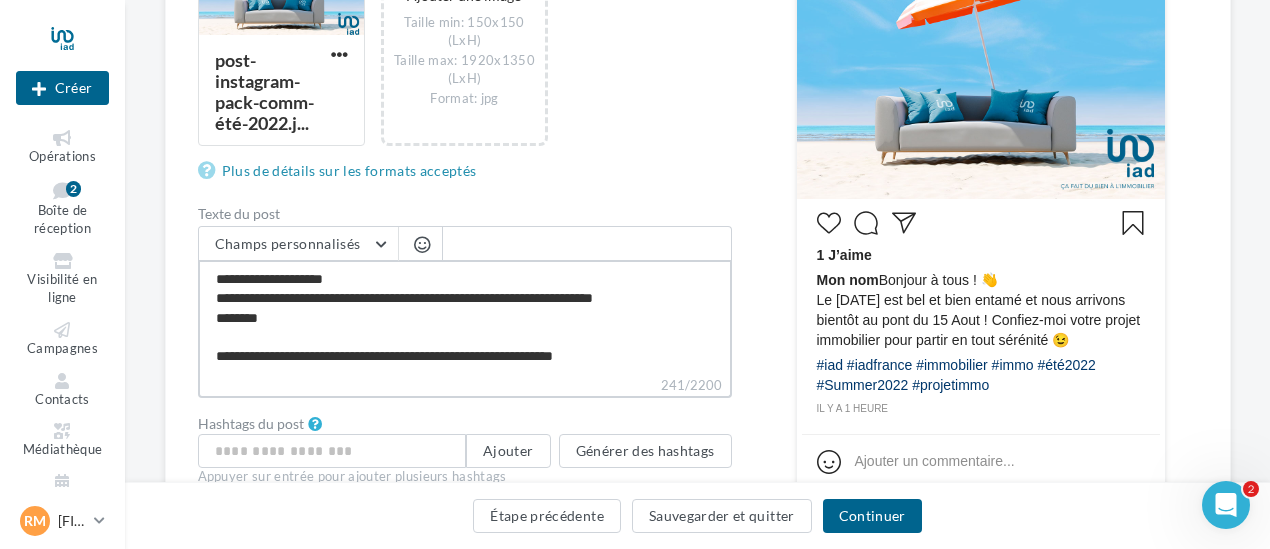 type on "**********" 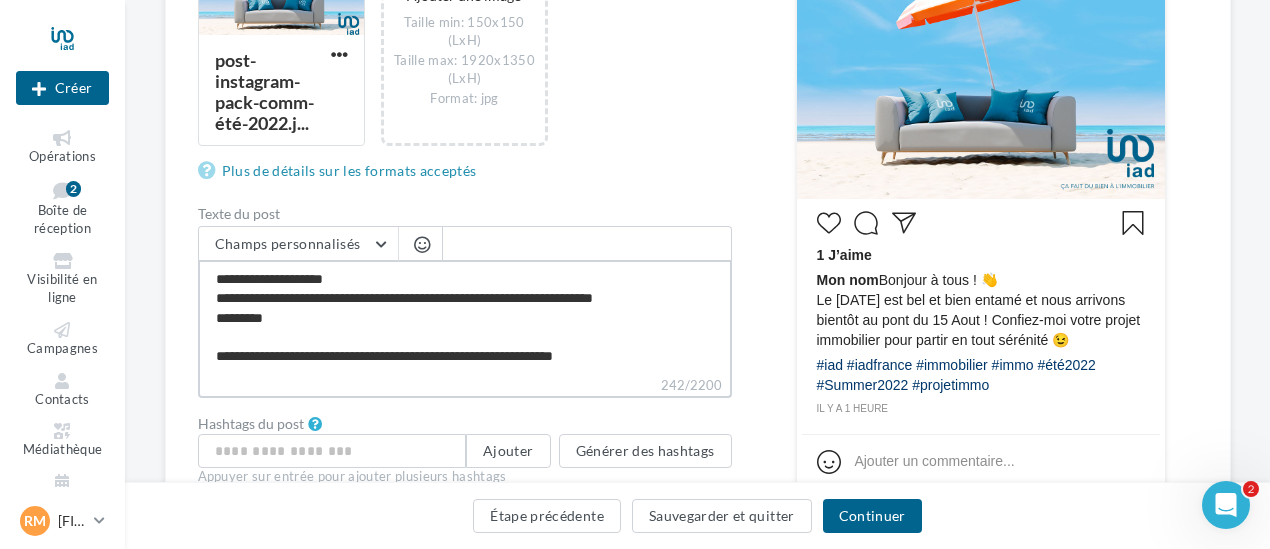 type on "**********" 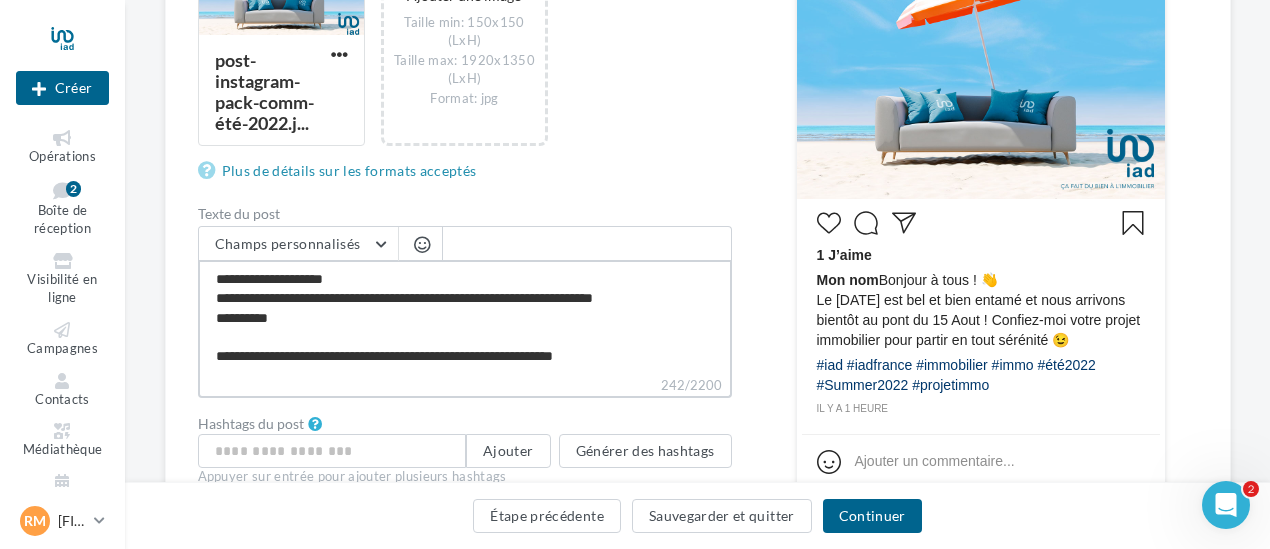 type on "**********" 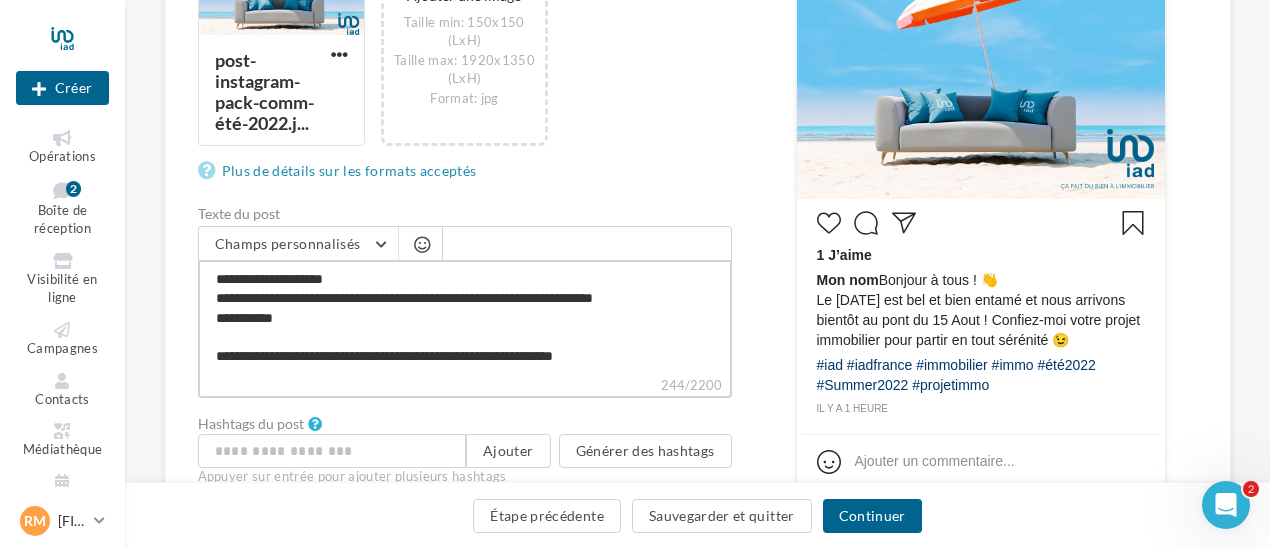 type on "**********" 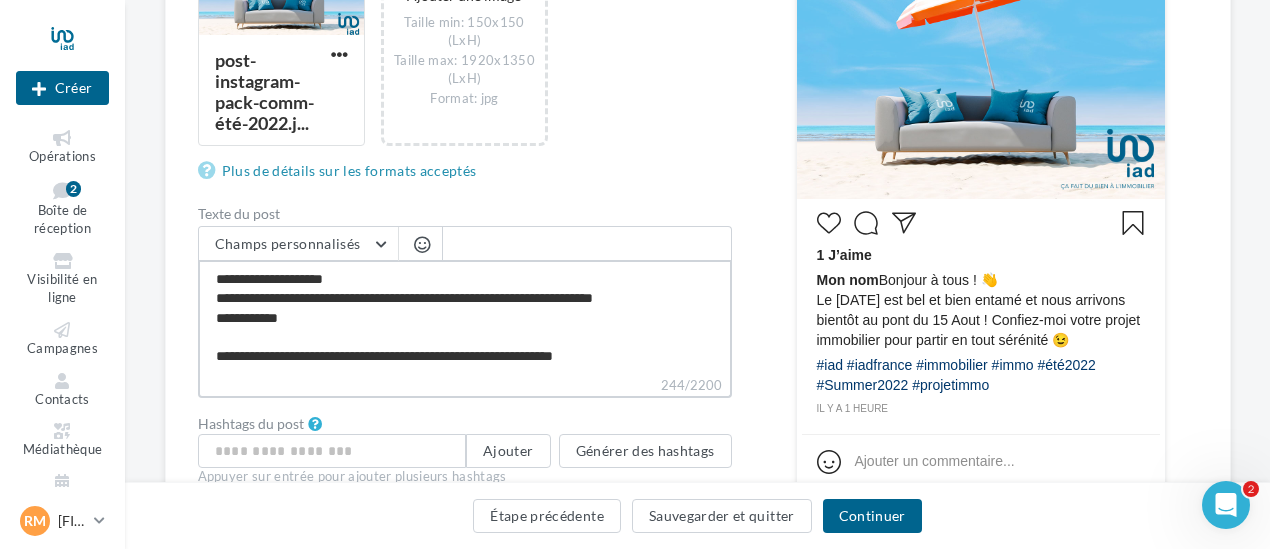 type on "**********" 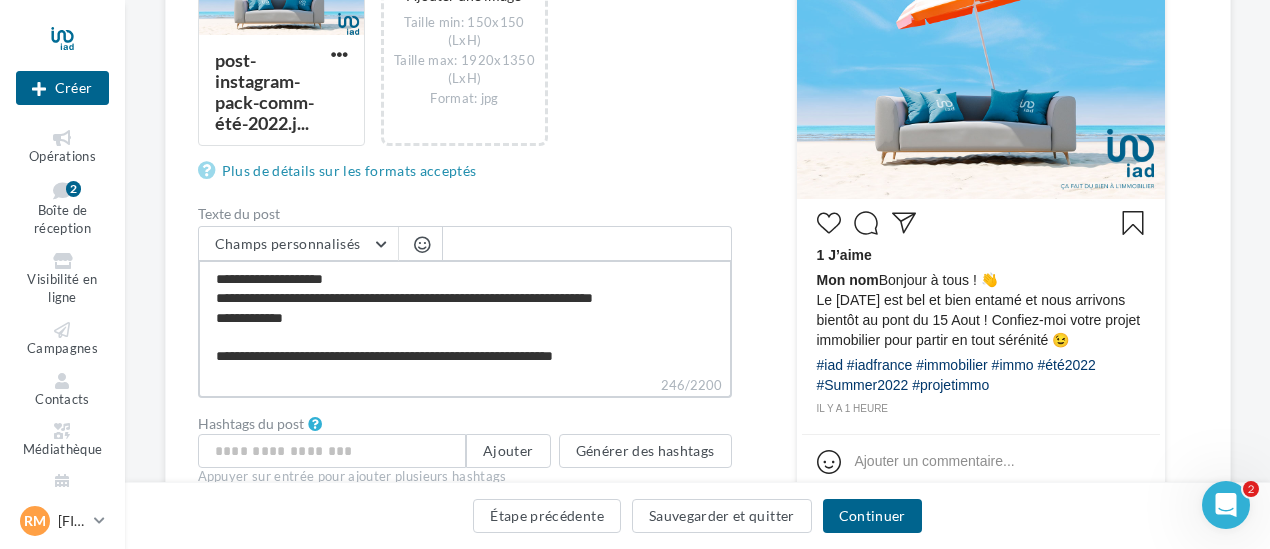 type on "**********" 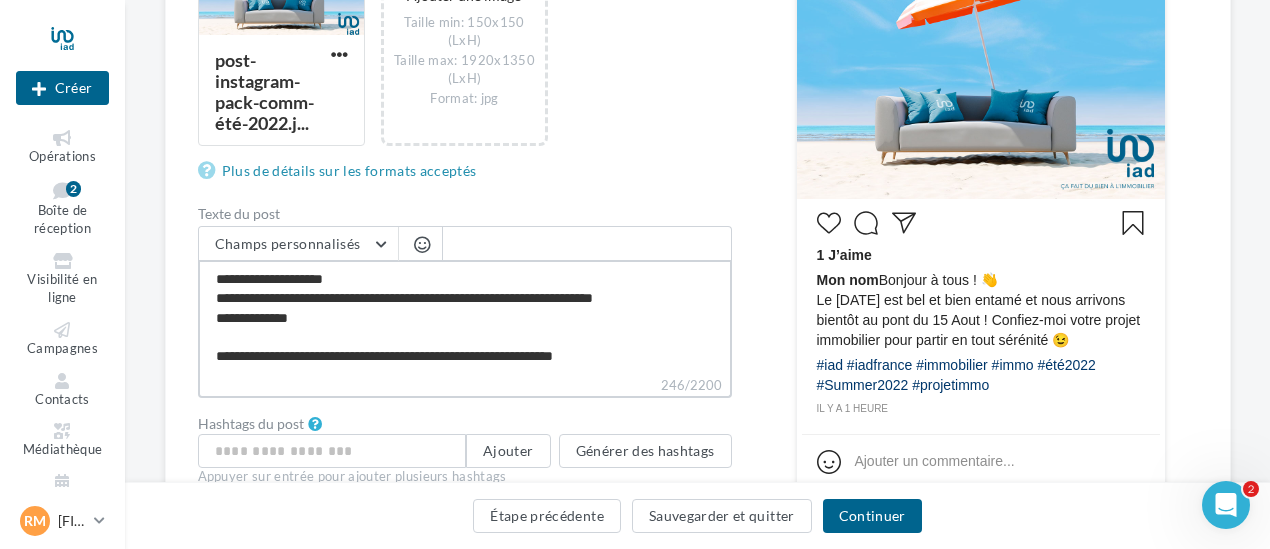 type on "**********" 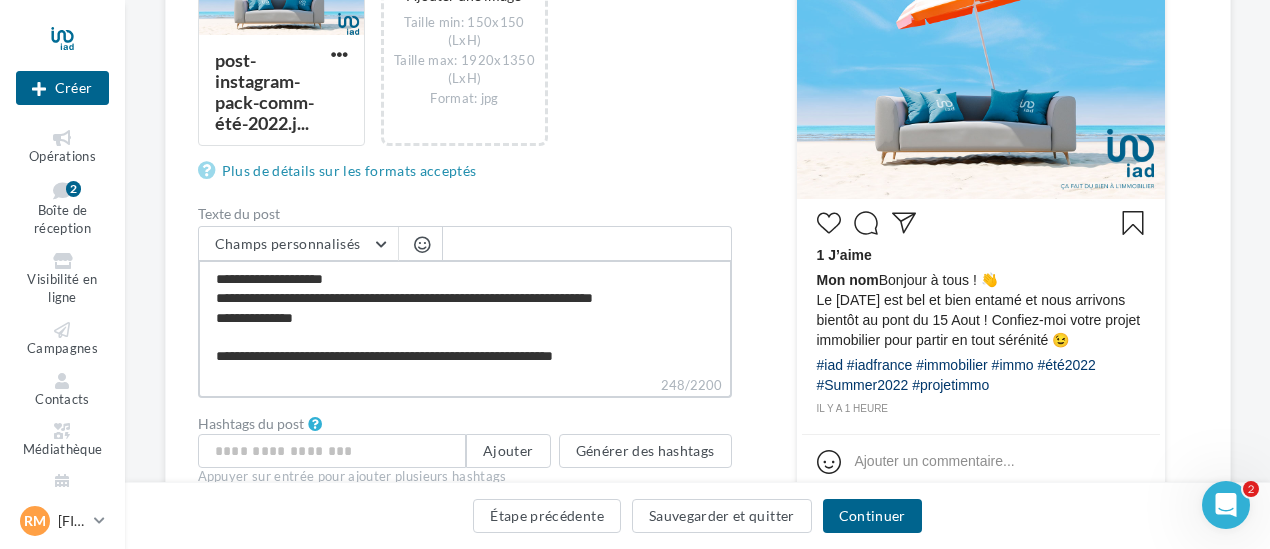 type on "**********" 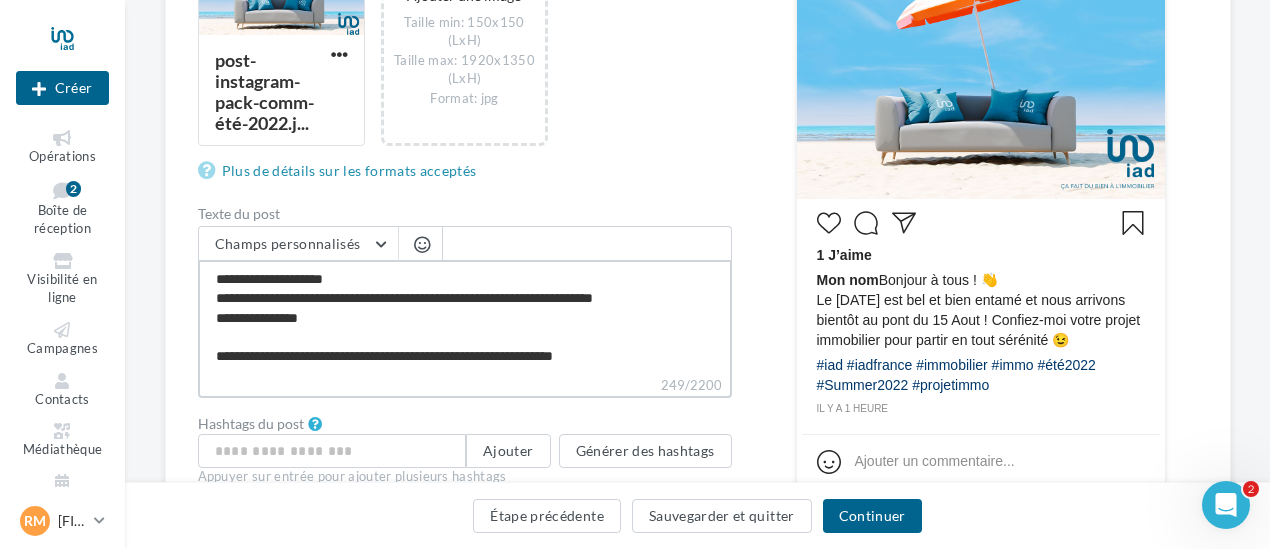 type on "**********" 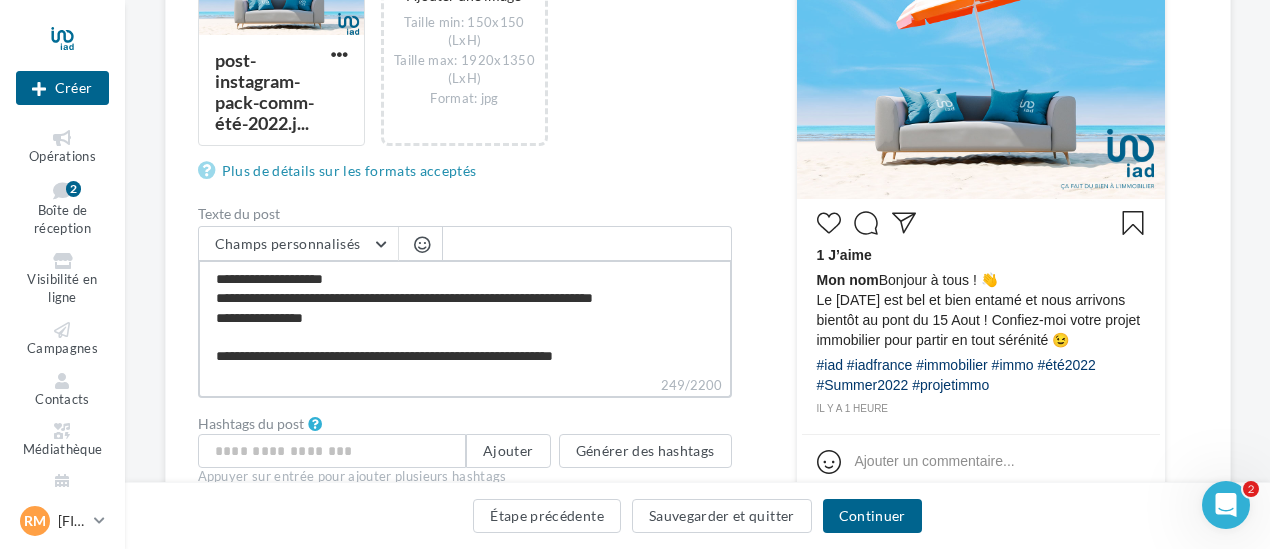 type on "**********" 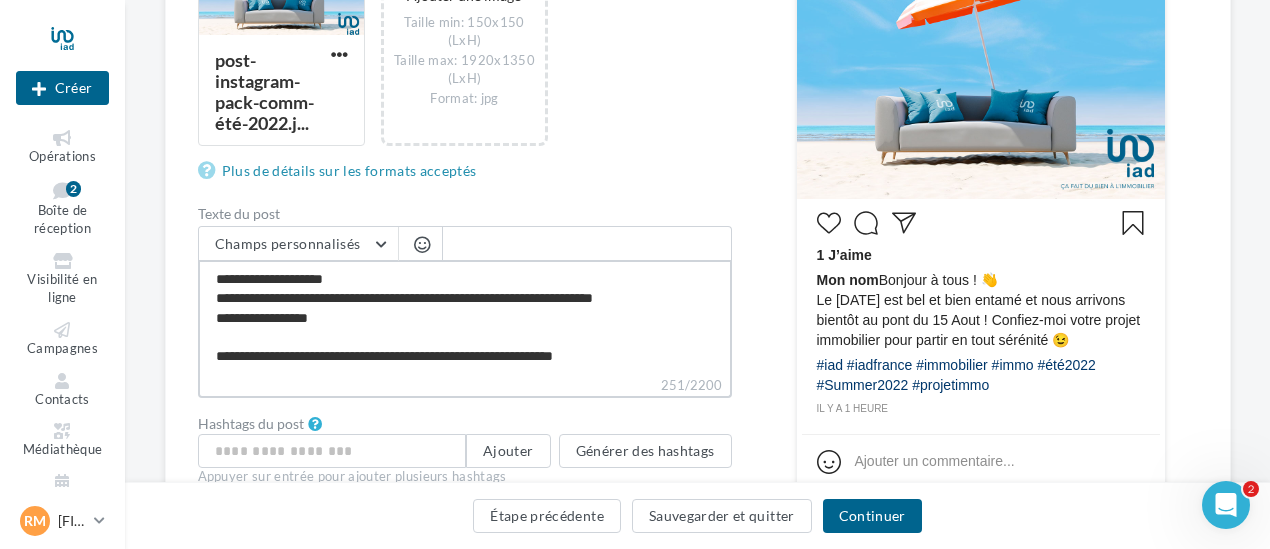 type on "**********" 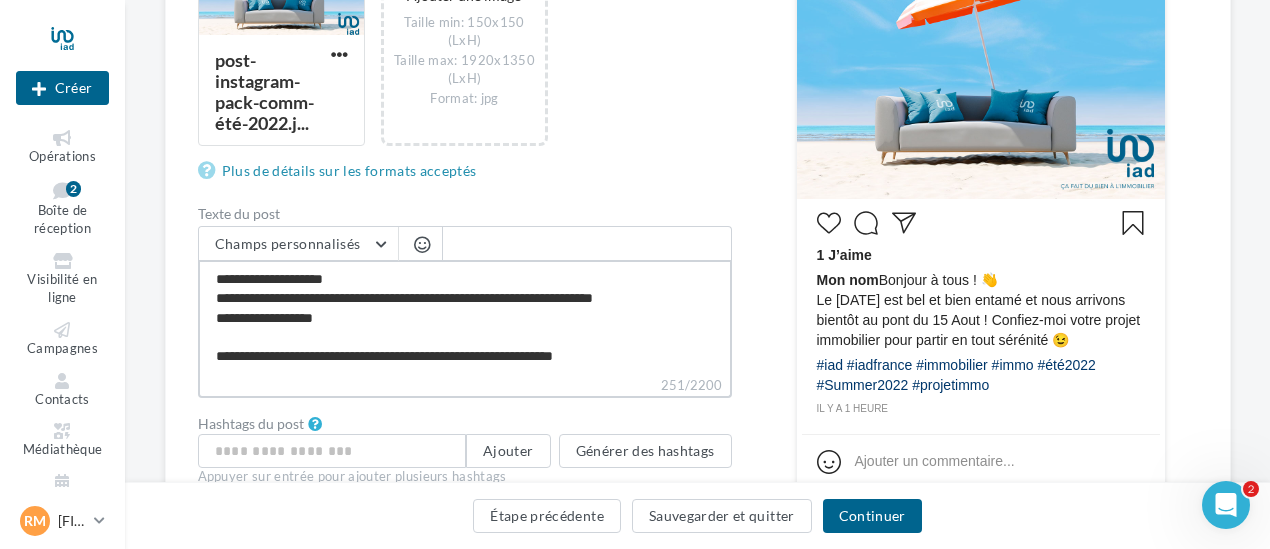 type on "**********" 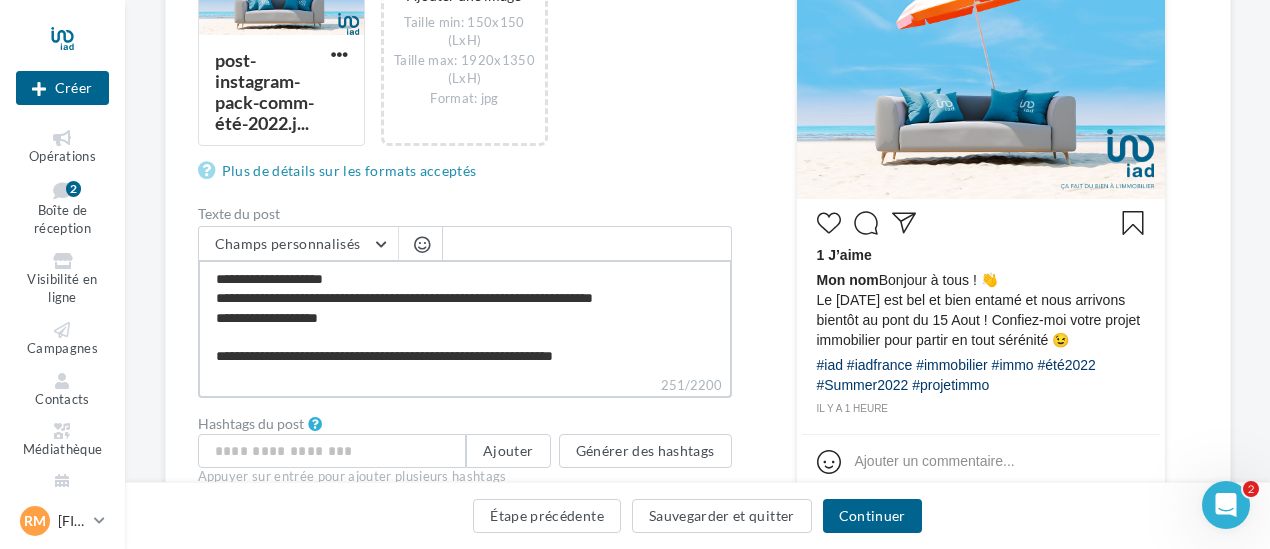 type on "**********" 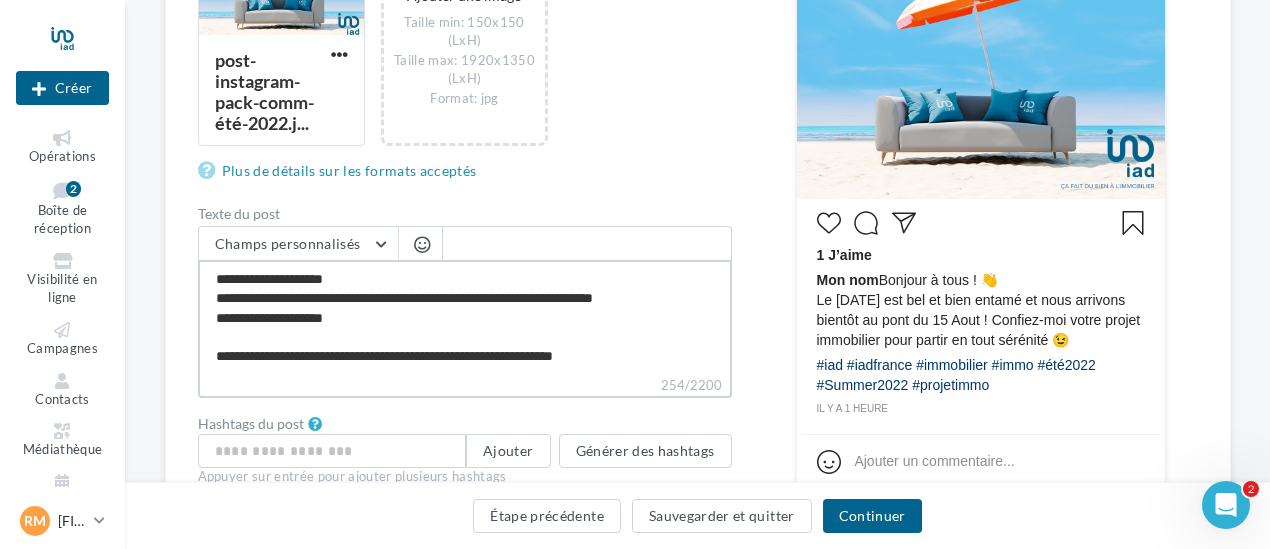 type on "**********" 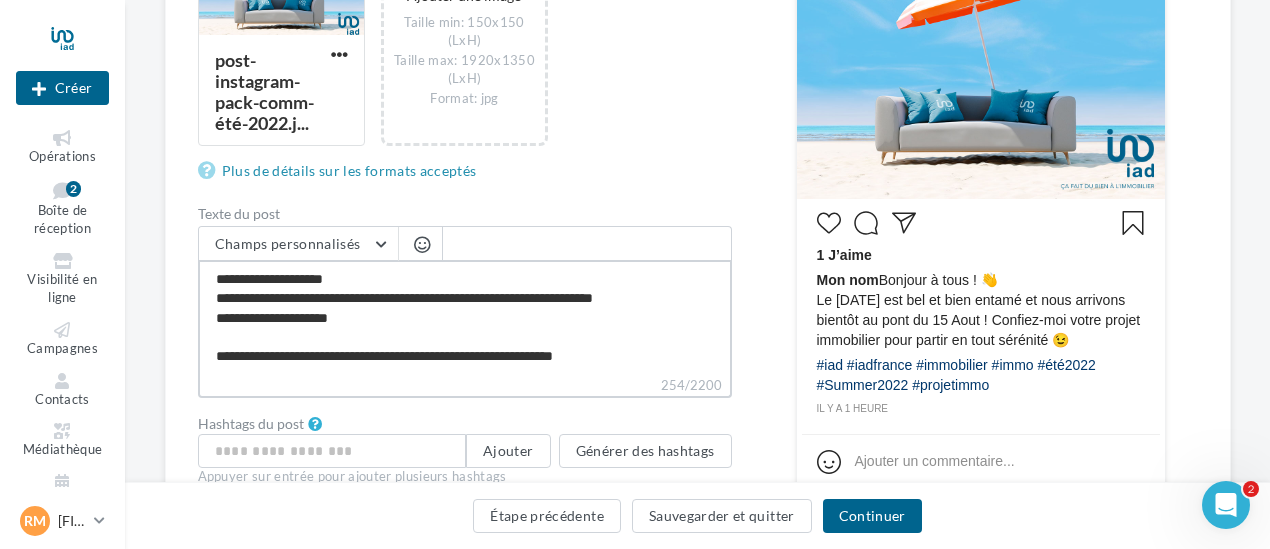 type on "**********" 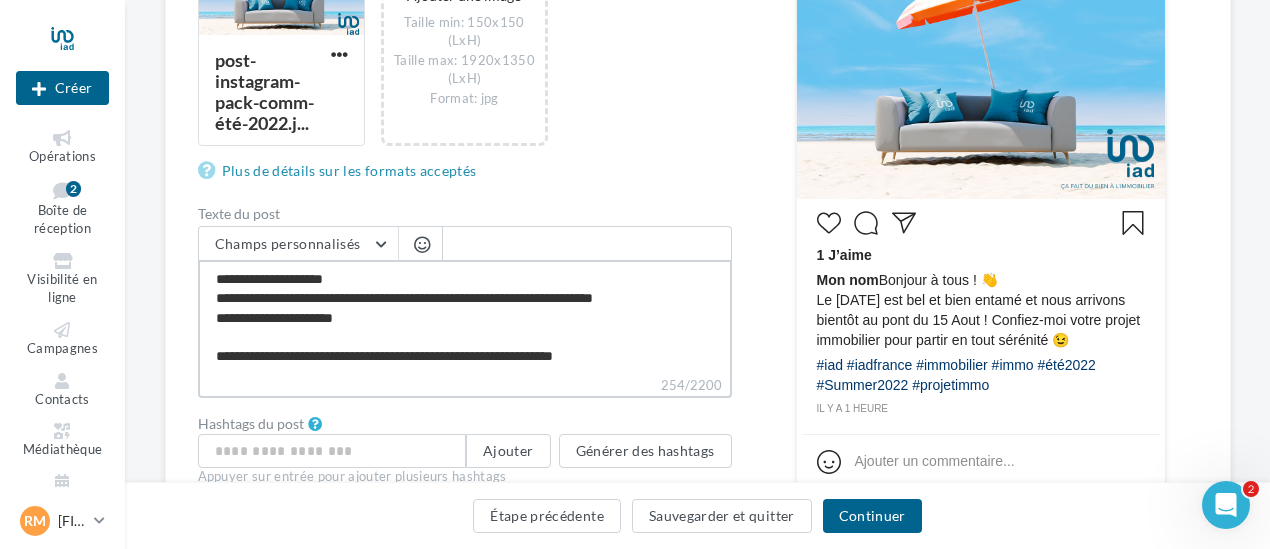 type on "**********" 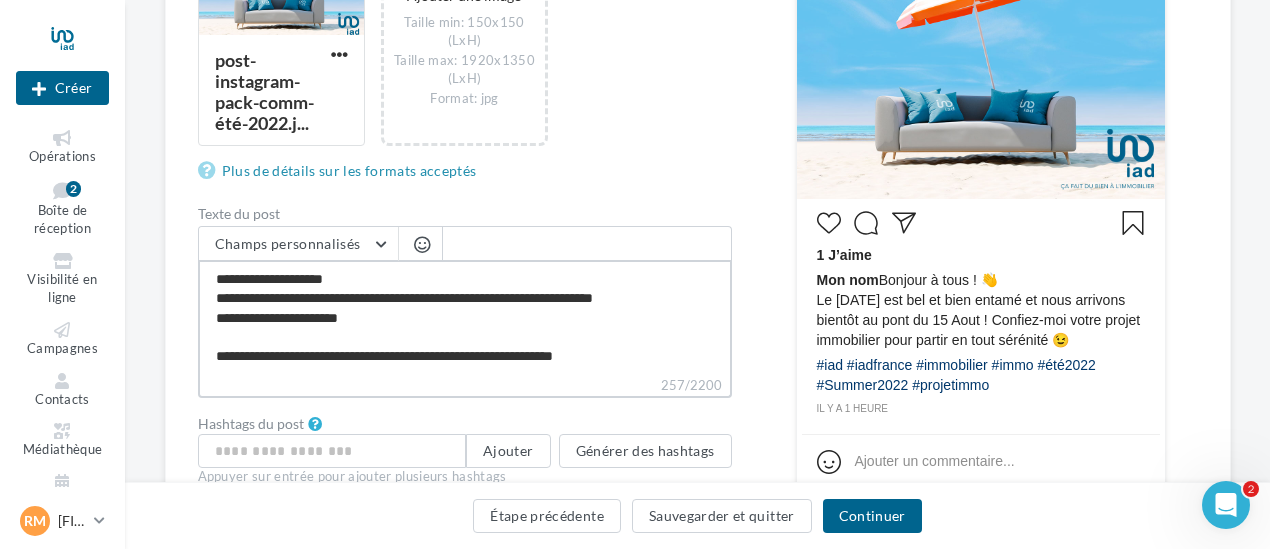 type on "**********" 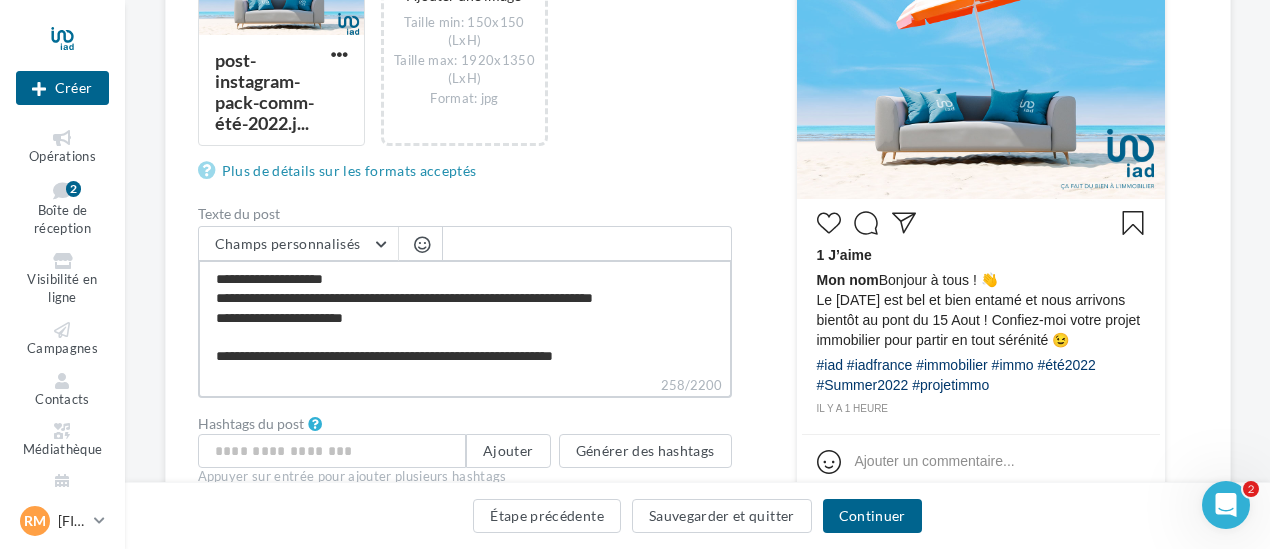 type on "**********" 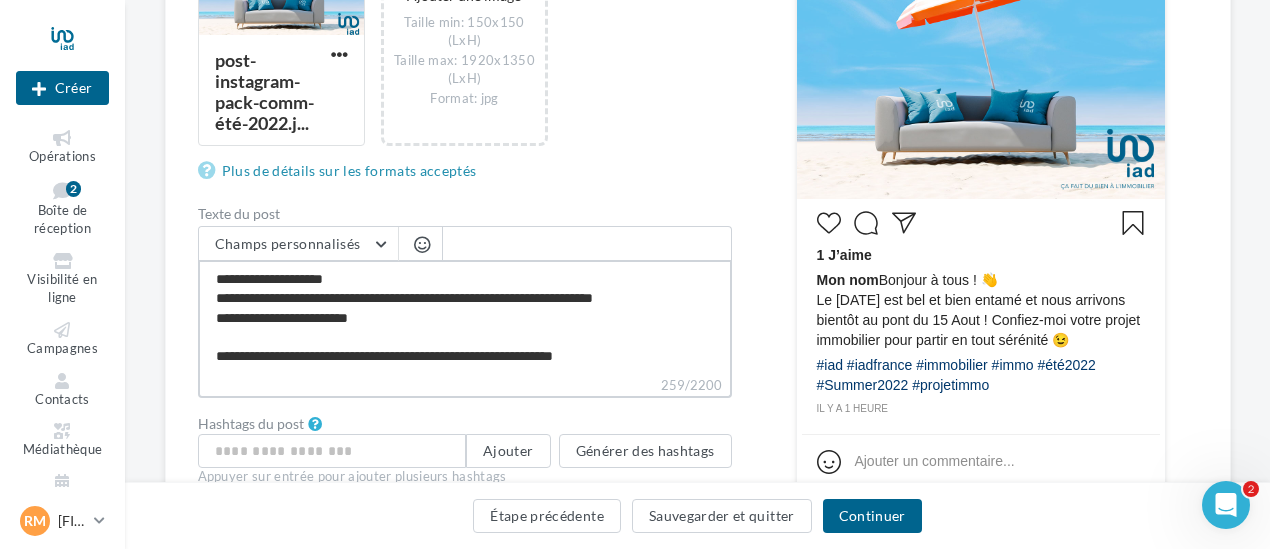 type on "**********" 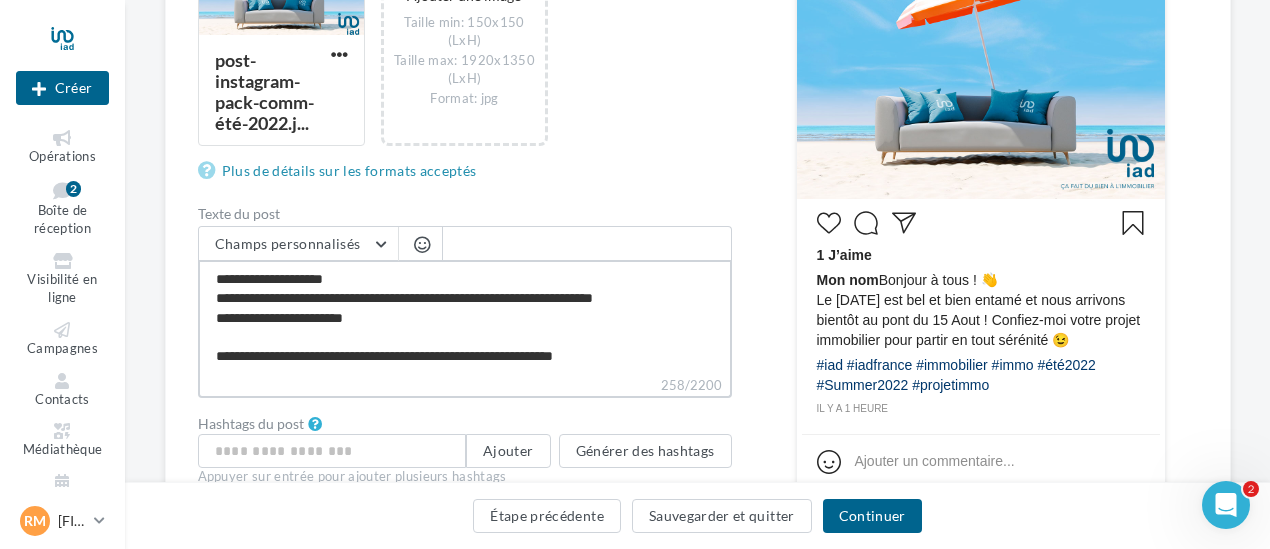 type on "**********" 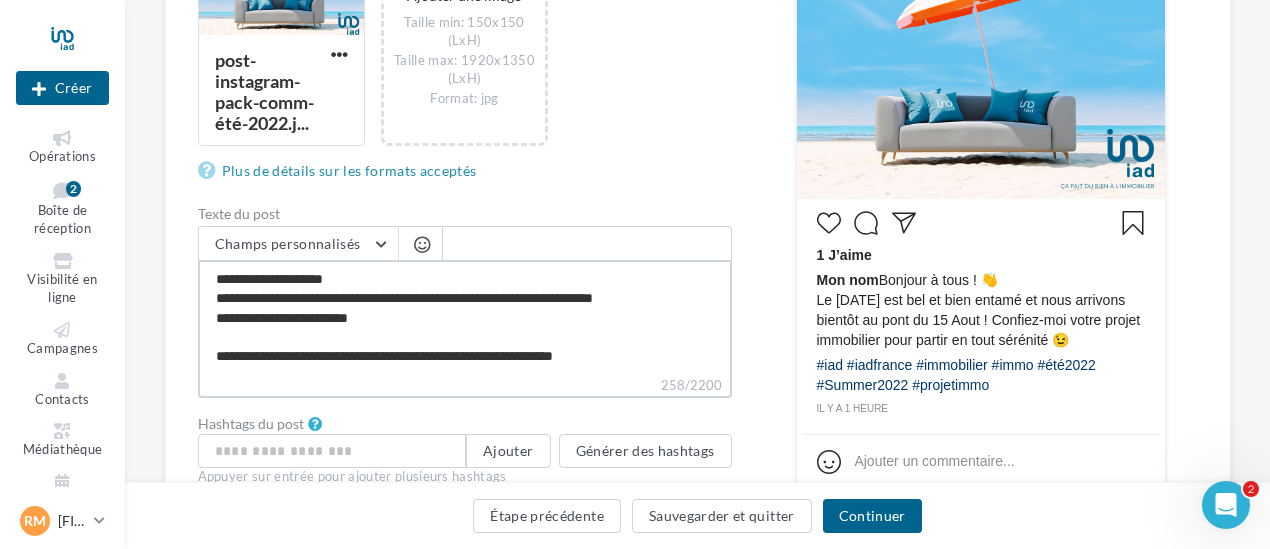 type on "**********" 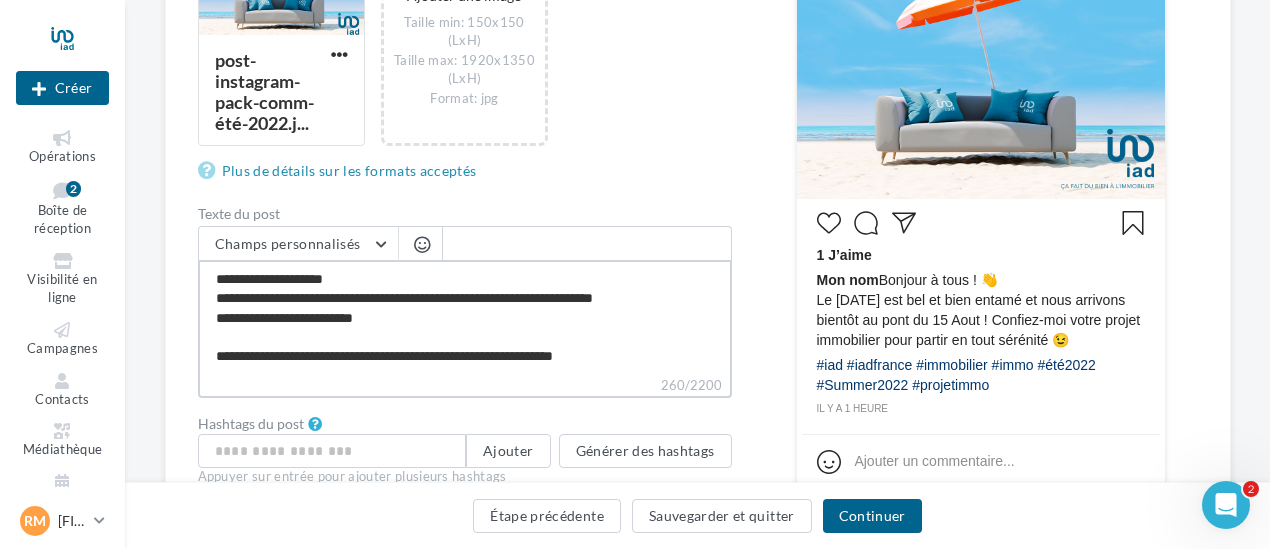 type on "**********" 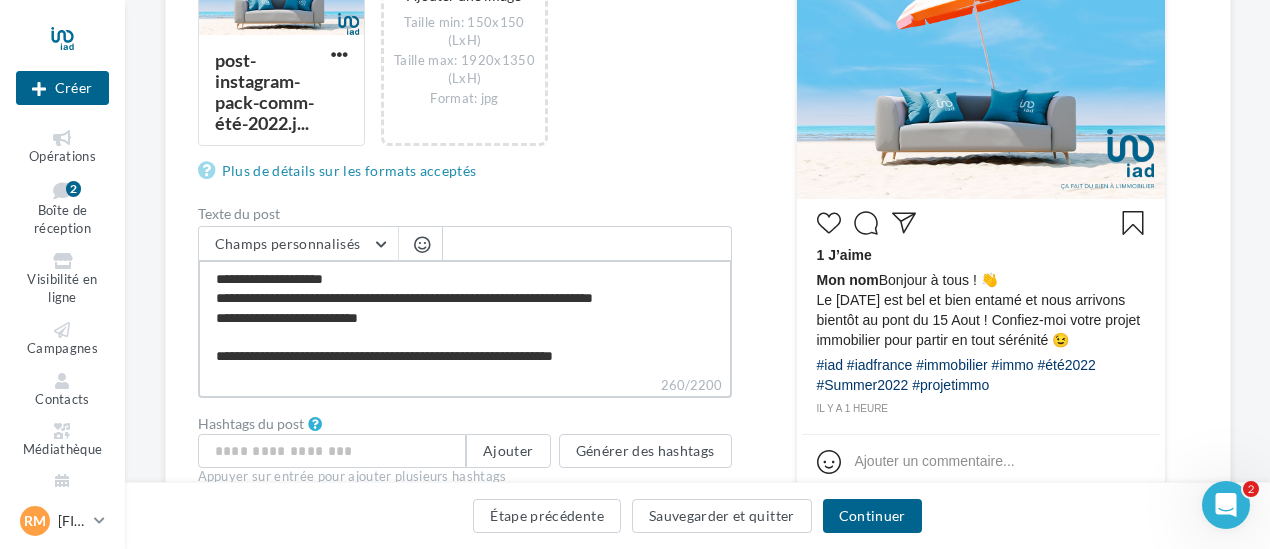 type on "**********" 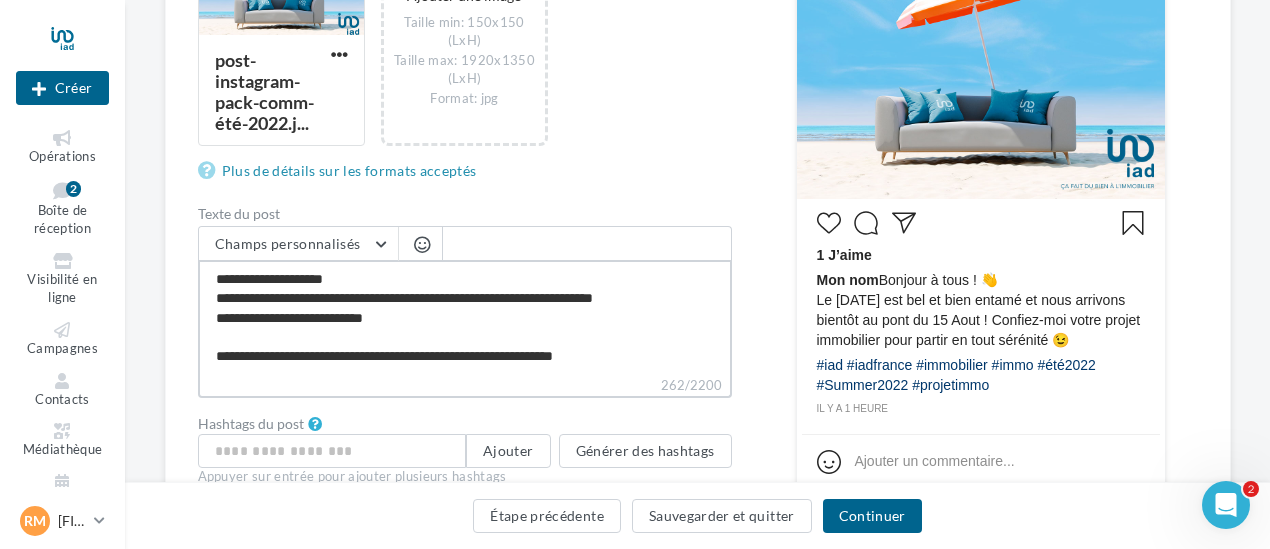 type on "**********" 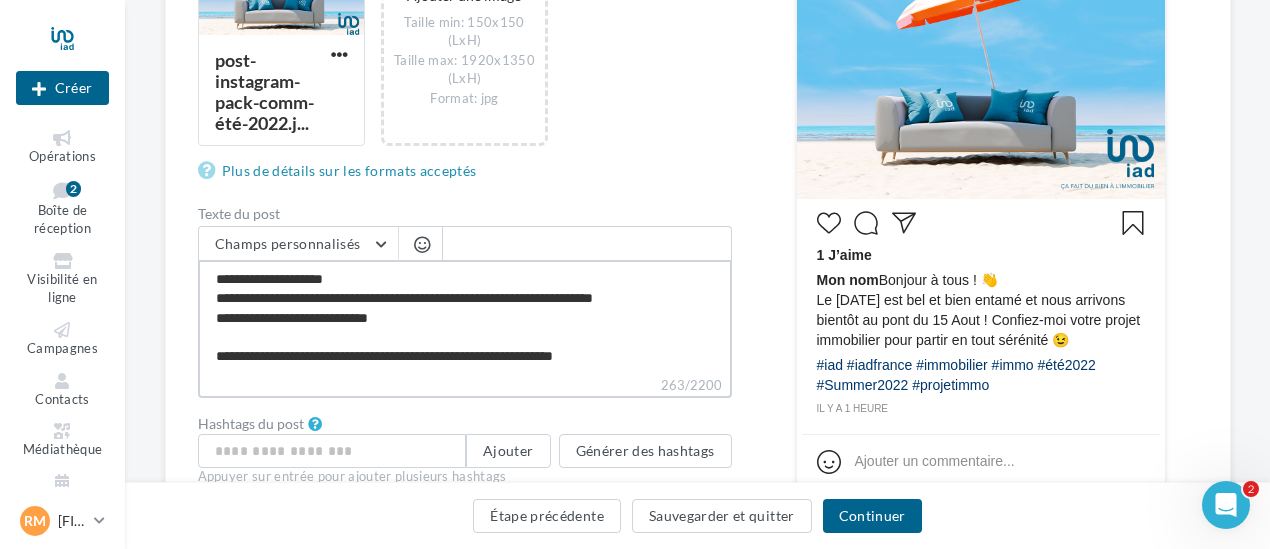 type 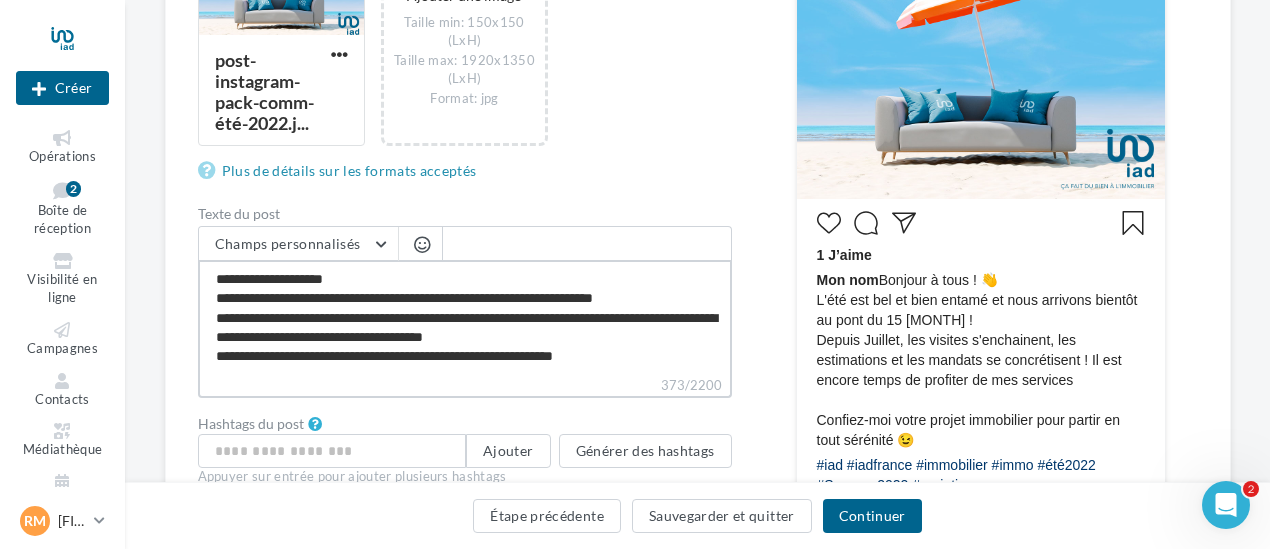 scroll, scrollTop: 0, scrollLeft: 0, axis: both 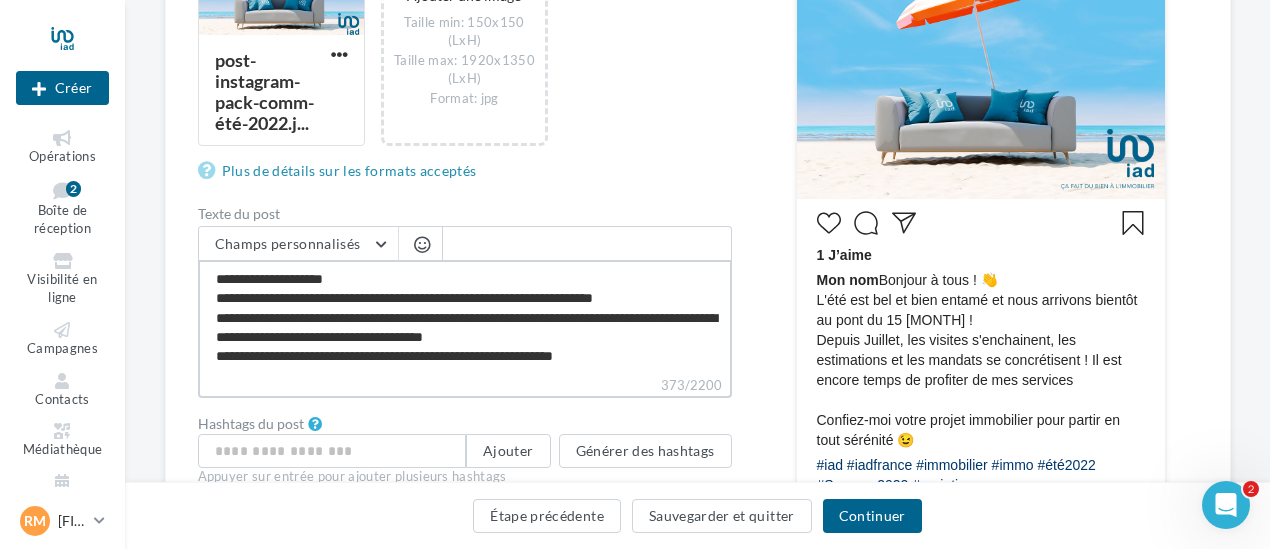 click on "**********" at bounding box center (465, 317) 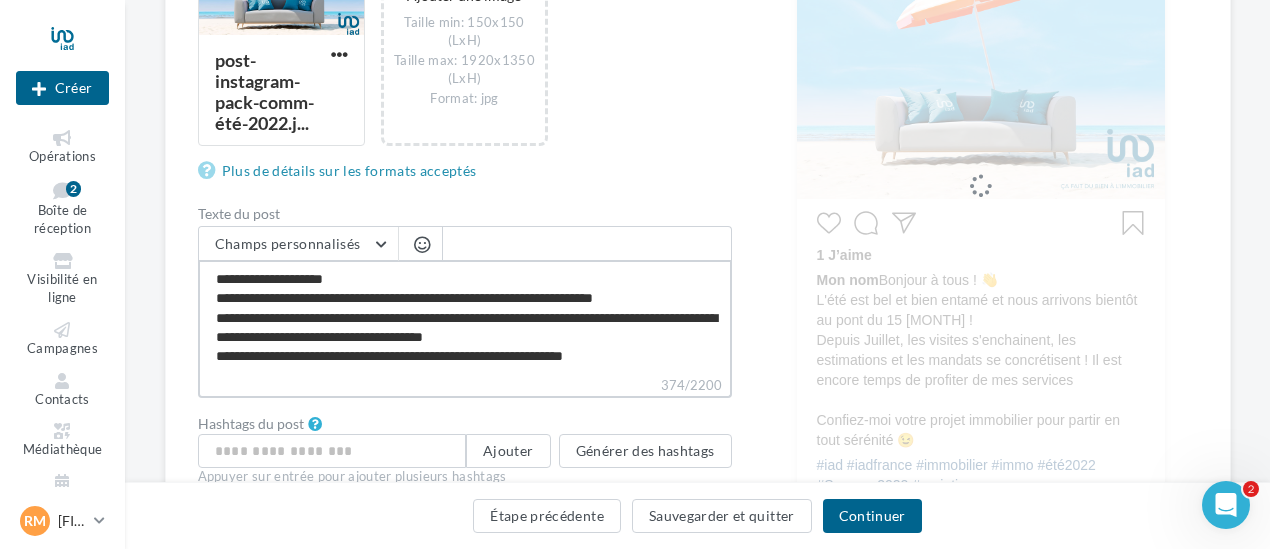 scroll, scrollTop: 28, scrollLeft: 0, axis: vertical 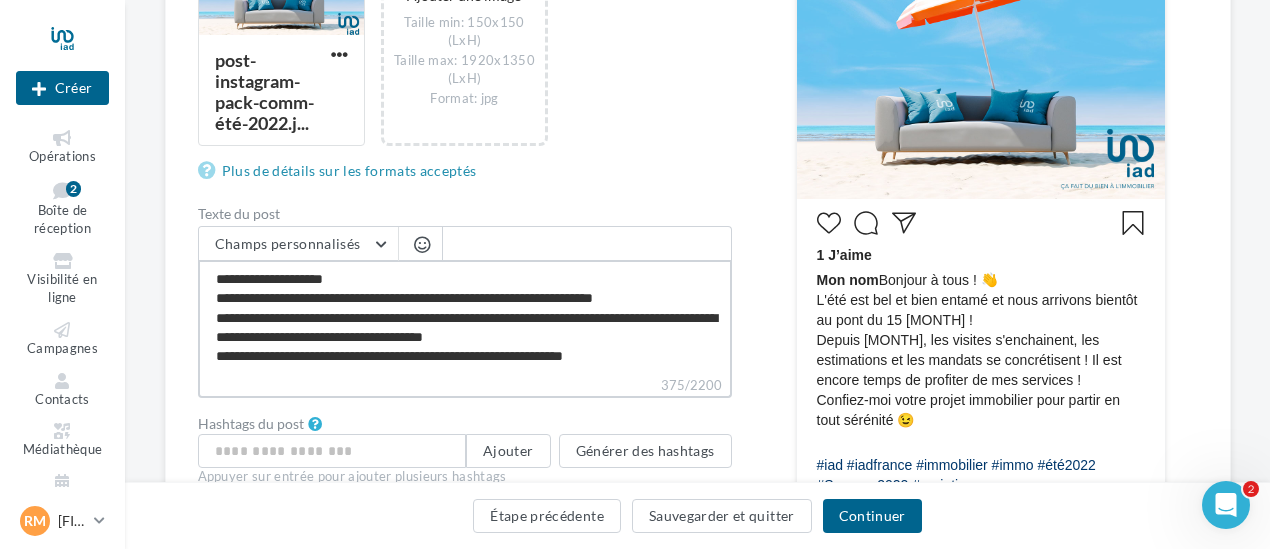 click on "**********" at bounding box center (465, 317) 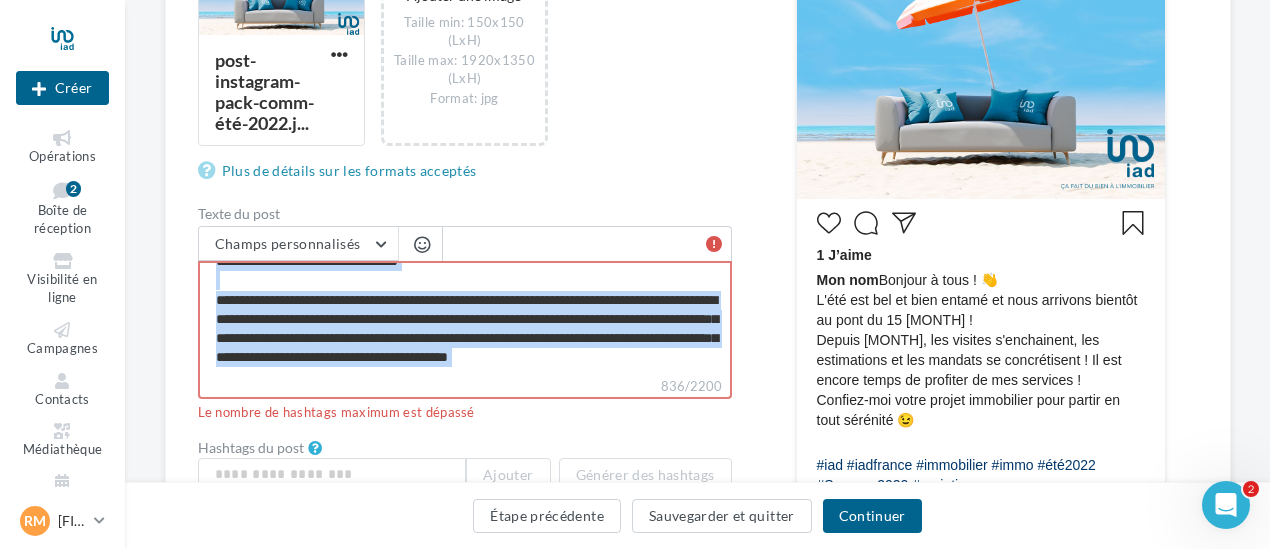 scroll, scrollTop: 210, scrollLeft: 0, axis: vertical 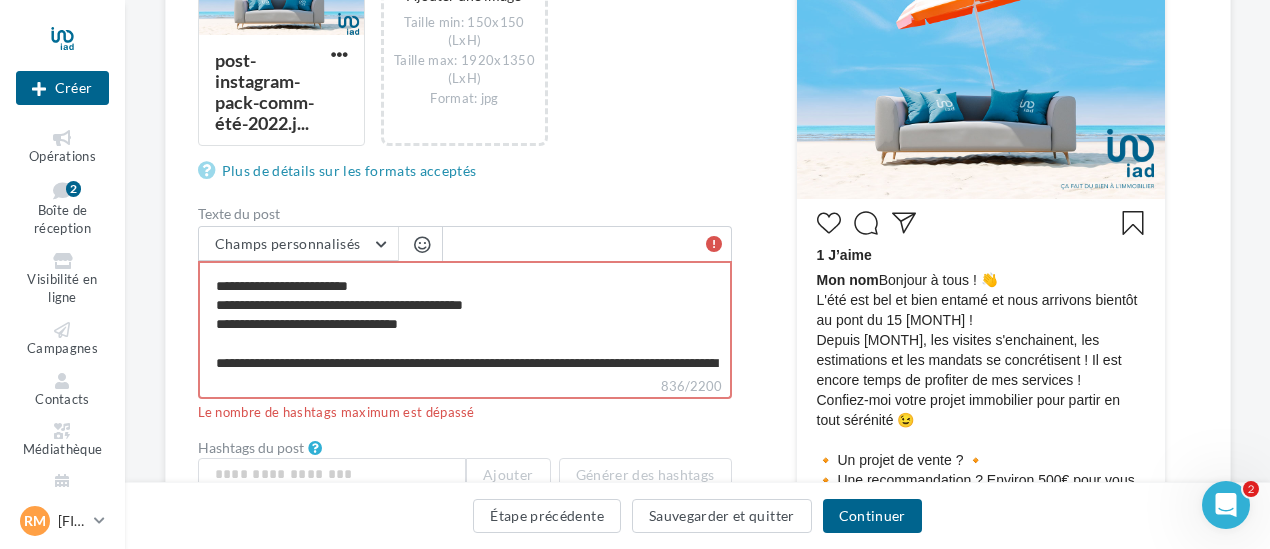 drag, startPoint x: 280, startPoint y: 369, endPoint x: 202, endPoint y: 355, distance: 79.24645 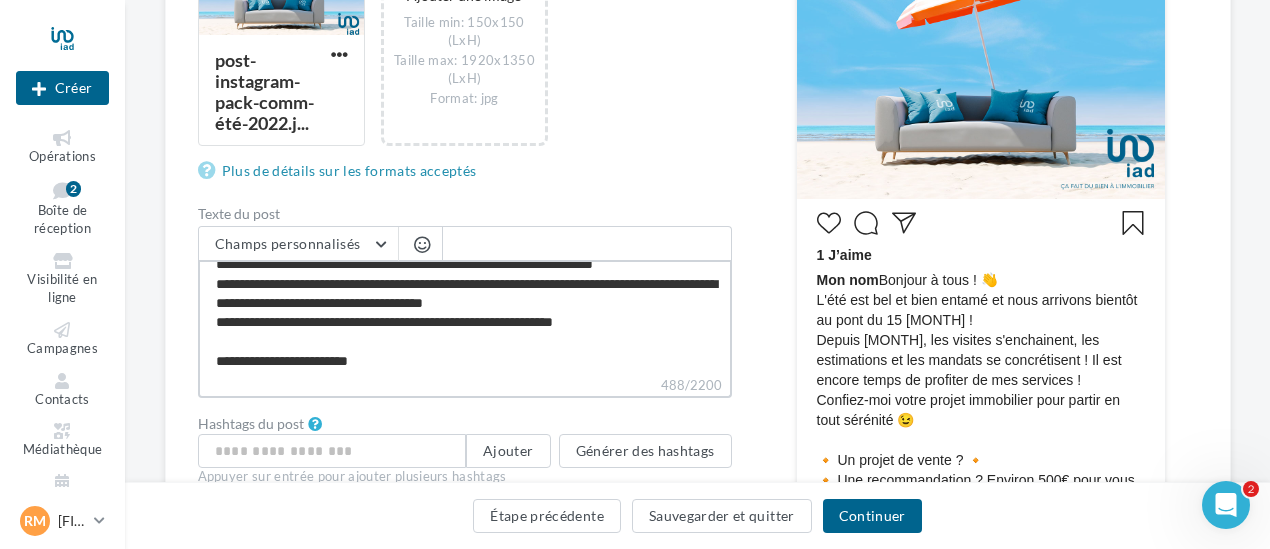 scroll, scrollTop: 0, scrollLeft: 0, axis: both 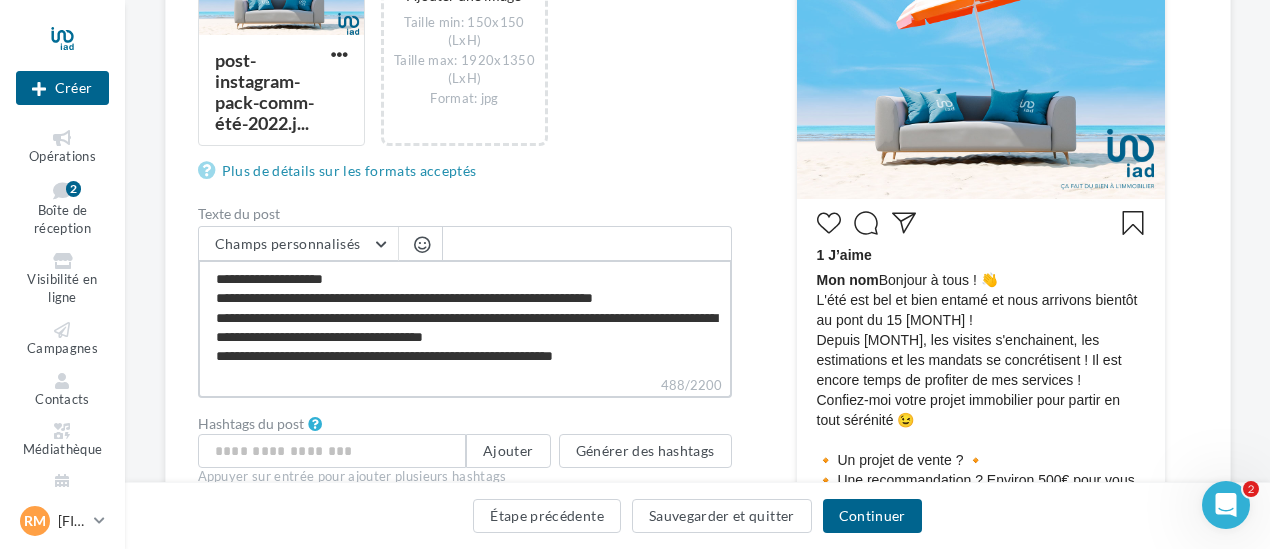 click on "**********" at bounding box center (465, 317) 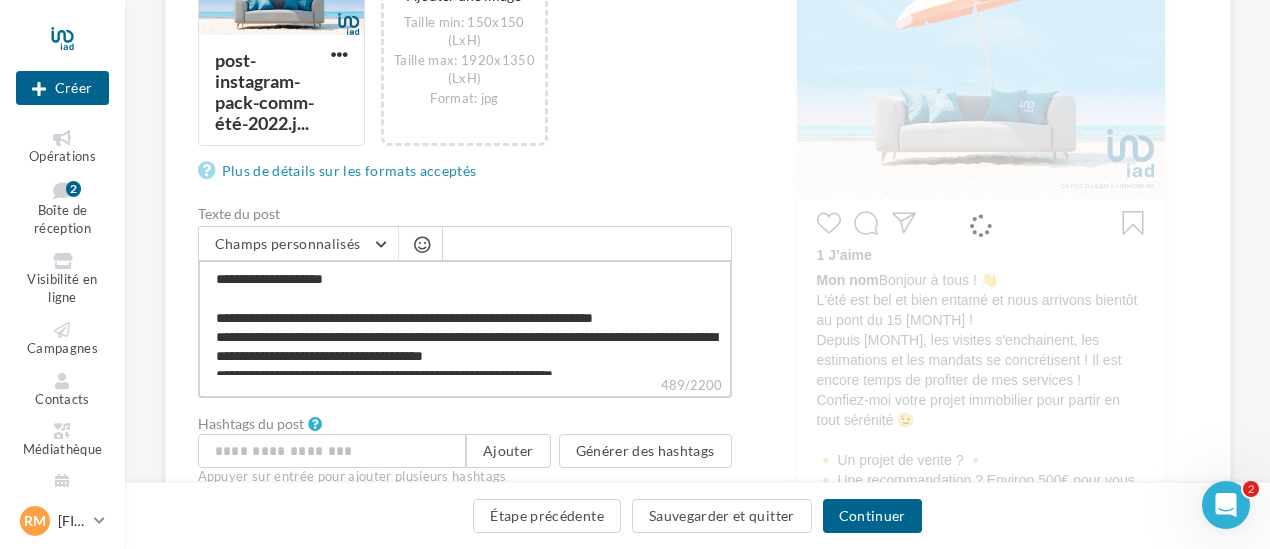 click on "**********" at bounding box center [465, 317] 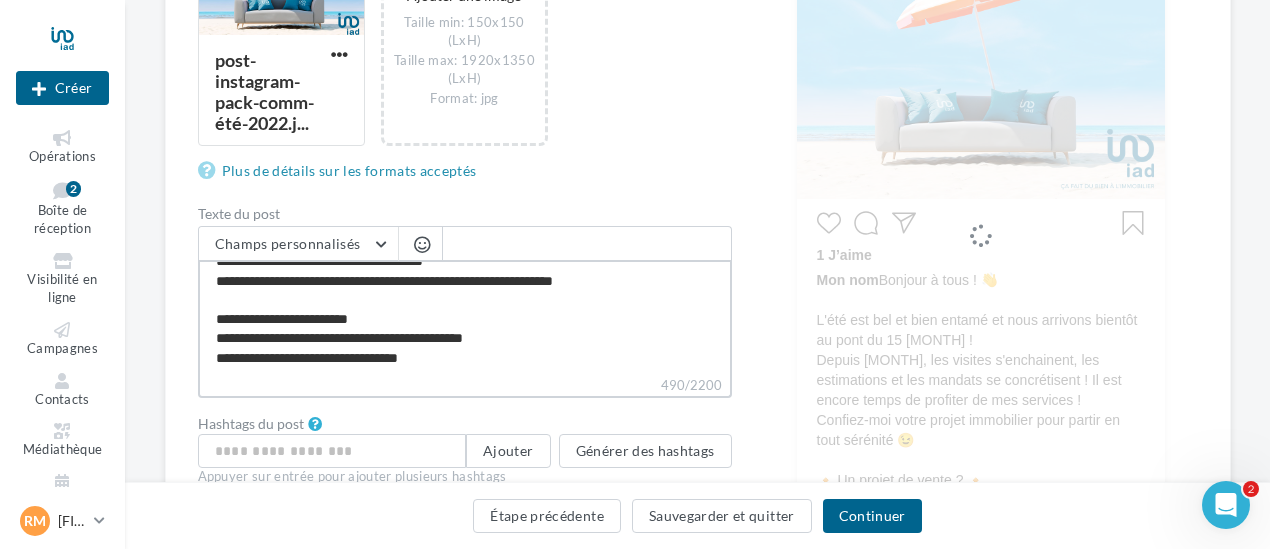 scroll, scrollTop: 14, scrollLeft: 0, axis: vertical 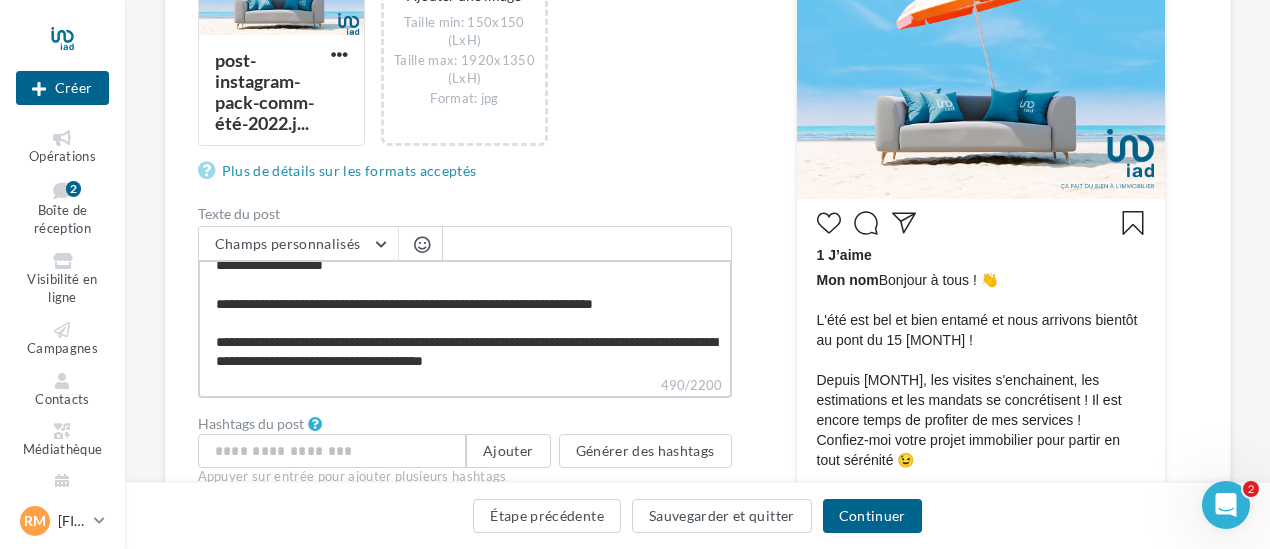 drag, startPoint x: 405, startPoint y: 339, endPoint x: 328, endPoint y: 341, distance: 77.02597 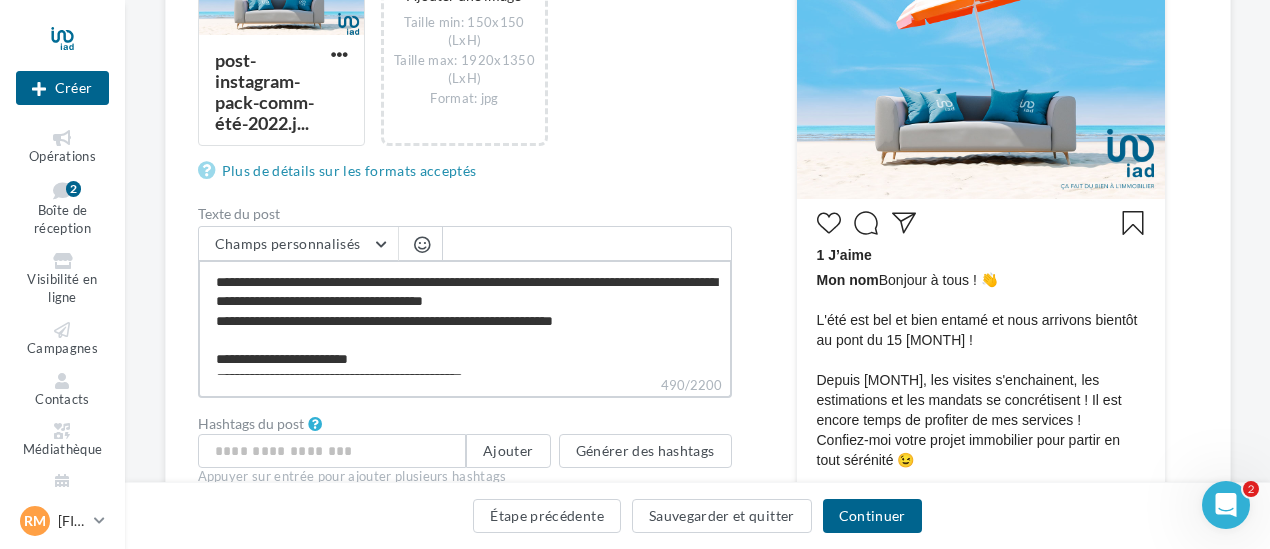 scroll, scrollTop: 78, scrollLeft: 0, axis: vertical 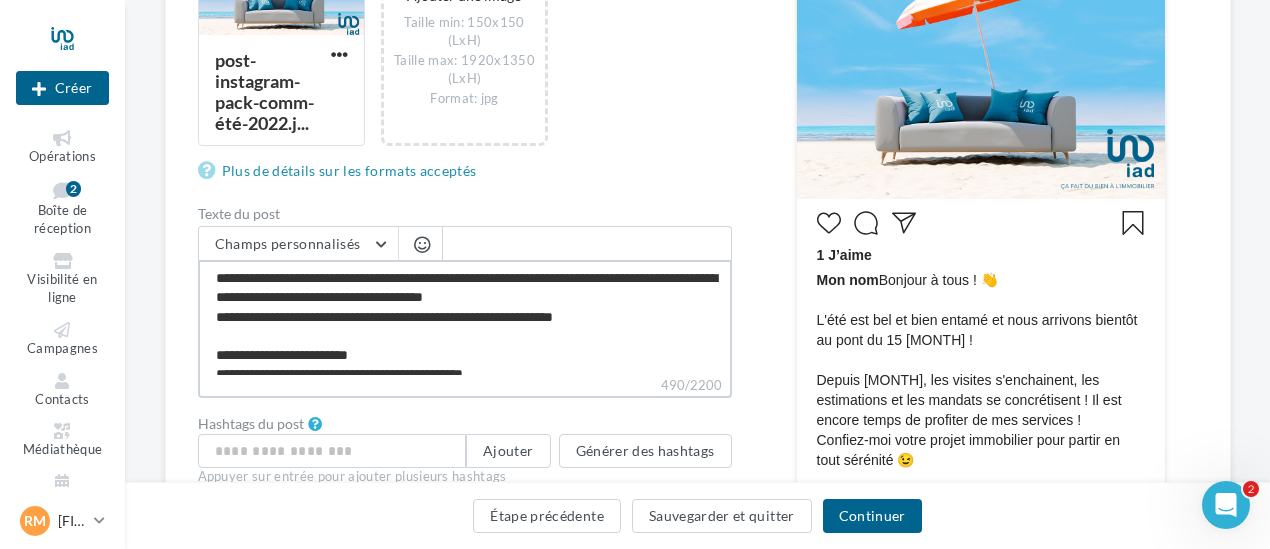 click on "**********" at bounding box center (465, 317) 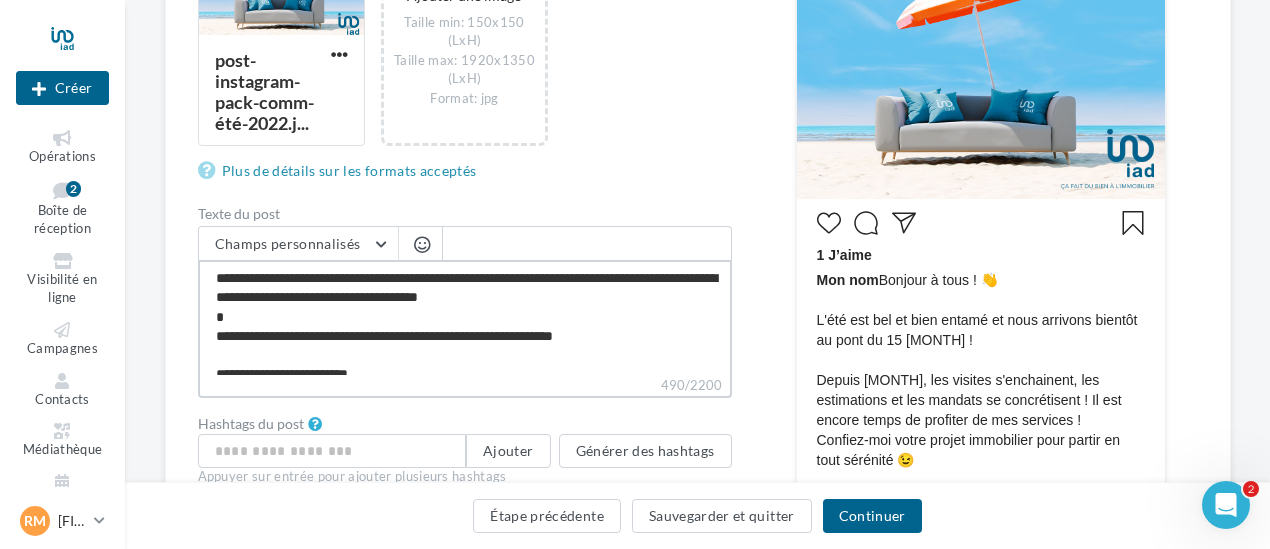 scroll, scrollTop: 116, scrollLeft: 0, axis: vertical 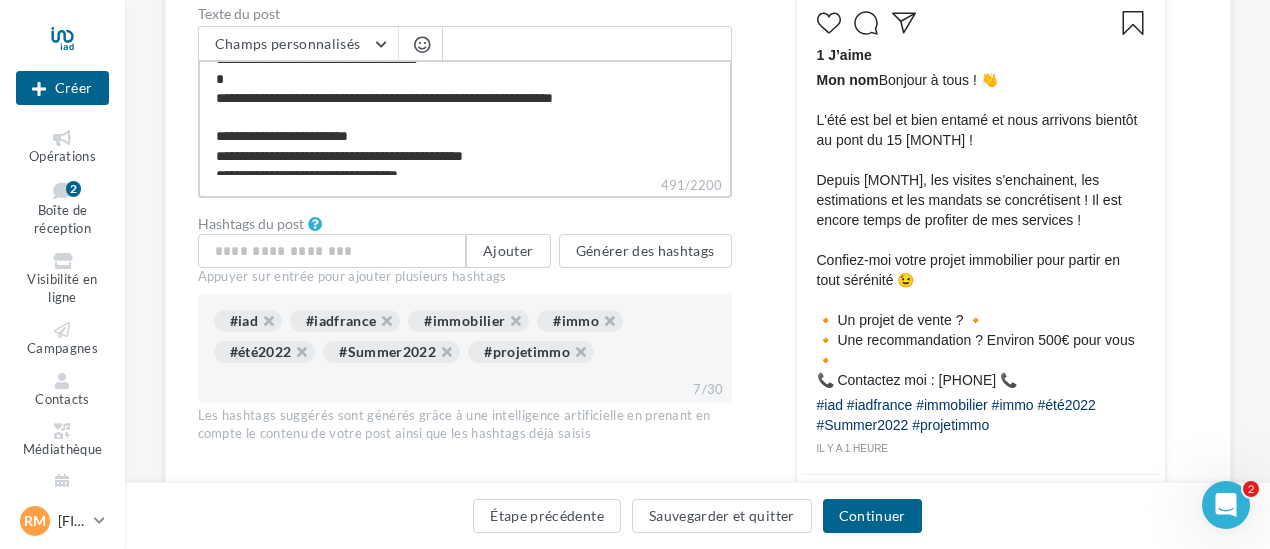 click on "**********" at bounding box center [465, 117] 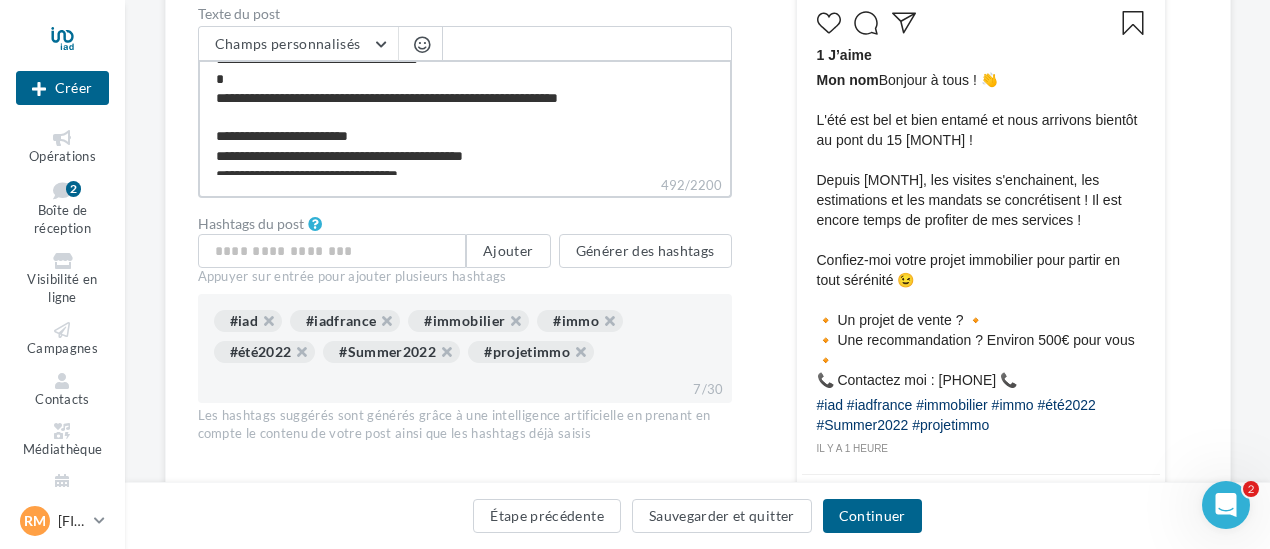 click on "**********" at bounding box center [465, 117] 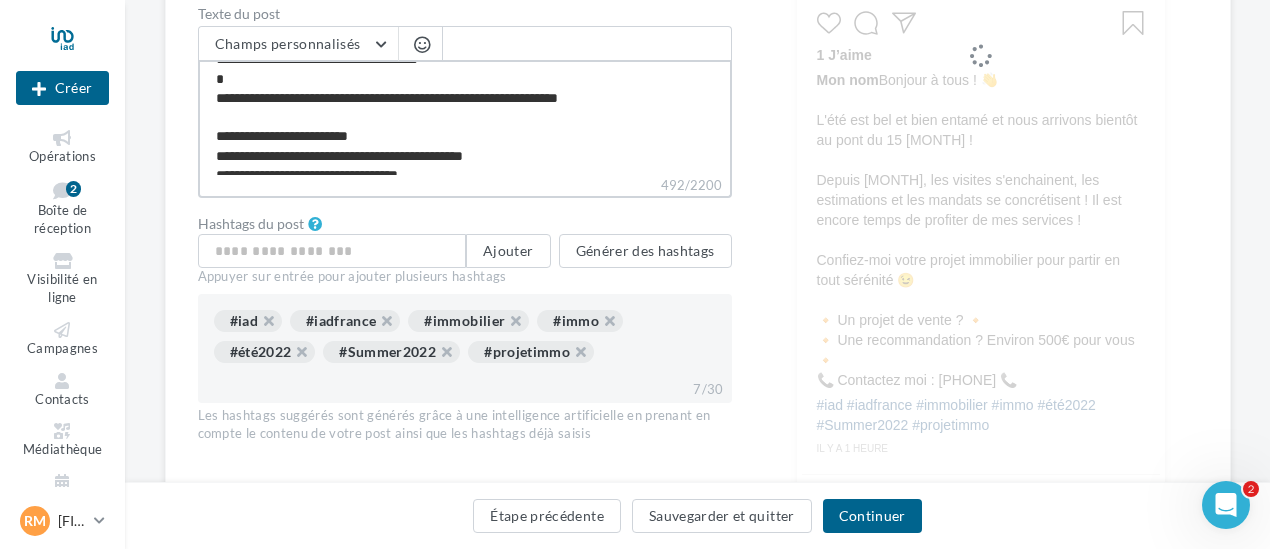 drag, startPoint x: 602, startPoint y: 99, endPoint x: 569, endPoint y: 105, distance: 33.54102 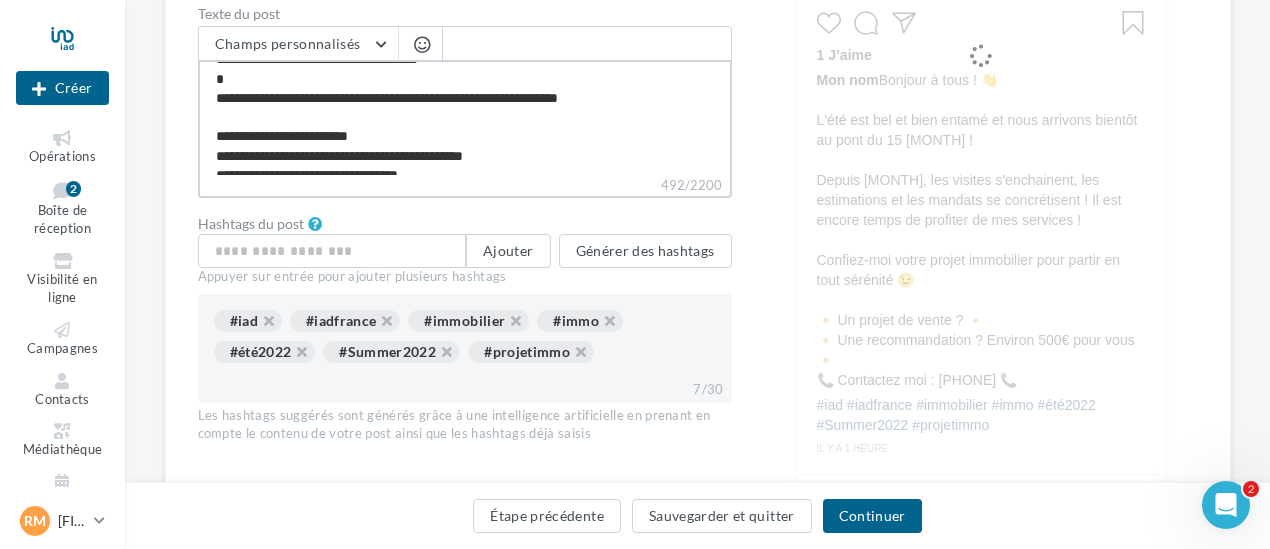 click on "**********" at bounding box center (465, 117) 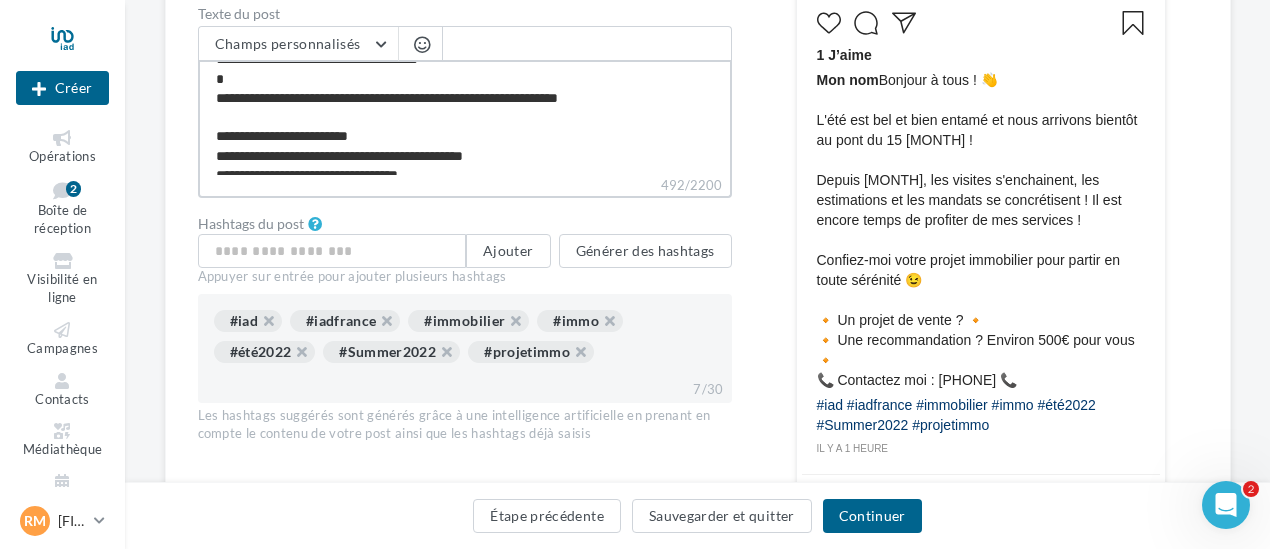 click on "**********" at bounding box center (465, 117) 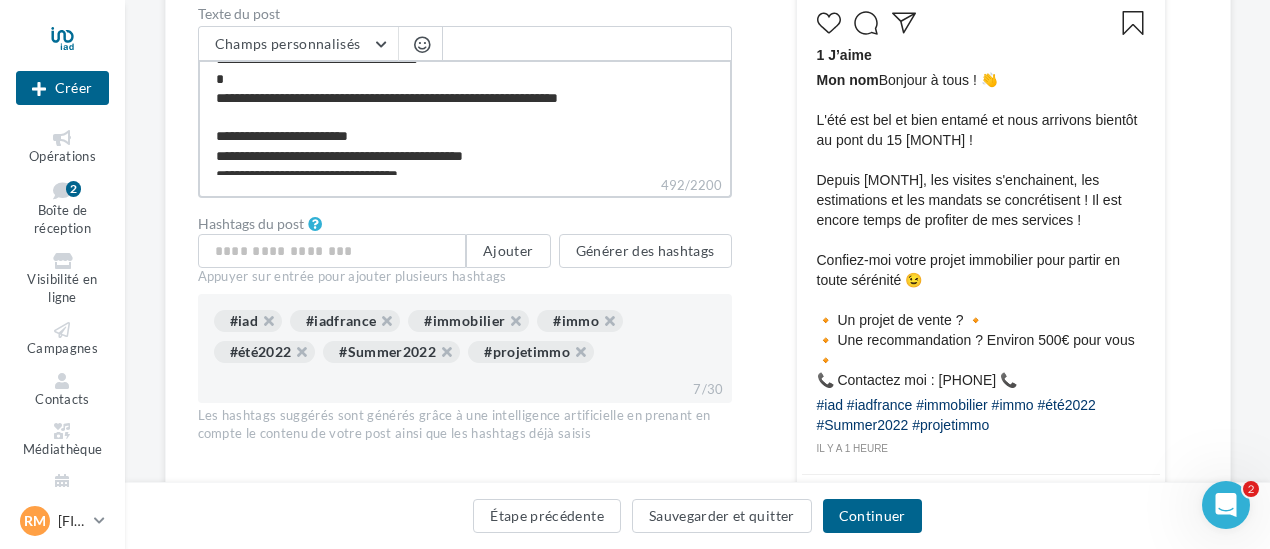 click on "**********" at bounding box center (465, 117) 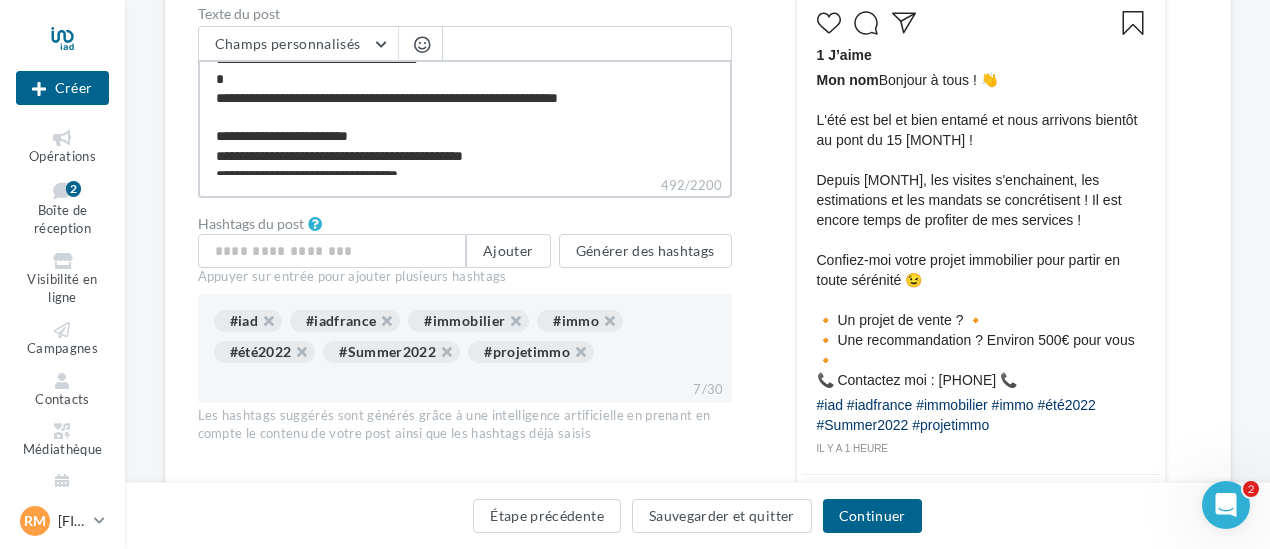 drag, startPoint x: 502, startPoint y: 97, endPoint x: 607, endPoint y: 101, distance: 105.076164 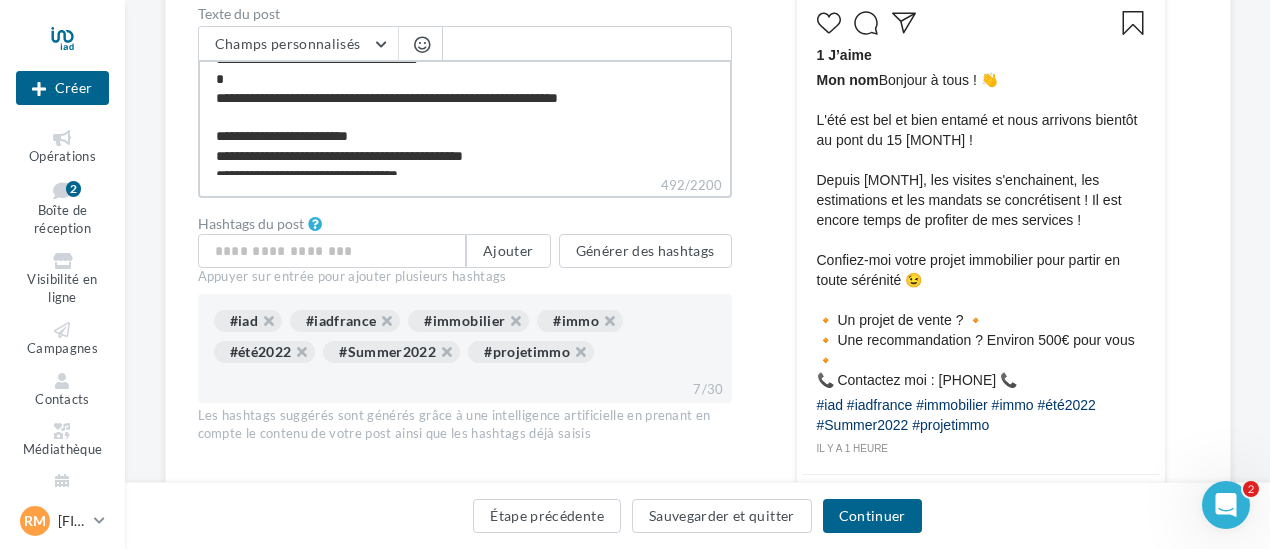 click on "**********" at bounding box center [465, 117] 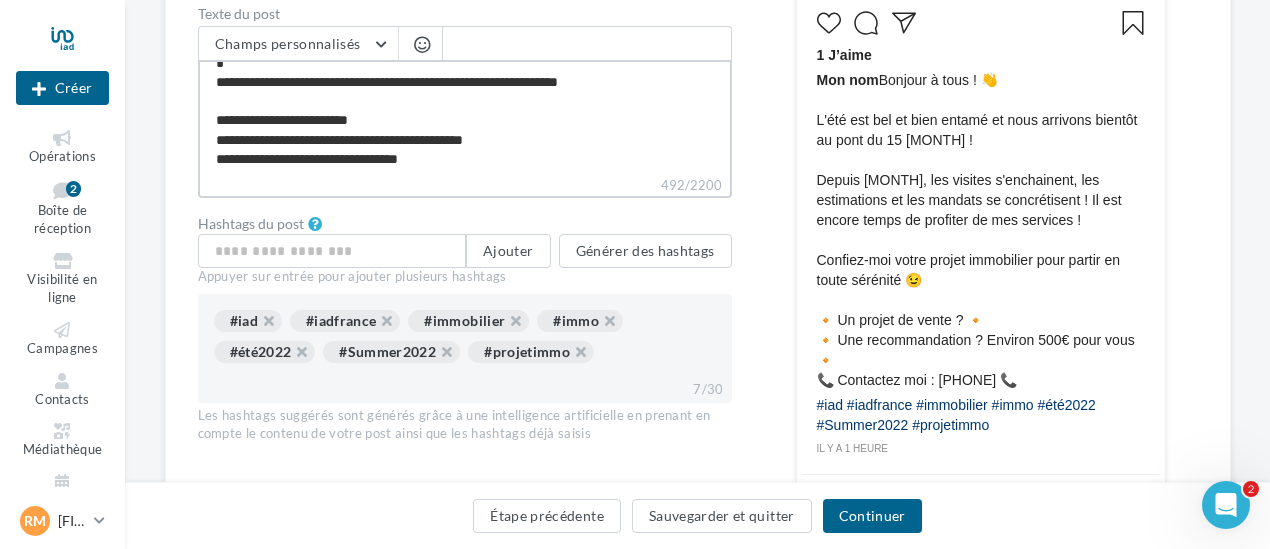 scroll, scrollTop: 134, scrollLeft: 0, axis: vertical 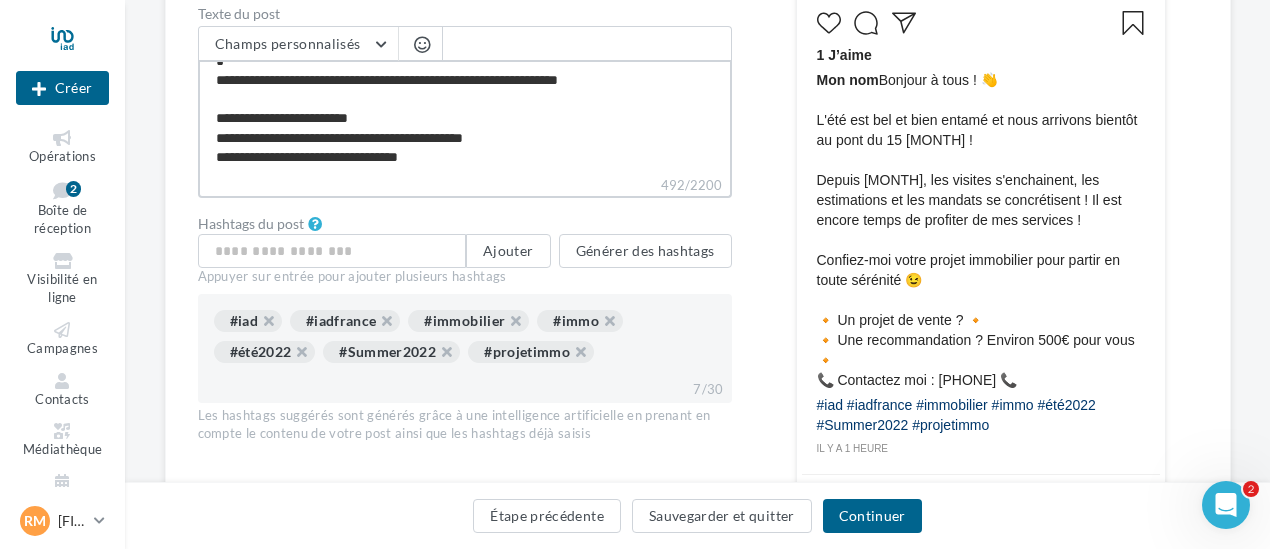 click on "**********" at bounding box center [465, 117] 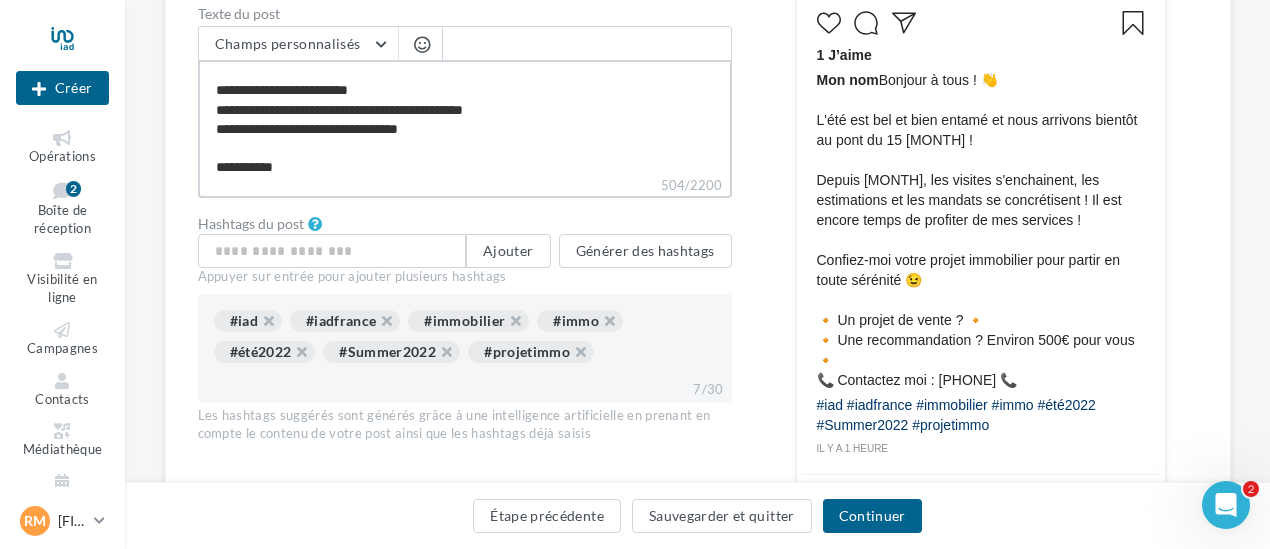 scroll, scrollTop: 182, scrollLeft: 0, axis: vertical 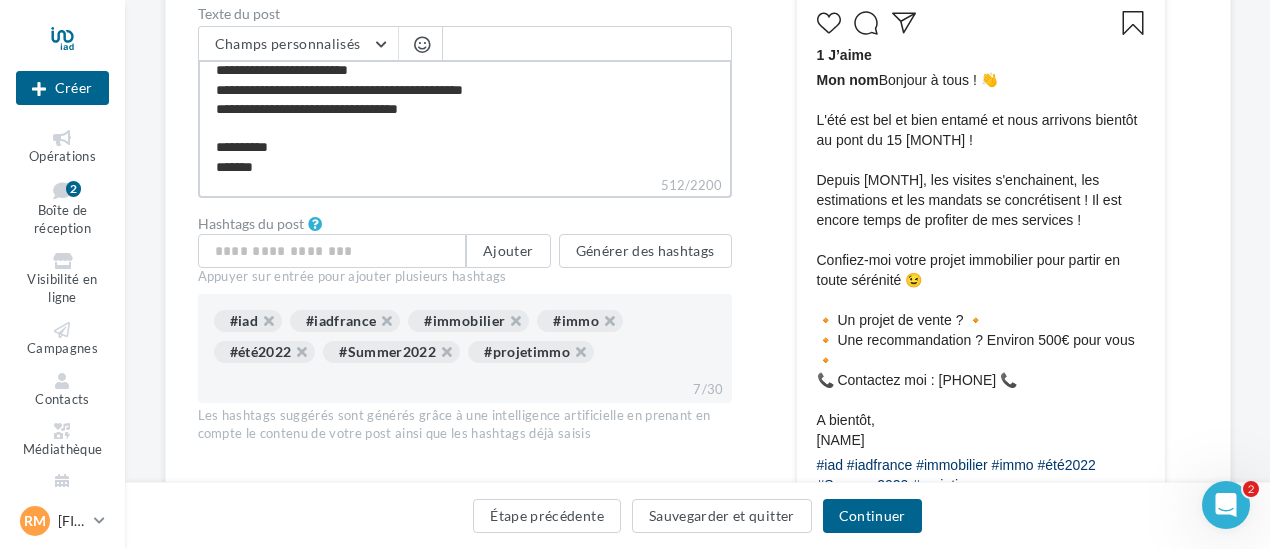 click on "**********" at bounding box center [465, 117] 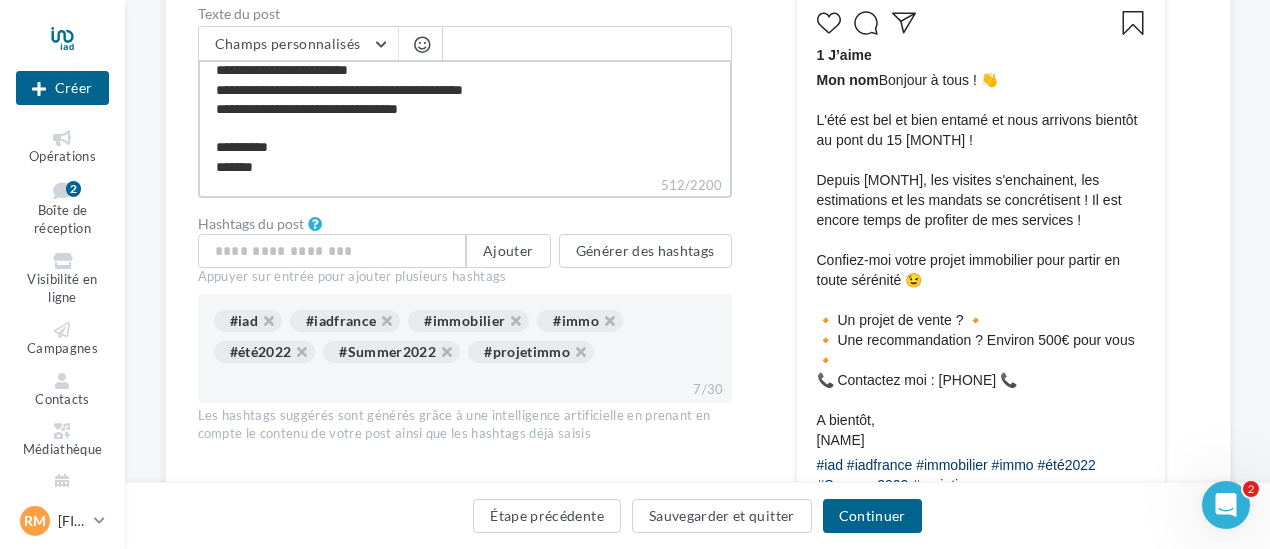 scroll, scrollTop: 600, scrollLeft: 0, axis: vertical 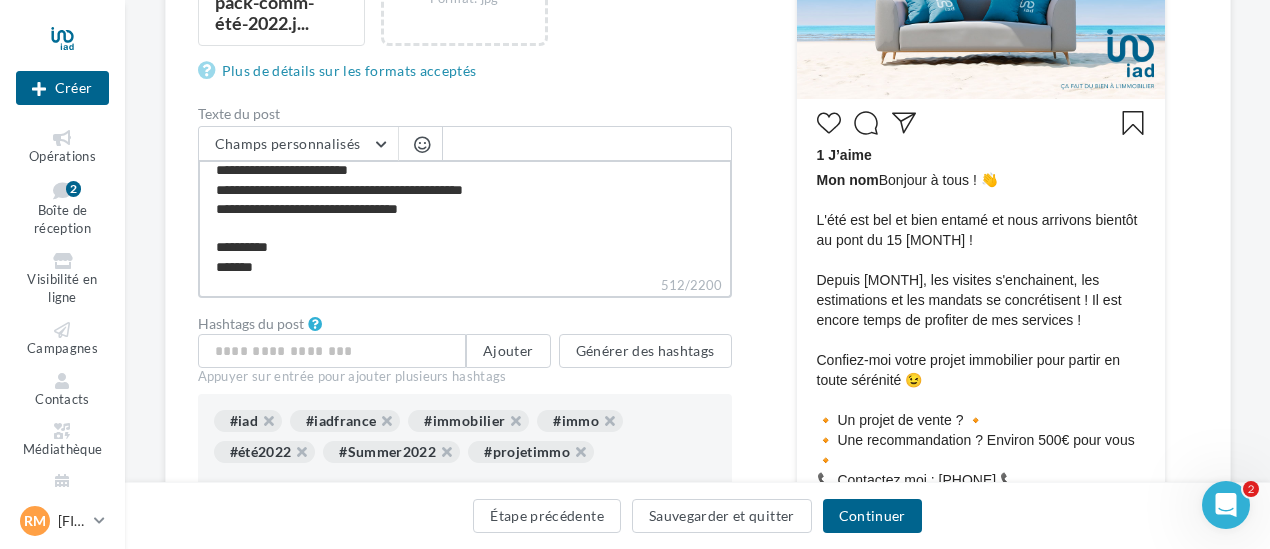 drag, startPoint x: 524, startPoint y: 188, endPoint x: 535, endPoint y: 188, distance: 11 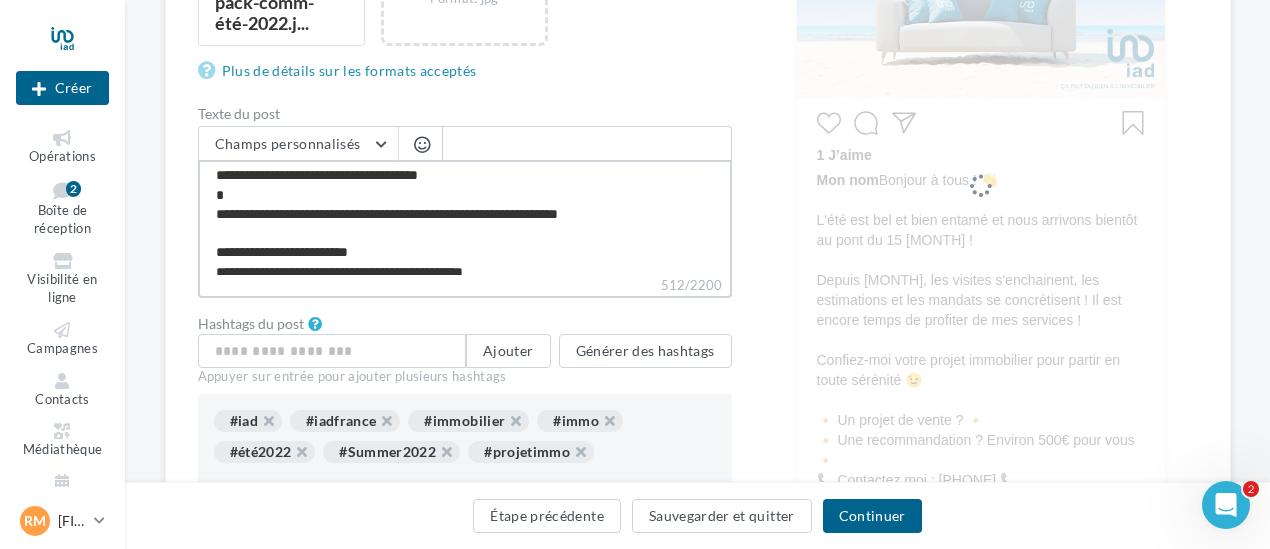 scroll, scrollTop: 191, scrollLeft: 0, axis: vertical 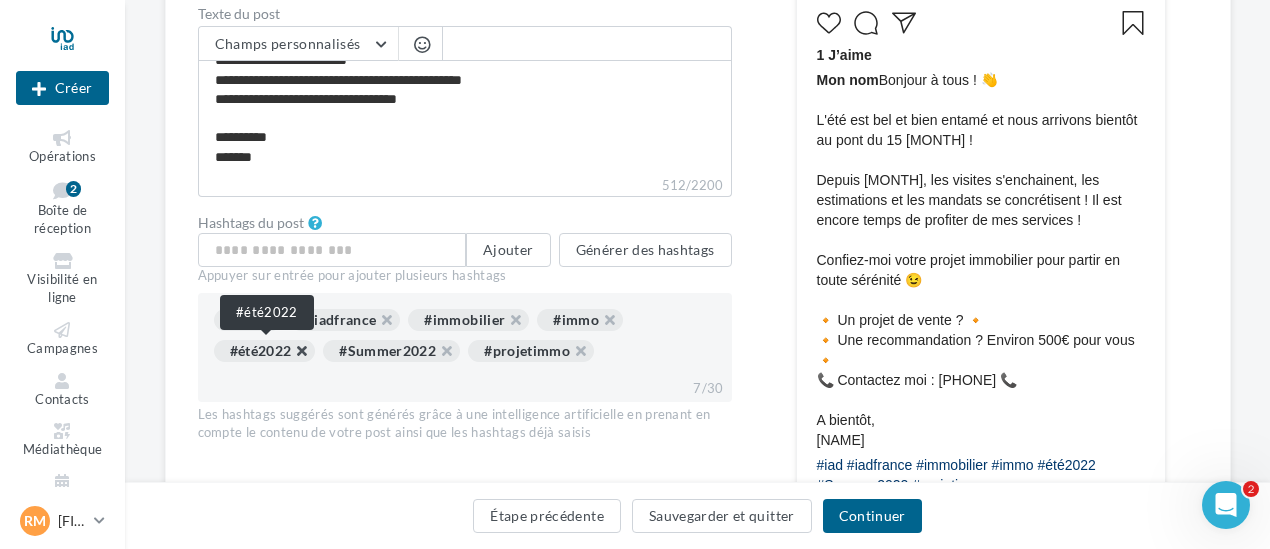 click at bounding box center [291, 356] 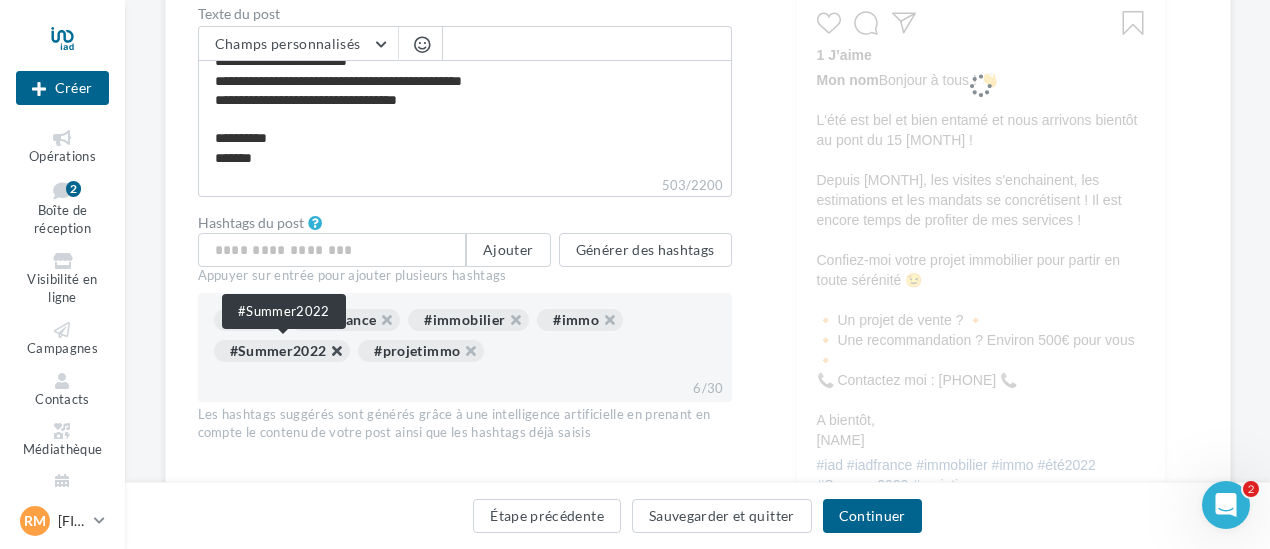 click at bounding box center (326, 356) 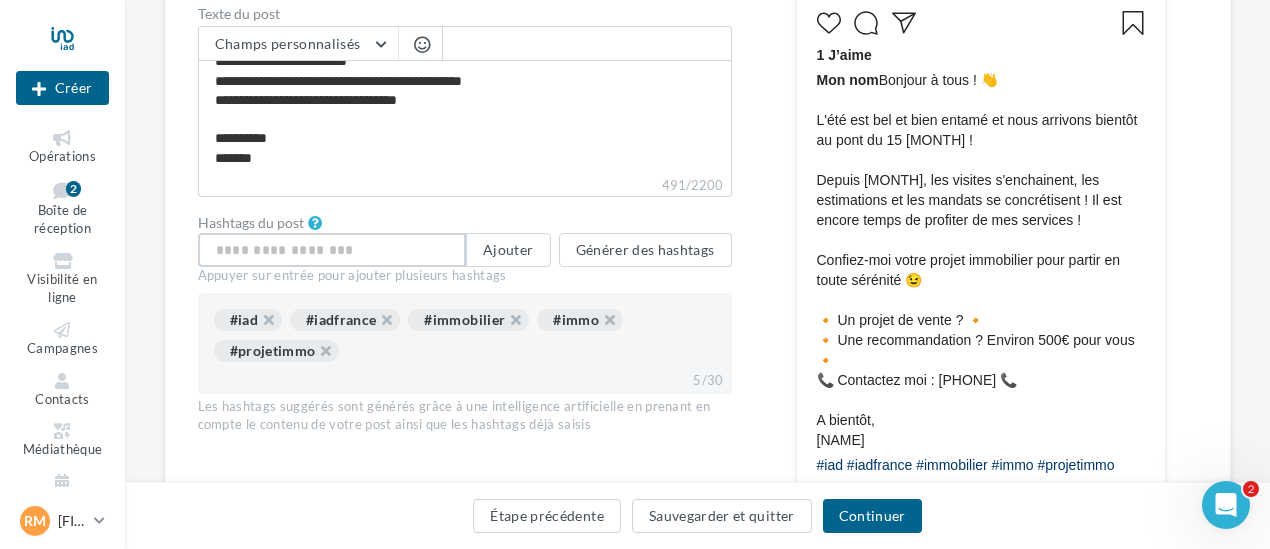 click at bounding box center [332, 250] 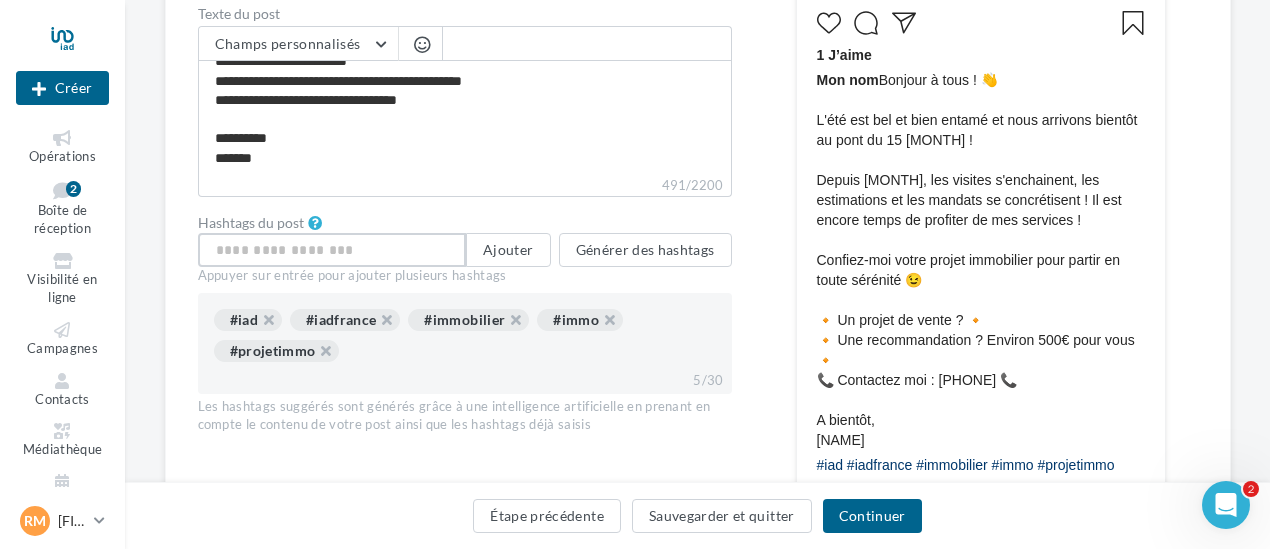 paste on "**********" 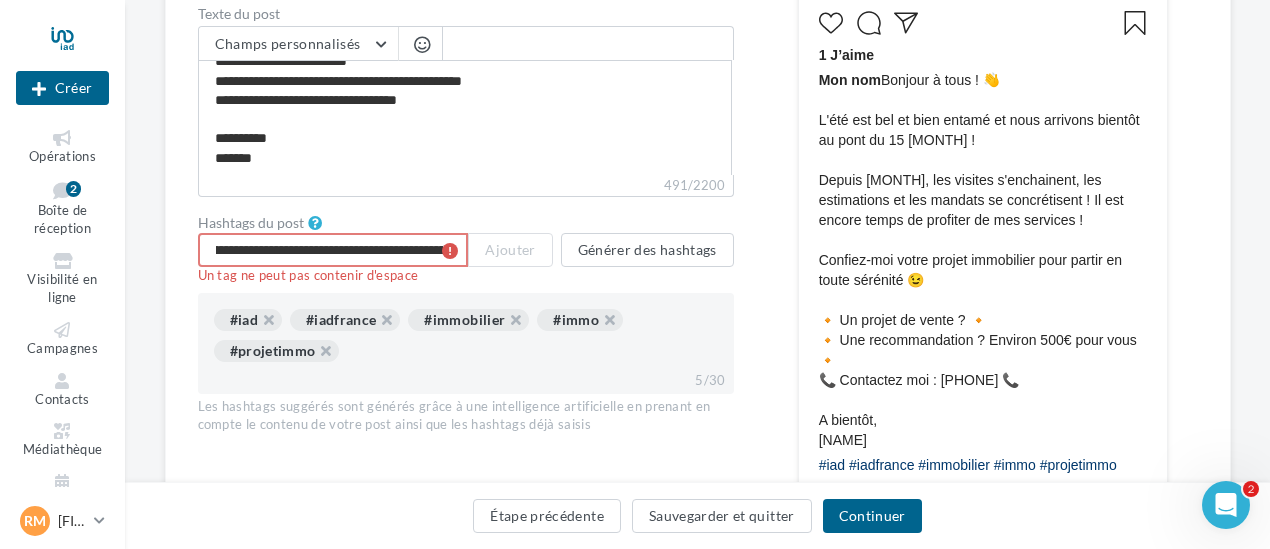 scroll, scrollTop: 0, scrollLeft: 0, axis: both 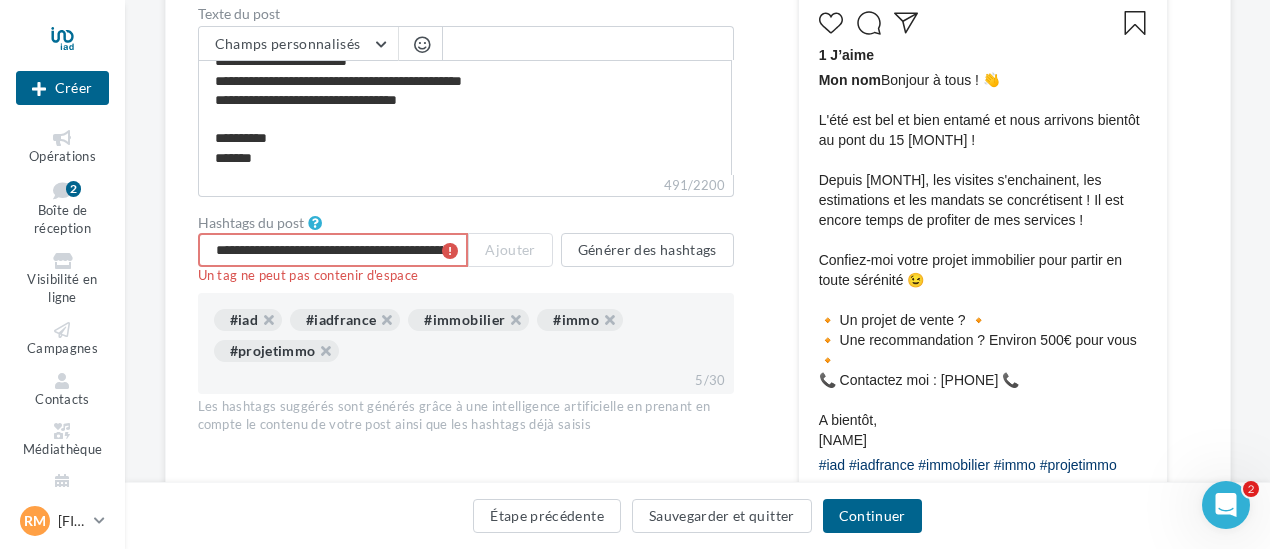 drag, startPoint x: 407, startPoint y: 253, endPoint x: 153, endPoint y: 259, distance: 254.07086 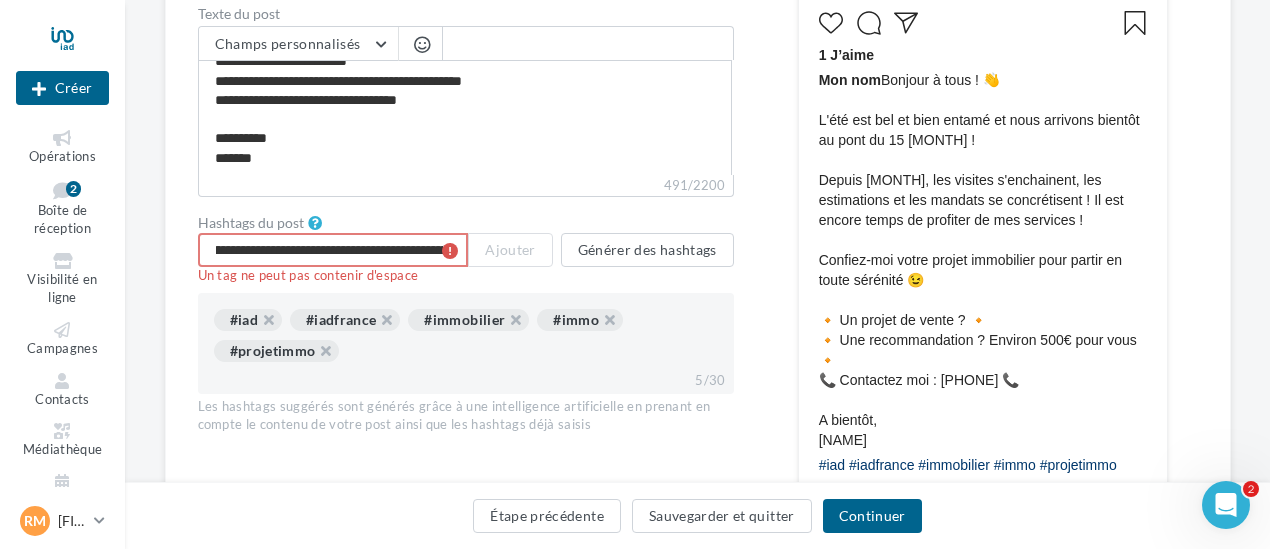 scroll, scrollTop: 0, scrollLeft: 1995, axis: horizontal 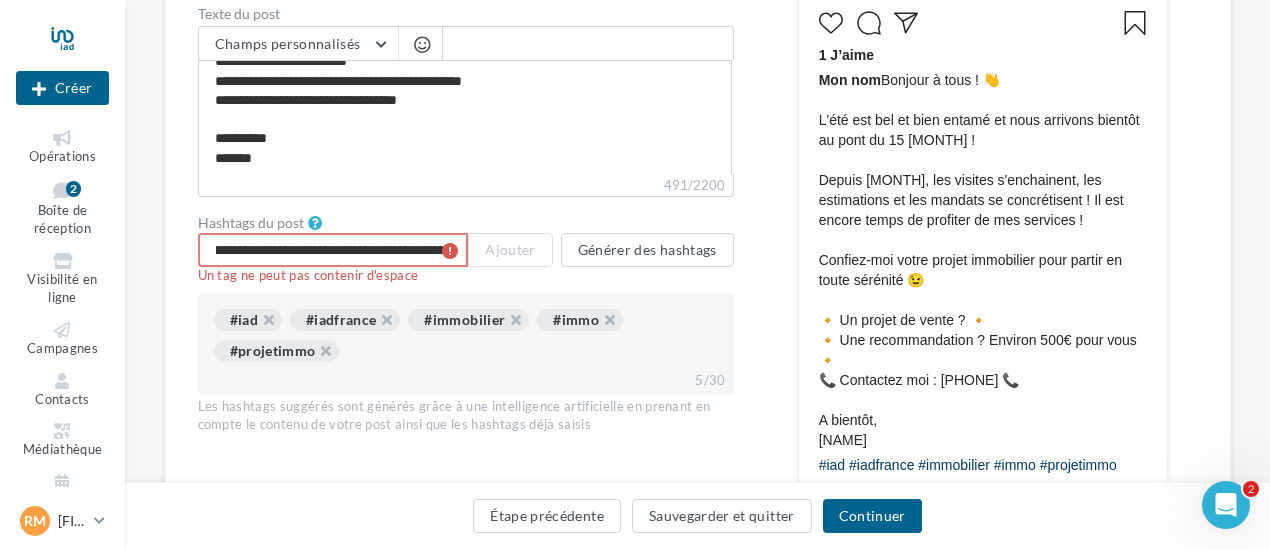 drag, startPoint x: 389, startPoint y: 251, endPoint x: 557, endPoint y: 253, distance: 168.0119 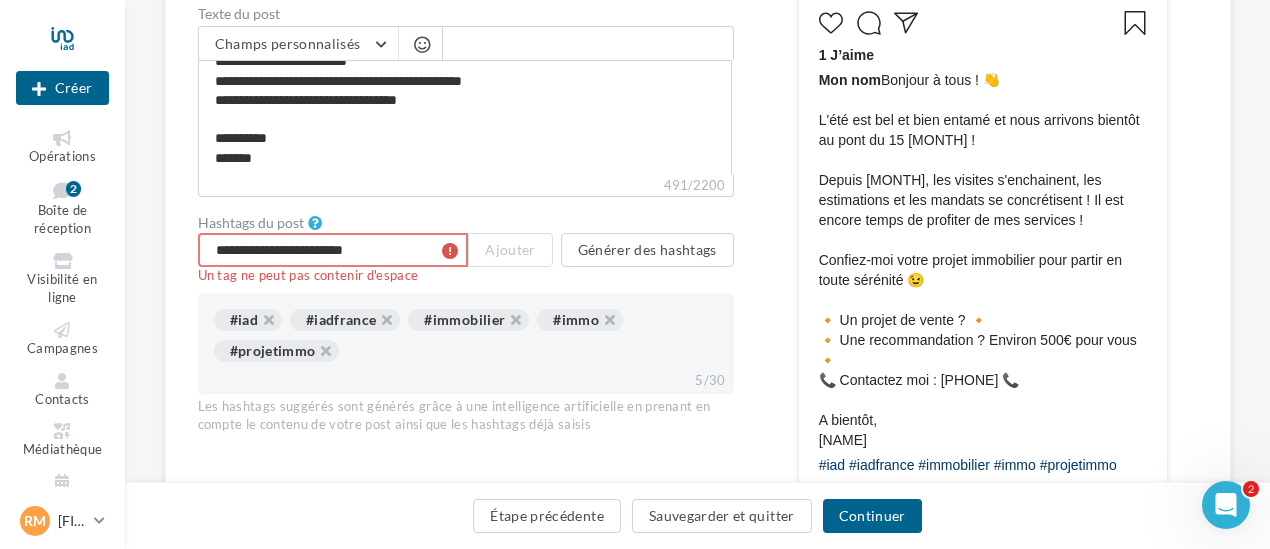 scroll, scrollTop: 0, scrollLeft: 0, axis: both 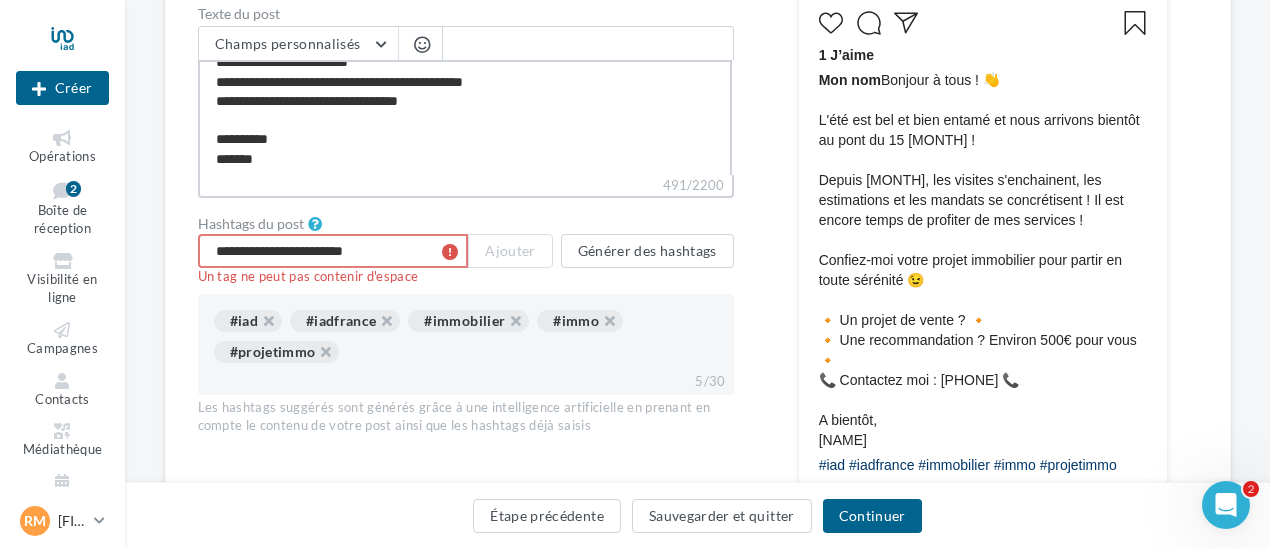 click on "**********" at bounding box center (465, 117) 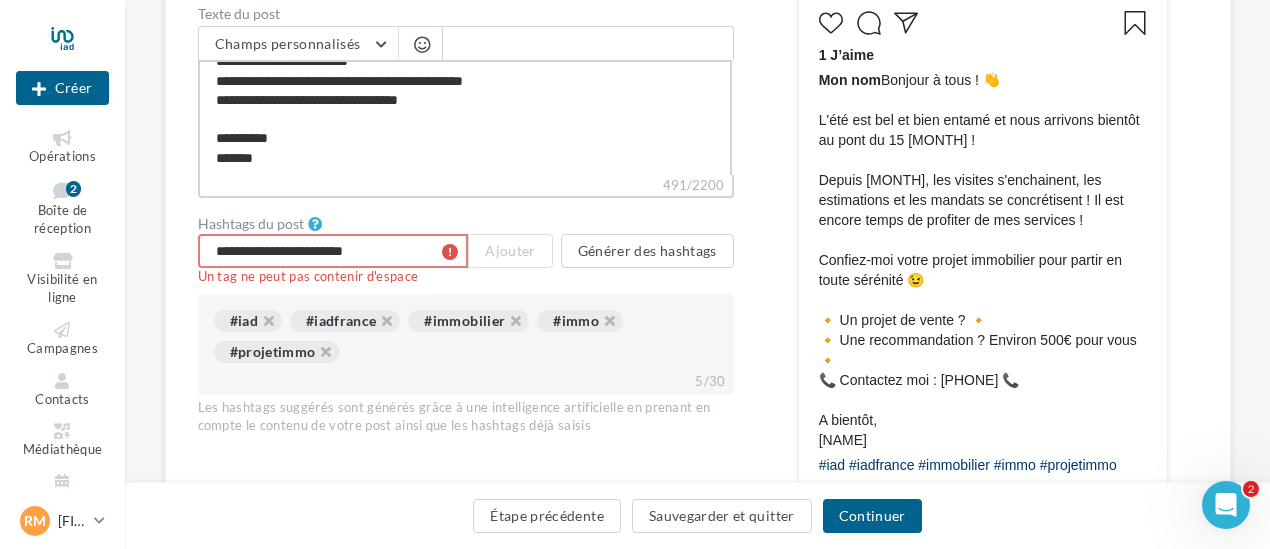 drag, startPoint x: 357, startPoint y: 171, endPoint x: 306, endPoint y: 161, distance: 51.971146 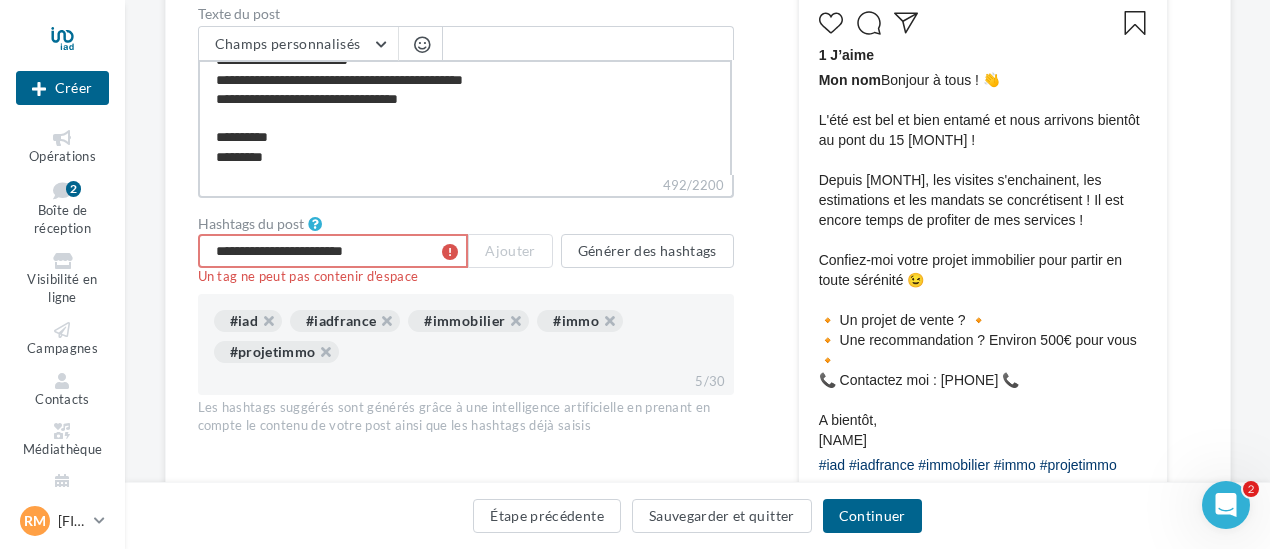 scroll, scrollTop: 220, scrollLeft: 0, axis: vertical 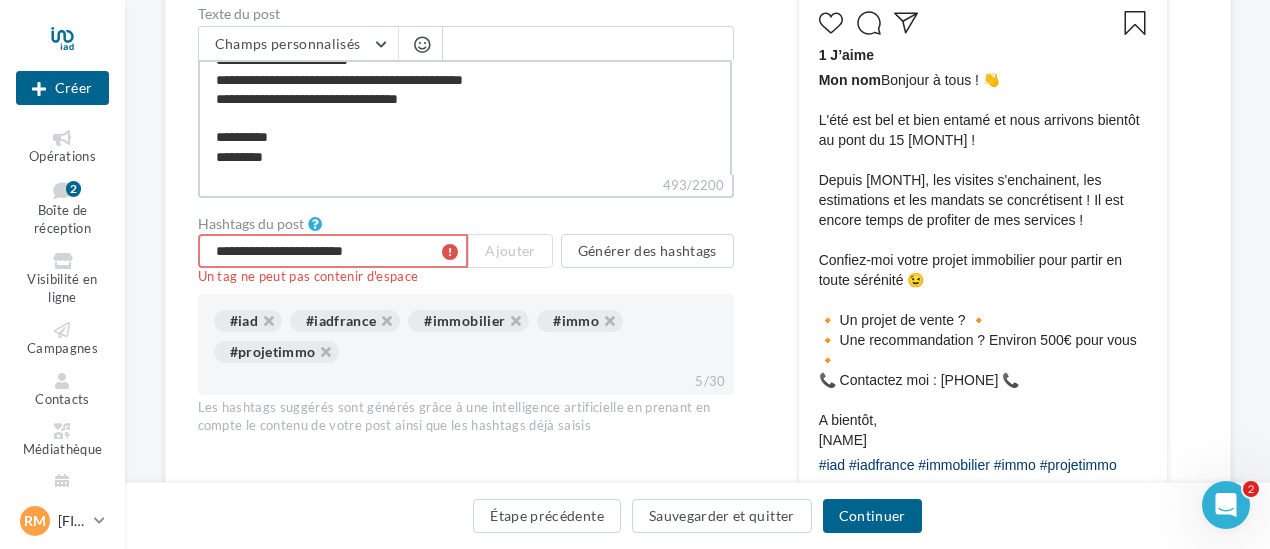 paste on "**********" 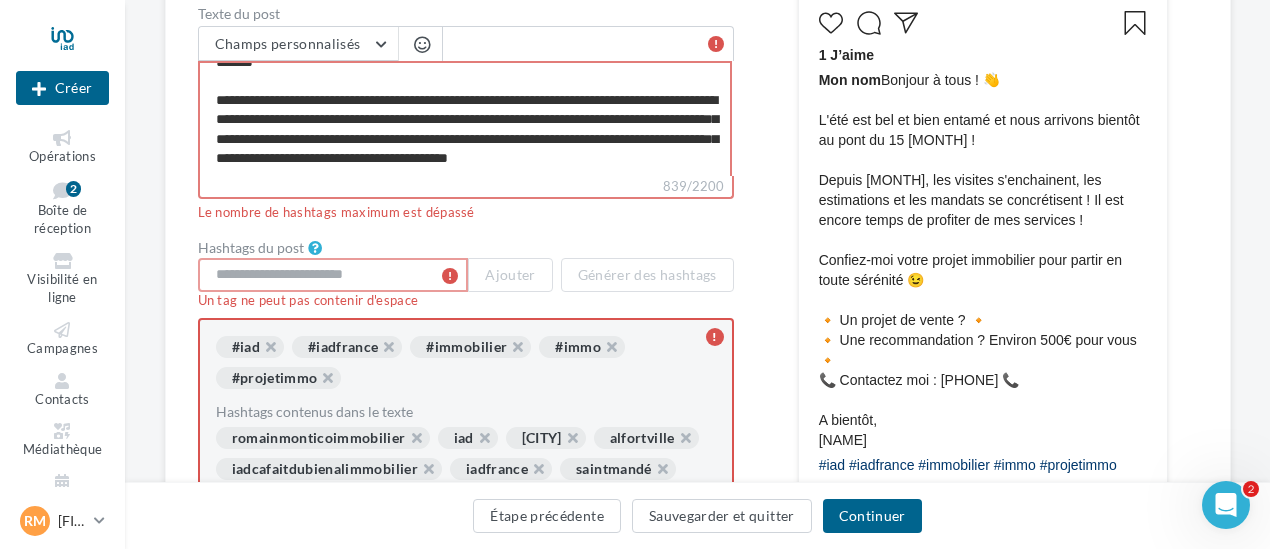 scroll, scrollTop: 326, scrollLeft: 0, axis: vertical 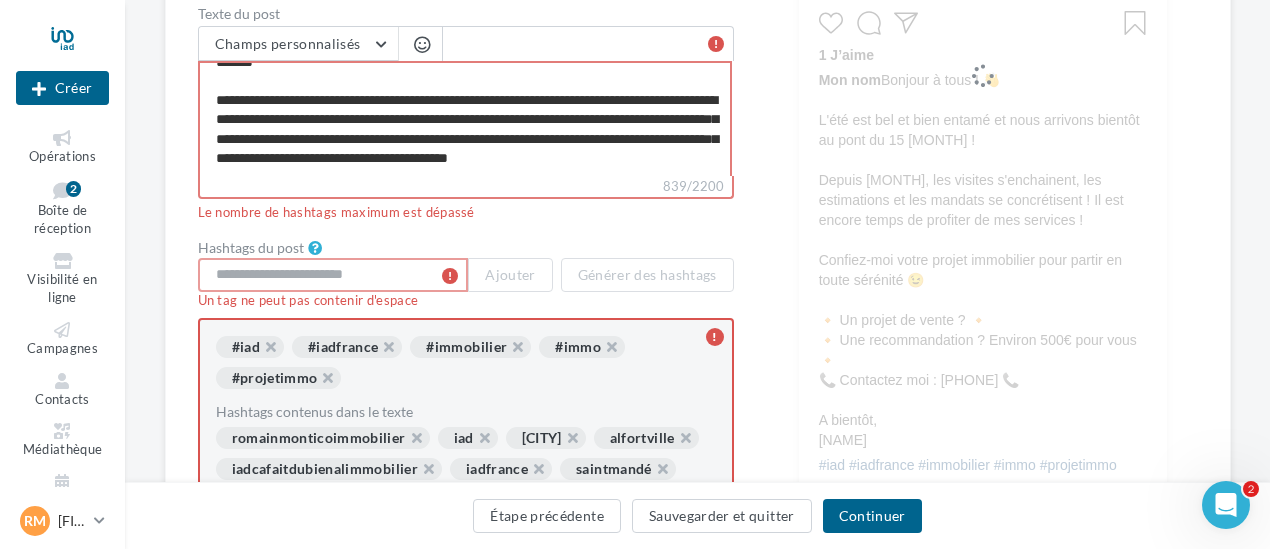 drag, startPoint x: 303, startPoint y: 165, endPoint x: 222, endPoint y: 167, distance: 81.02469 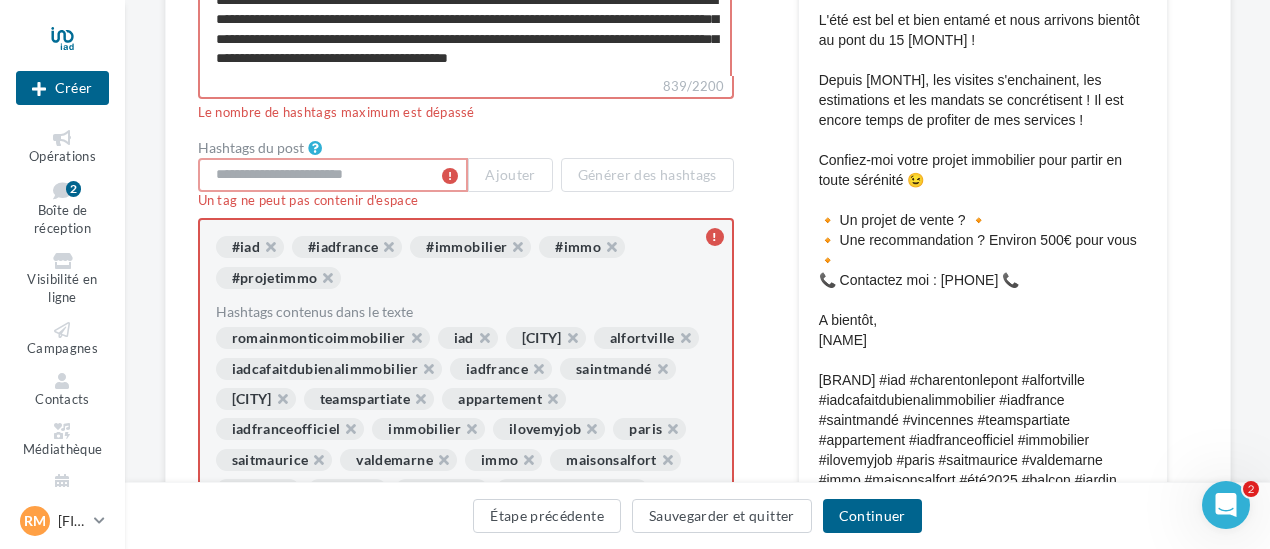 scroll, scrollTop: 900, scrollLeft: 0, axis: vertical 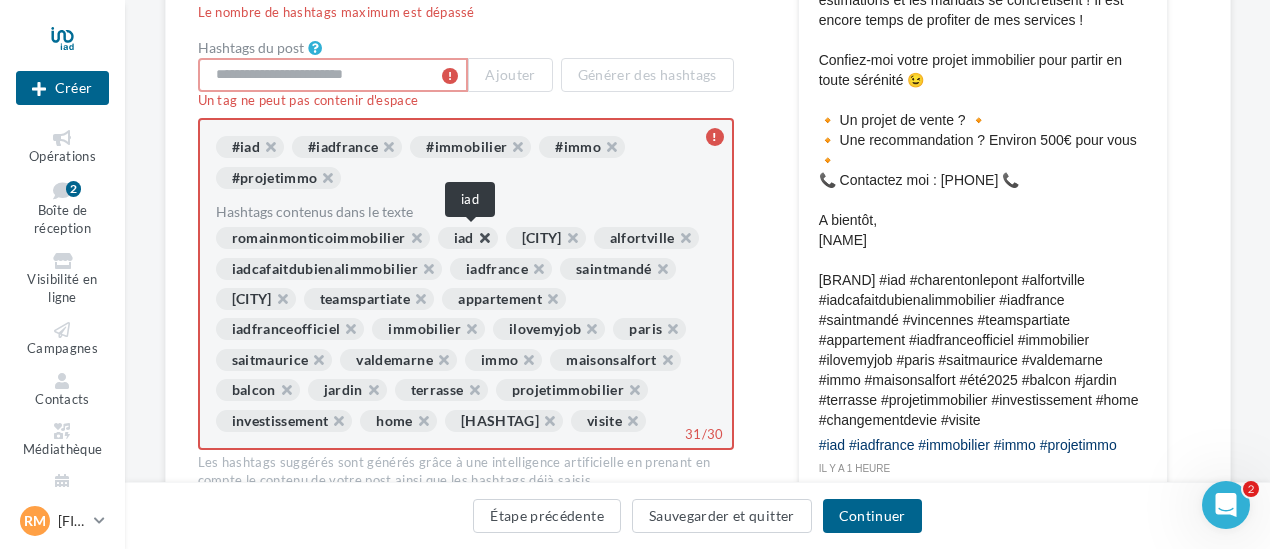 click at bounding box center (474, 243) 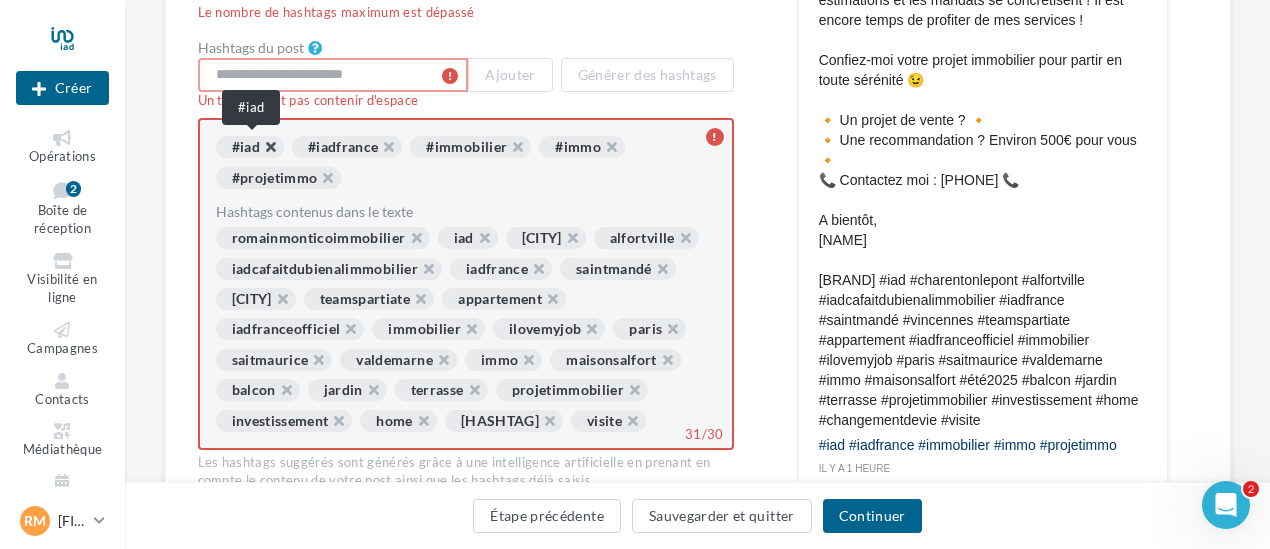 click at bounding box center [260, 152] 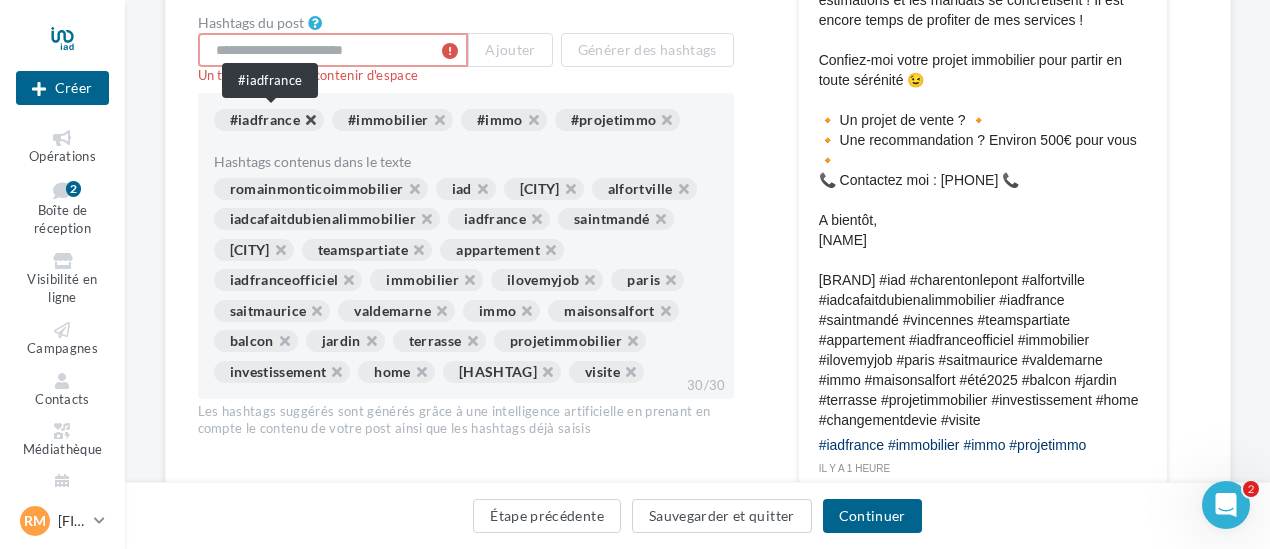 click at bounding box center (300, 125) 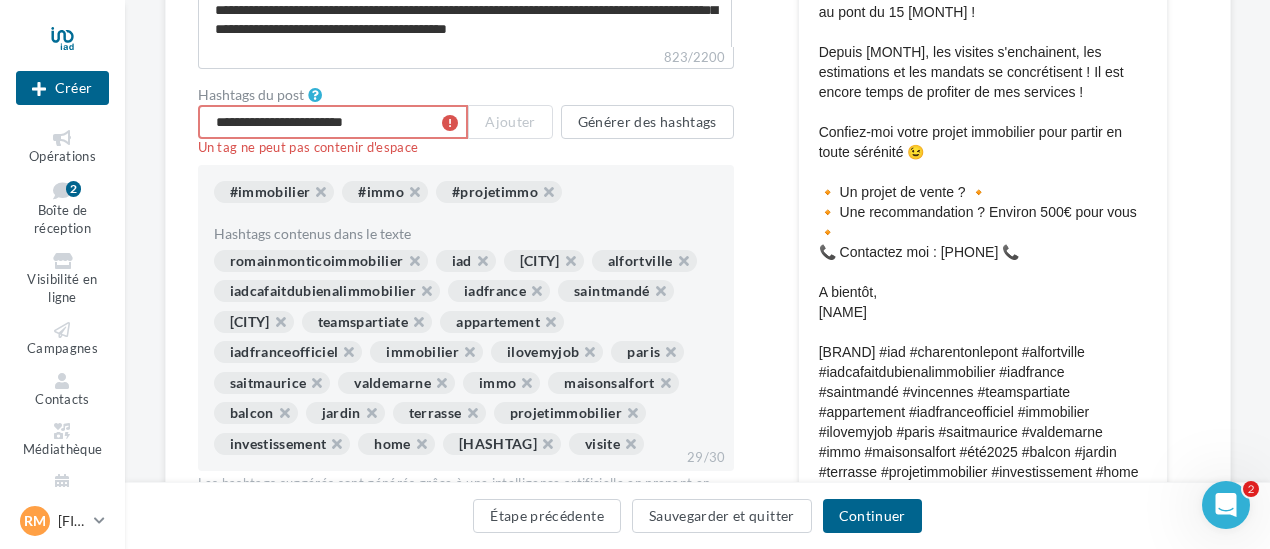 scroll, scrollTop: 800, scrollLeft: 0, axis: vertical 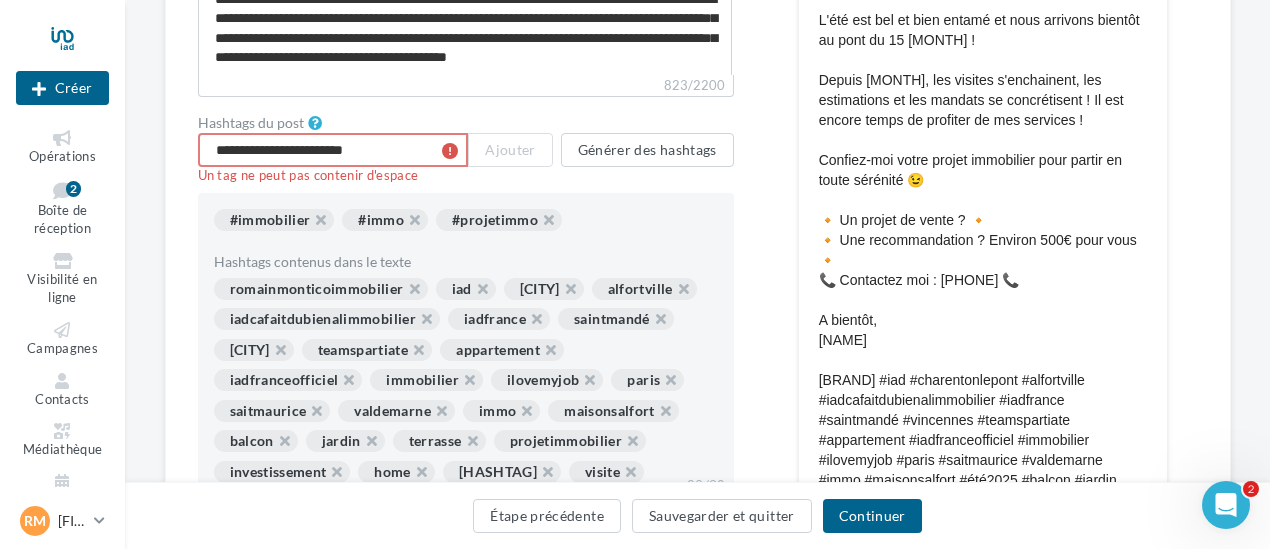 click on "**********" at bounding box center [333, 150] 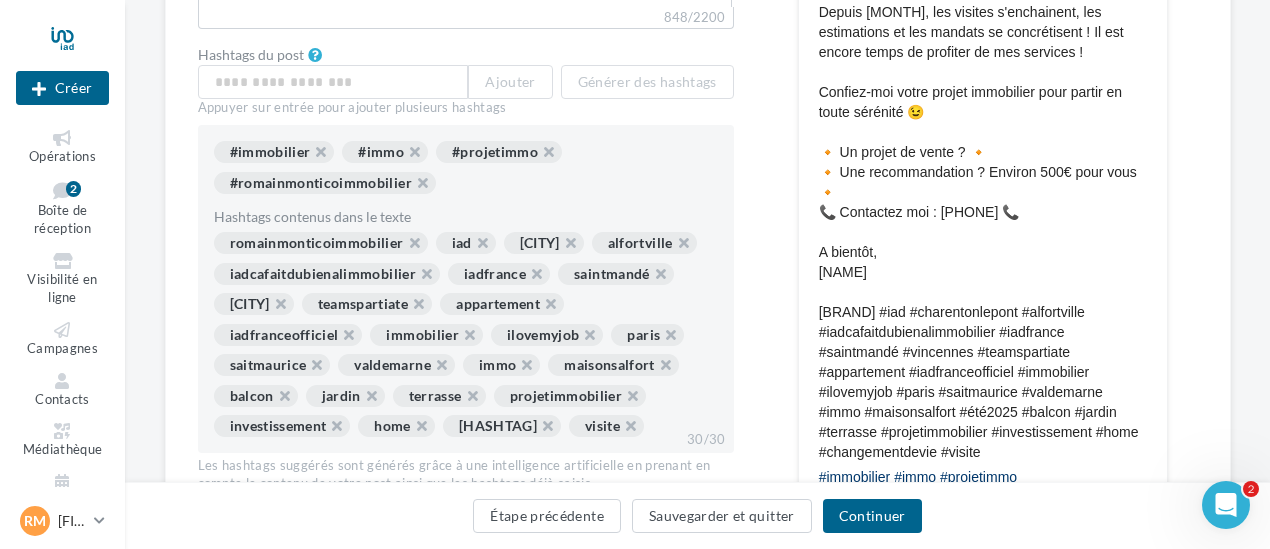 scroll, scrollTop: 900, scrollLeft: 0, axis: vertical 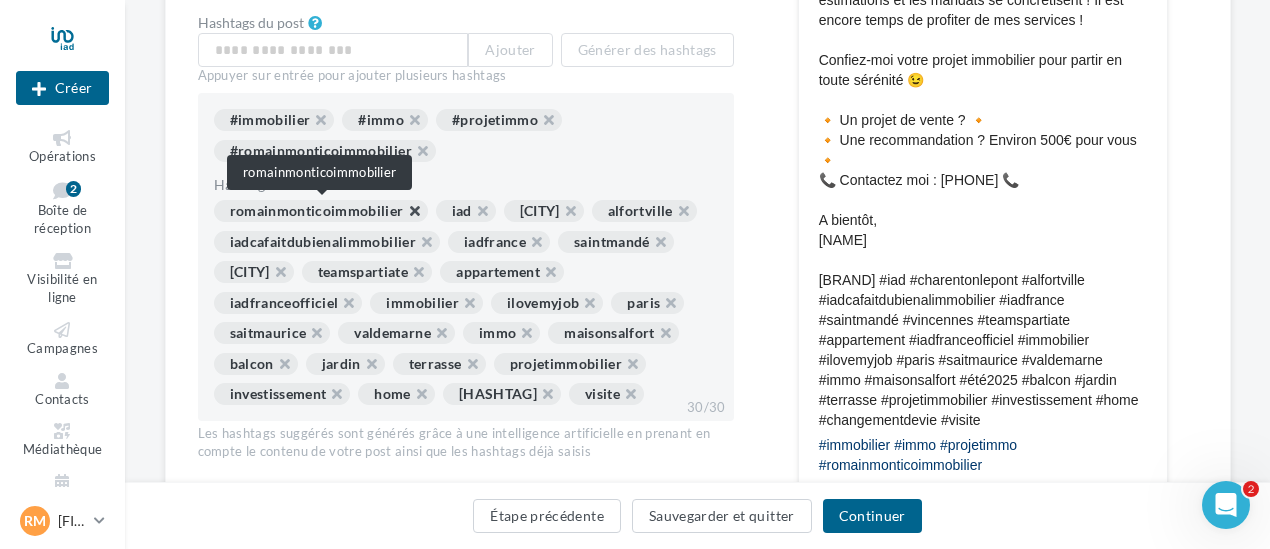 click at bounding box center (404, 216) 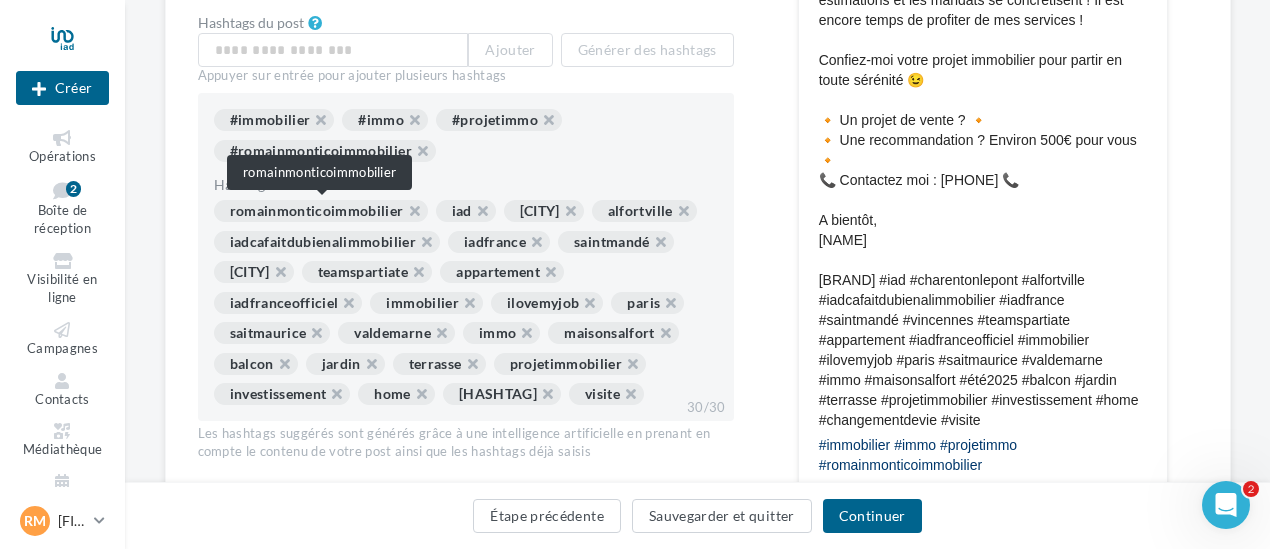 click on "romainmonticoimmobilier" at bounding box center (321, 211) 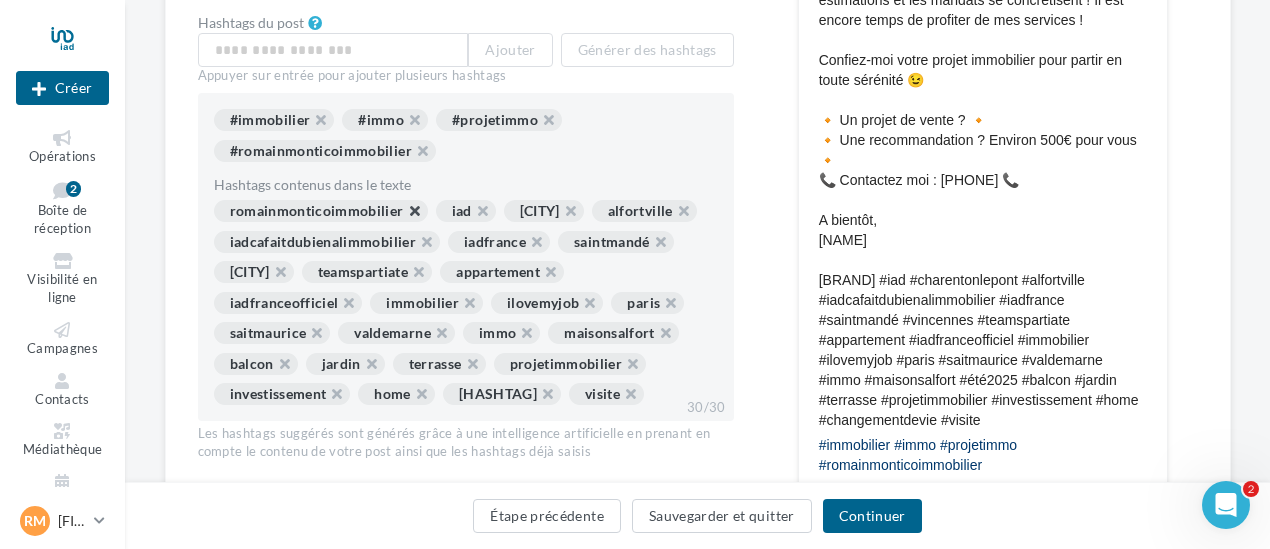 click at bounding box center [404, 216] 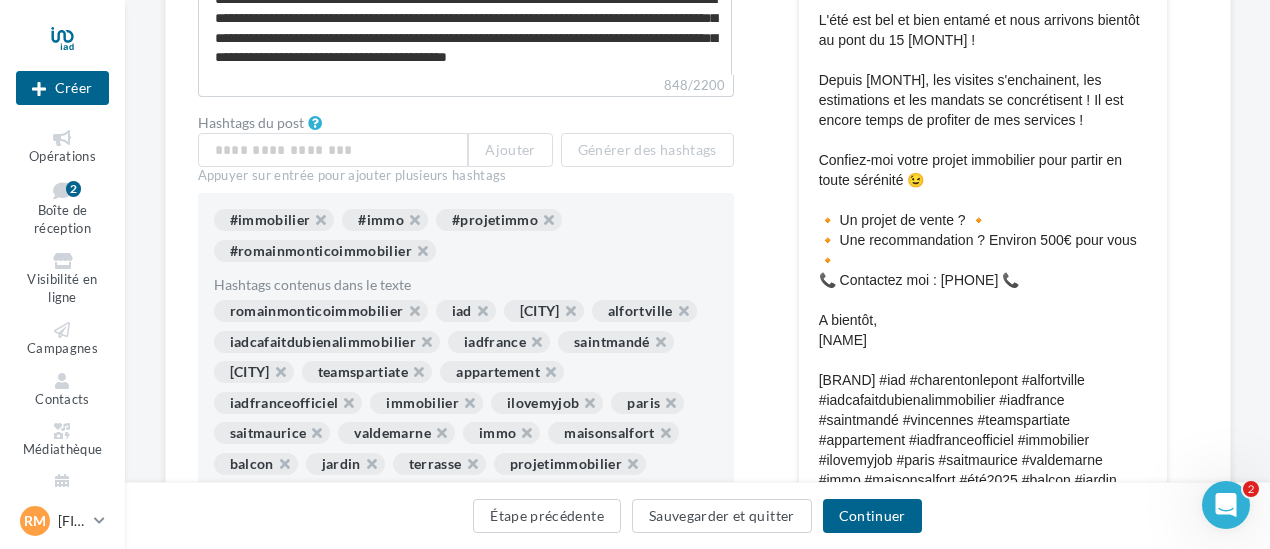 scroll, scrollTop: 700, scrollLeft: 0, axis: vertical 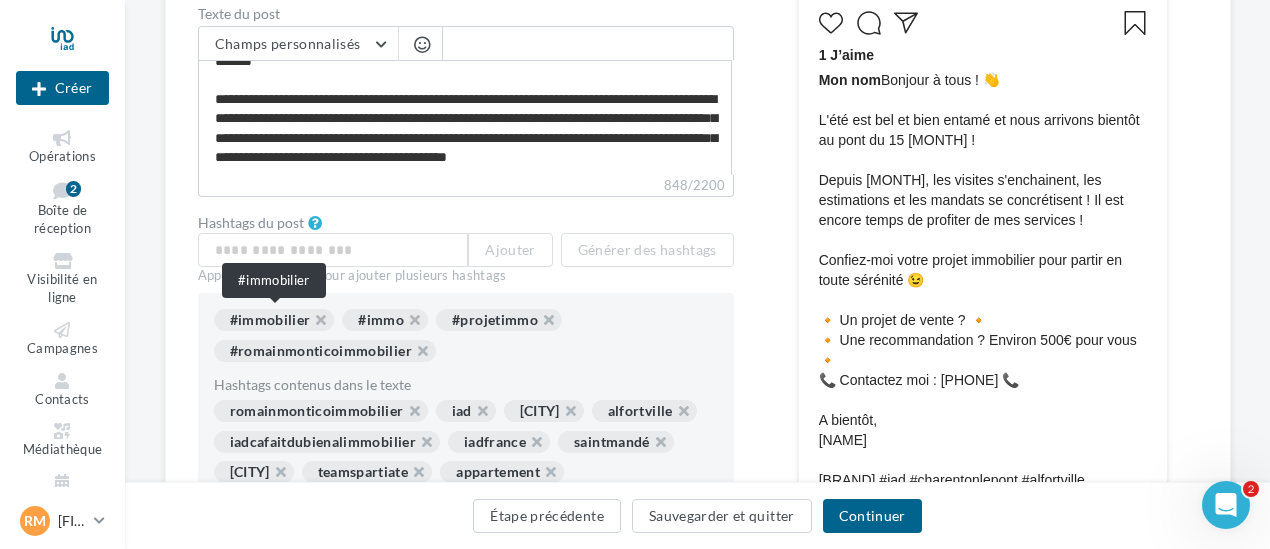 click on "#immobilier" at bounding box center (274, 320) 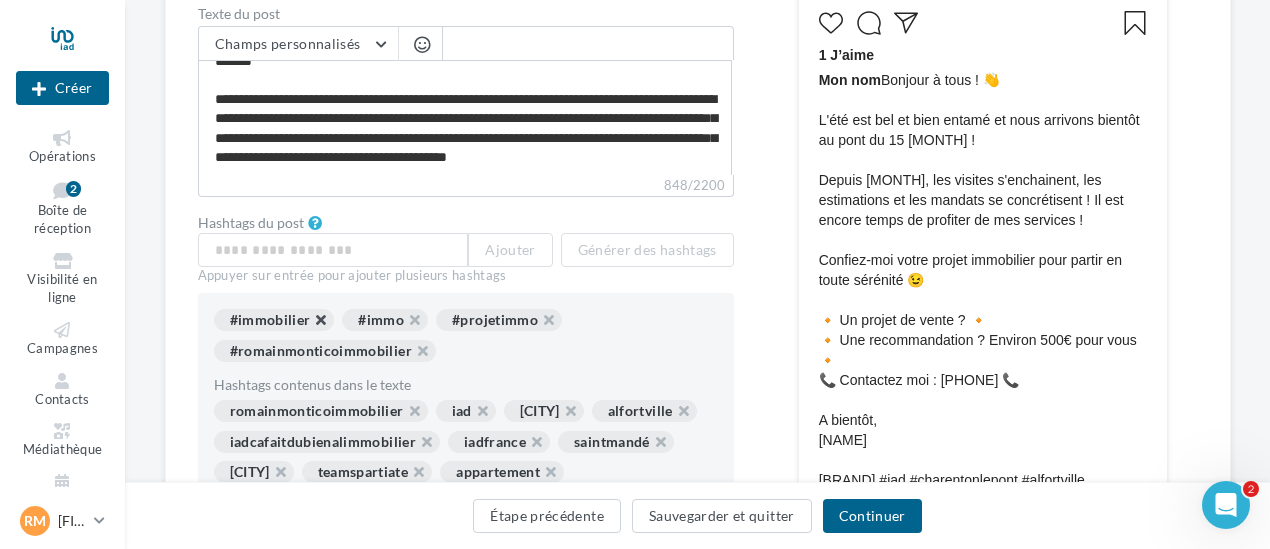 click at bounding box center (310, 325) 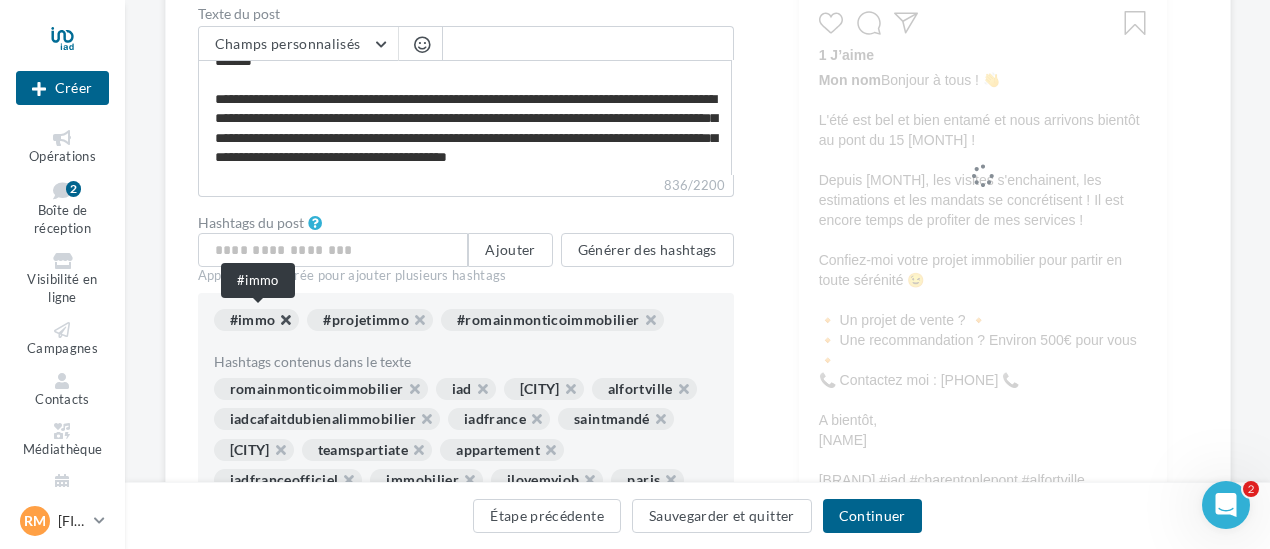 click at bounding box center (275, 325) 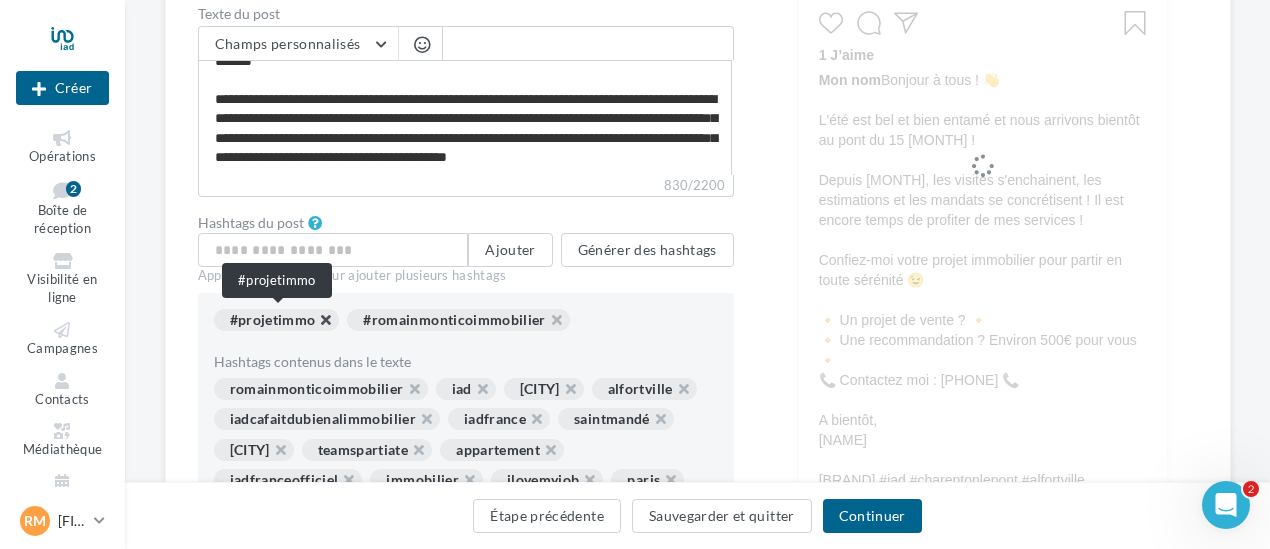 click at bounding box center [315, 325] 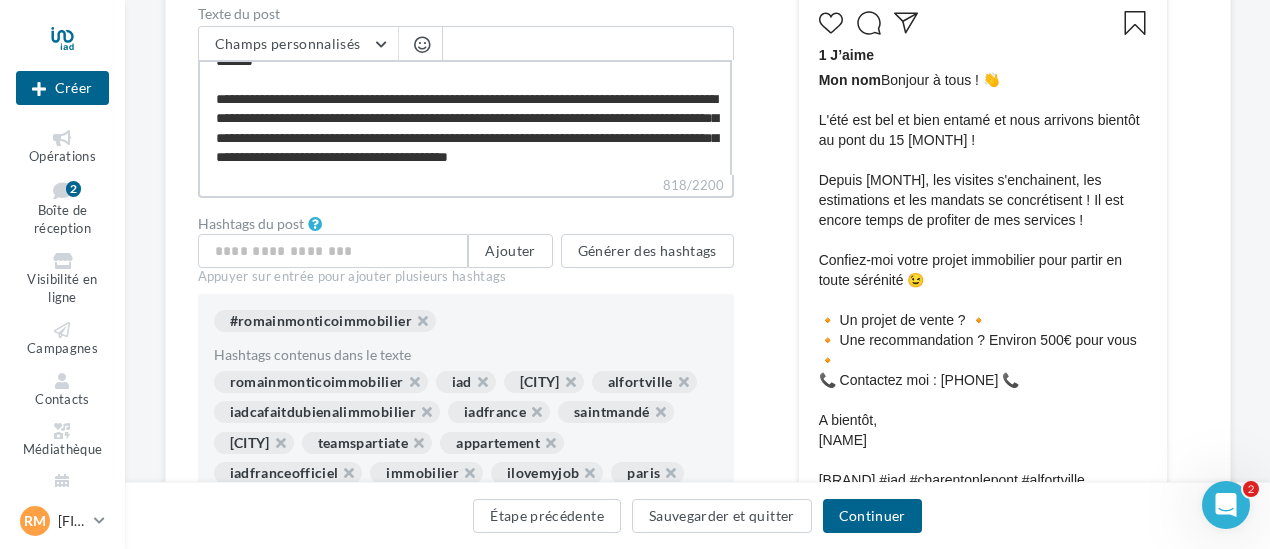 scroll, scrollTop: 306, scrollLeft: 0, axis: vertical 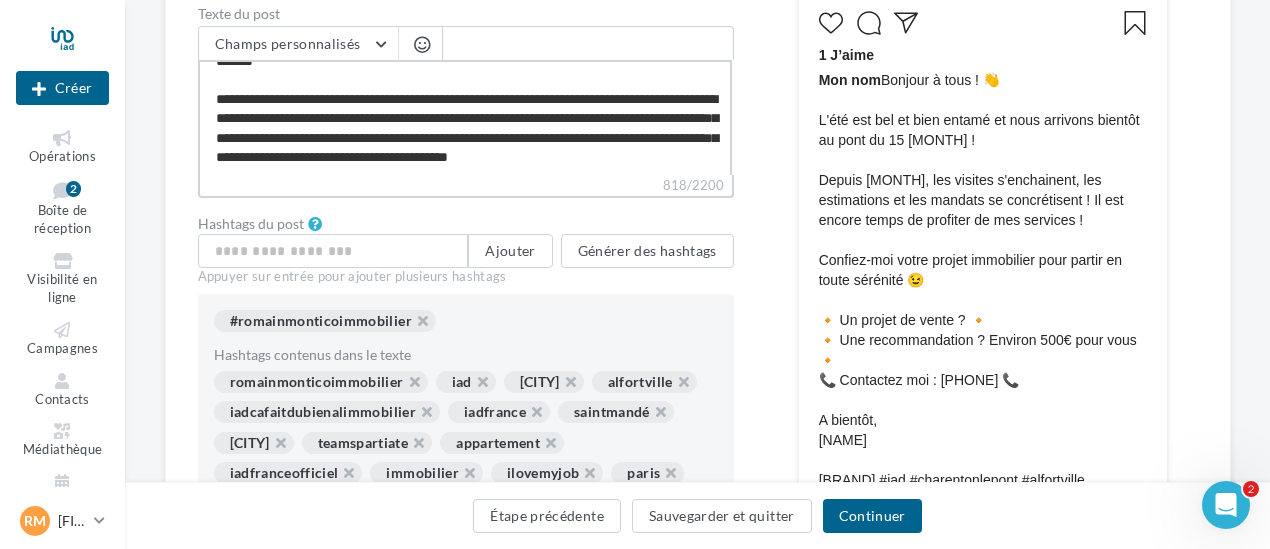 drag, startPoint x: 384, startPoint y: 79, endPoint x: 174, endPoint y: 80, distance: 210.00238 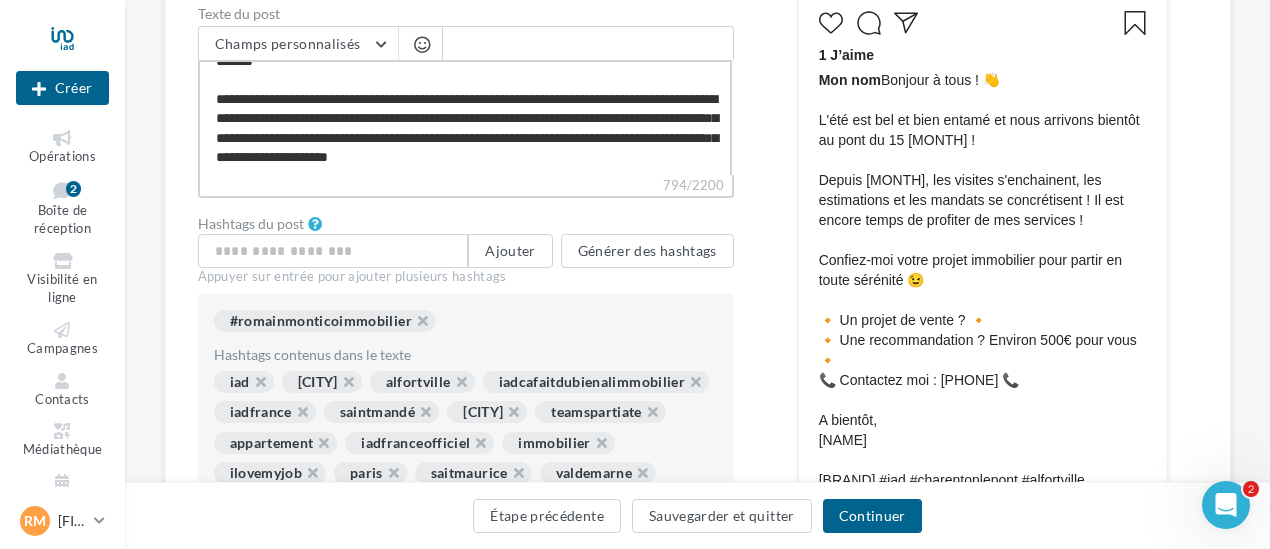 drag, startPoint x: 246, startPoint y: 77, endPoint x: 215, endPoint y: 78, distance: 31.016125 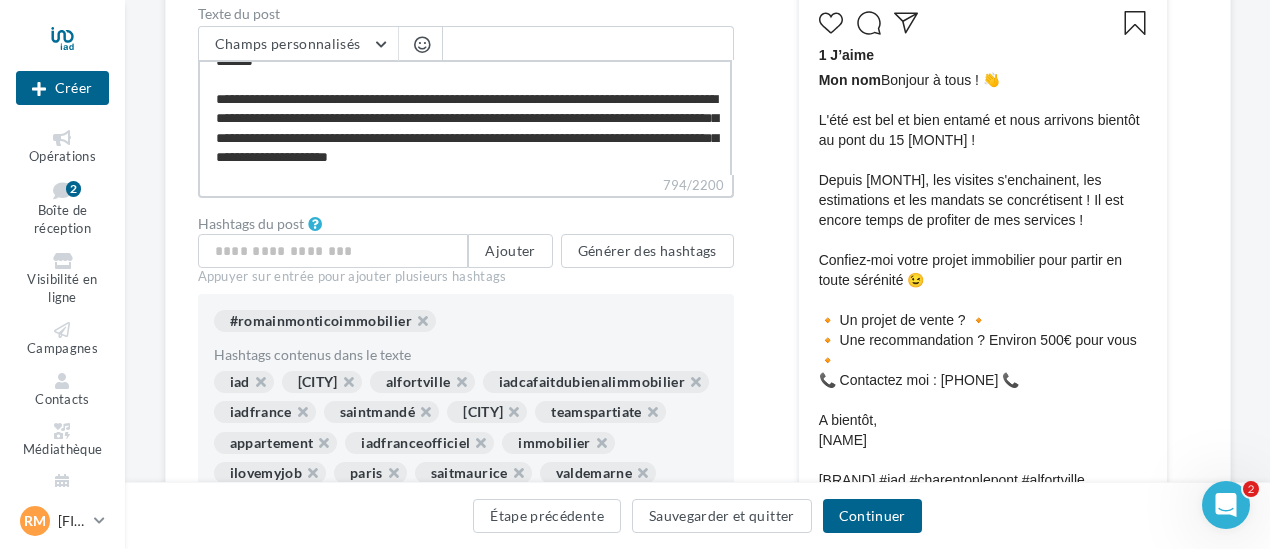 click on "**********" at bounding box center [465, 117] 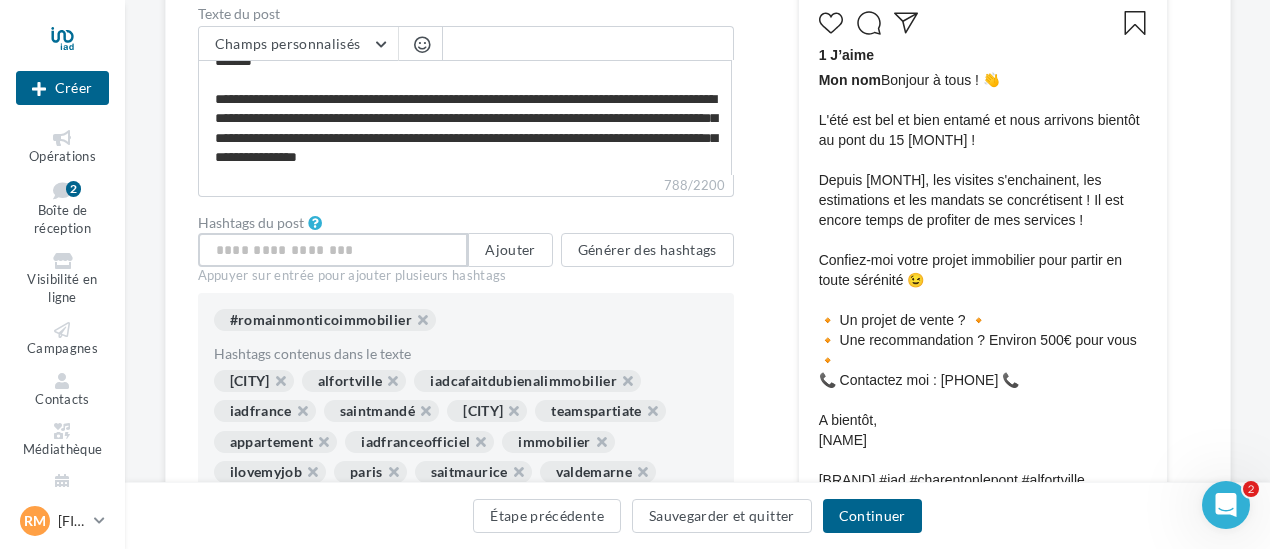 click at bounding box center (333, 250) 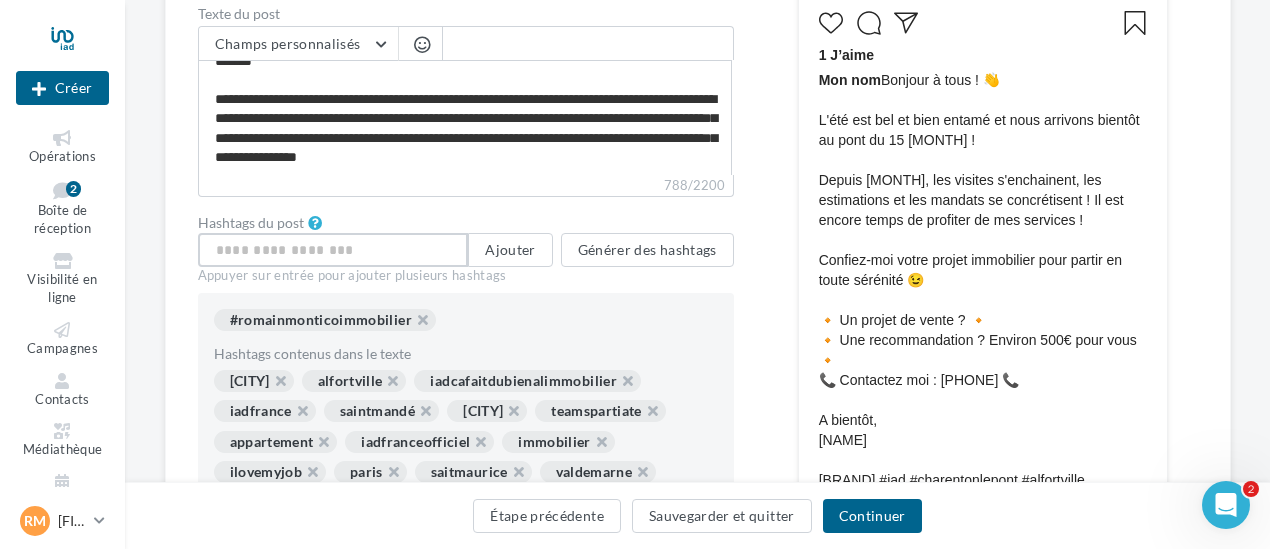 scroll, scrollTop: 305, scrollLeft: 0, axis: vertical 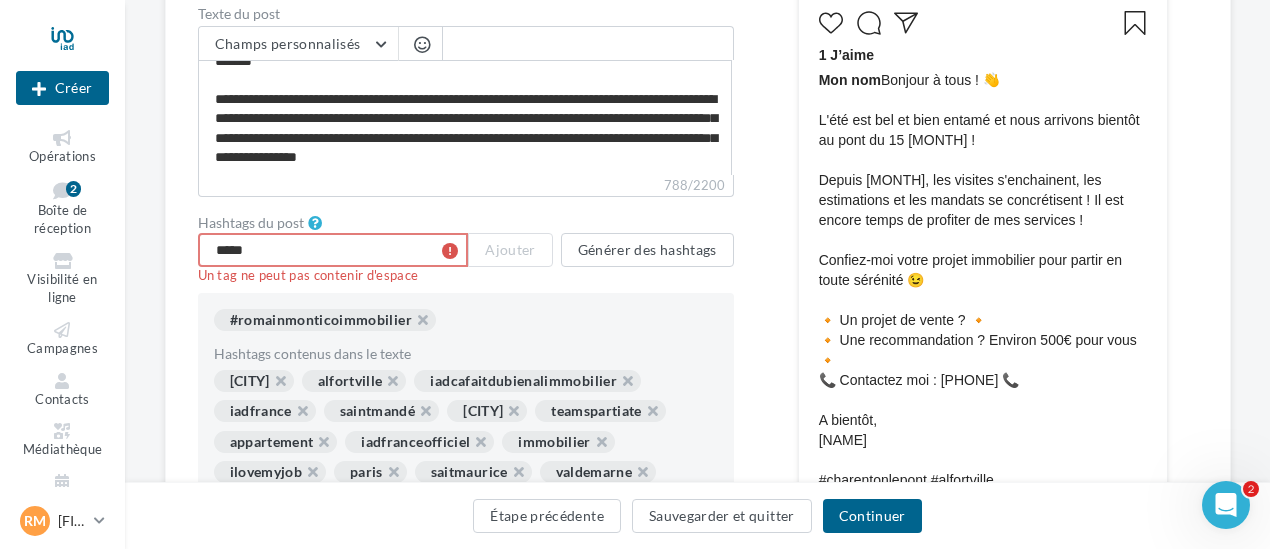 drag, startPoint x: 222, startPoint y: 251, endPoint x: 203, endPoint y: 247, distance: 19.416489 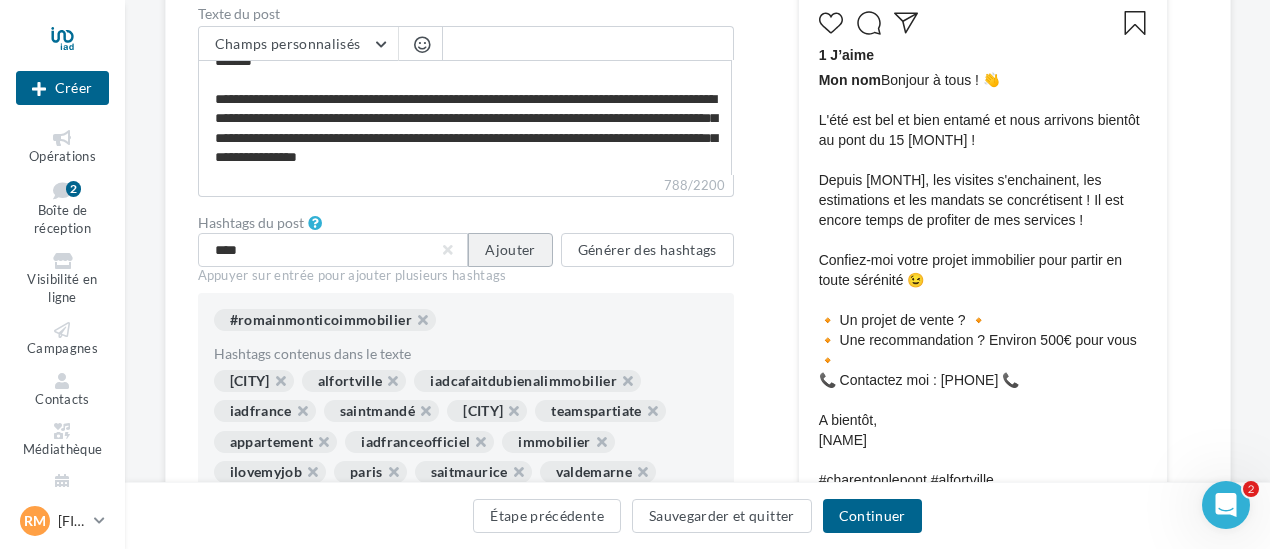click on "Ajouter" at bounding box center [510, 250] 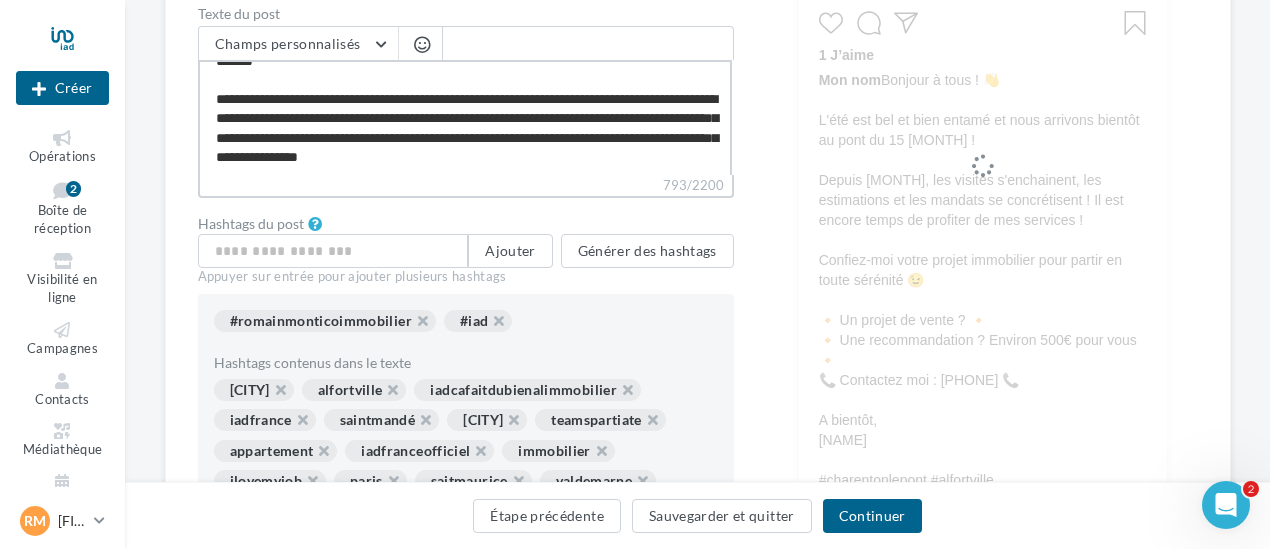 scroll, scrollTop: 306, scrollLeft: 0, axis: vertical 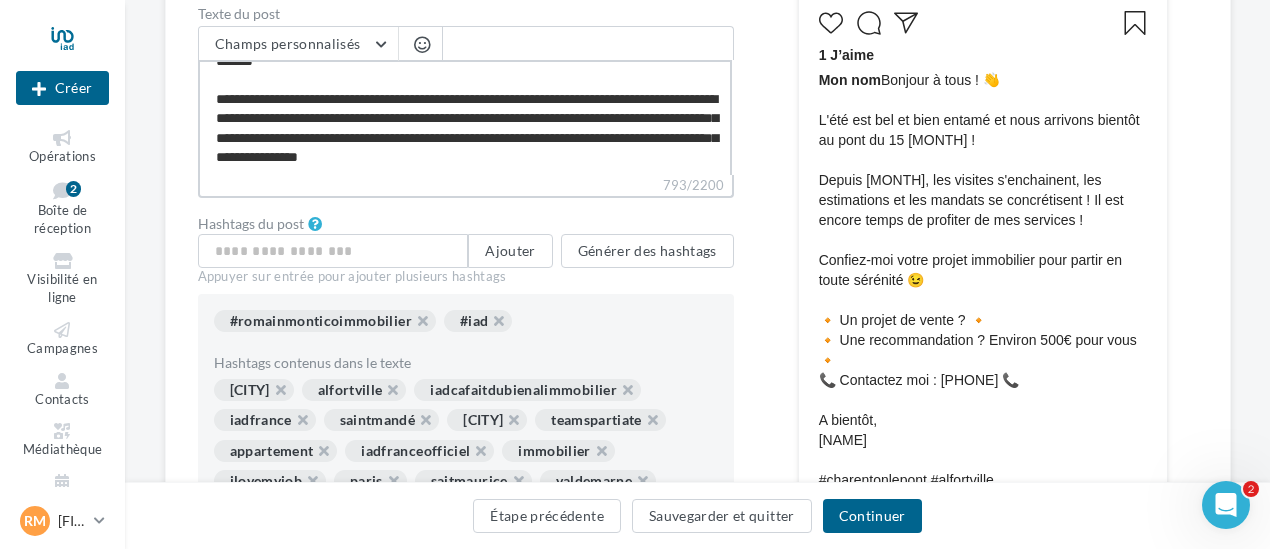 drag, startPoint x: 325, startPoint y: 80, endPoint x: 210, endPoint y: 85, distance: 115.10864 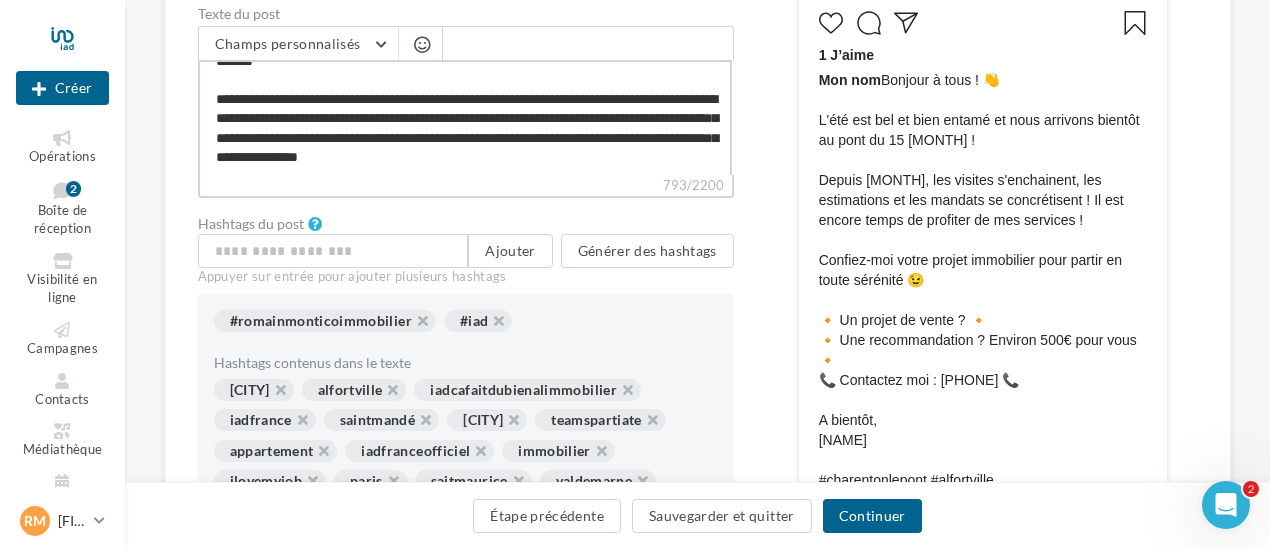 click on "**********" at bounding box center (465, 117) 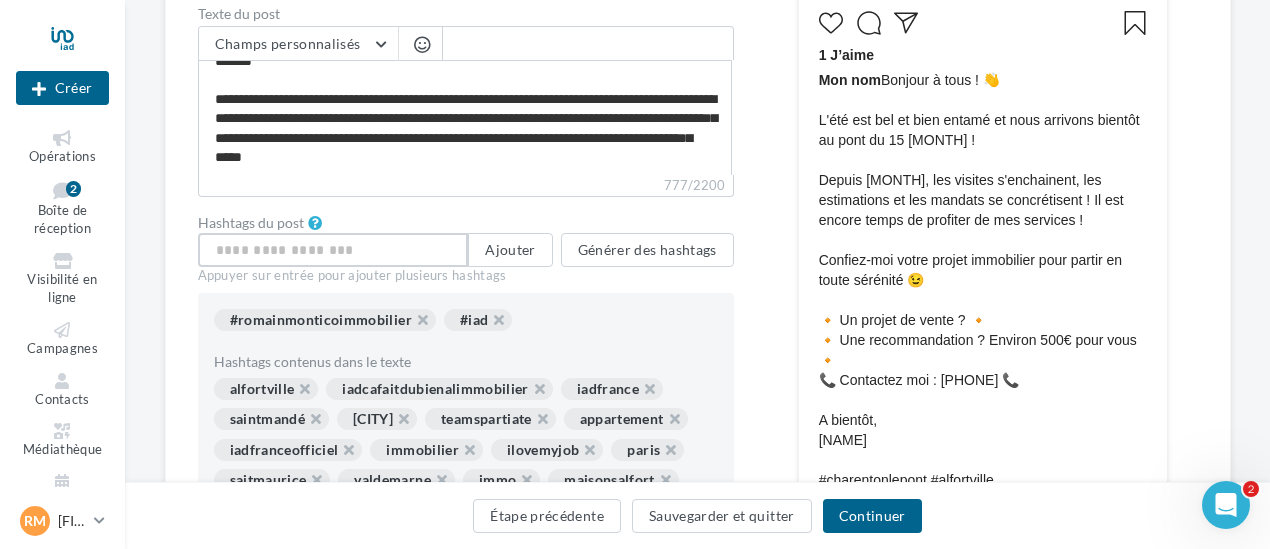 click at bounding box center [333, 250] 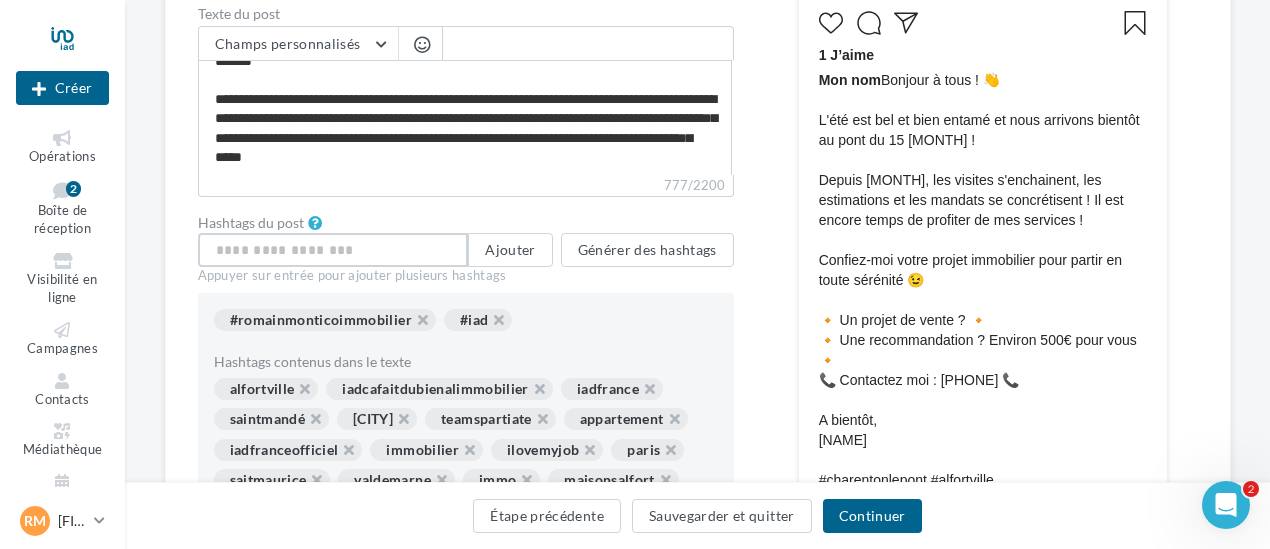 scroll, scrollTop: 286, scrollLeft: 0, axis: vertical 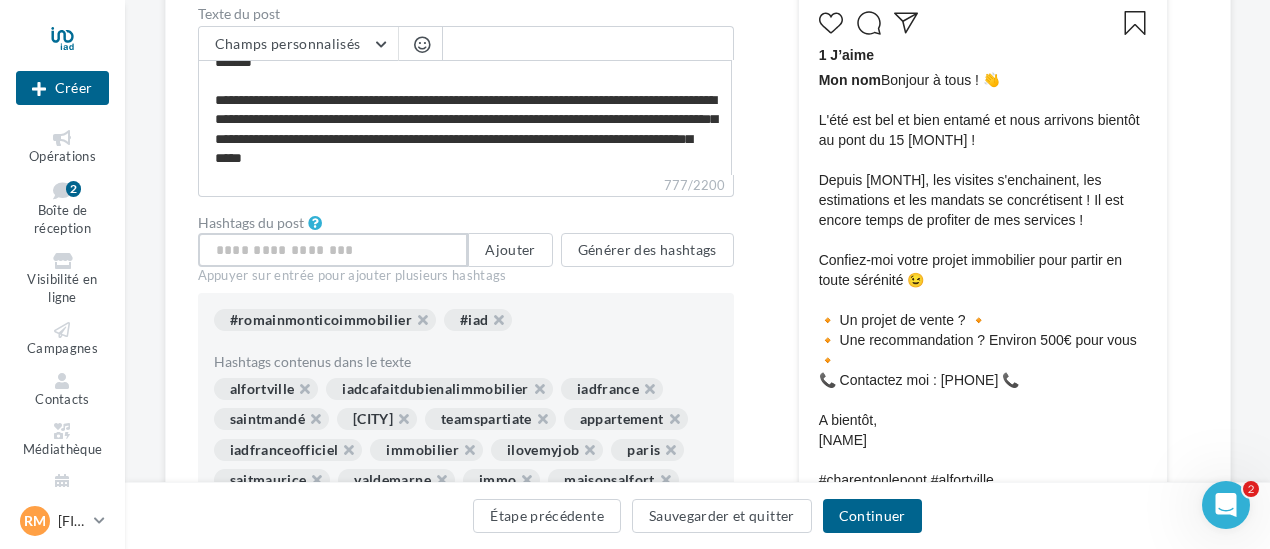 paste on "**********" 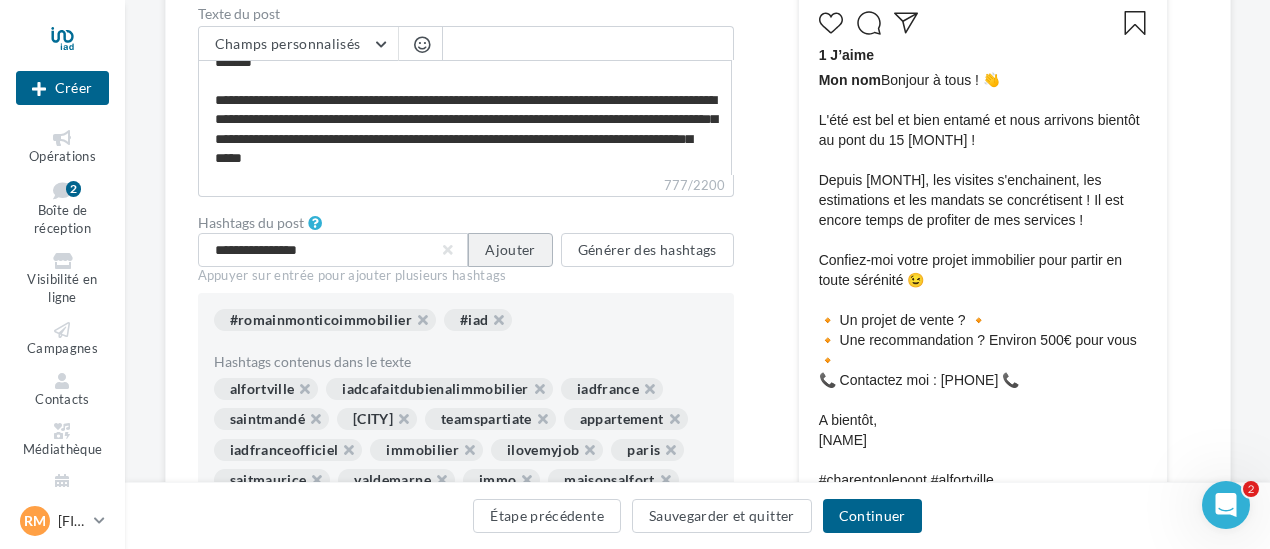 click on "Ajouter" at bounding box center (510, 250) 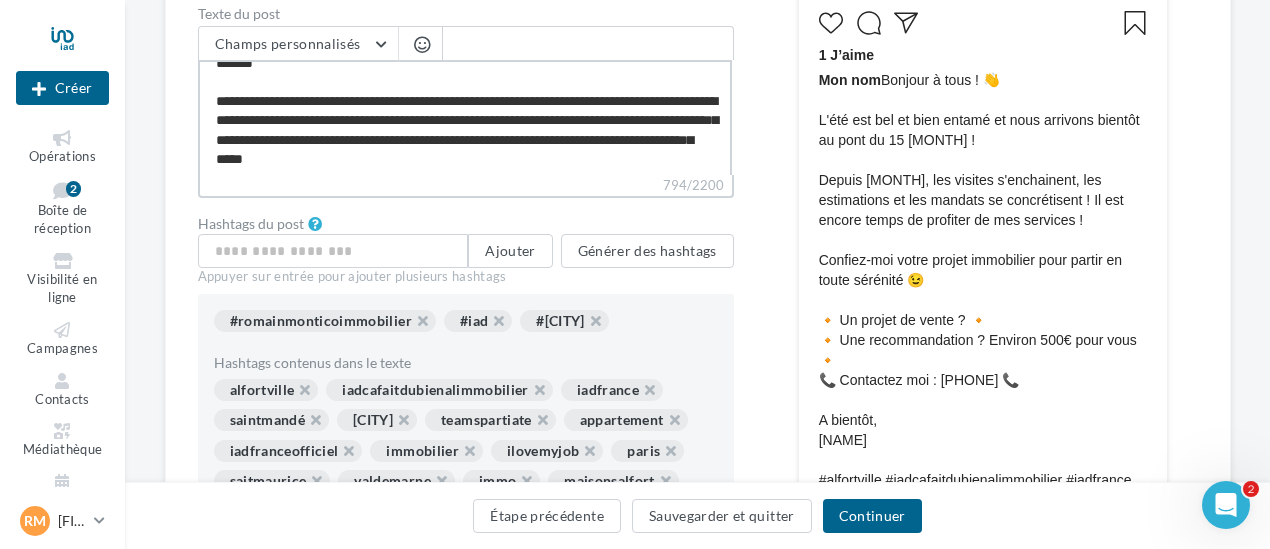 scroll, scrollTop: 306, scrollLeft: 0, axis: vertical 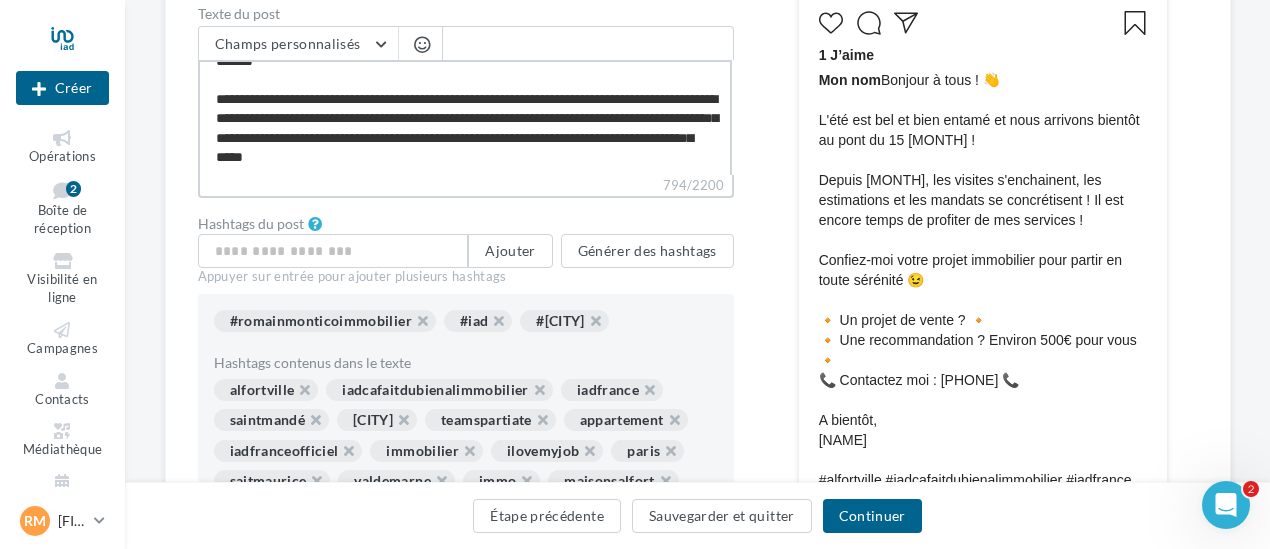 drag, startPoint x: 284, startPoint y: 96, endPoint x: 220, endPoint y: 99, distance: 64.070274 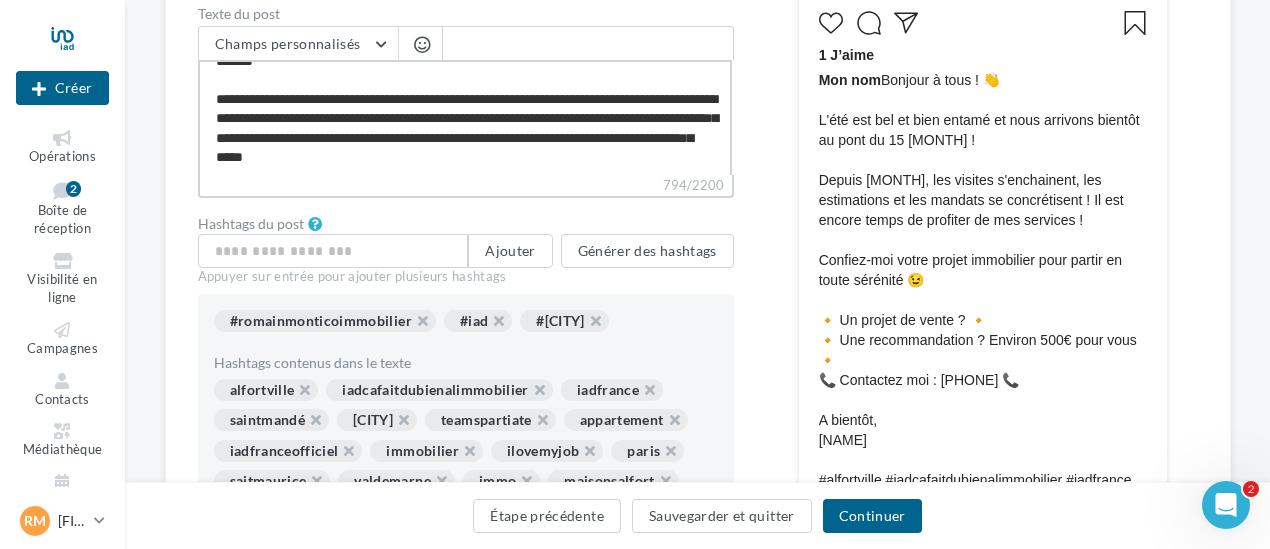 drag, startPoint x: 282, startPoint y: 77, endPoint x: 220, endPoint y: 79, distance: 62.03225 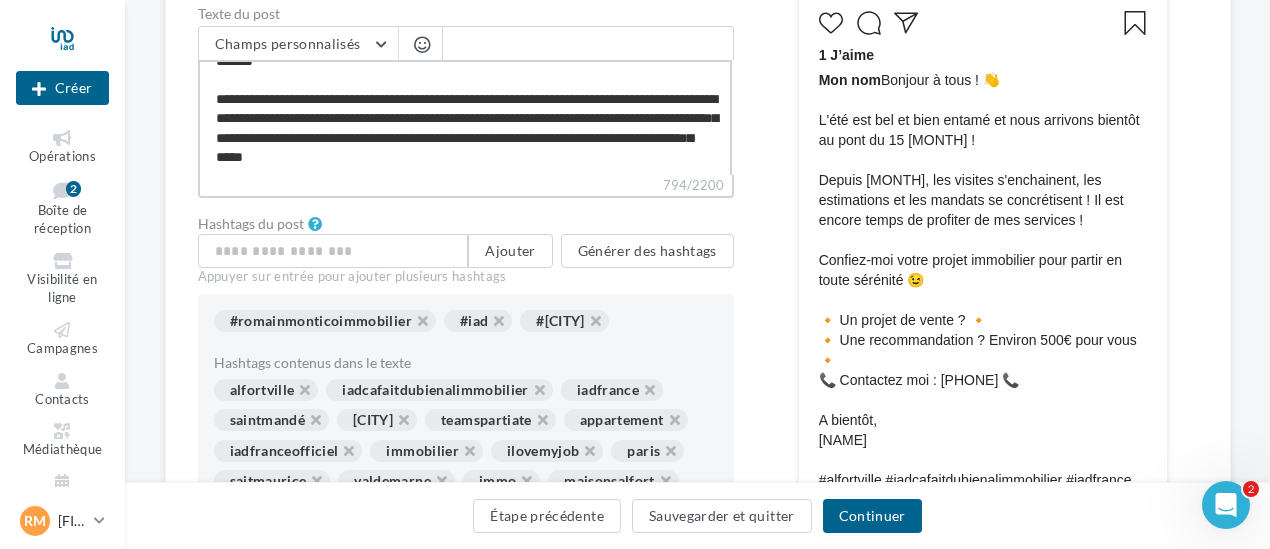 click on "**********" at bounding box center [465, 117] 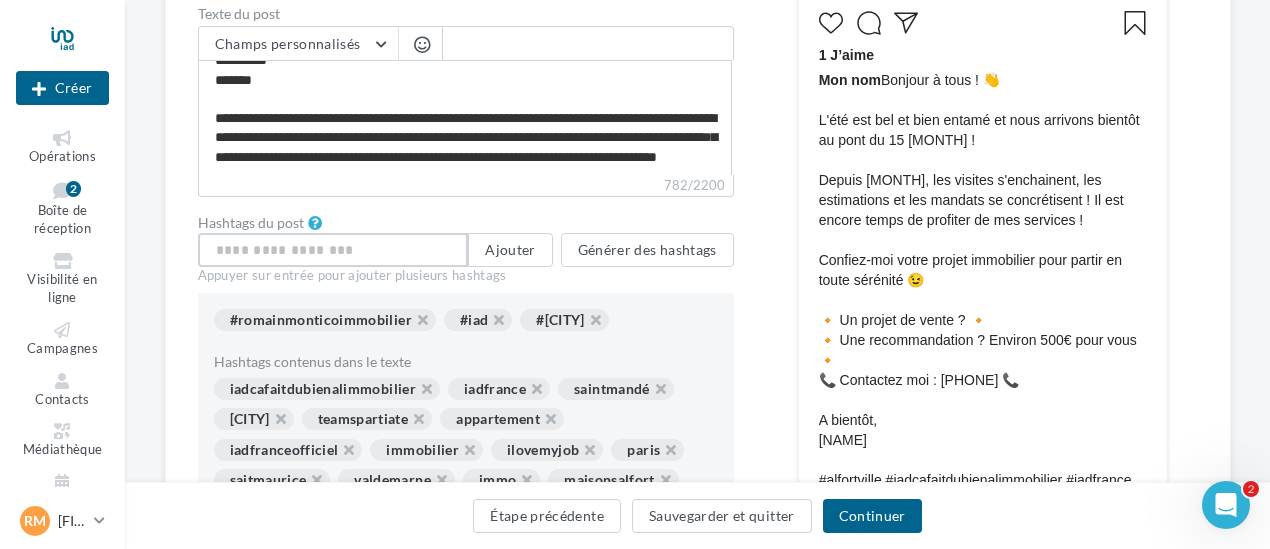 click at bounding box center (333, 250) 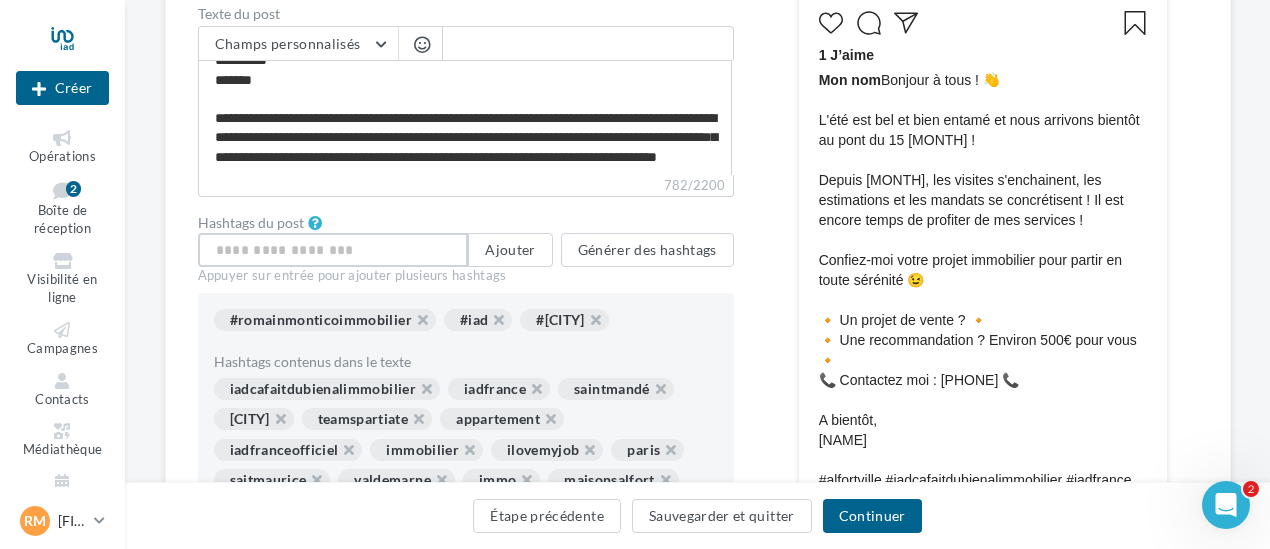 scroll, scrollTop: 286, scrollLeft: 0, axis: vertical 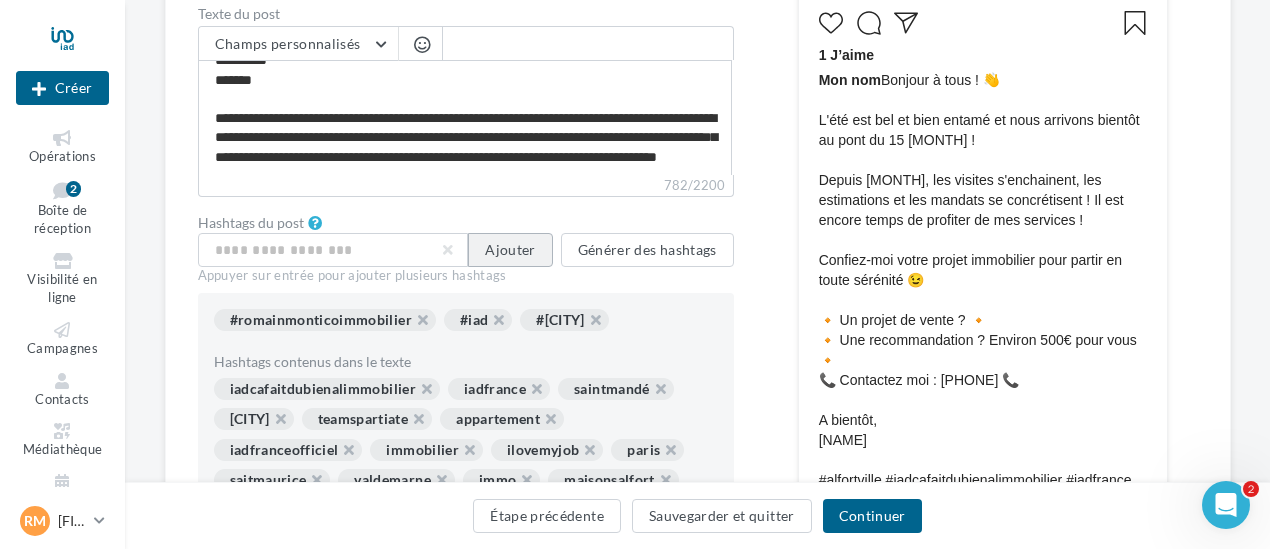 click on "Ajouter" at bounding box center [510, 250] 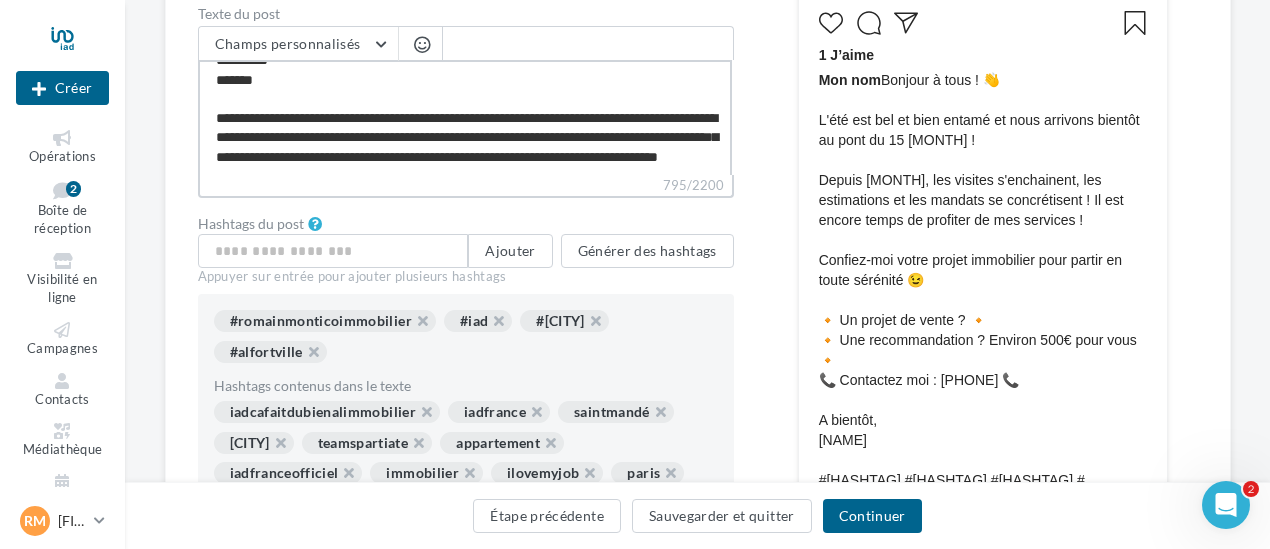 scroll, scrollTop: 306, scrollLeft: 0, axis: vertical 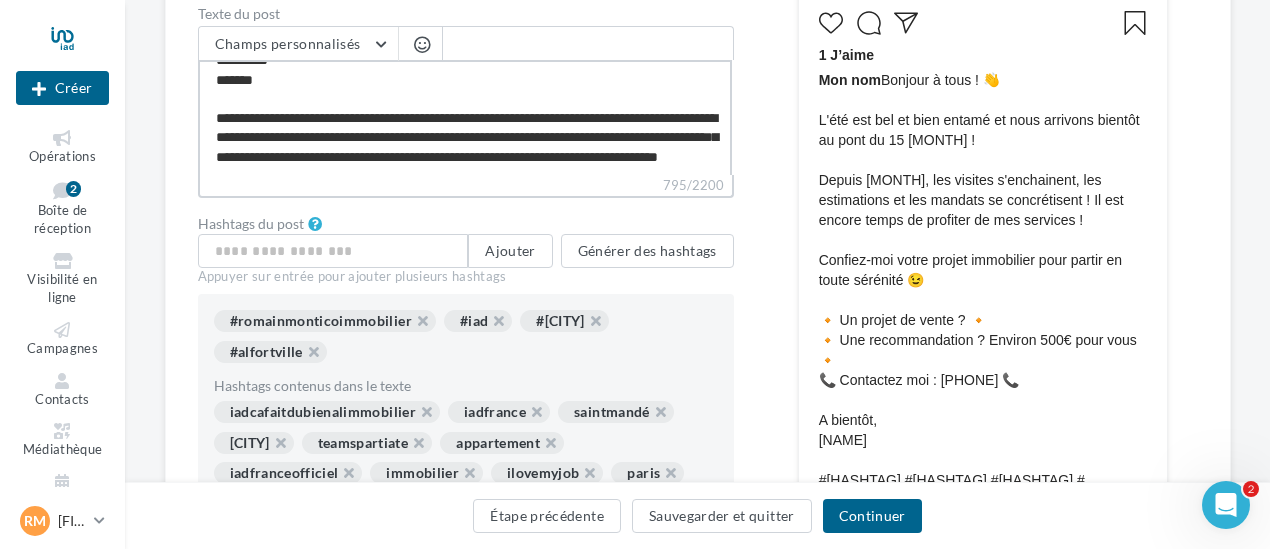 click on "**********" at bounding box center [465, 117] 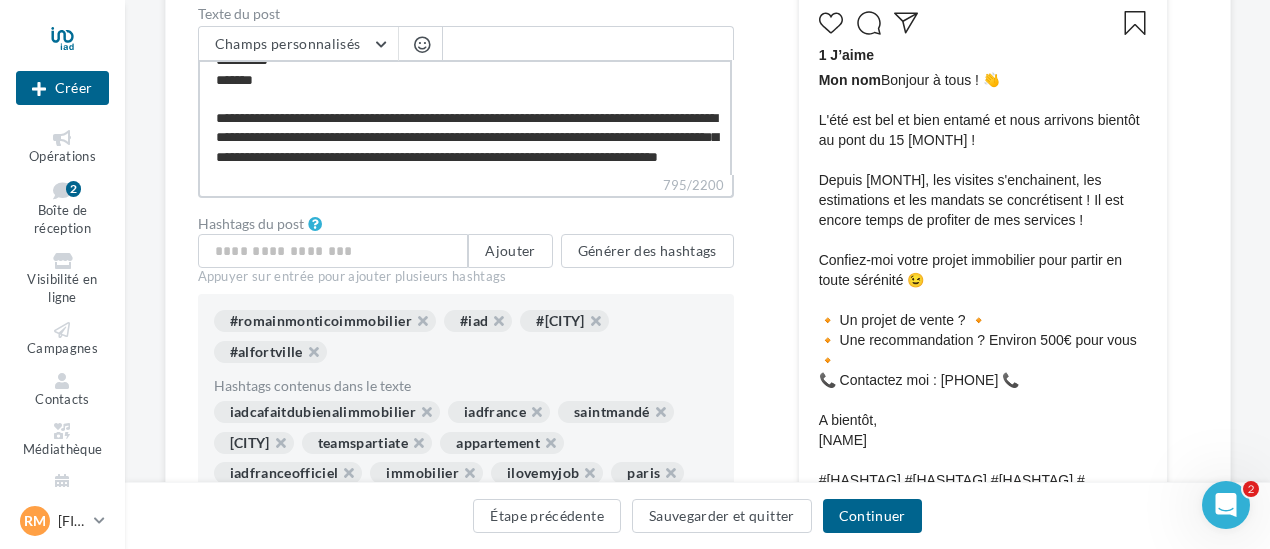 drag, startPoint x: 396, startPoint y: 74, endPoint x: 303, endPoint y: 75, distance: 93.00538 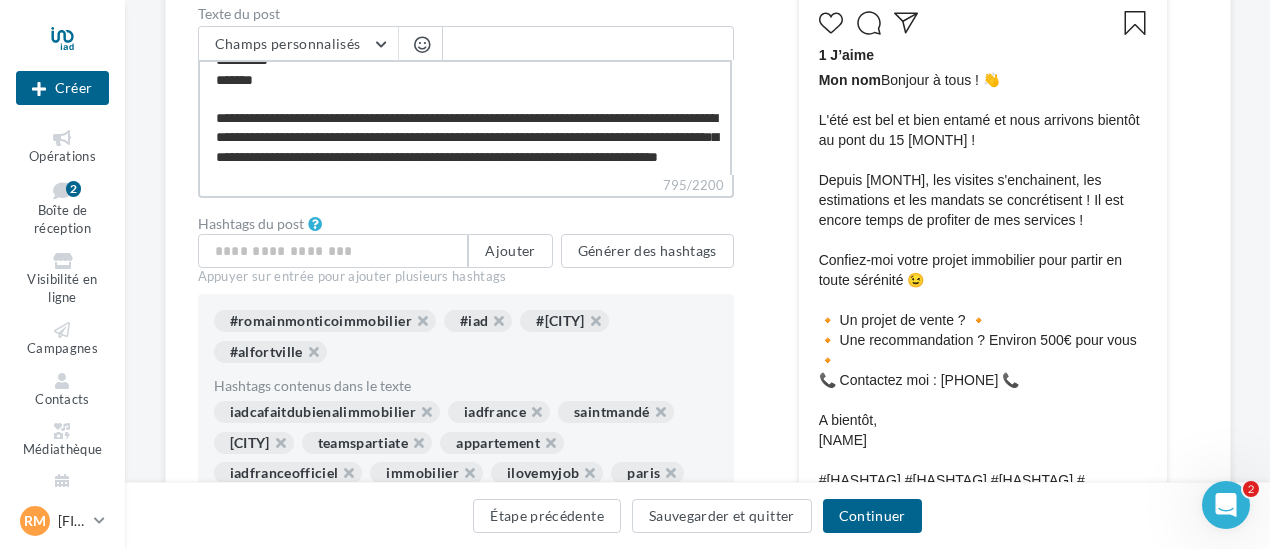 click on "**********" at bounding box center (465, 117) 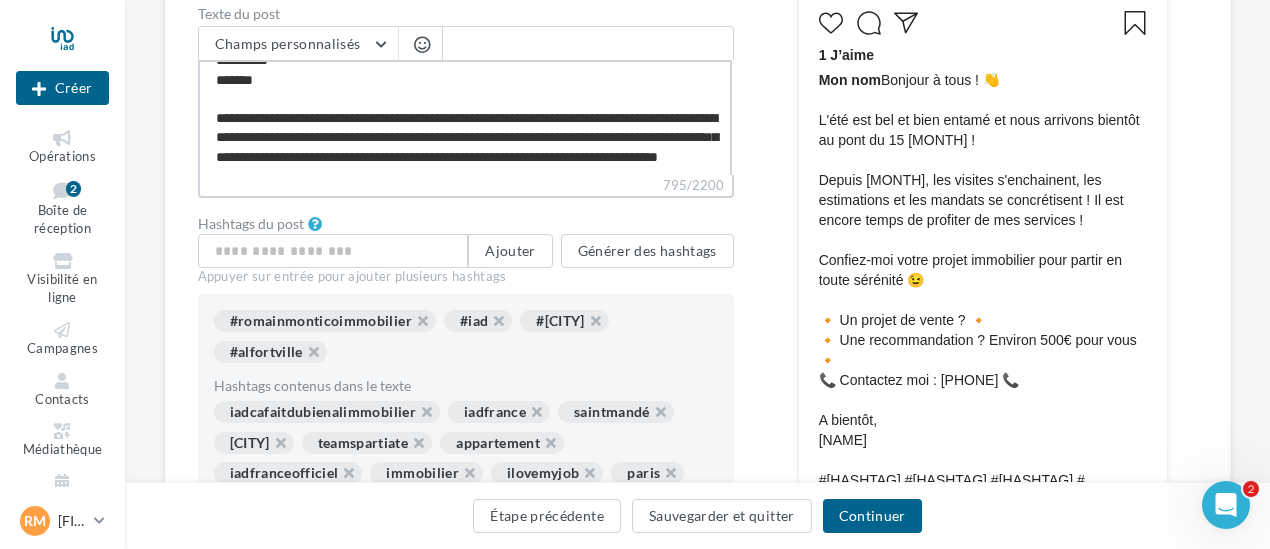 drag, startPoint x: 400, startPoint y: 78, endPoint x: 224, endPoint y: 81, distance: 176.02557 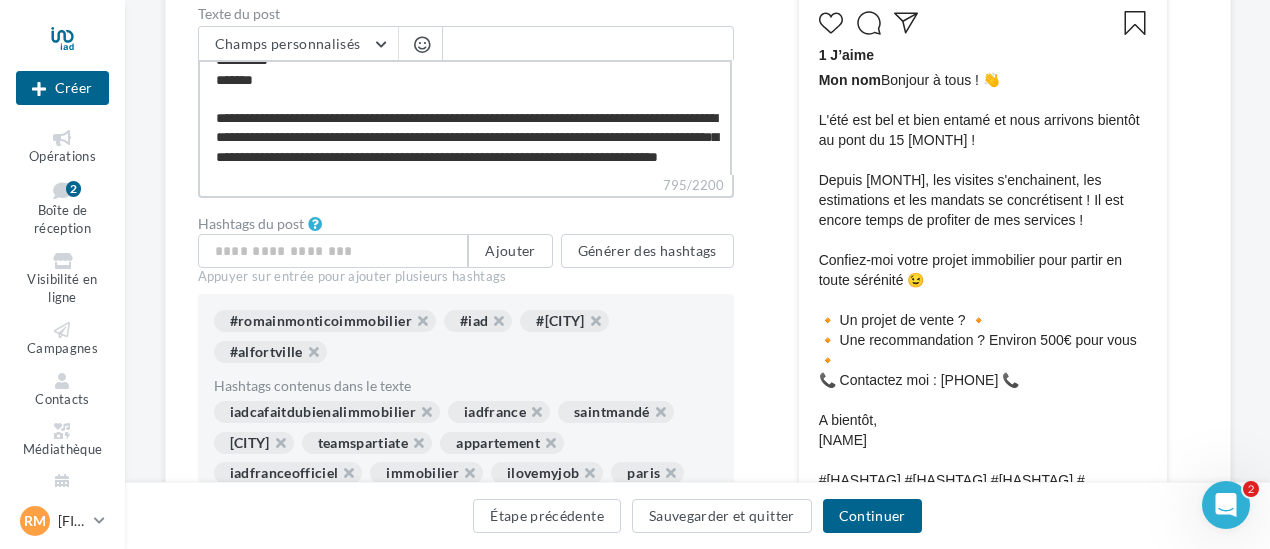 click on "**********" at bounding box center (465, 117) 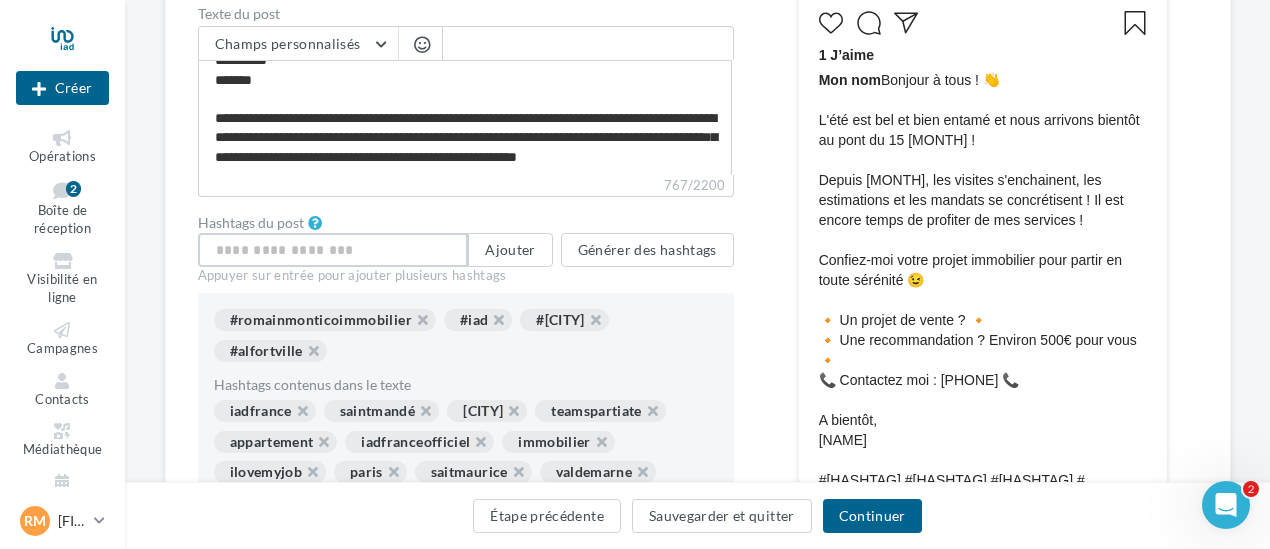 click at bounding box center (333, 250) 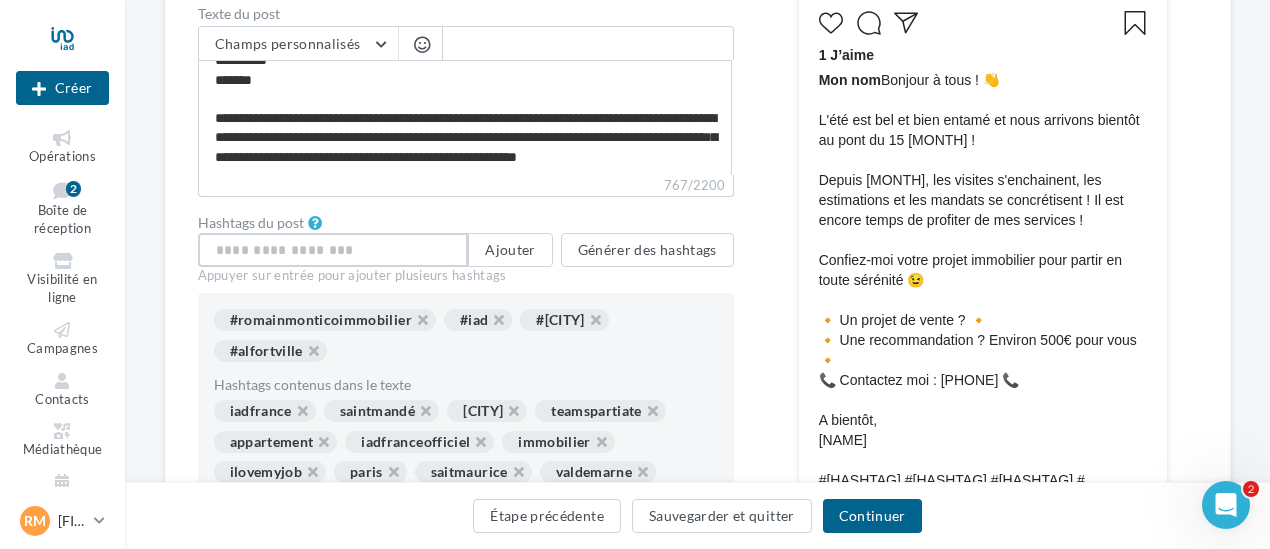 scroll, scrollTop: 286, scrollLeft: 0, axis: vertical 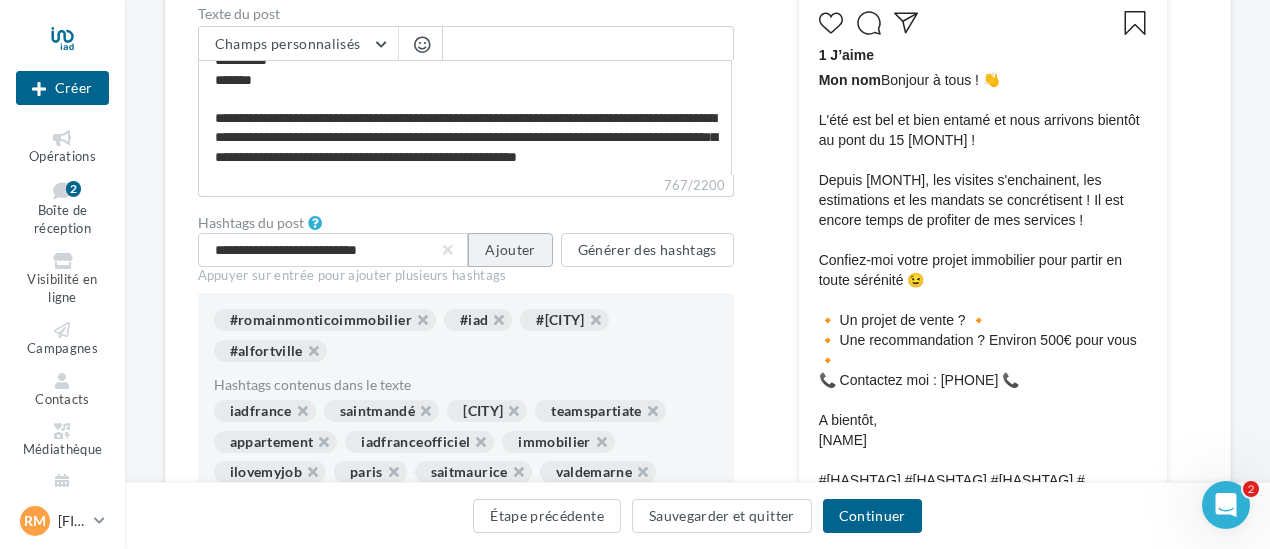 click on "Ajouter" at bounding box center [510, 250] 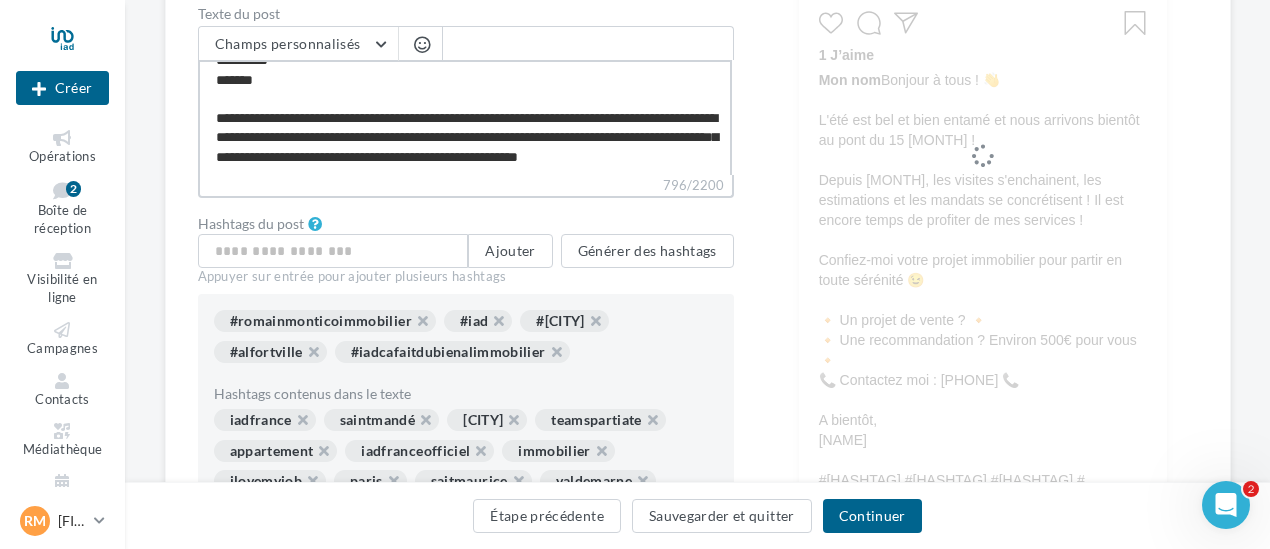 scroll, scrollTop: 288, scrollLeft: 0, axis: vertical 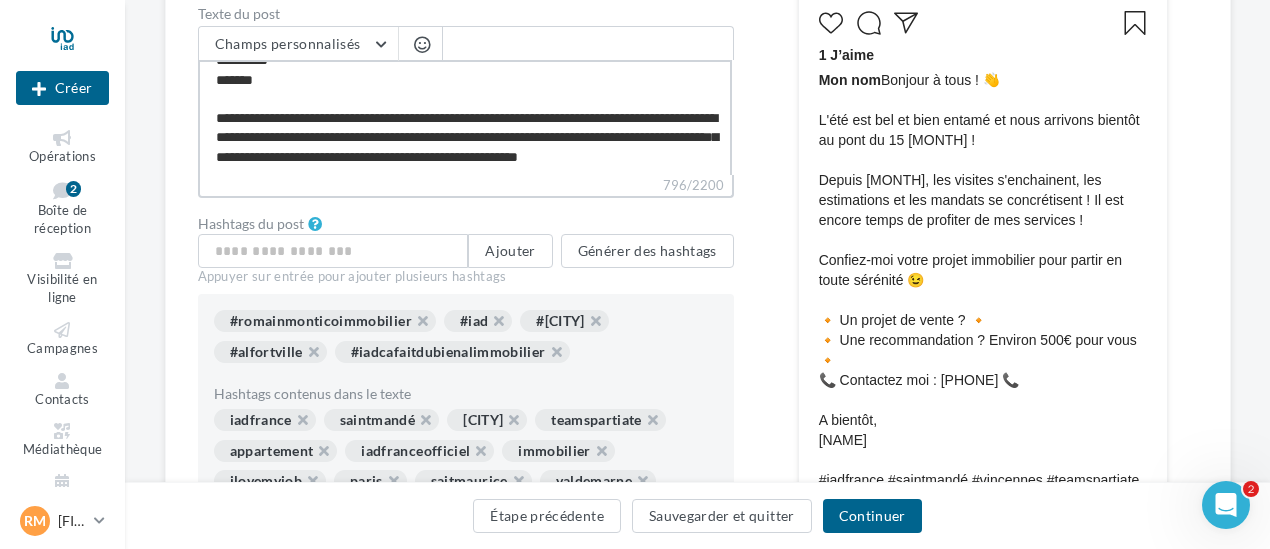 drag, startPoint x: 287, startPoint y: 98, endPoint x: 224, endPoint y: 97, distance: 63.007935 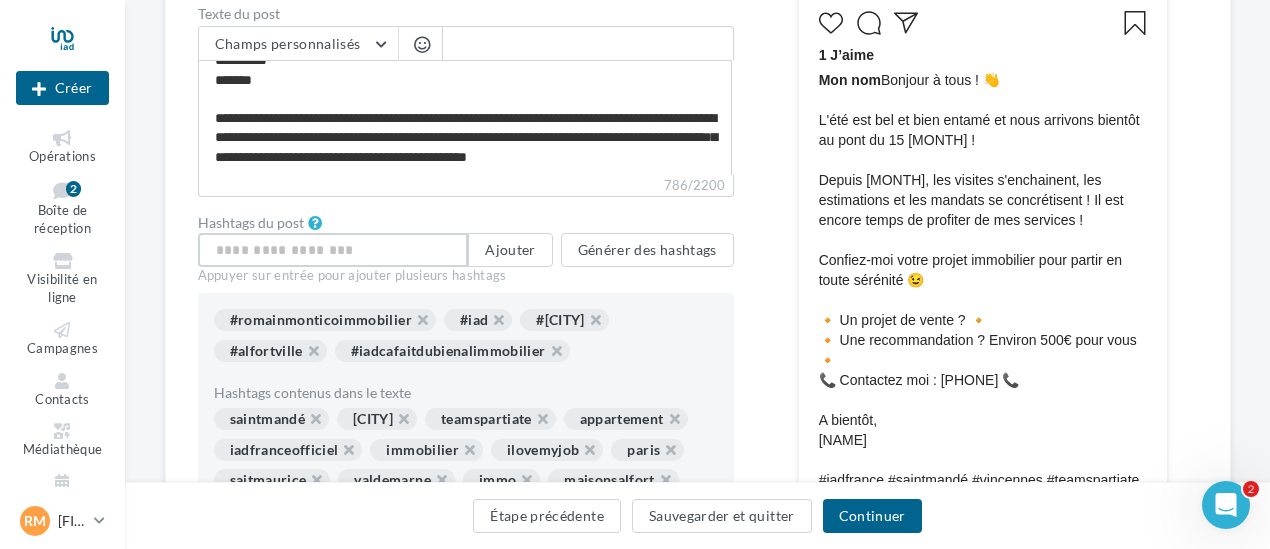 click at bounding box center (333, 250) 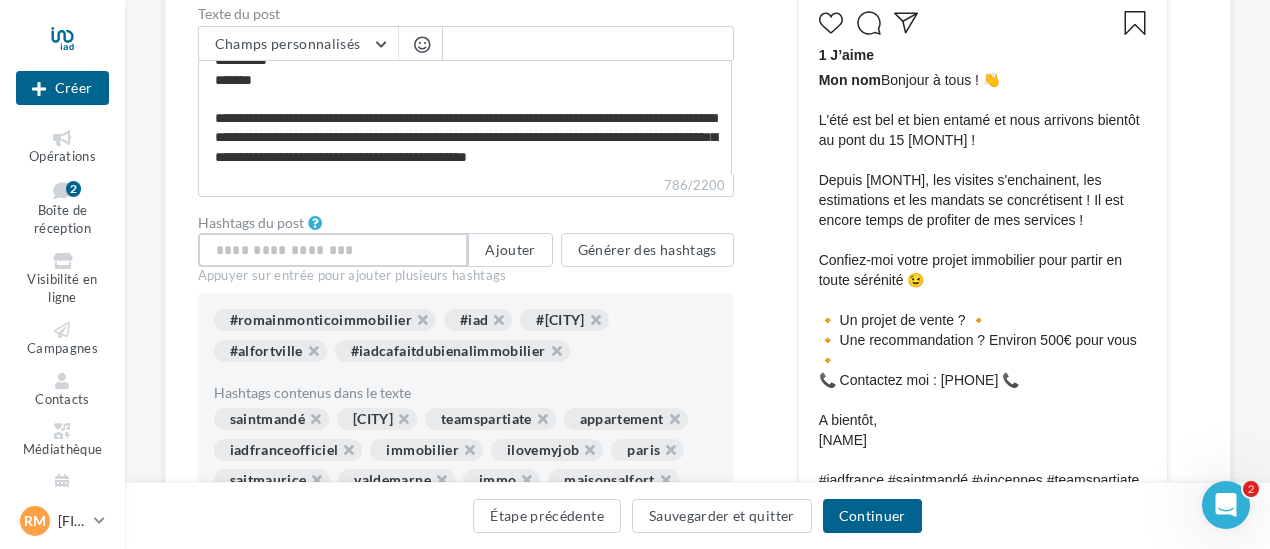 scroll, scrollTop: 286, scrollLeft: 0, axis: vertical 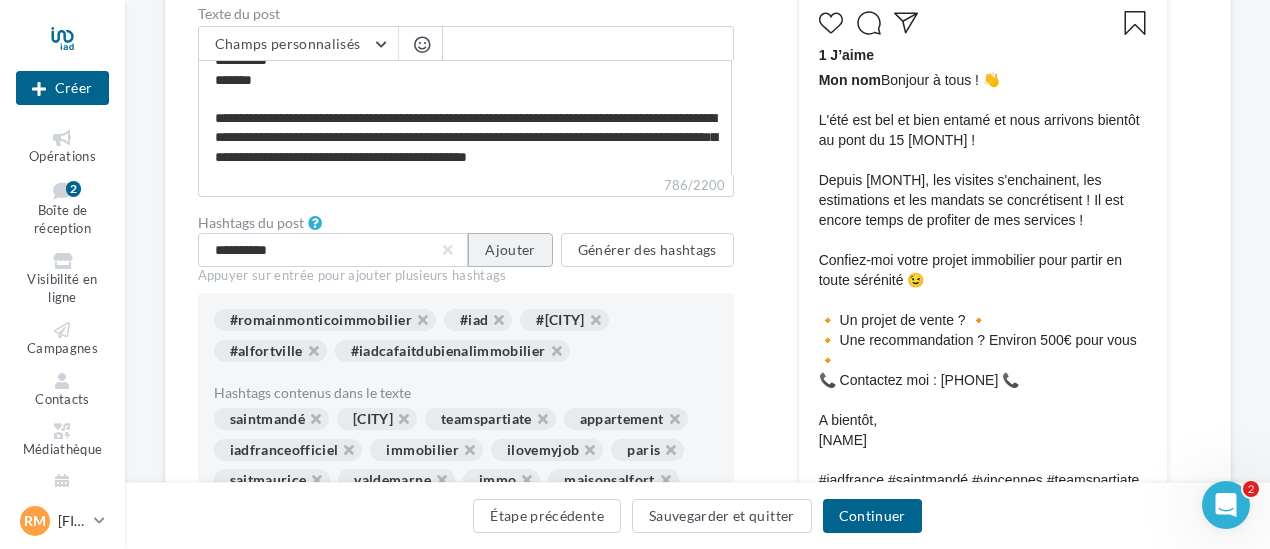 click on "Ajouter" at bounding box center [510, 250] 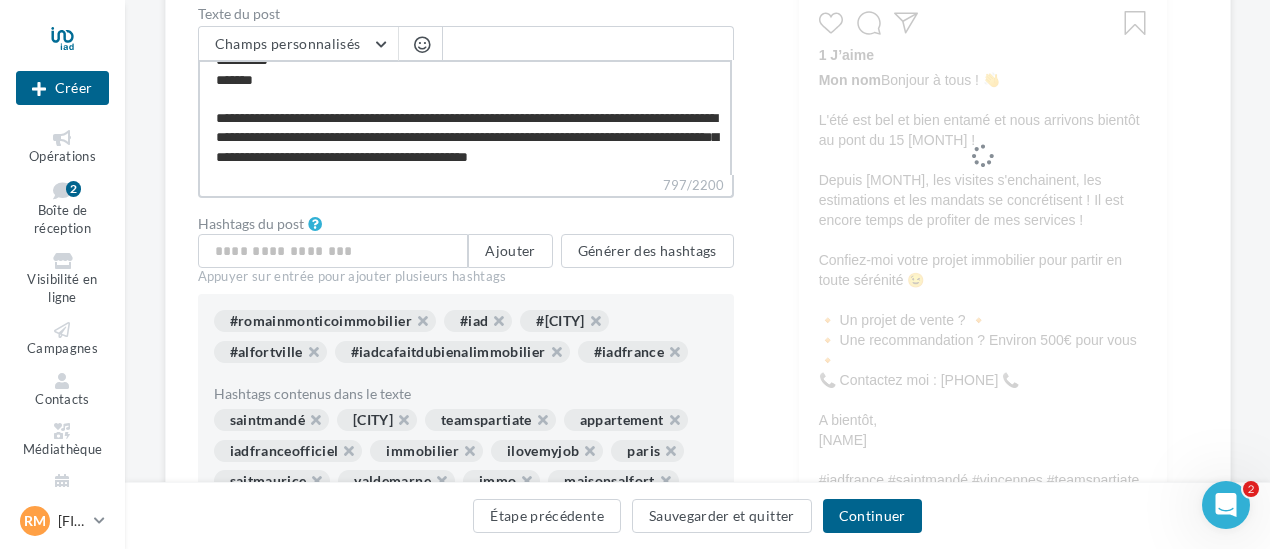 scroll, scrollTop: 288, scrollLeft: 0, axis: vertical 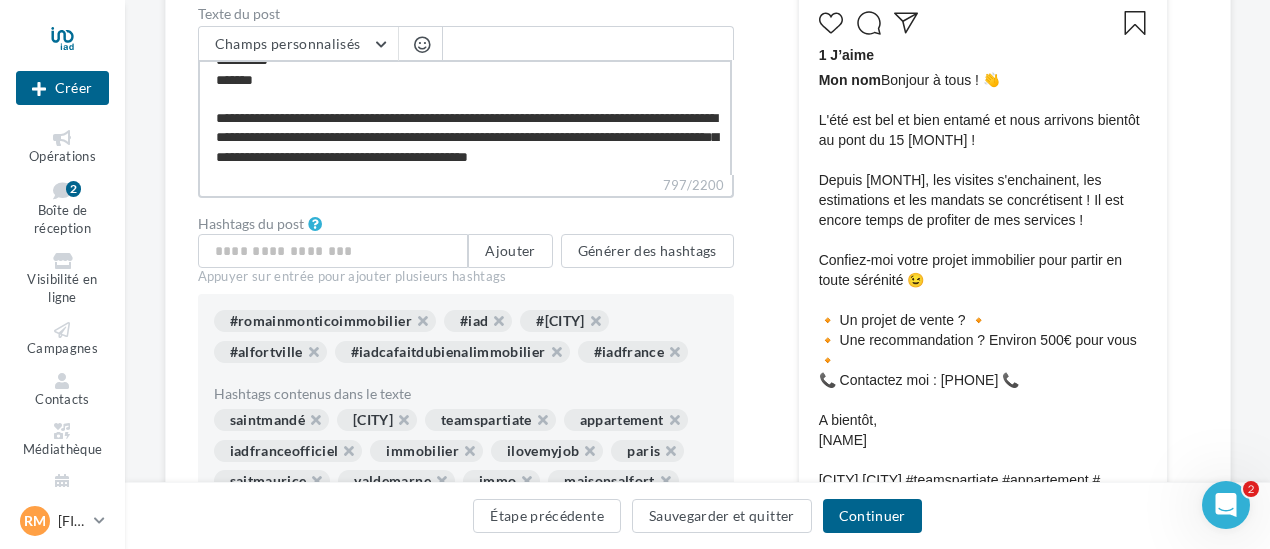 drag, startPoint x: 304, startPoint y: 96, endPoint x: 226, endPoint y: 97, distance: 78.00641 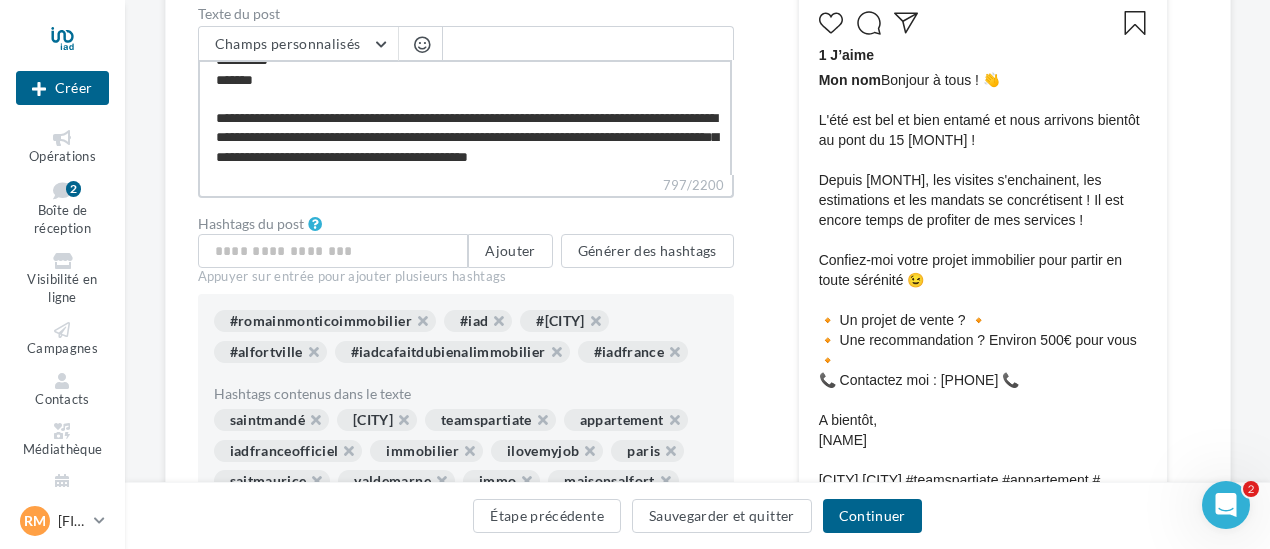 click on "**********" at bounding box center [465, 117] 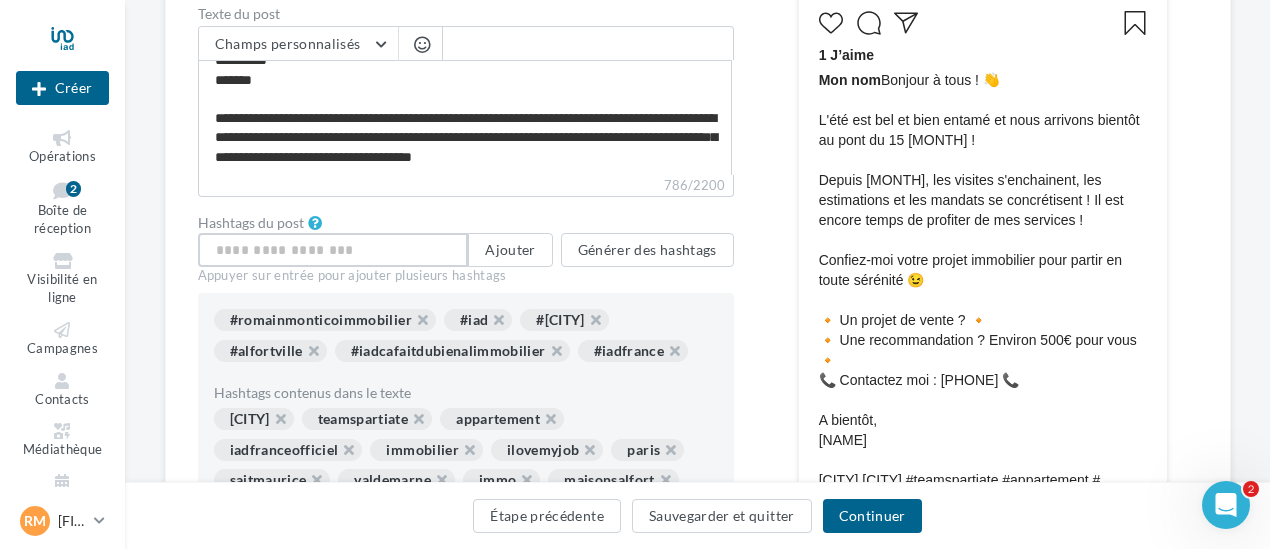 click at bounding box center (333, 250) 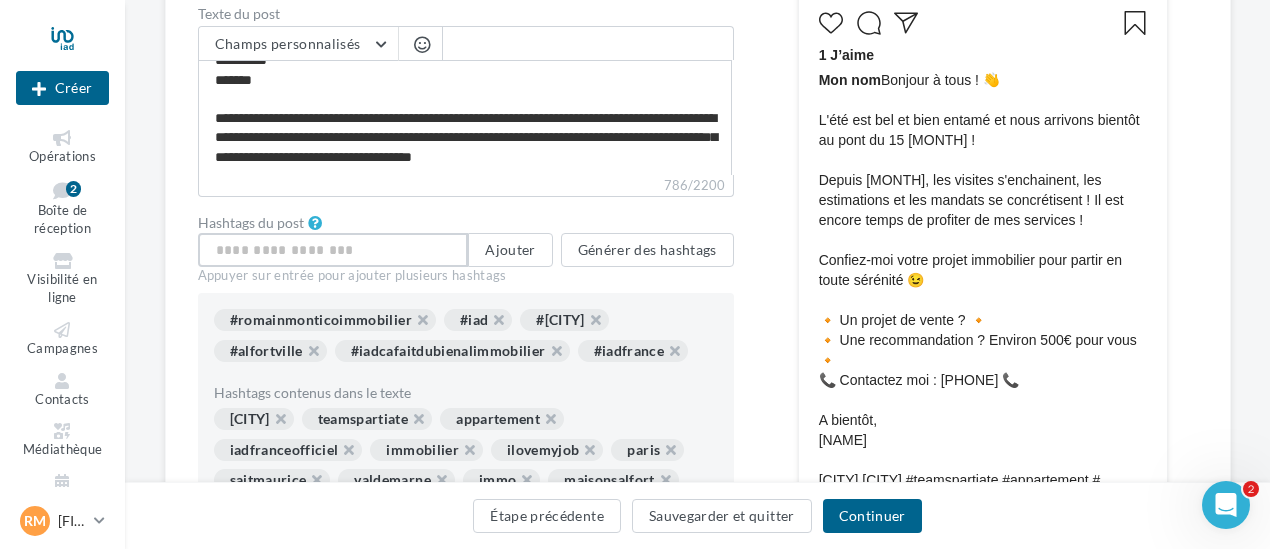 scroll, scrollTop: 286, scrollLeft: 0, axis: vertical 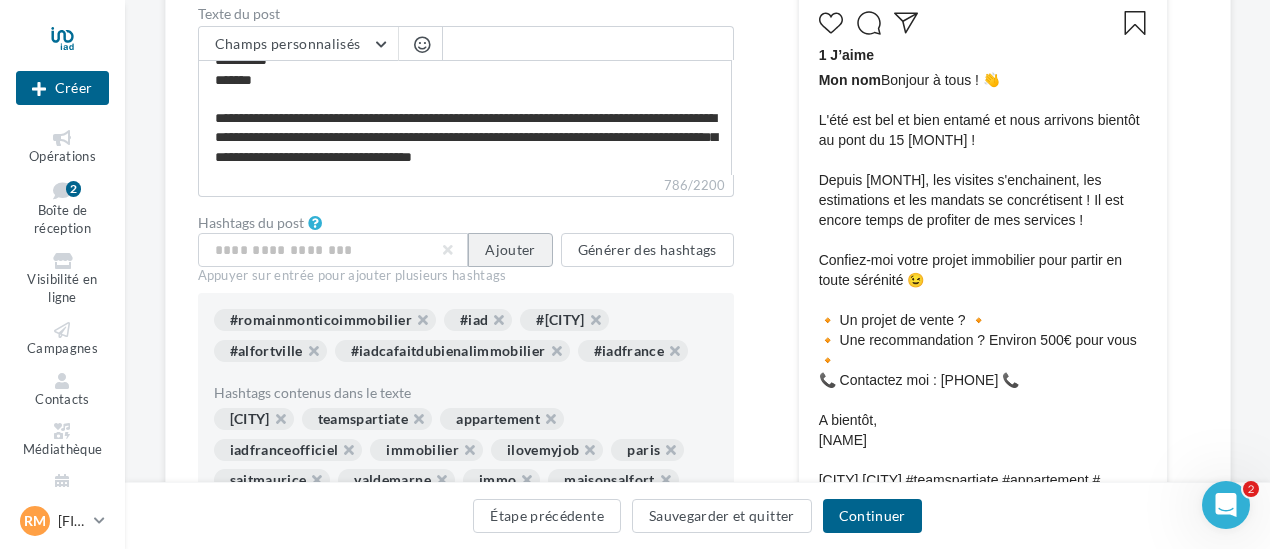 click on "Ajouter" at bounding box center (510, 250) 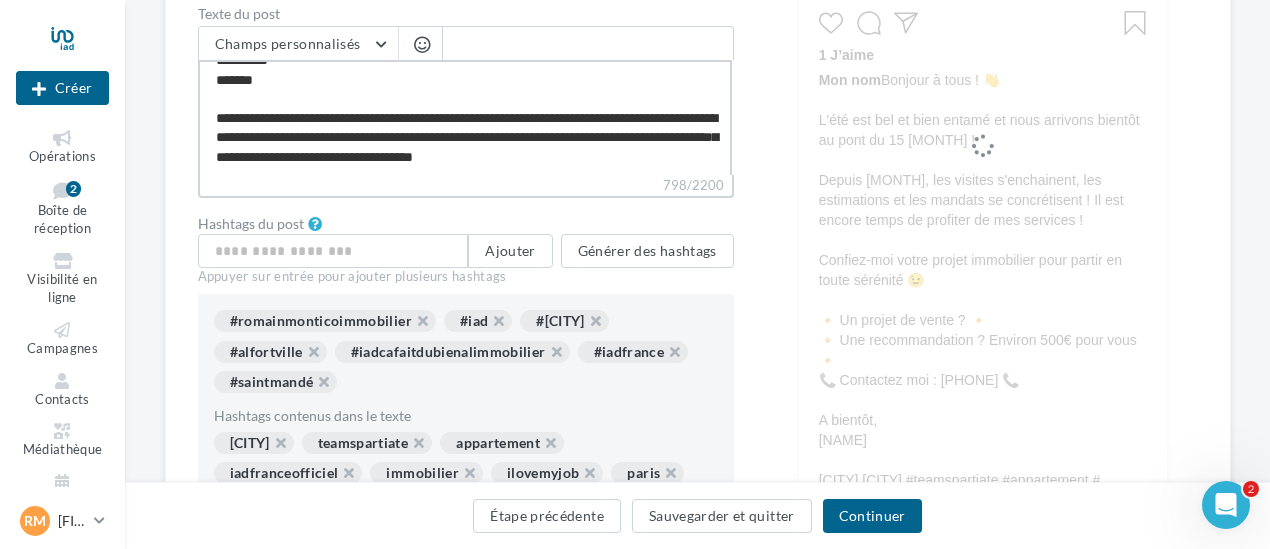 click on "**********" at bounding box center (465, 117) 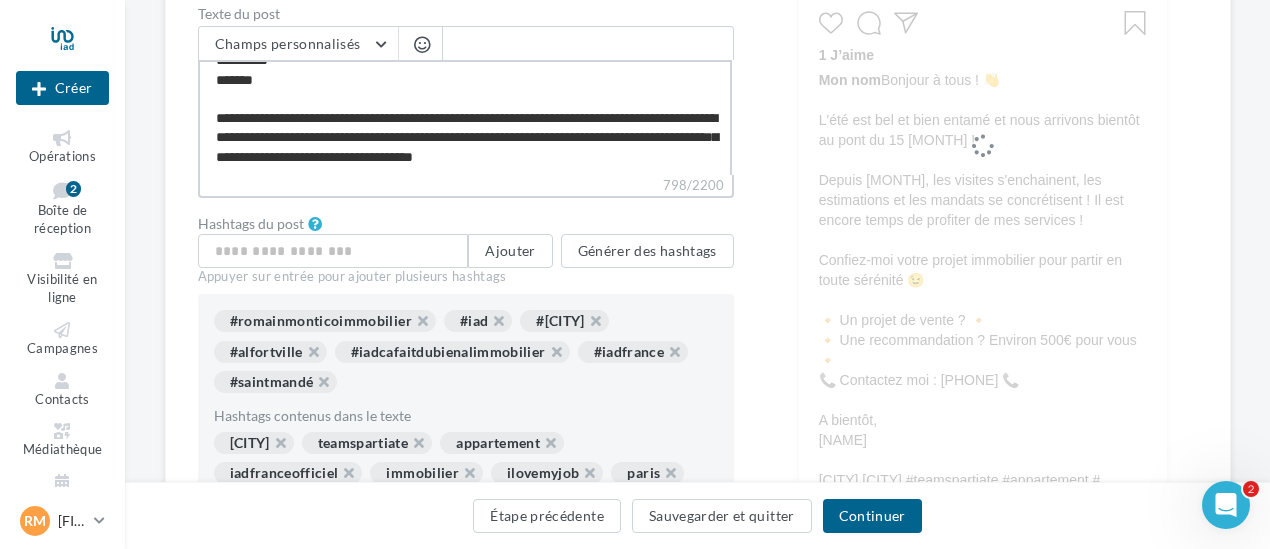 scroll, scrollTop: 288, scrollLeft: 0, axis: vertical 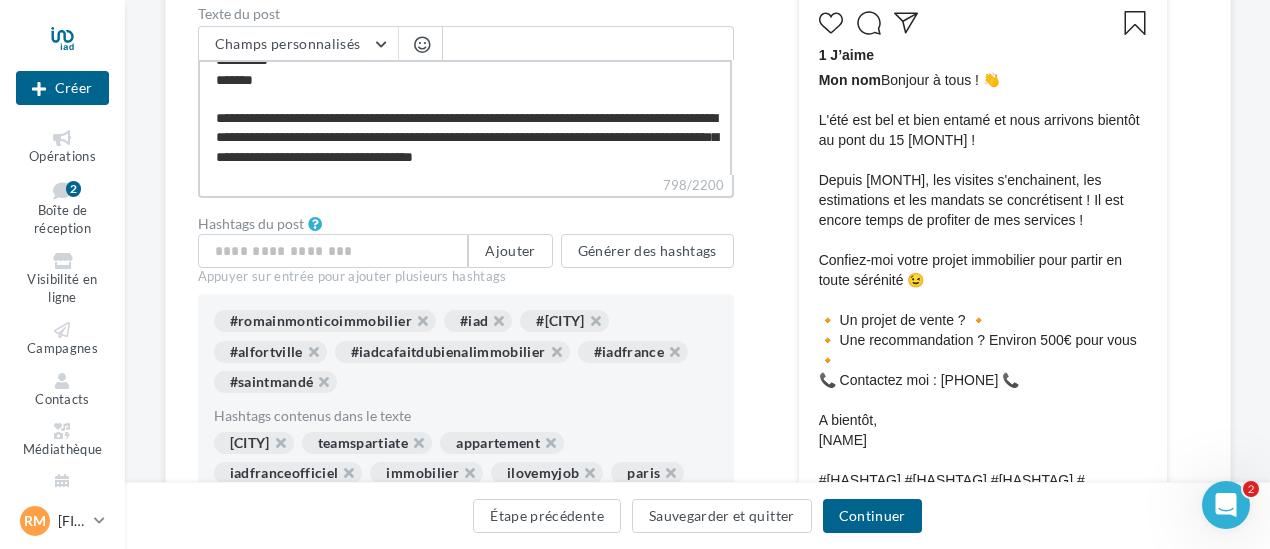 drag, startPoint x: 300, startPoint y: 99, endPoint x: 227, endPoint y: 101, distance: 73.02739 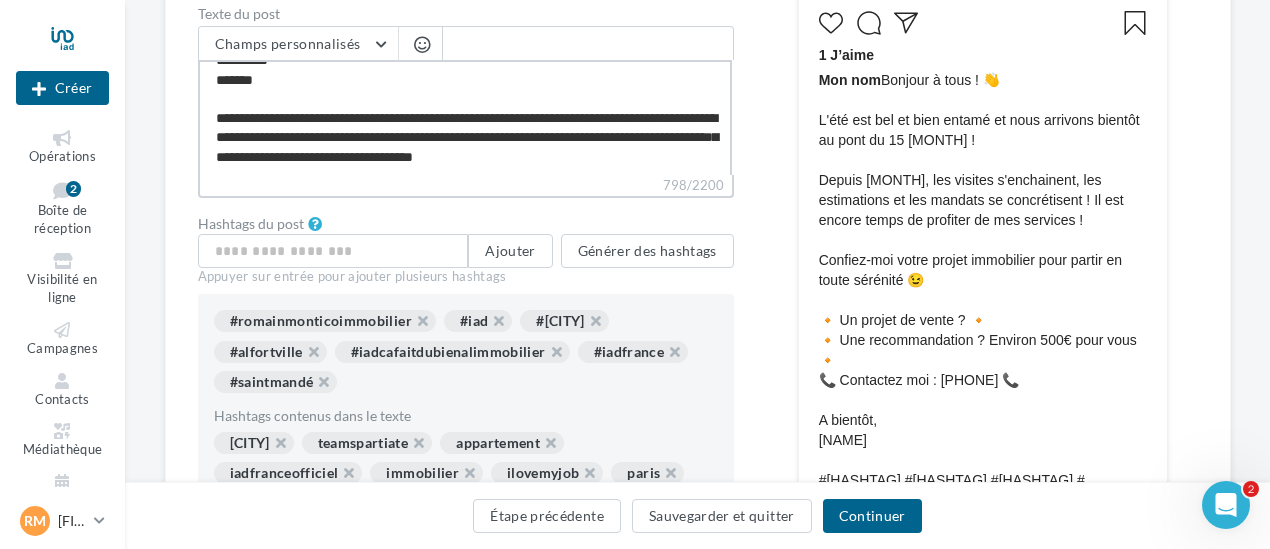 click on "**********" at bounding box center [465, 117] 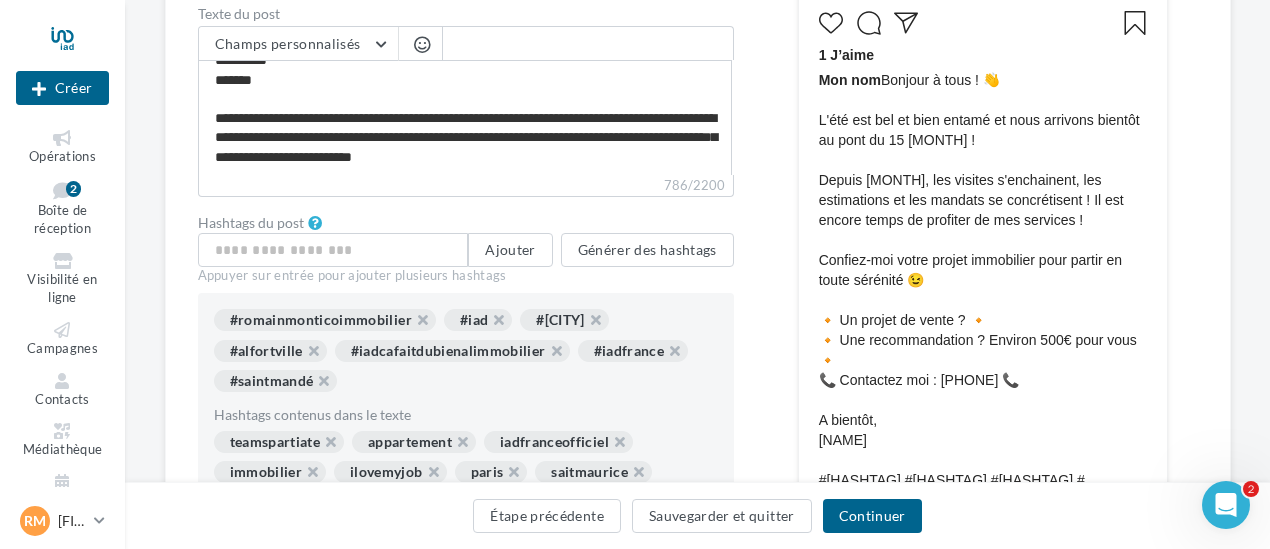 click on "Hashtags du post
Ajouter
Générer des hashtags
Appuyer sur entrée pour ajouter plusieurs hashtags
#romainmonticoimmobilier
#iad
#charentonlepont
#alfortville
#iadcafaitdubienalimmobilier
#iadfrance
#saintmandé
Hashtags contenus dans le texte
teamspartiate
appartement
iadfranceofficiel
immobilier
ilovemyjob
paris
saitmaurice
valdemarne
immo
maisonsalfort
balcon
jardin
terrasse
projetimmobilier
investissement
home" at bounding box center (466, 421) 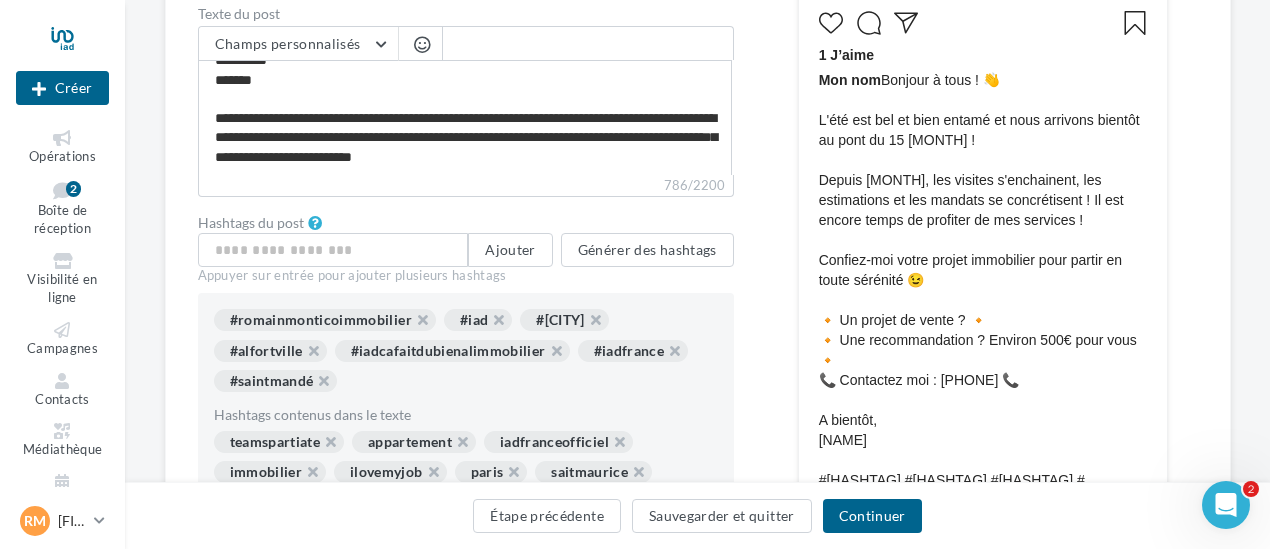 scroll, scrollTop: 286, scrollLeft: 0, axis: vertical 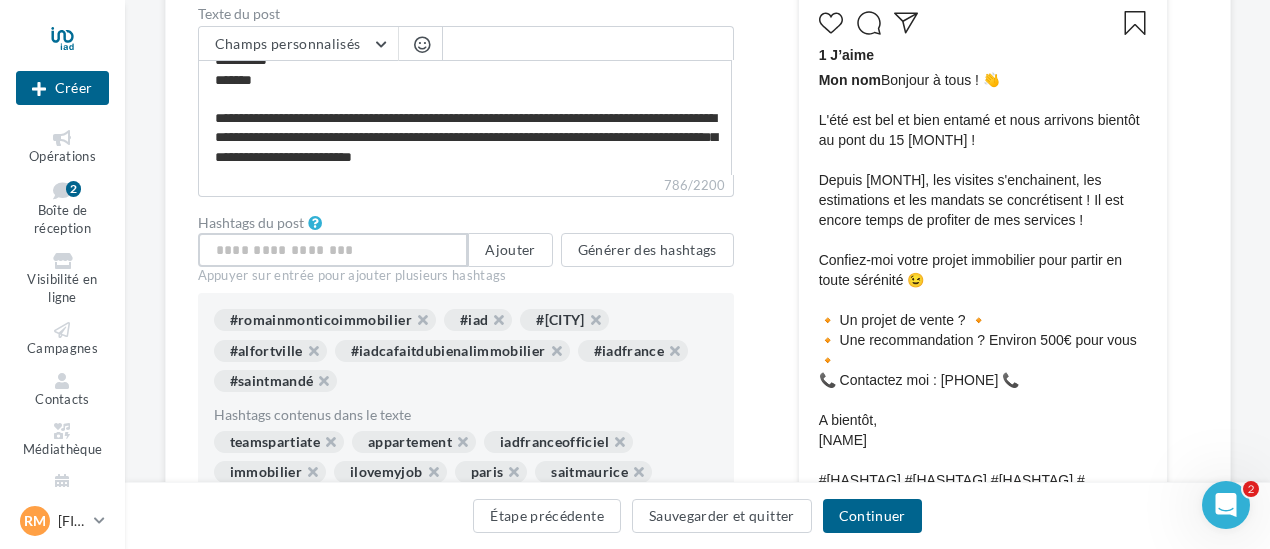 click at bounding box center [333, 250] 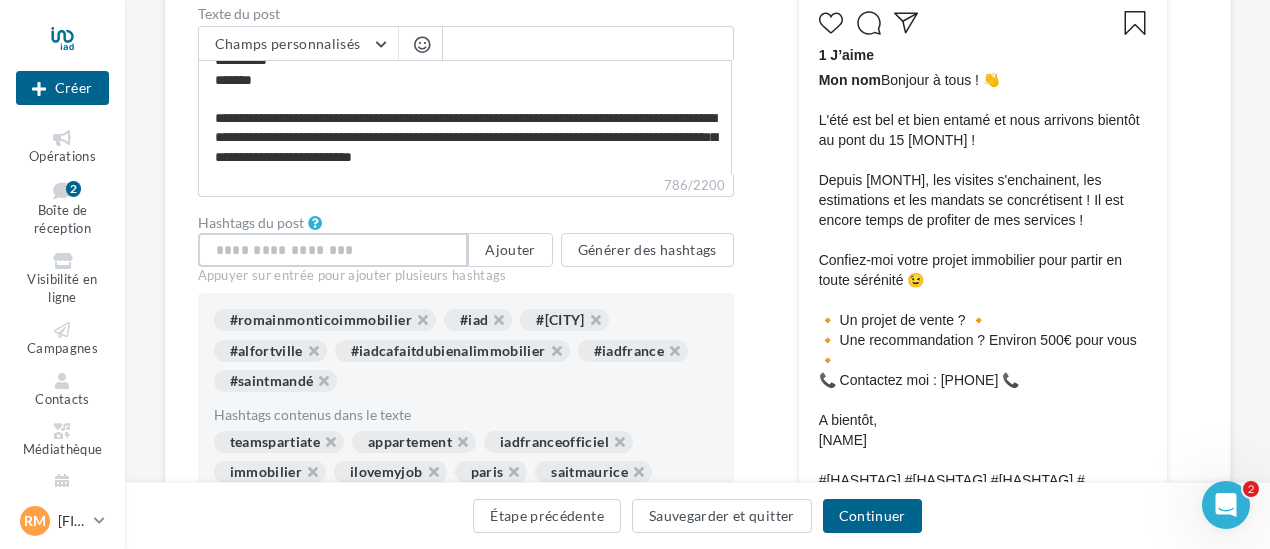 paste on "**********" 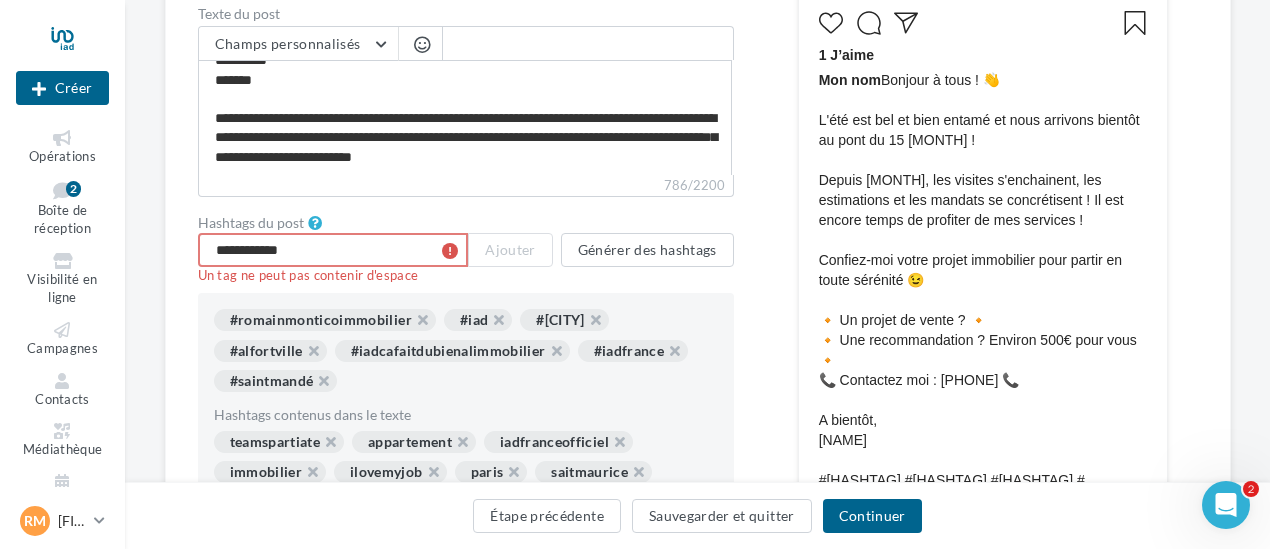 click on "**********" at bounding box center (375, 250) 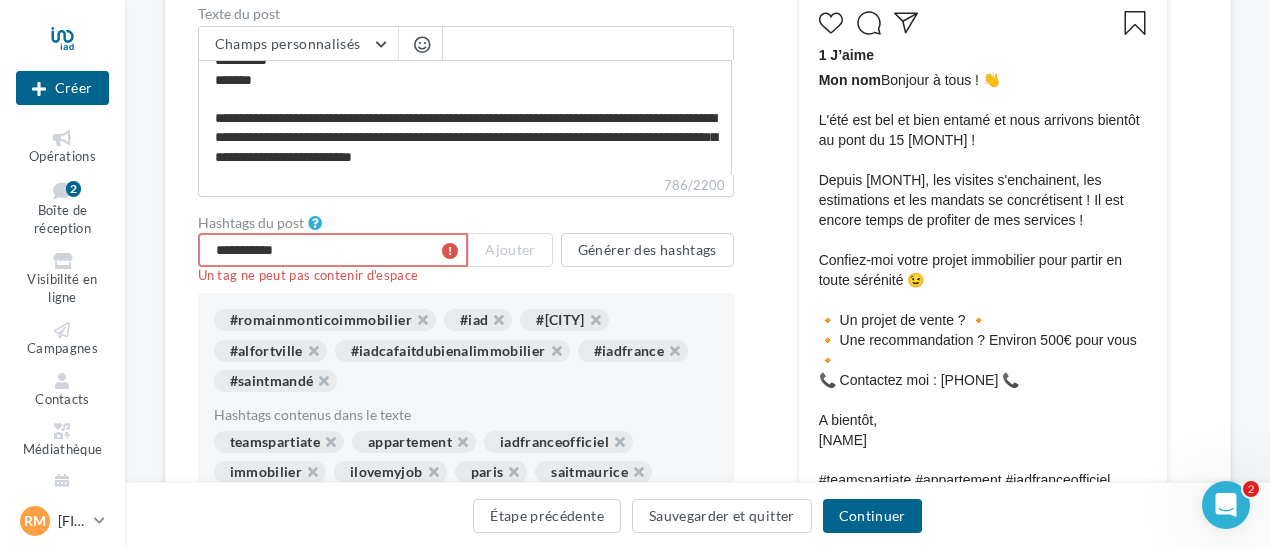 drag, startPoint x: 221, startPoint y: 249, endPoint x: 187, endPoint y: 248, distance: 34.0147 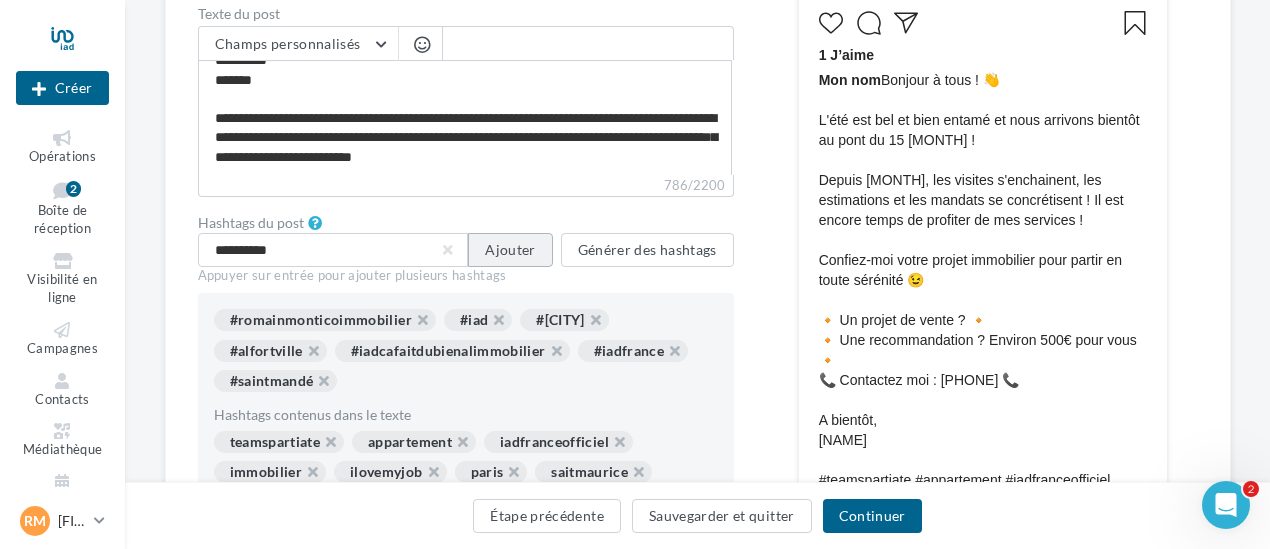 click on "Ajouter" at bounding box center (510, 250) 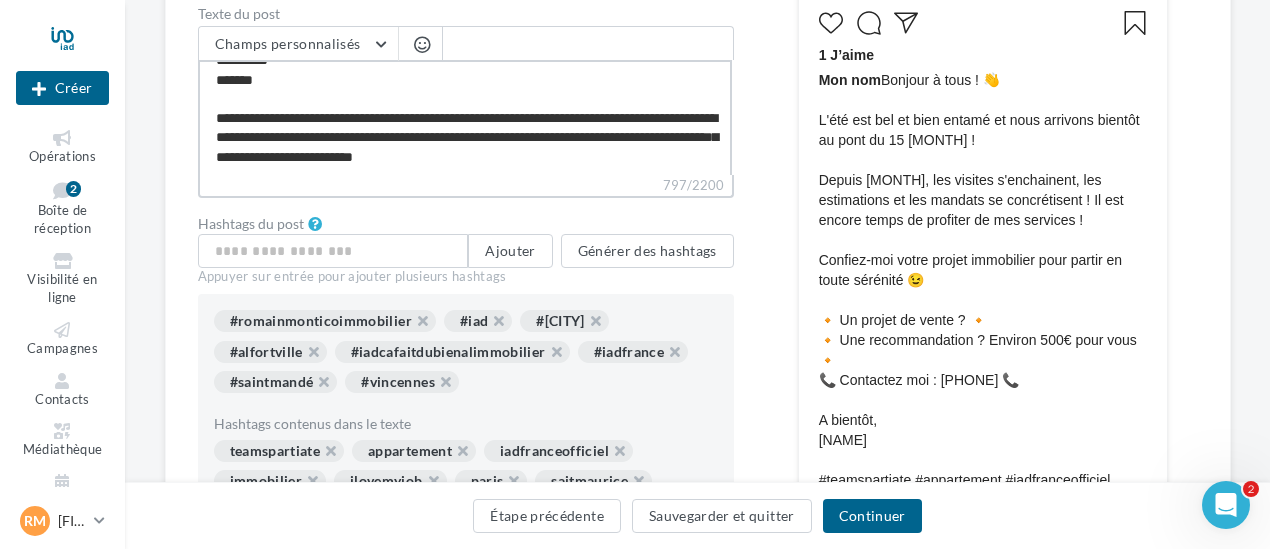 scroll, scrollTop: 288, scrollLeft: 0, axis: vertical 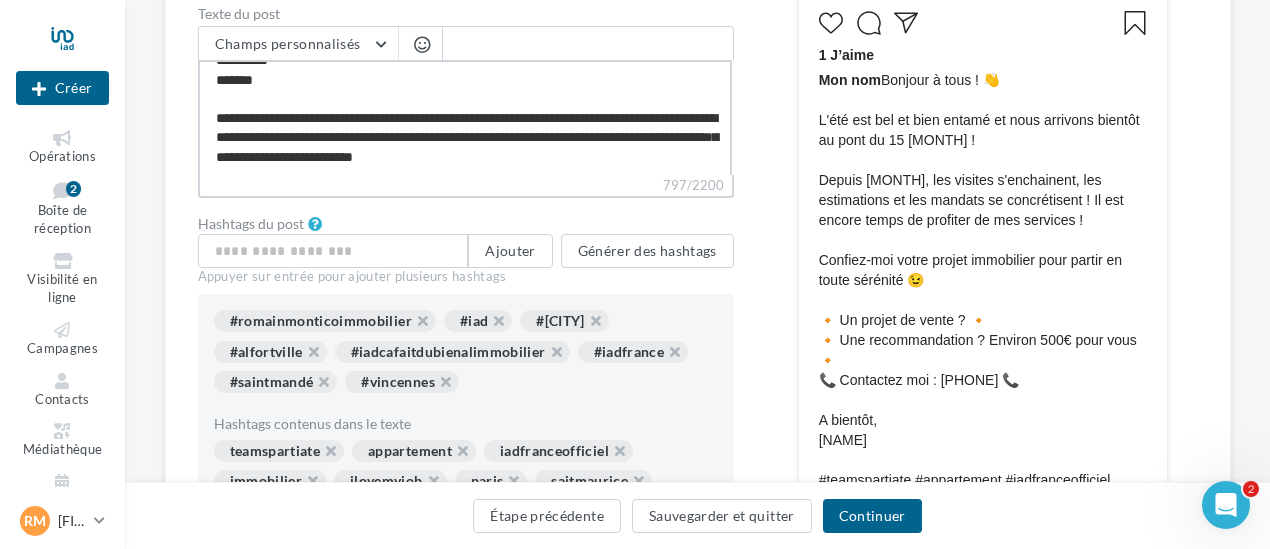 drag, startPoint x: 315, startPoint y: 98, endPoint x: 227, endPoint y: 99, distance: 88.005684 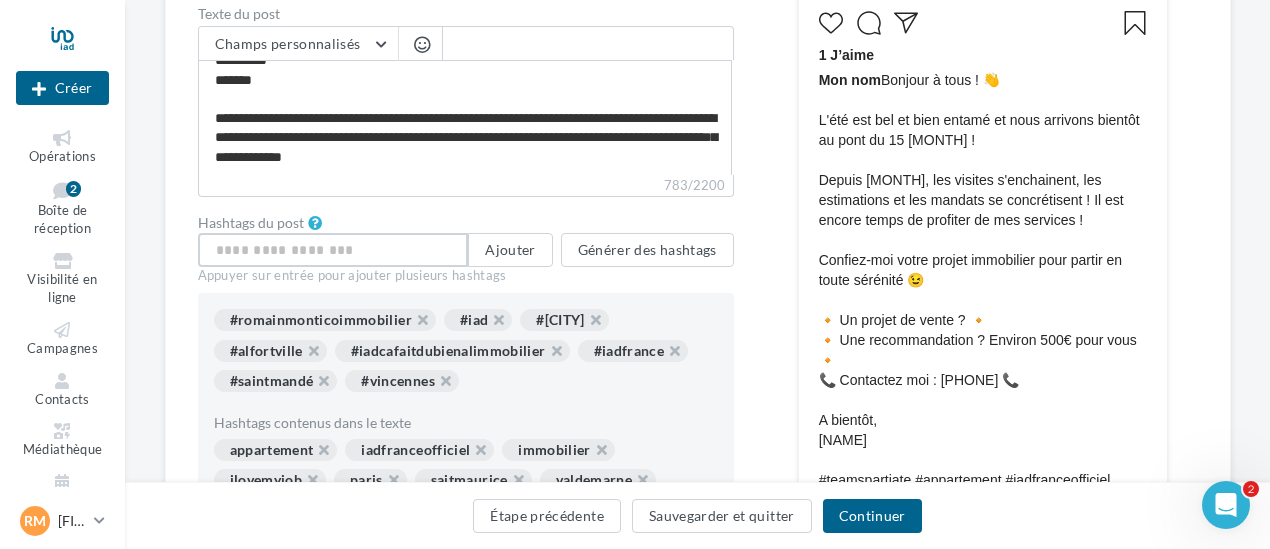 click at bounding box center [333, 250] 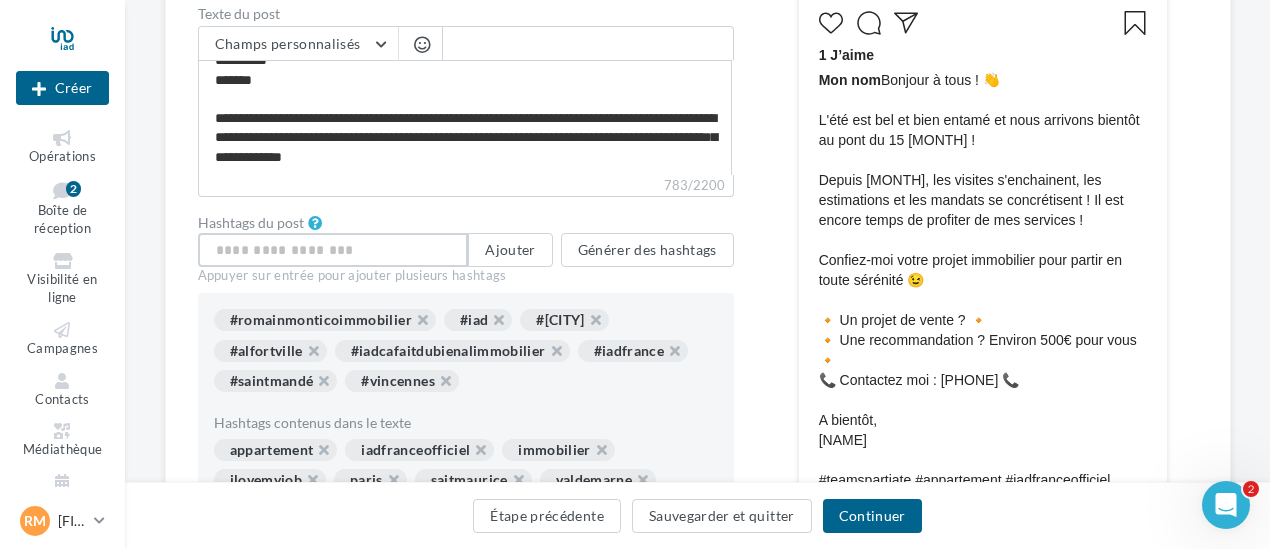 scroll, scrollTop: 267, scrollLeft: 0, axis: vertical 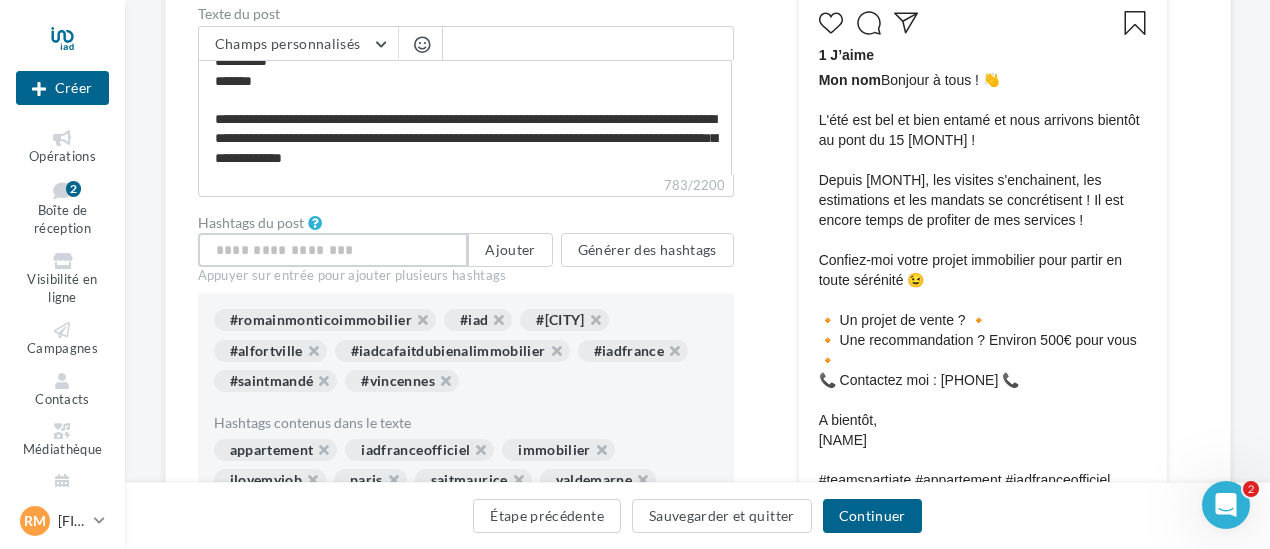 paste on "**********" 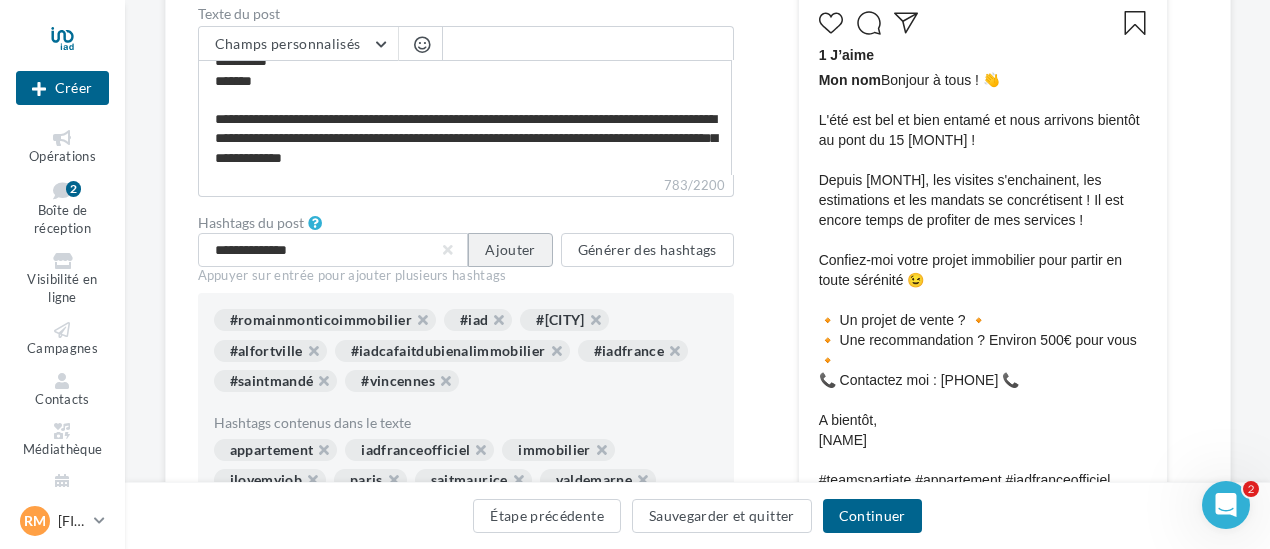 click on "Ajouter" at bounding box center [510, 250] 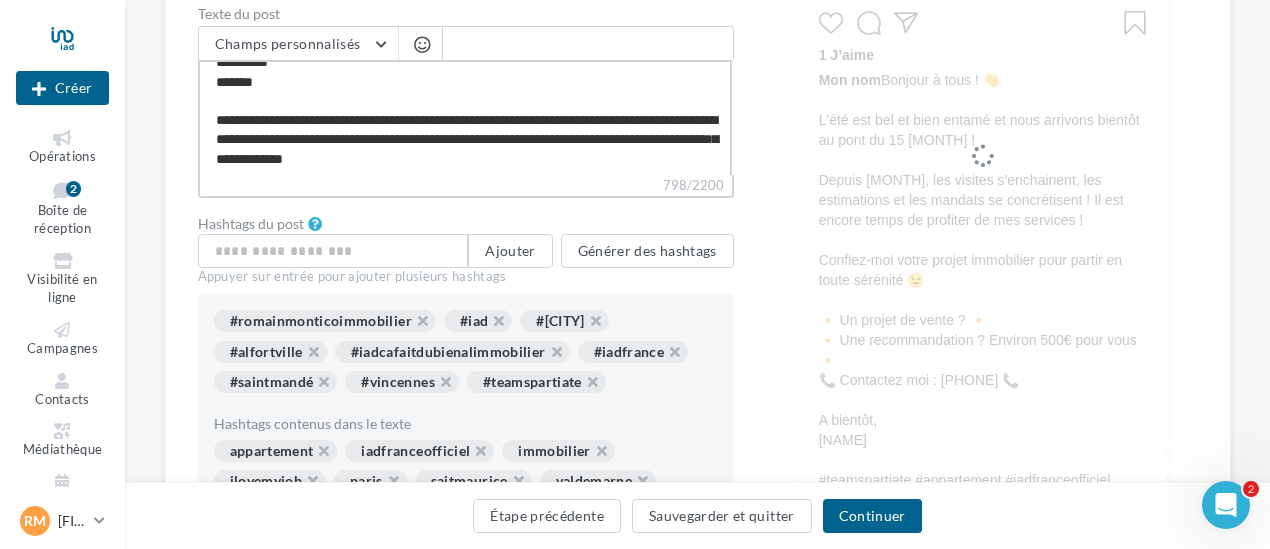 scroll, scrollTop: 268, scrollLeft: 0, axis: vertical 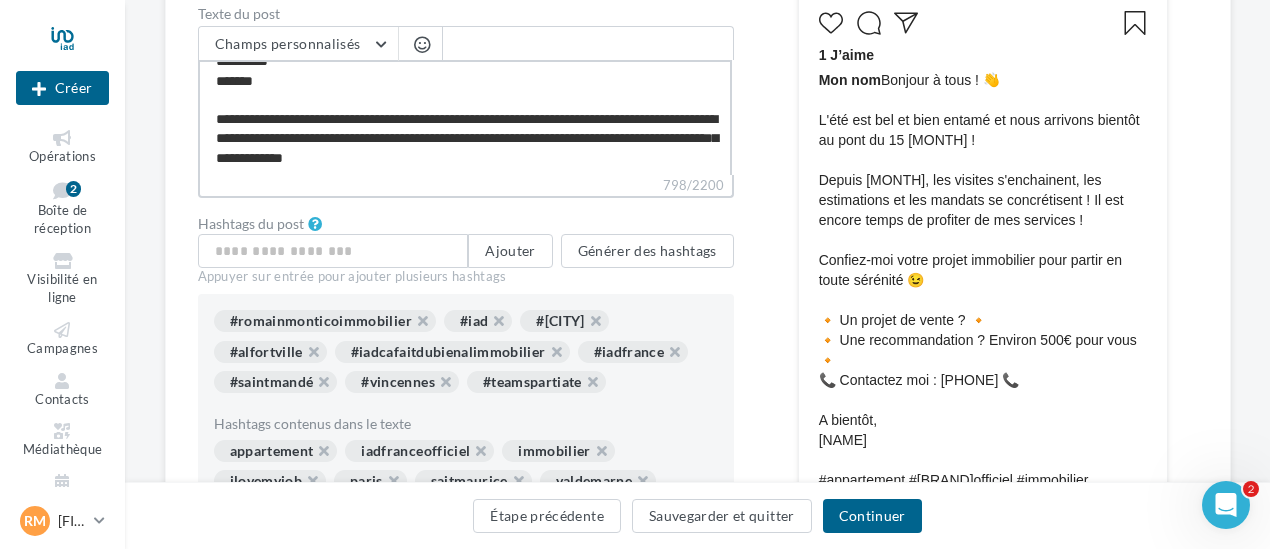 drag, startPoint x: 315, startPoint y: 120, endPoint x: 232, endPoint y: 119, distance: 83.00603 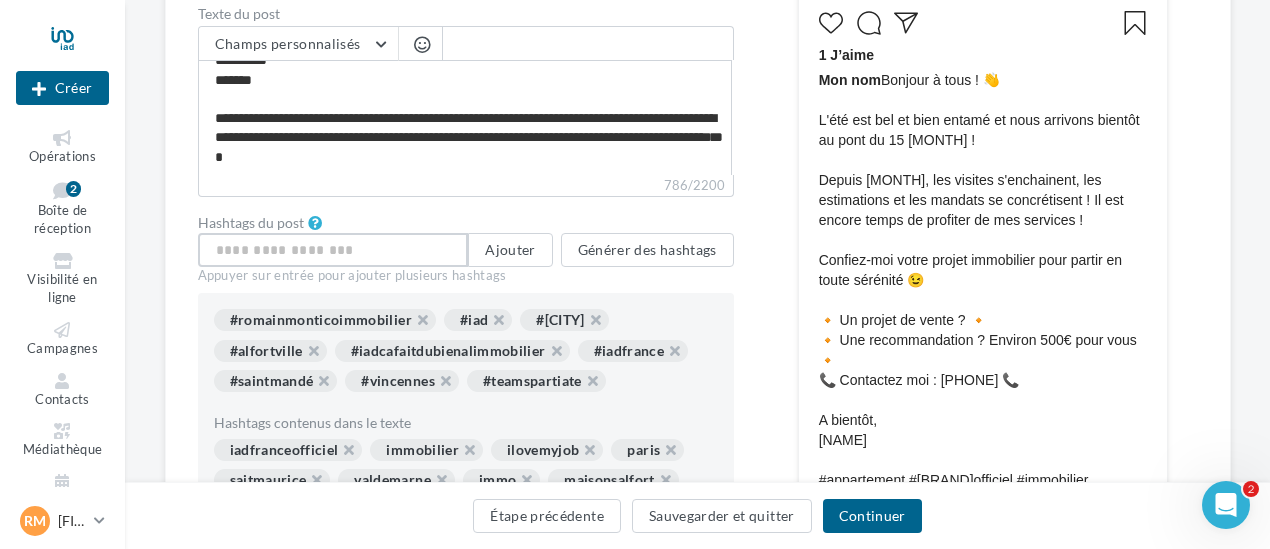 click at bounding box center (333, 250) 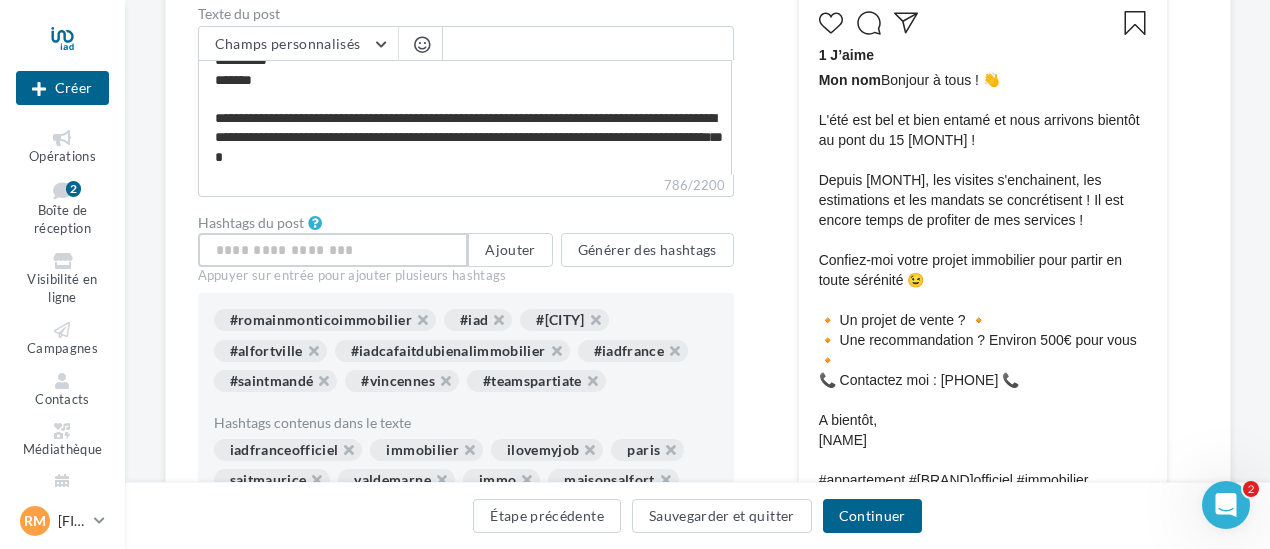 scroll, scrollTop: 267, scrollLeft: 0, axis: vertical 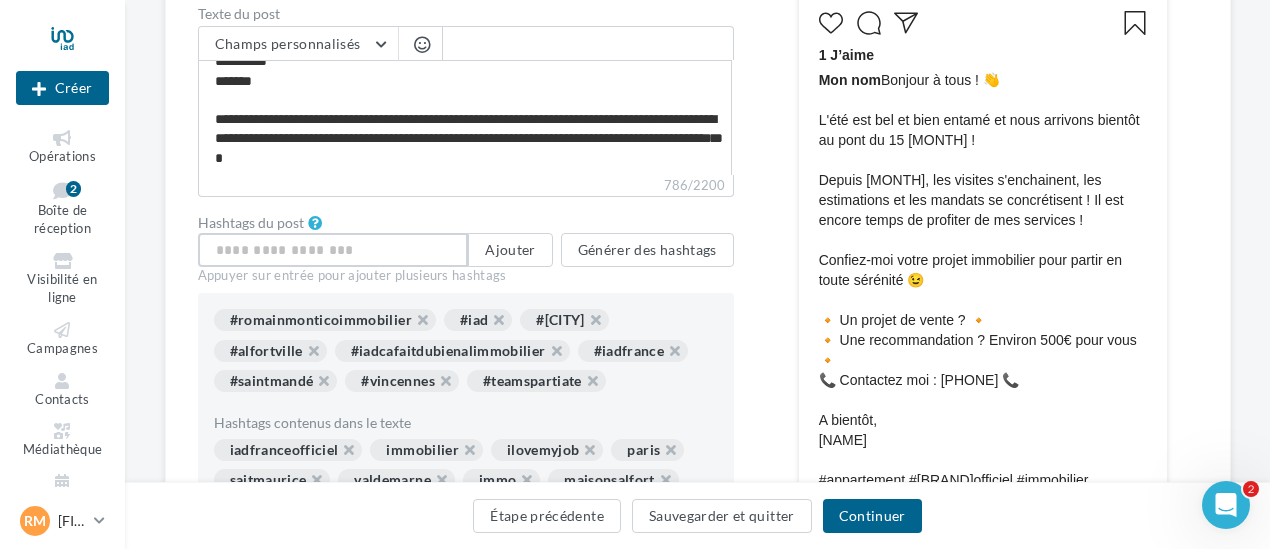 paste on "**********" 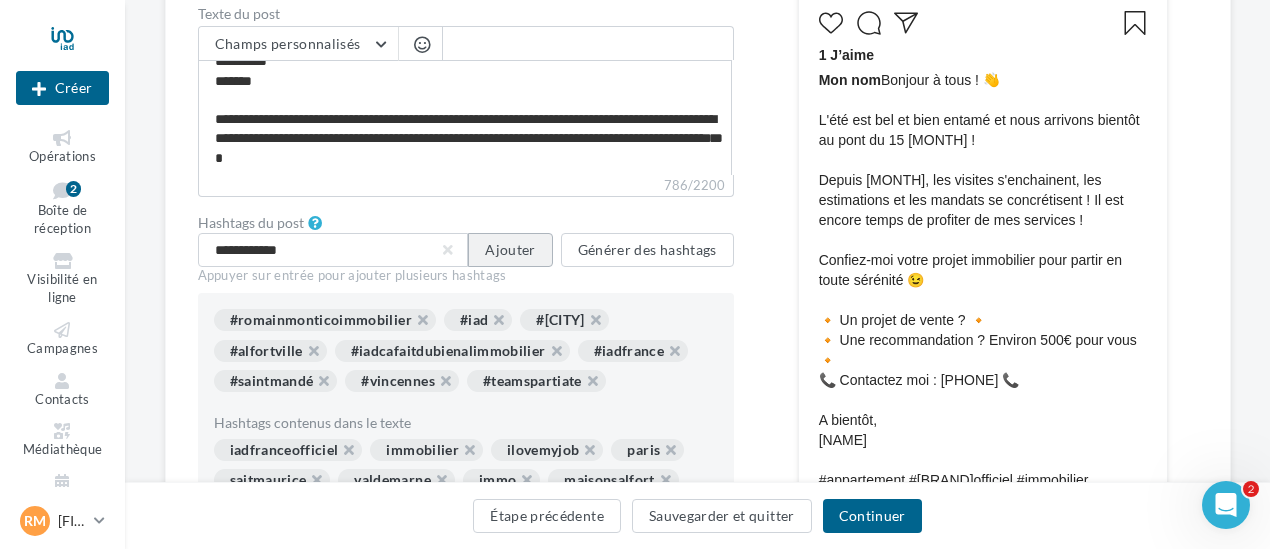 click on "Ajouter" at bounding box center [510, 250] 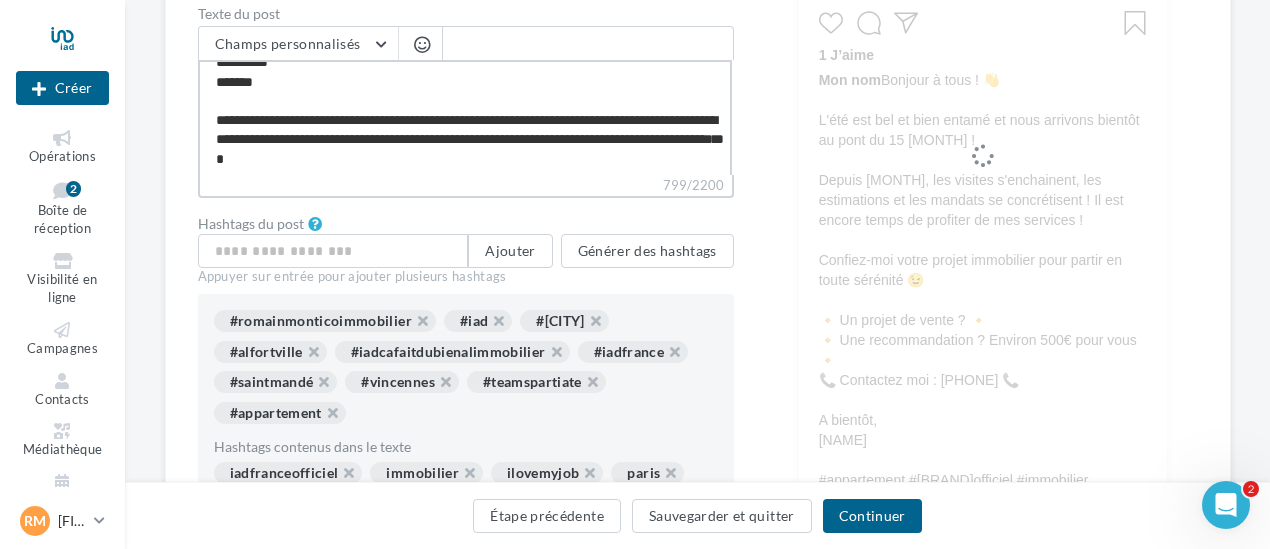 scroll, scrollTop: 268, scrollLeft: 0, axis: vertical 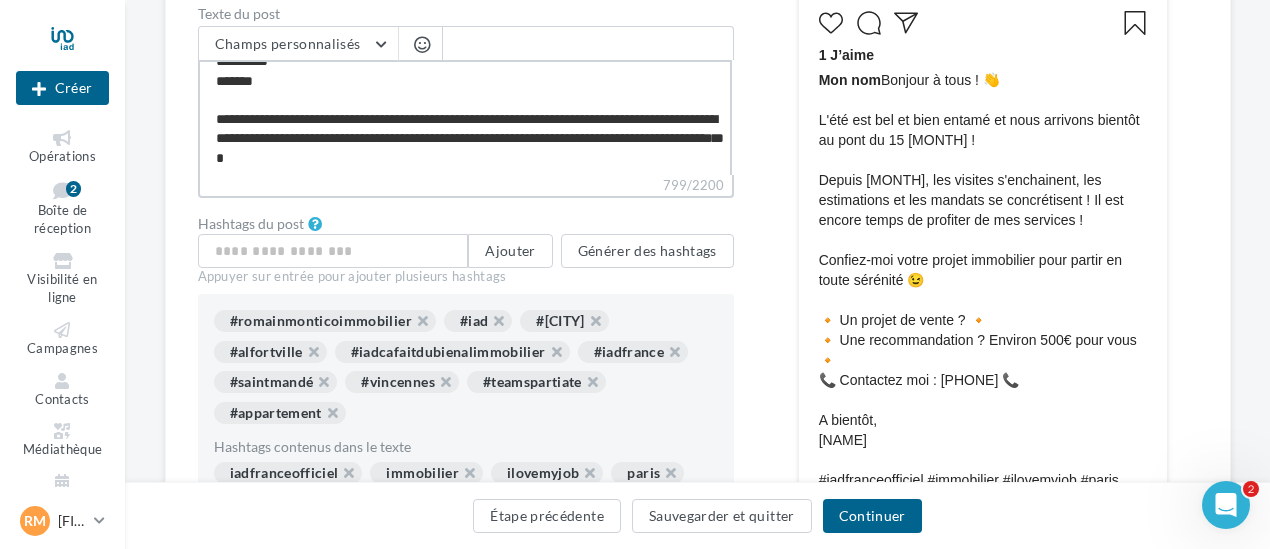 drag, startPoint x: 338, startPoint y: 116, endPoint x: 230, endPoint y: 116, distance: 108 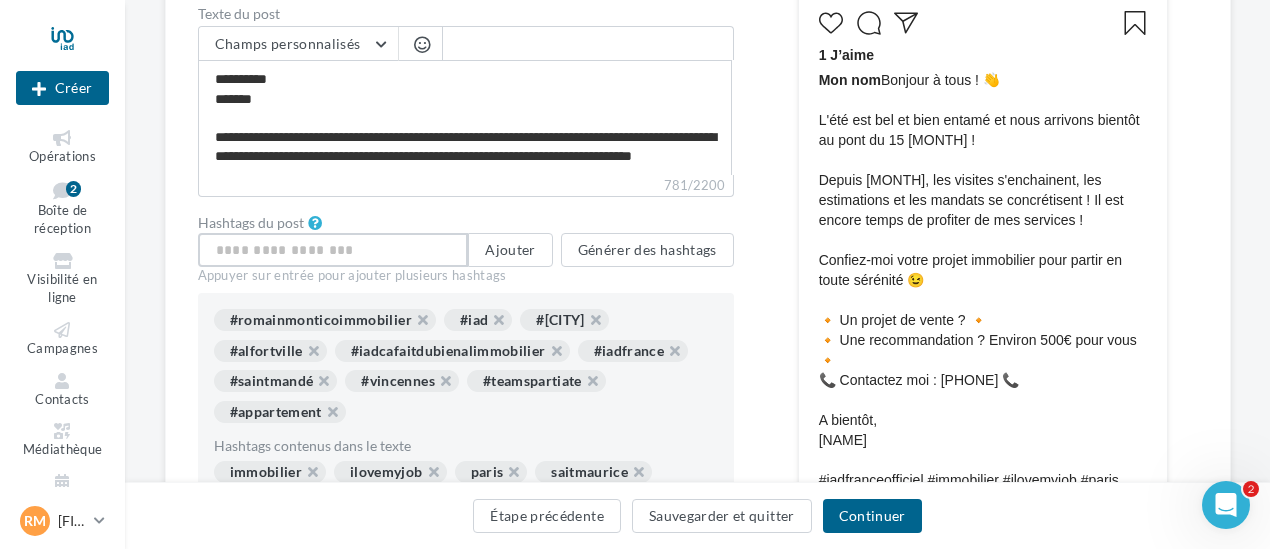 click at bounding box center (333, 250) 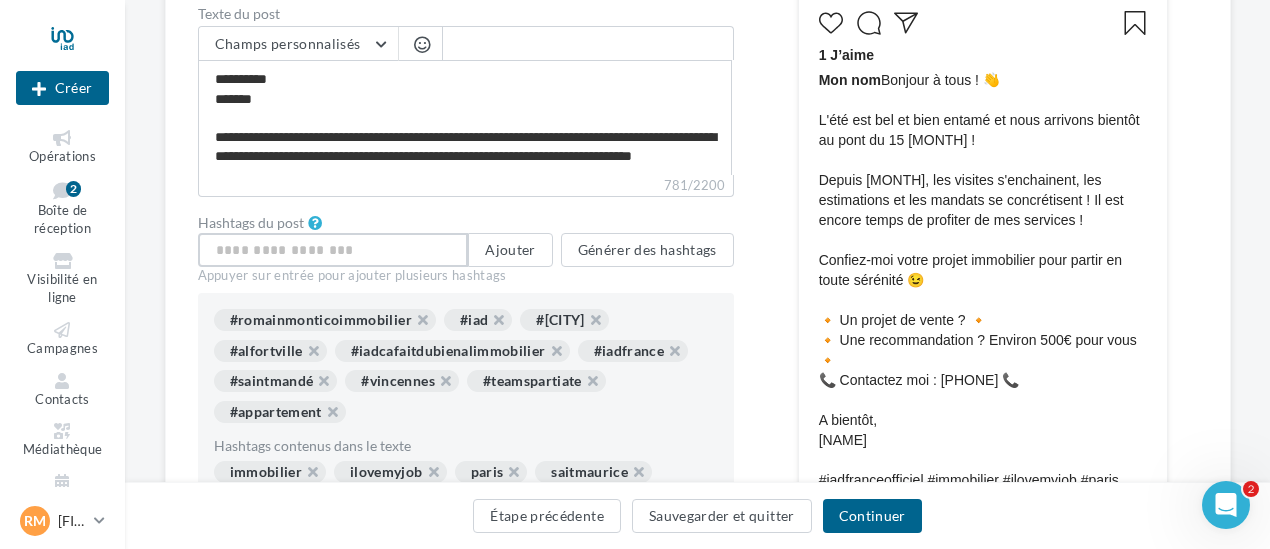 scroll, scrollTop: 267, scrollLeft: 0, axis: vertical 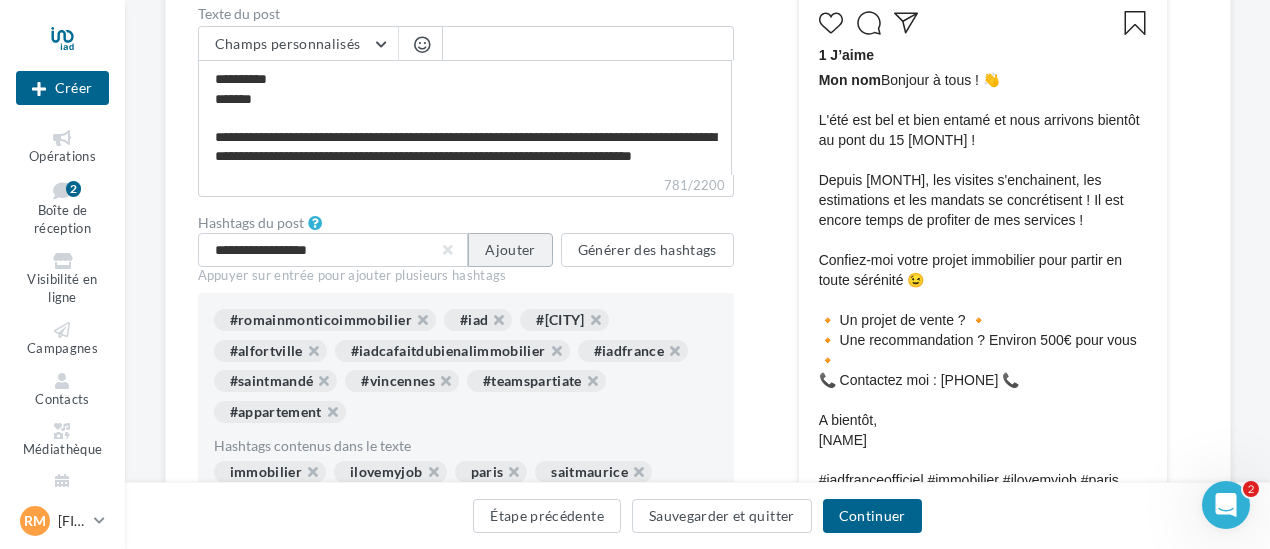 click on "Ajouter" at bounding box center (510, 250) 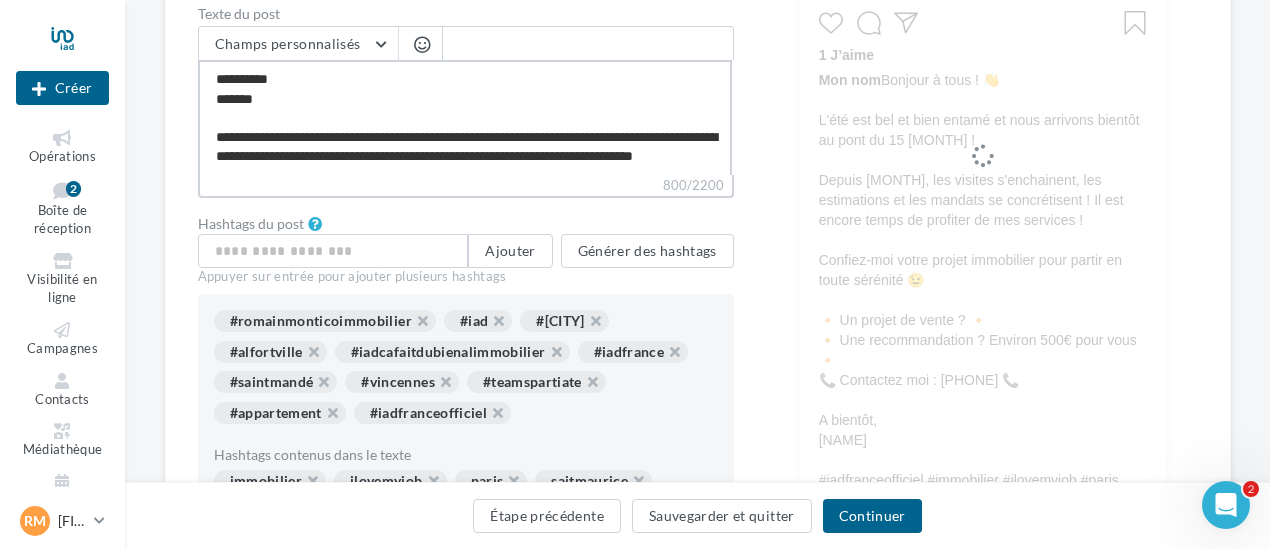 scroll, scrollTop: 268, scrollLeft: 0, axis: vertical 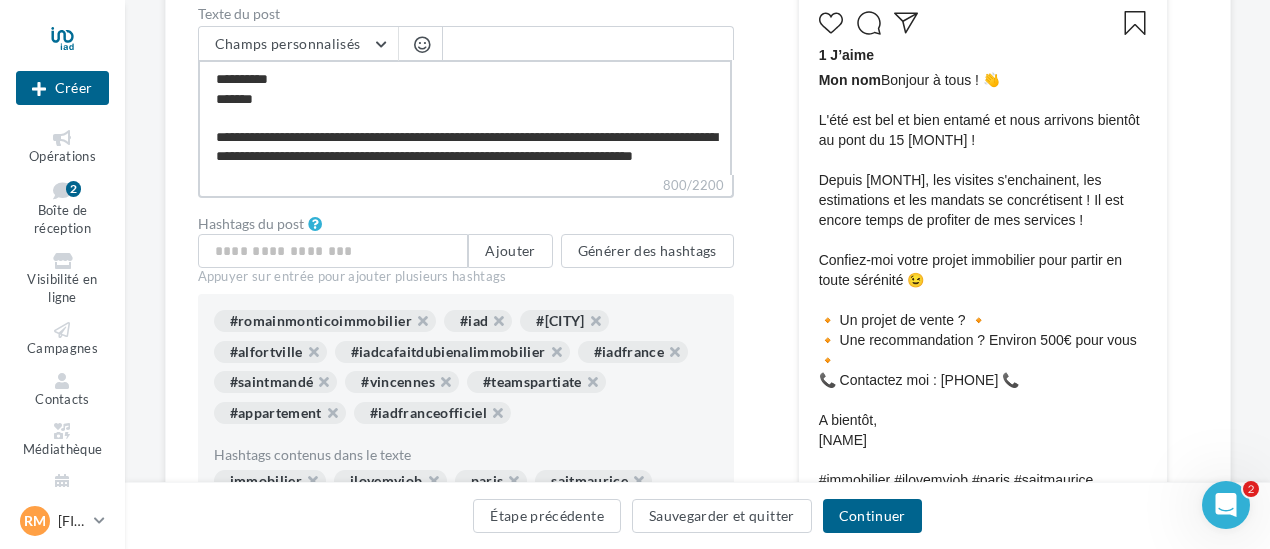 drag, startPoint x: 306, startPoint y: 113, endPoint x: 238, endPoint y: 118, distance: 68.18358 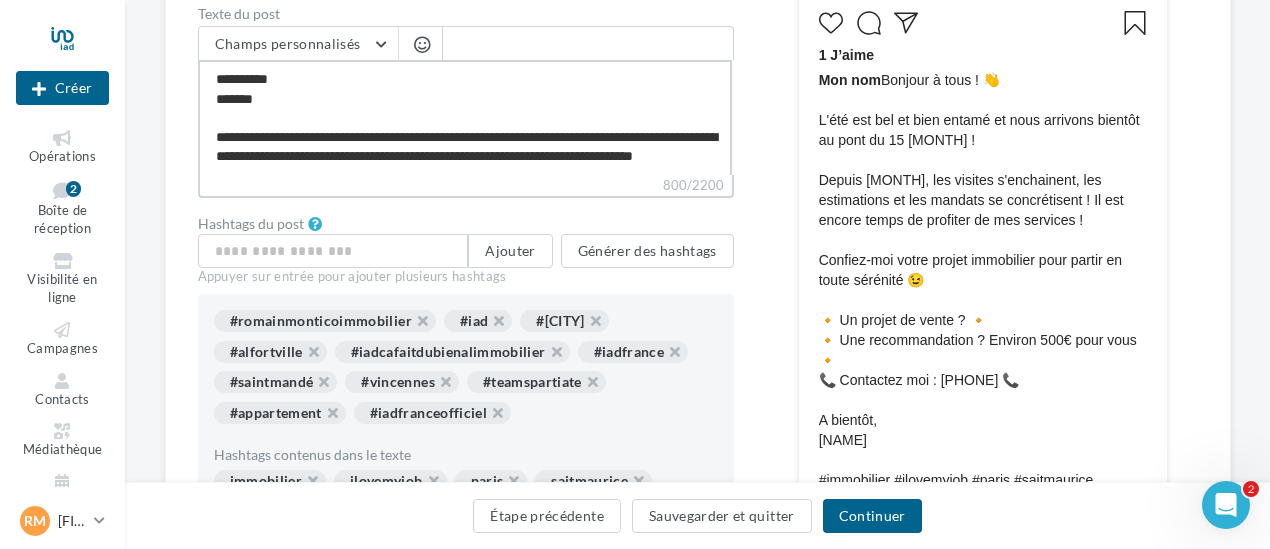 click on "**********" at bounding box center (465, 117) 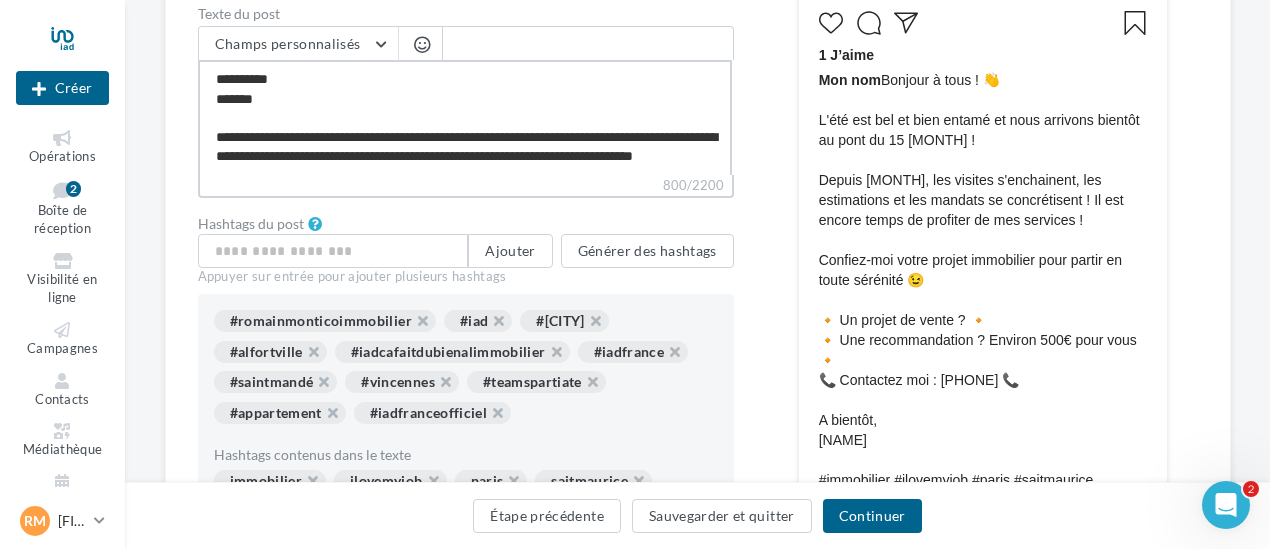 drag, startPoint x: 230, startPoint y: 118, endPoint x: 306, endPoint y: 121, distance: 76.05919 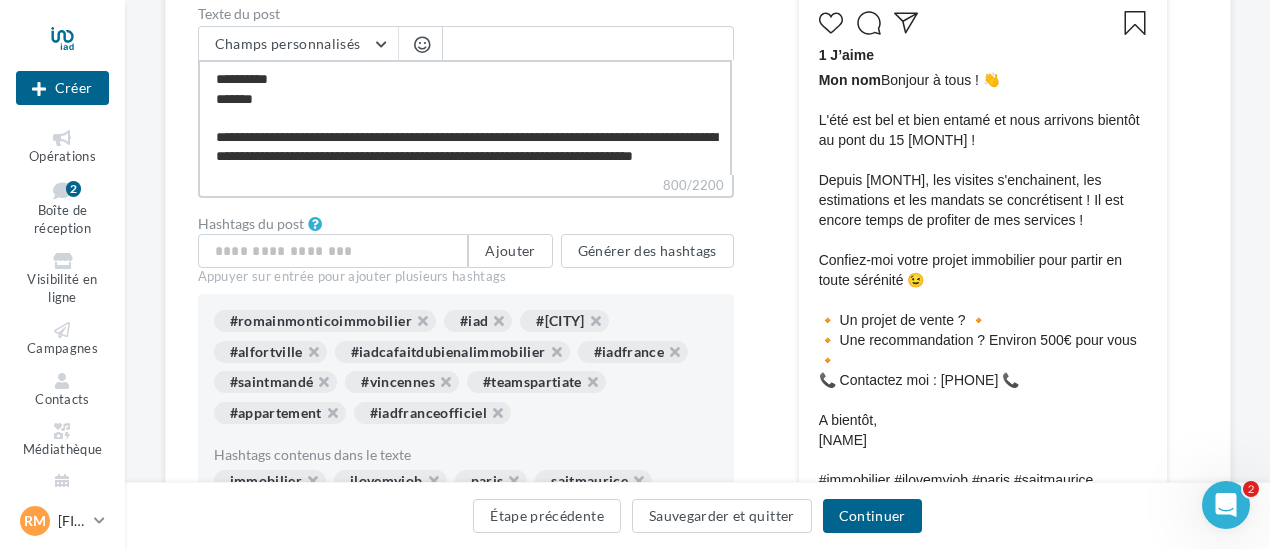 click on "**********" at bounding box center [465, 117] 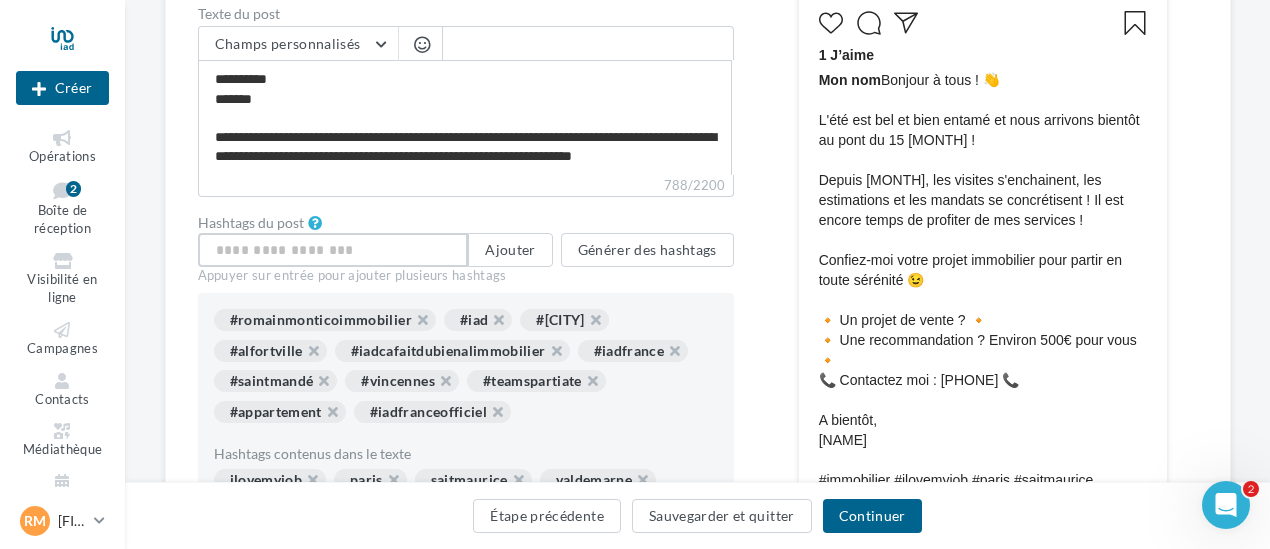 click at bounding box center (333, 250) 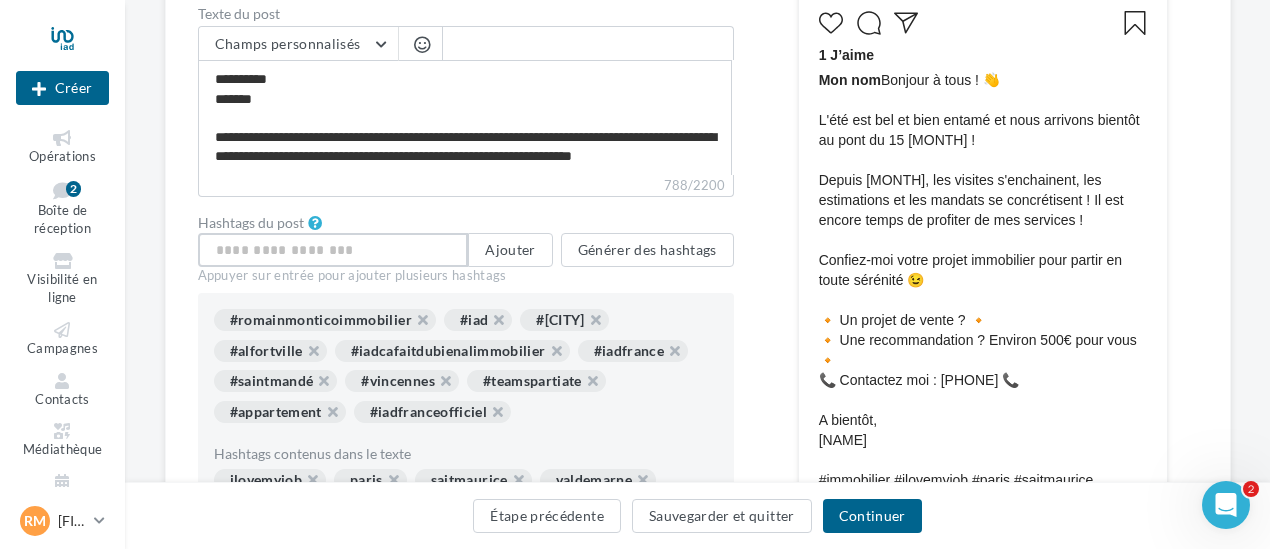 scroll, scrollTop: 267, scrollLeft: 0, axis: vertical 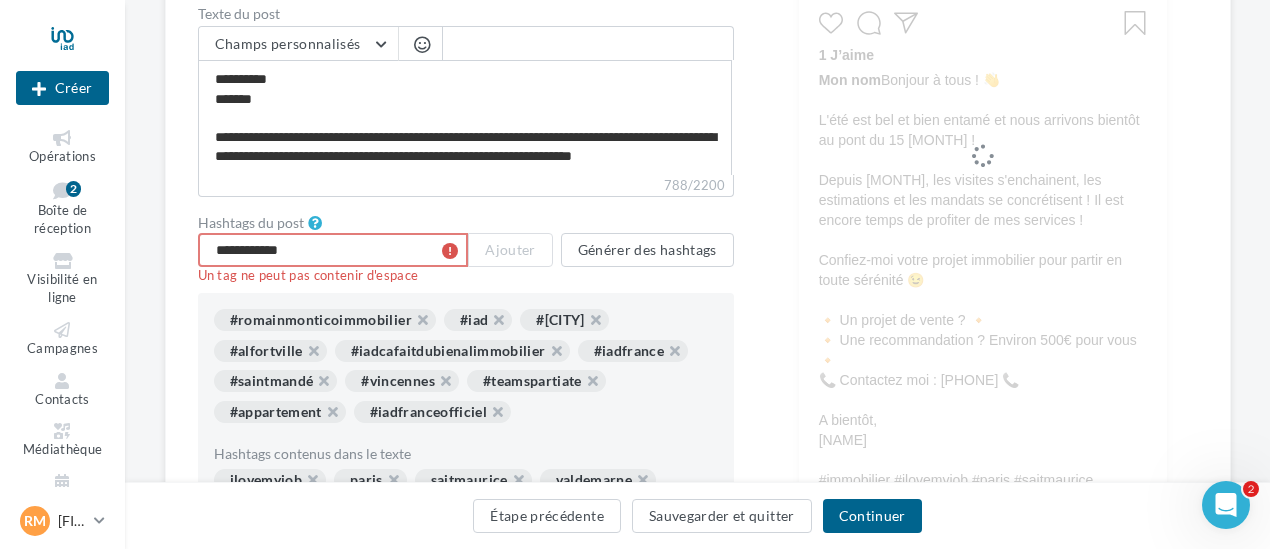 click on "**********" at bounding box center (333, 250) 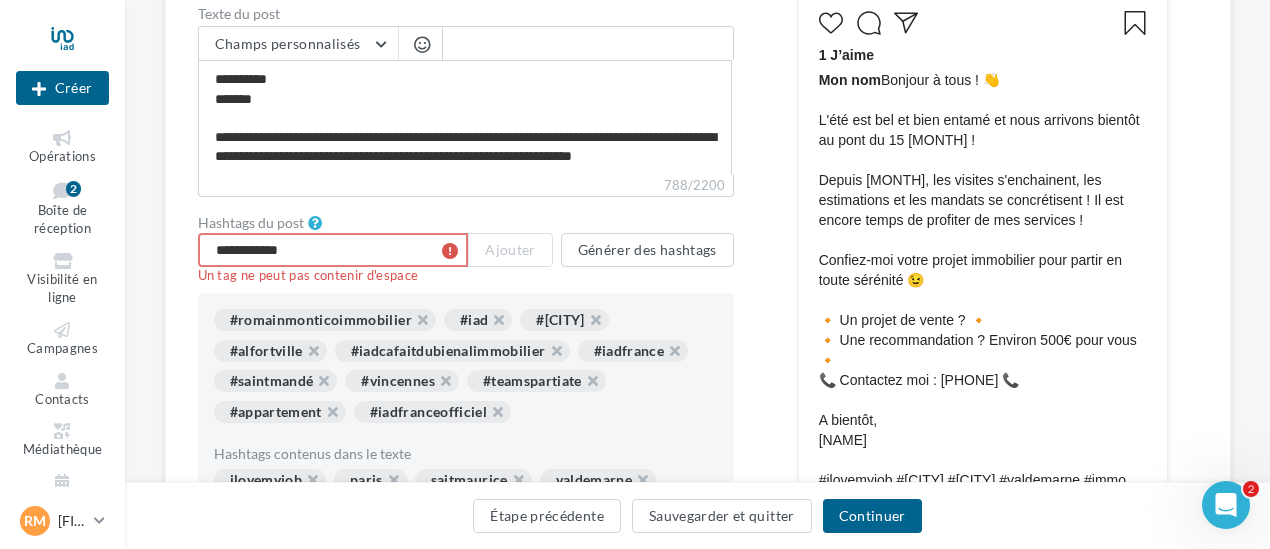 drag, startPoint x: 221, startPoint y: 243, endPoint x: 177, endPoint y: 247, distance: 44.181442 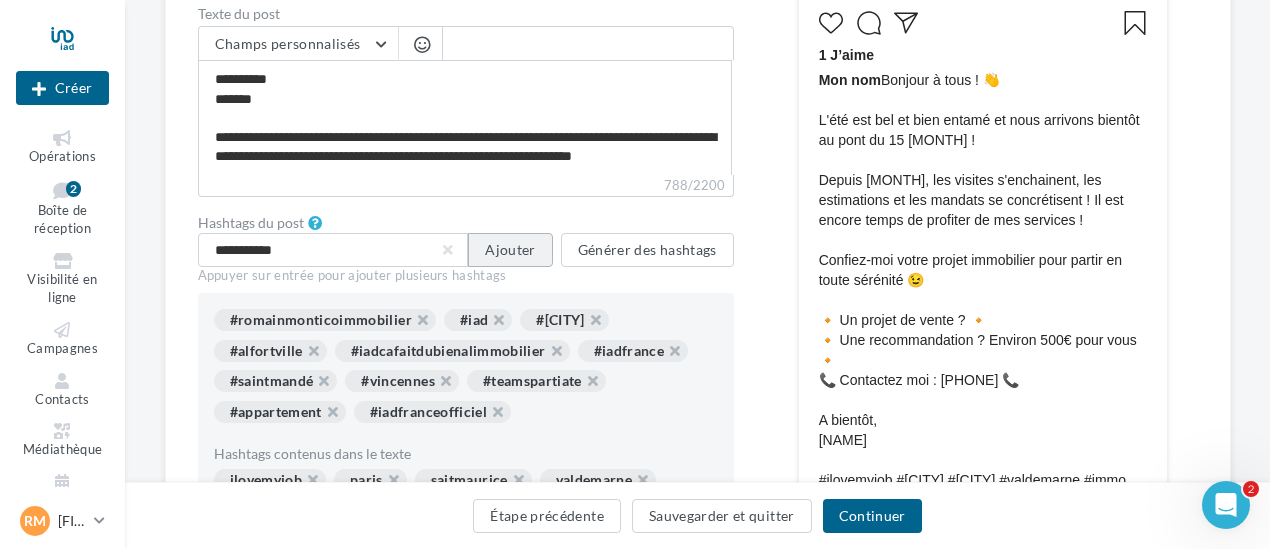 click on "Ajouter" at bounding box center [510, 250] 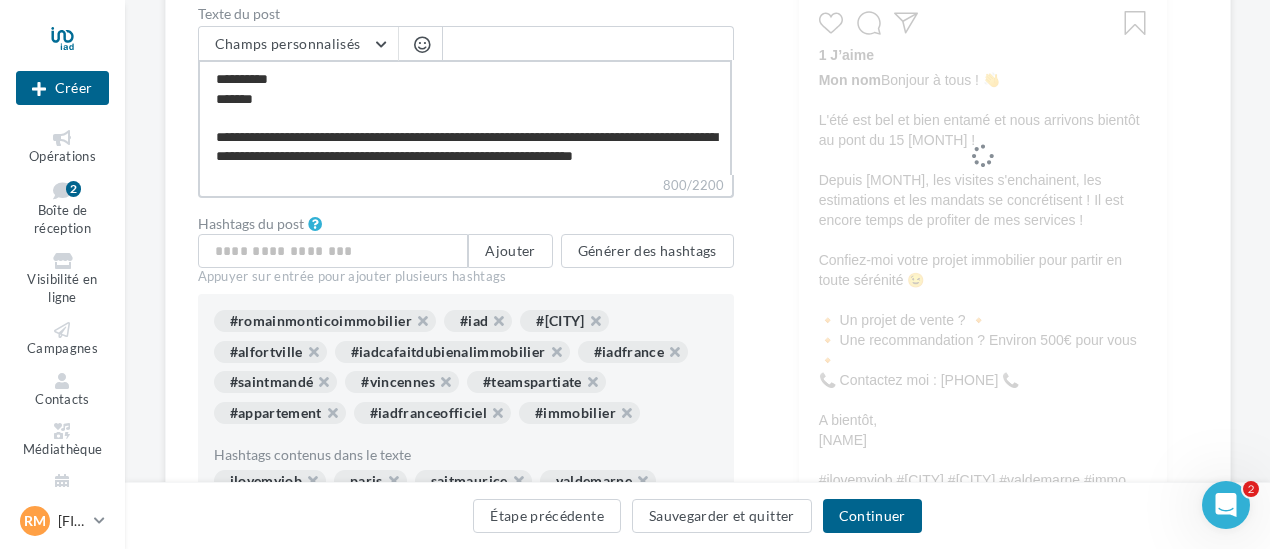 scroll, scrollTop: 268, scrollLeft: 0, axis: vertical 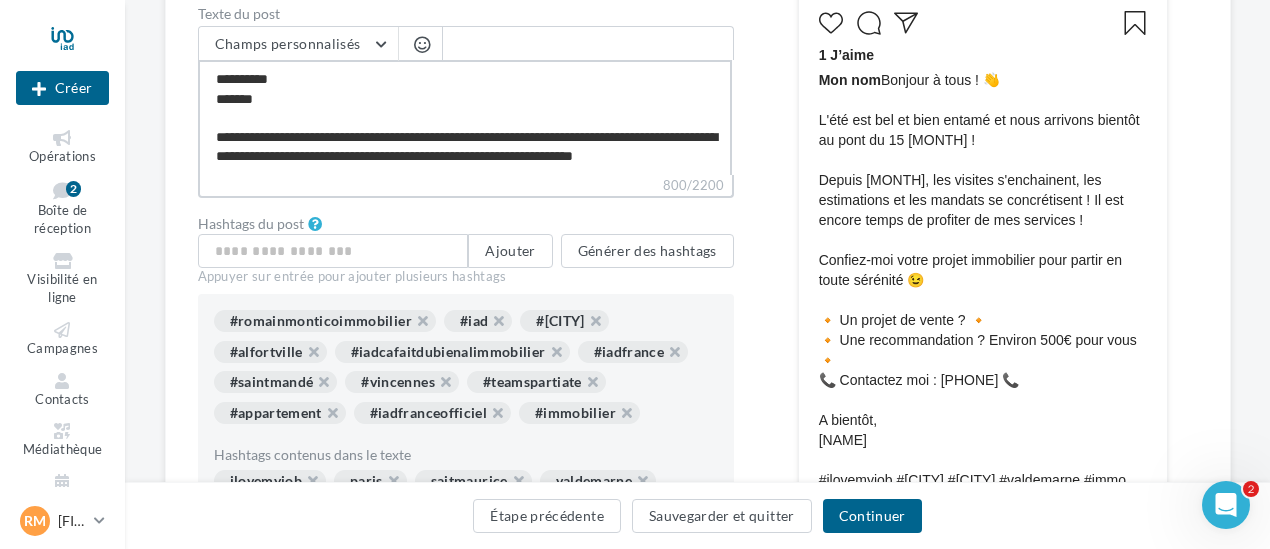 drag, startPoint x: 309, startPoint y: 117, endPoint x: 239, endPoint y: 163, distance: 83.761566 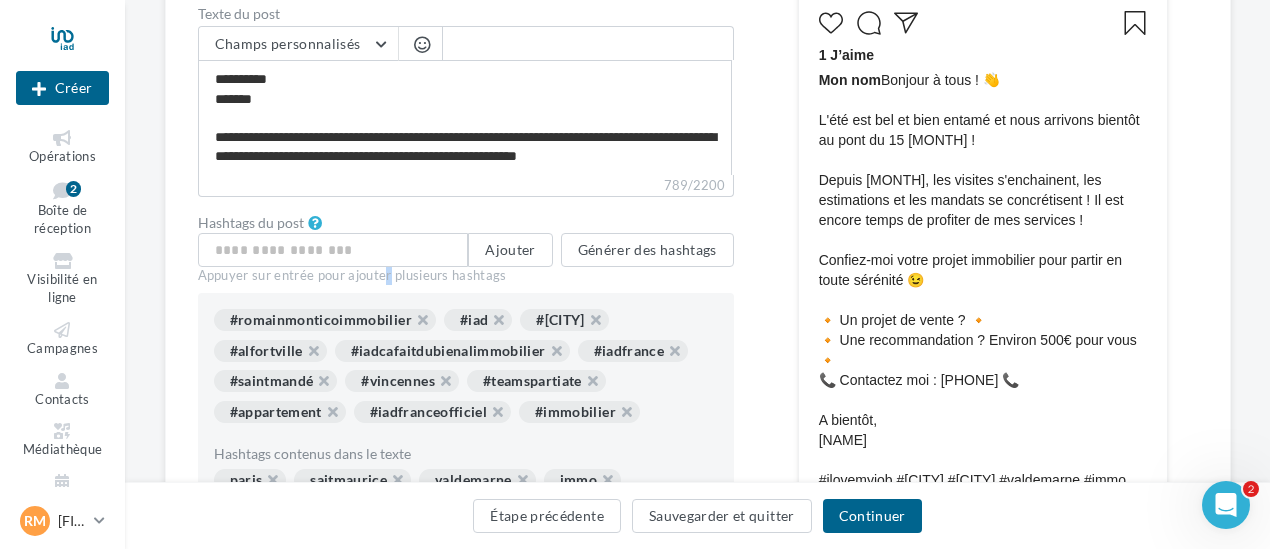 scroll, scrollTop: 267, scrollLeft: 0, axis: vertical 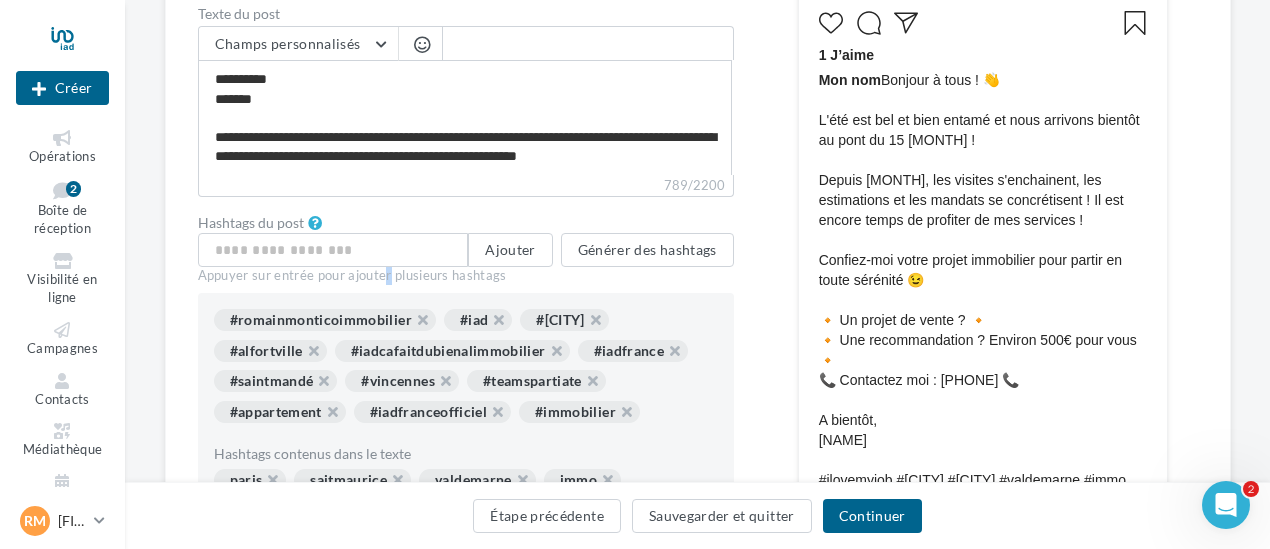 click on "Appuyer sur entrée pour ajouter plusieurs hashtags" at bounding box center (466, 276) 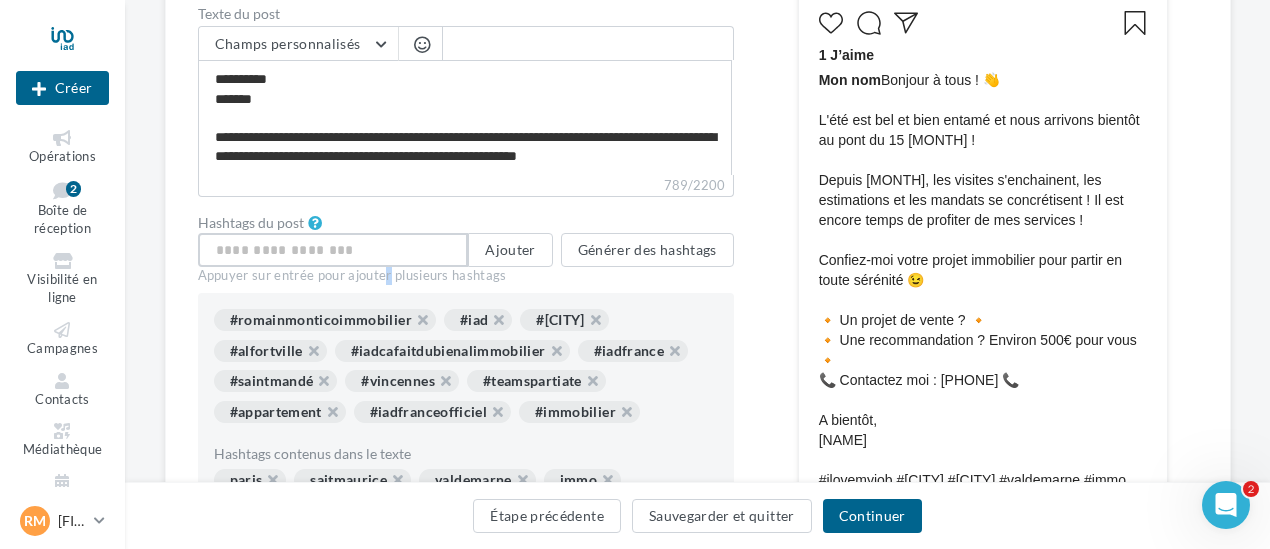 click at bounding box center (333, 250) 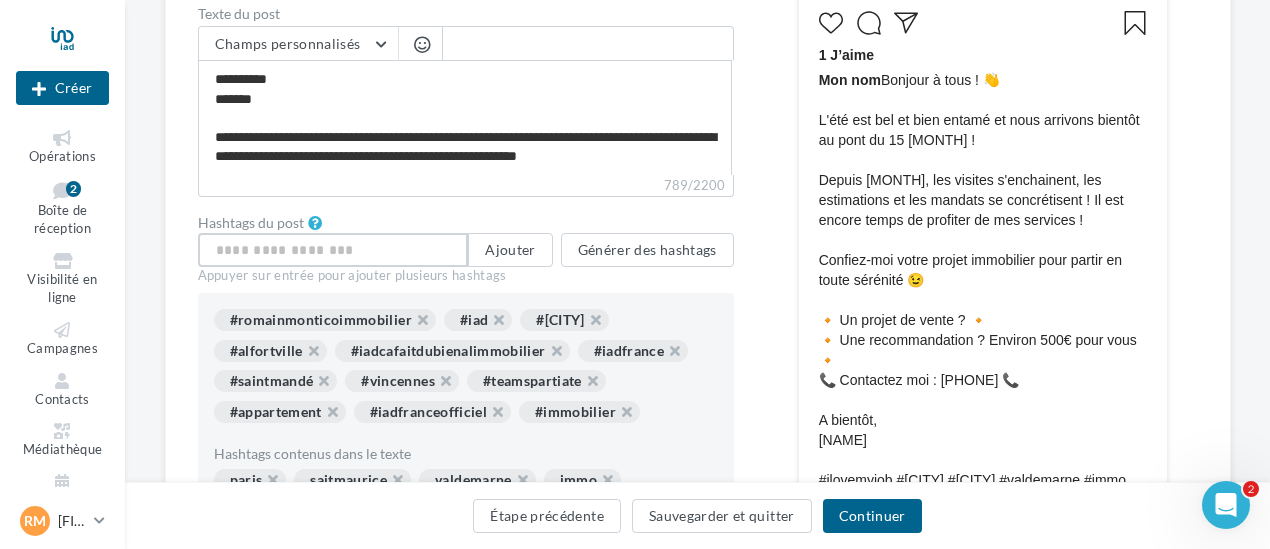 paste on "**********" 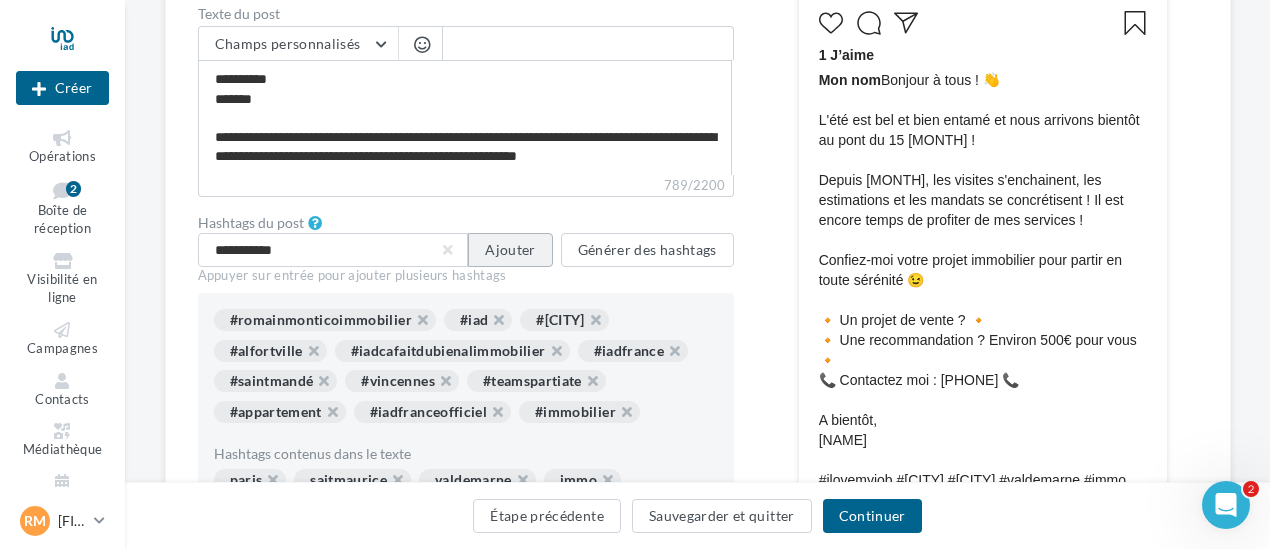 click on "Ajouter" at bounding box center (510, 250) 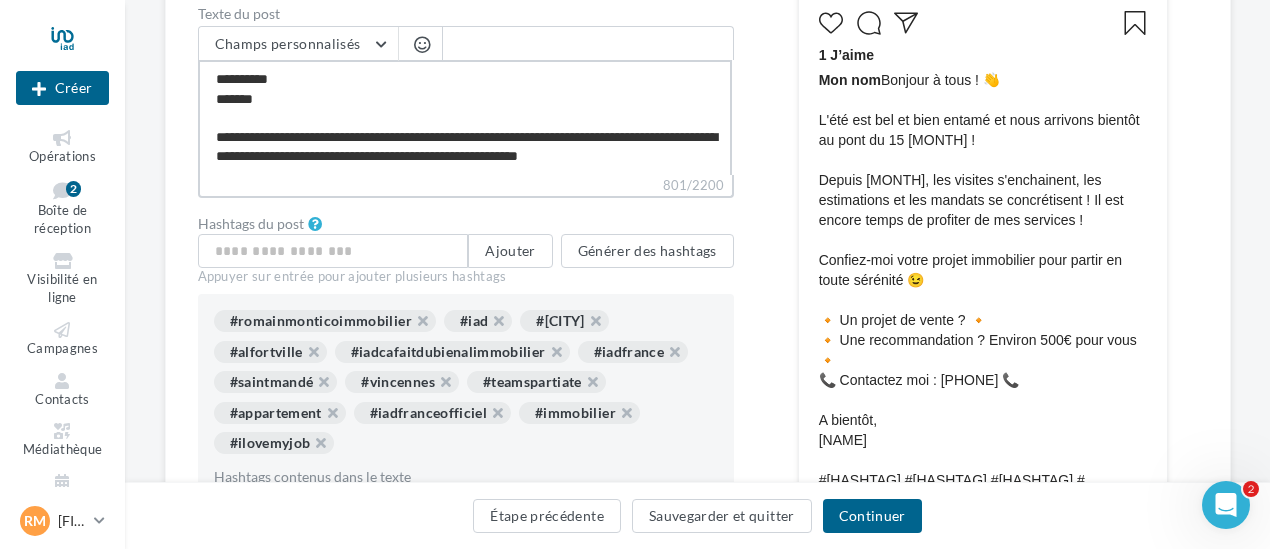 drag, startPoint x: 273, startPoint y: 117, endPoint x: 239, endPoint y: 116, distance: 34.0147 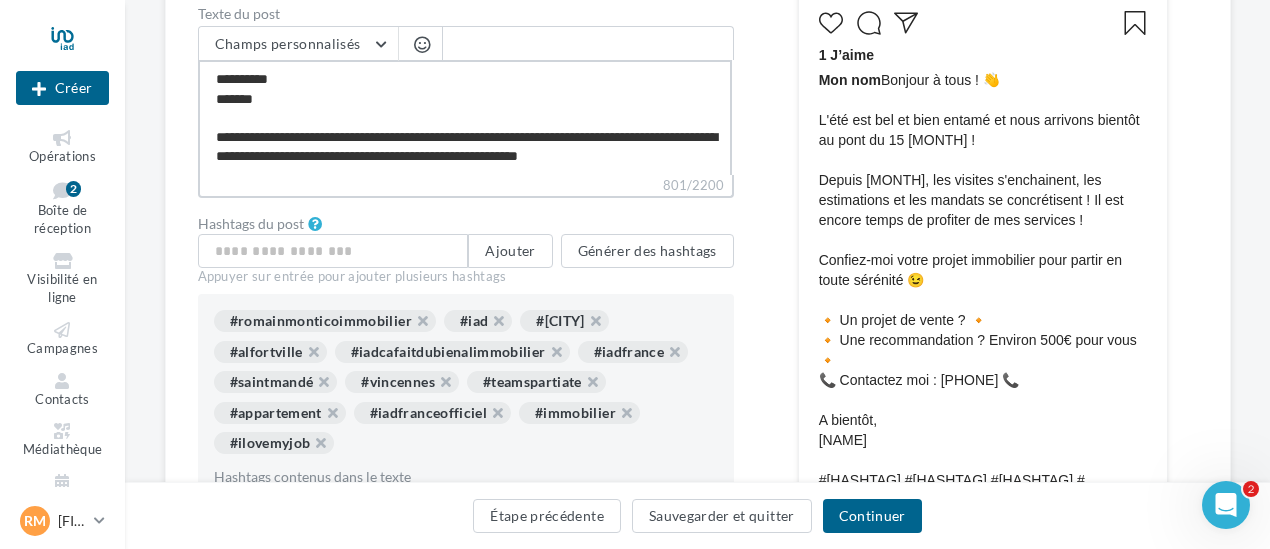 click on "**********" at bounding box center [465, 117] 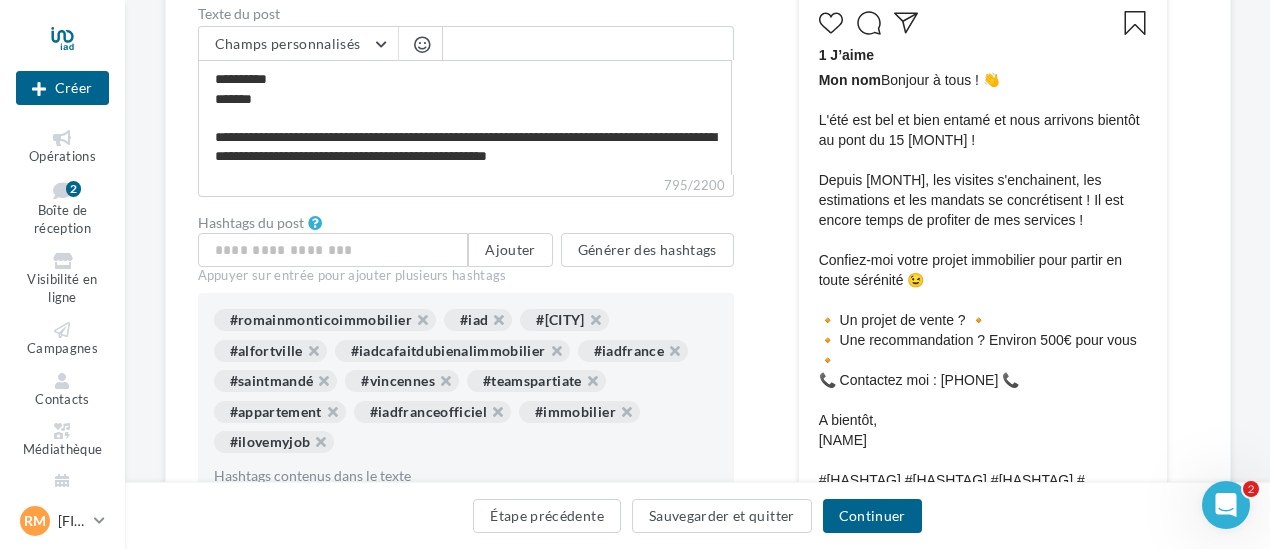 click on "Appuyer sur entrée pour ajouter plusieurs hashtags" at bounding box center [466, 276] 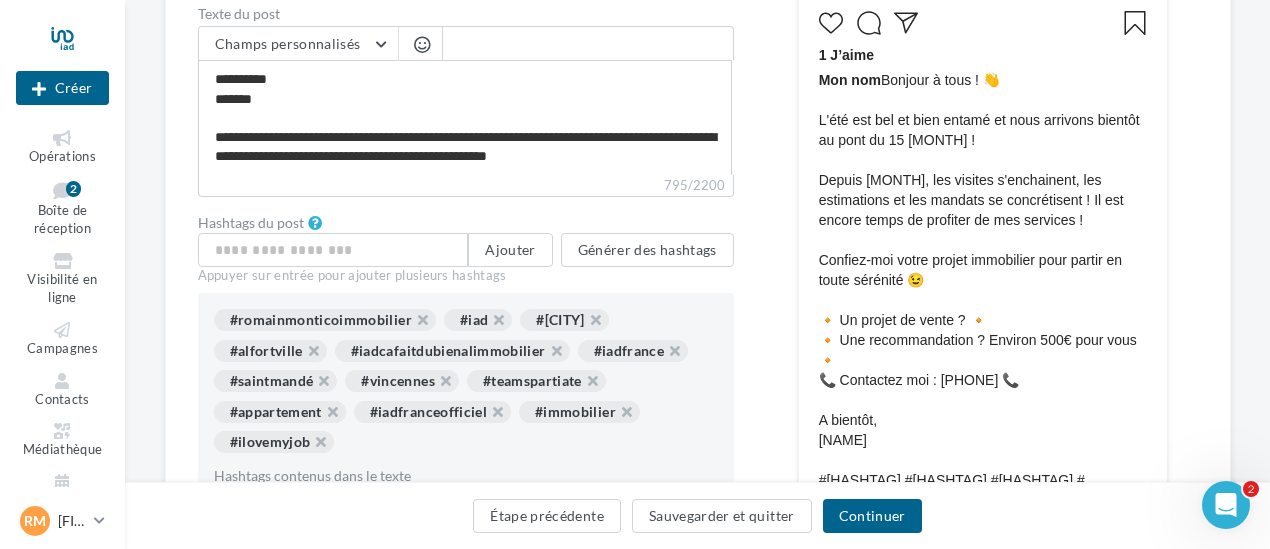 scroll, scrollTop: 248, scrollLeft: 0, axis: vertical 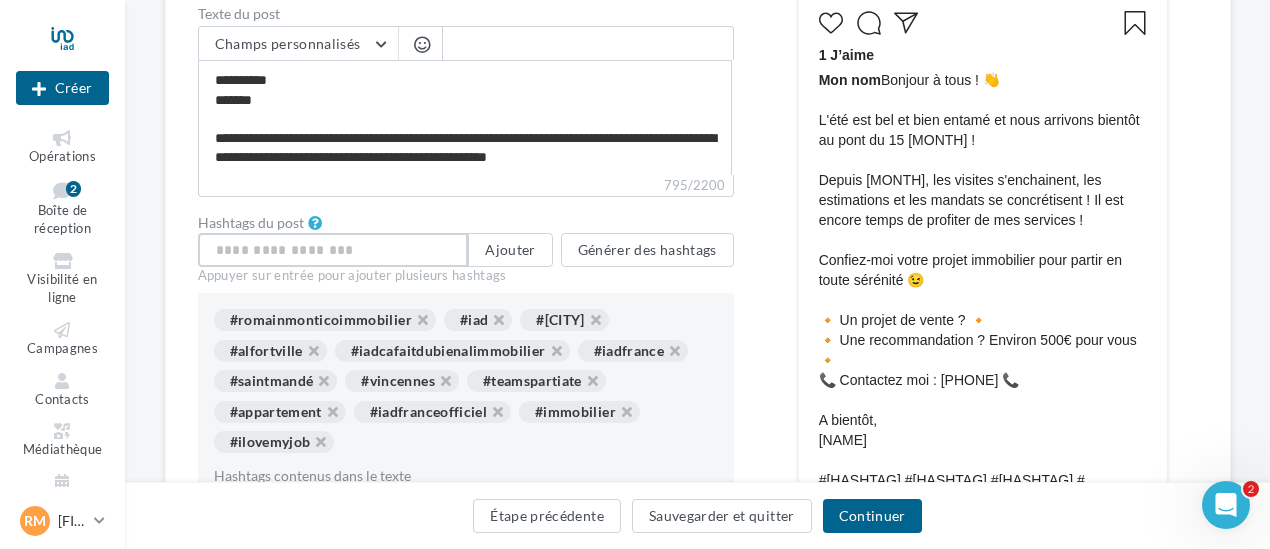 click at bounding box center (333, 250) 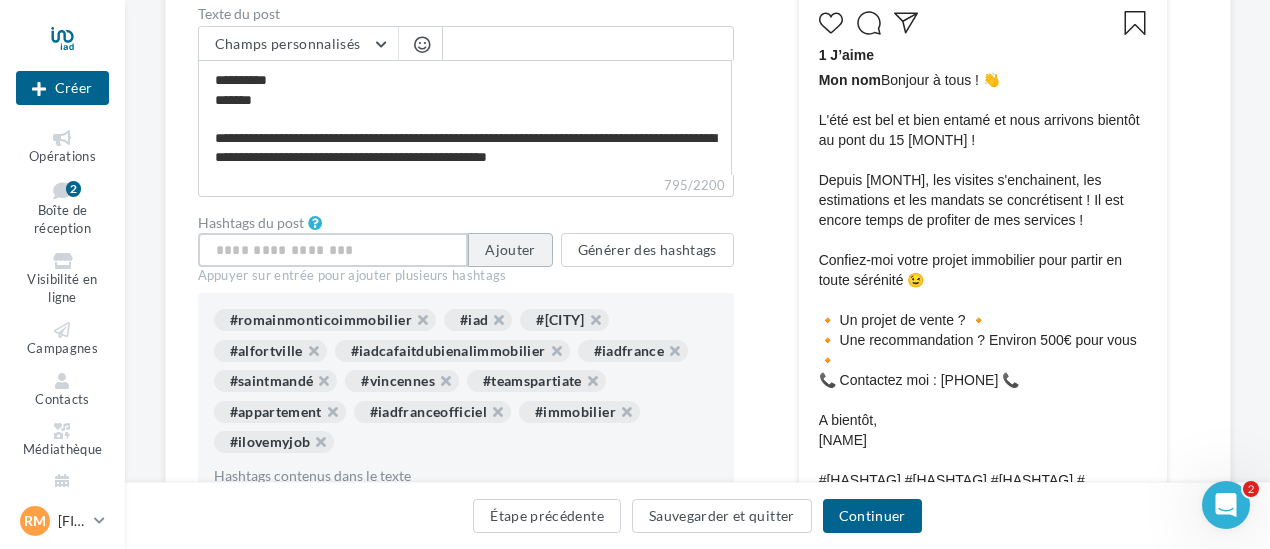 paste on "******" 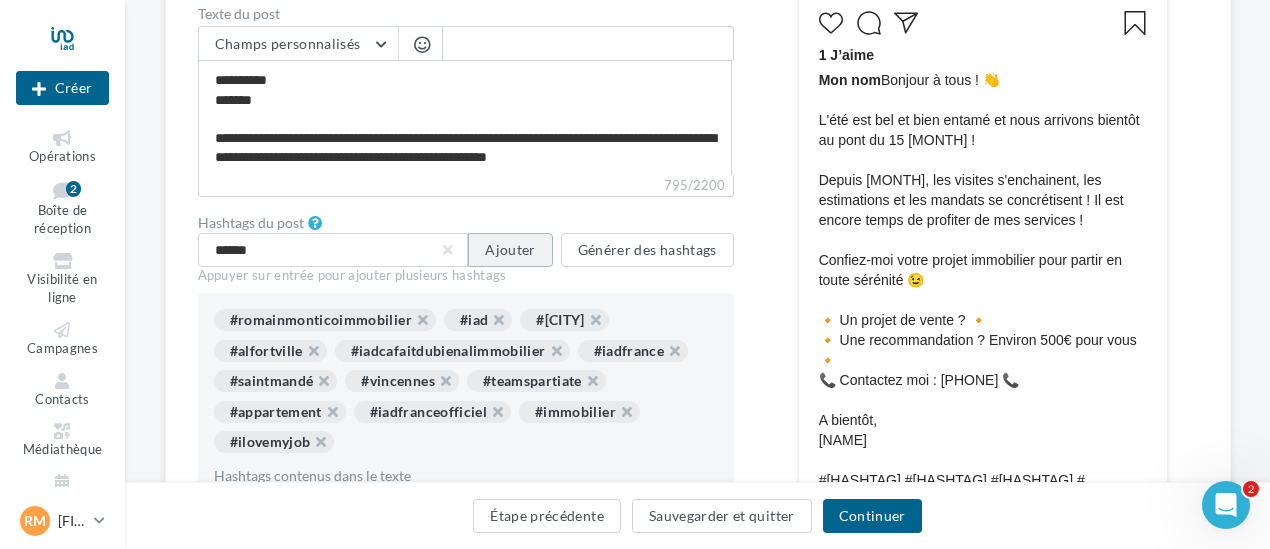 click on "Ajouter" at bounding box center (510, 250) 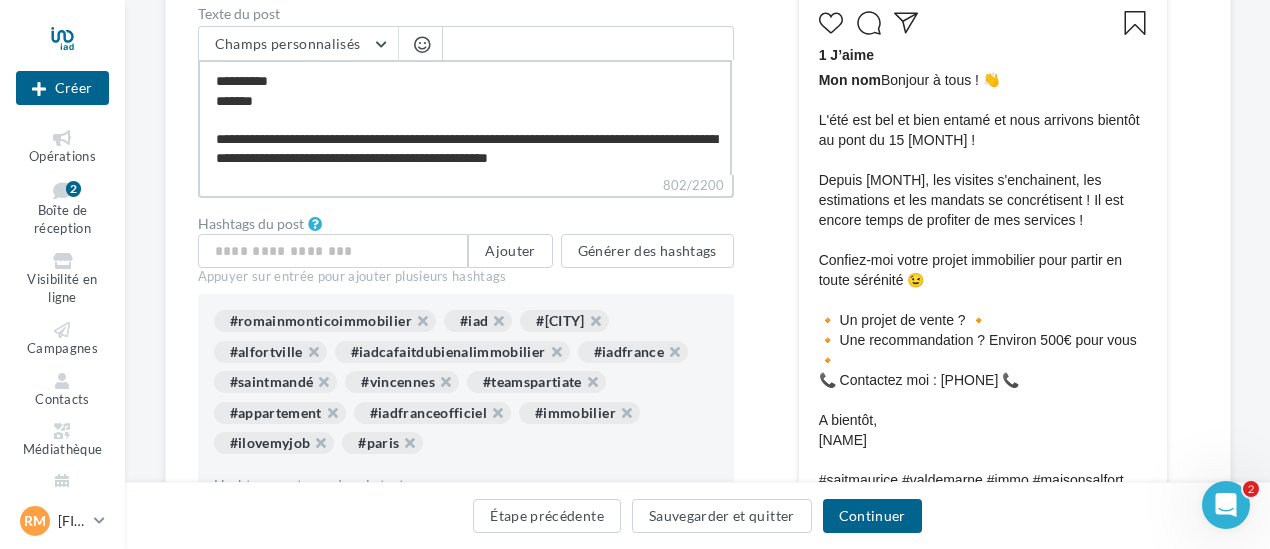scroll, scrollTop: 249, scrollLeft: 0, axis: vertical 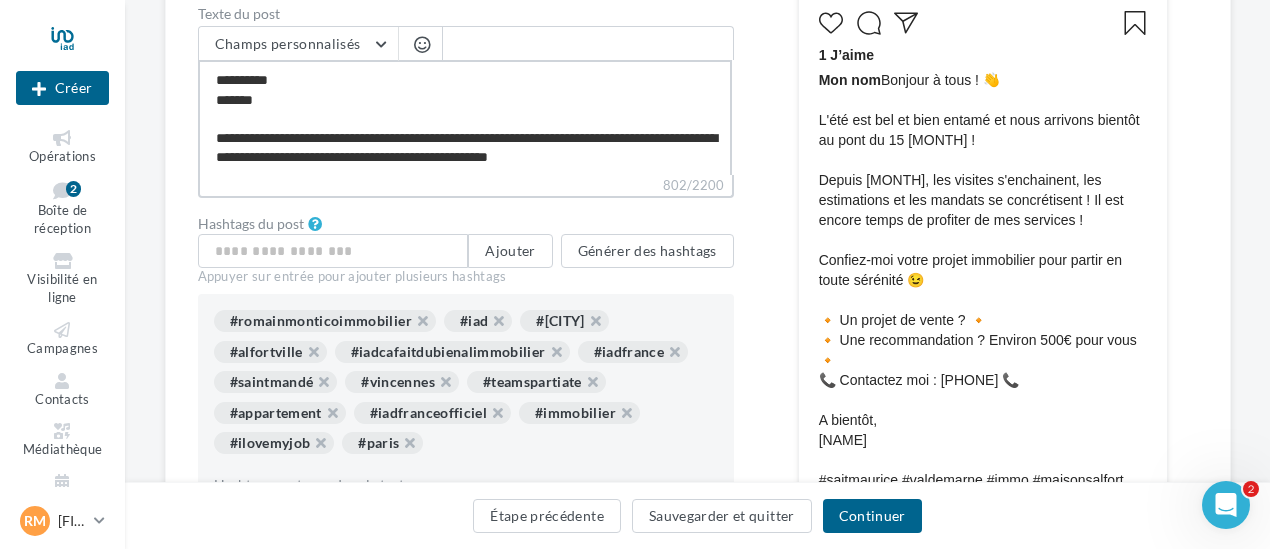 drag, startPoint x: 314, startPoint y: 136, endPoint x: 246, endPoint y: 134, distance: 68.0294 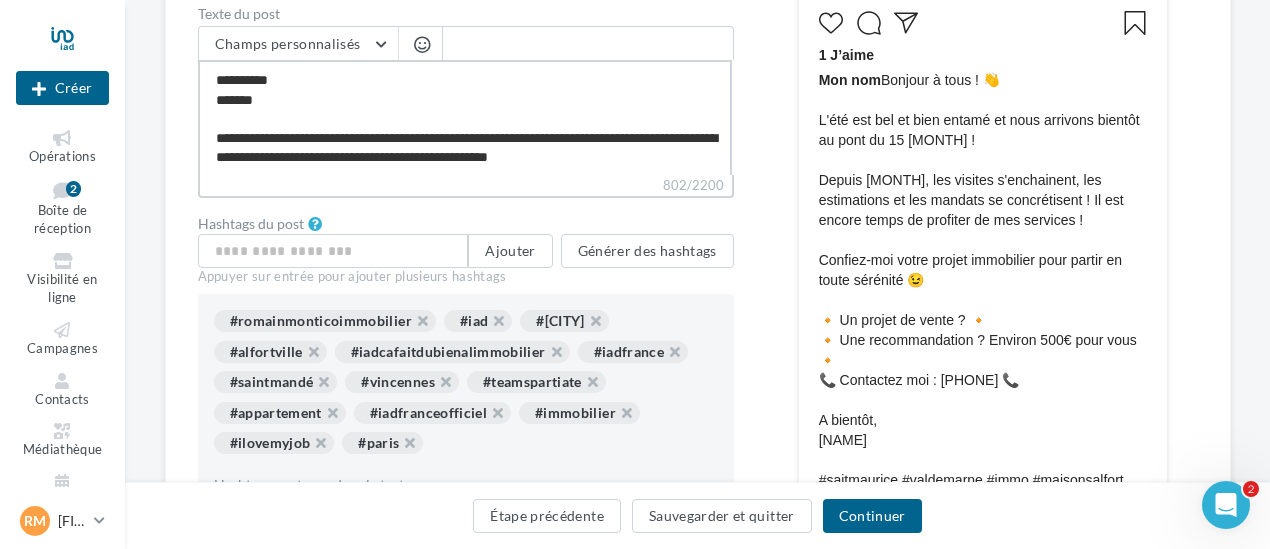 drag, startPoint x: 240, startPoint y: 134, endPoint x: 319, endPoint y: 139, distance: 79.15807 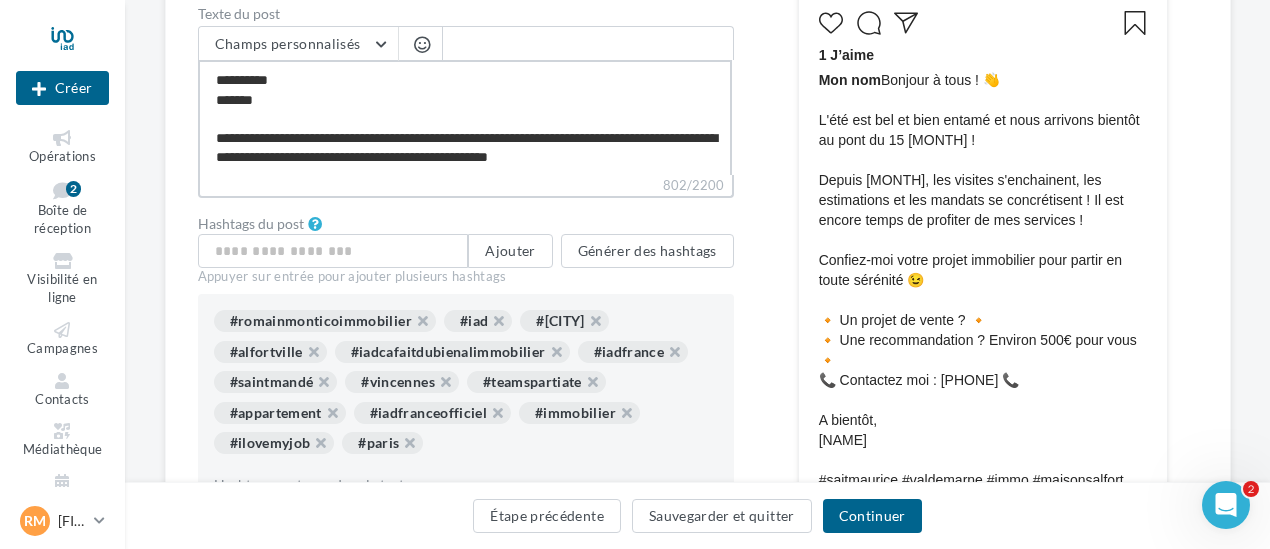 click on "**********" at bounding box center [465, 117] 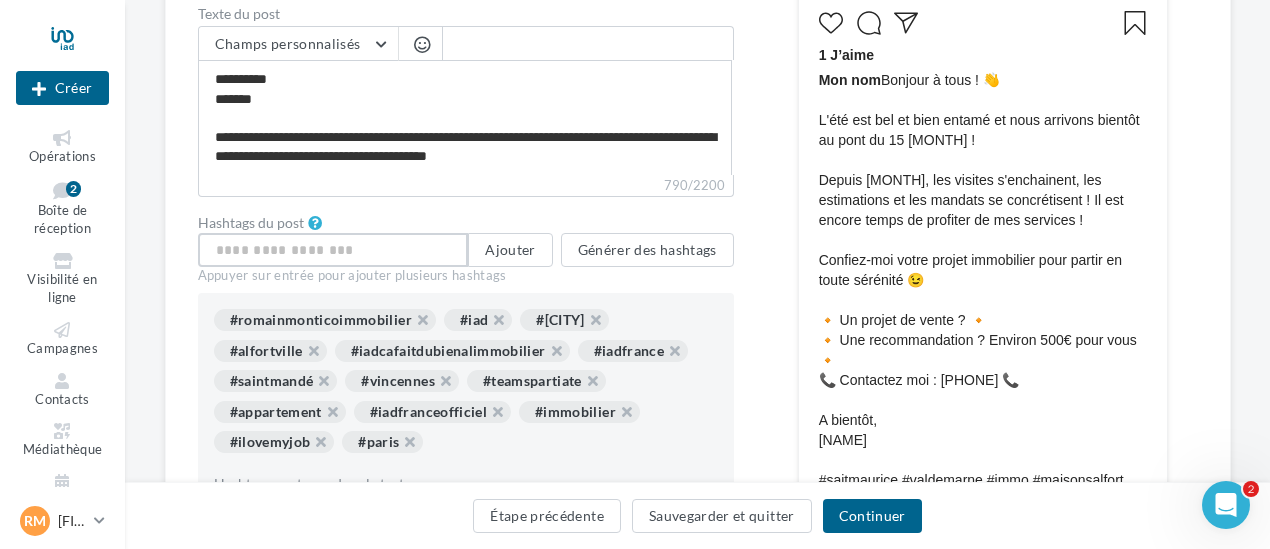 click at bounding box center (333, 250) 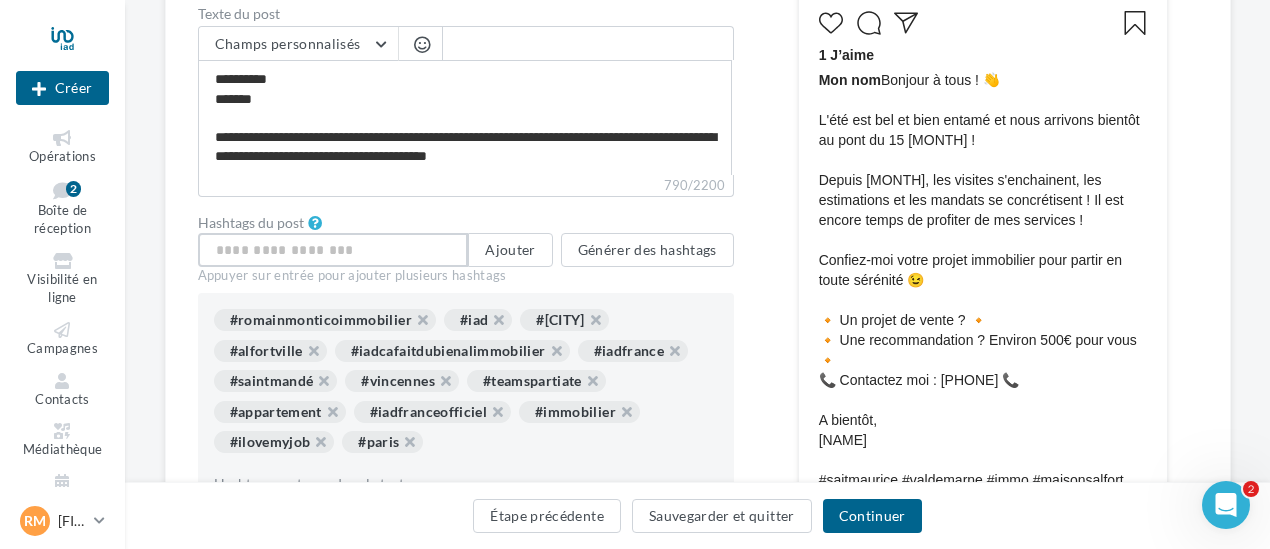 scroll, scrollTop: 248, scrollLeft: 0, axis: vertical 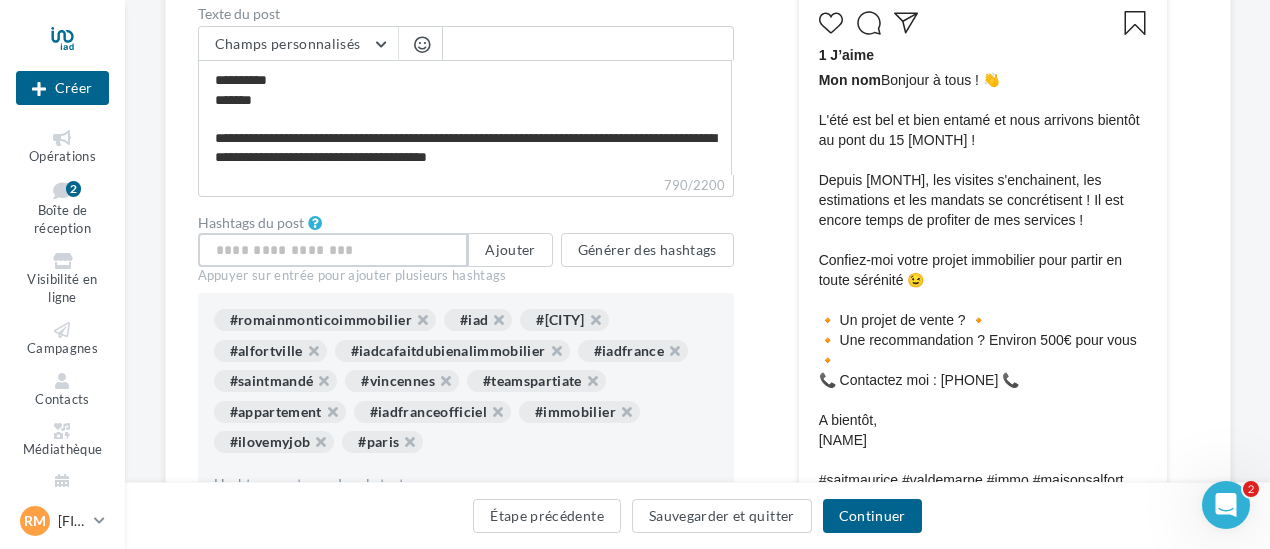 paste on "**********" 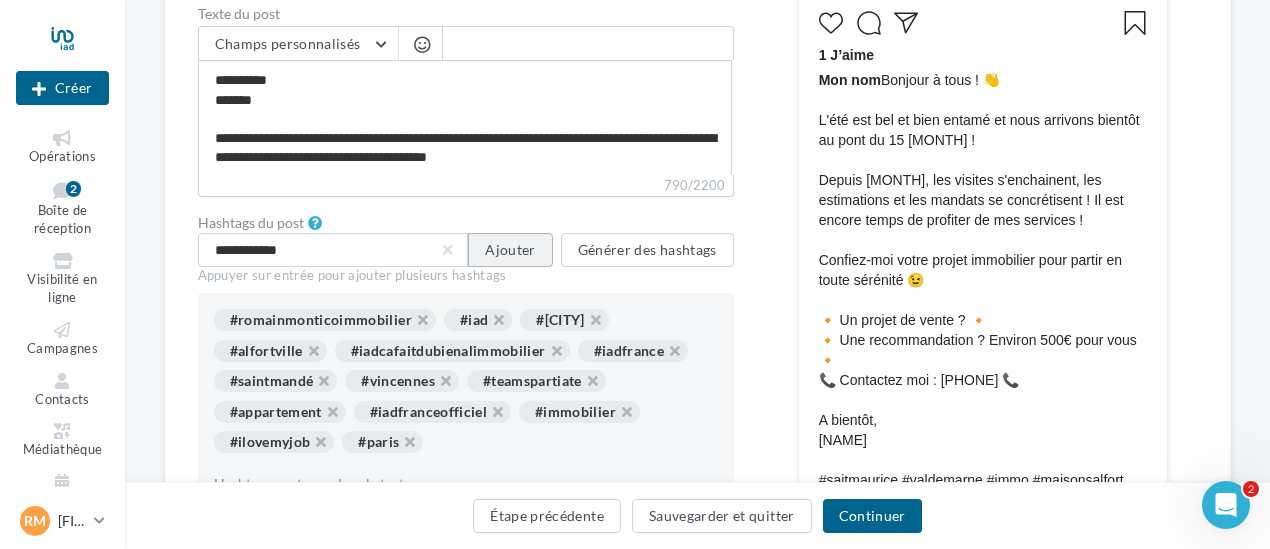 click on "Ajouter" at bounding box center (510, 250) 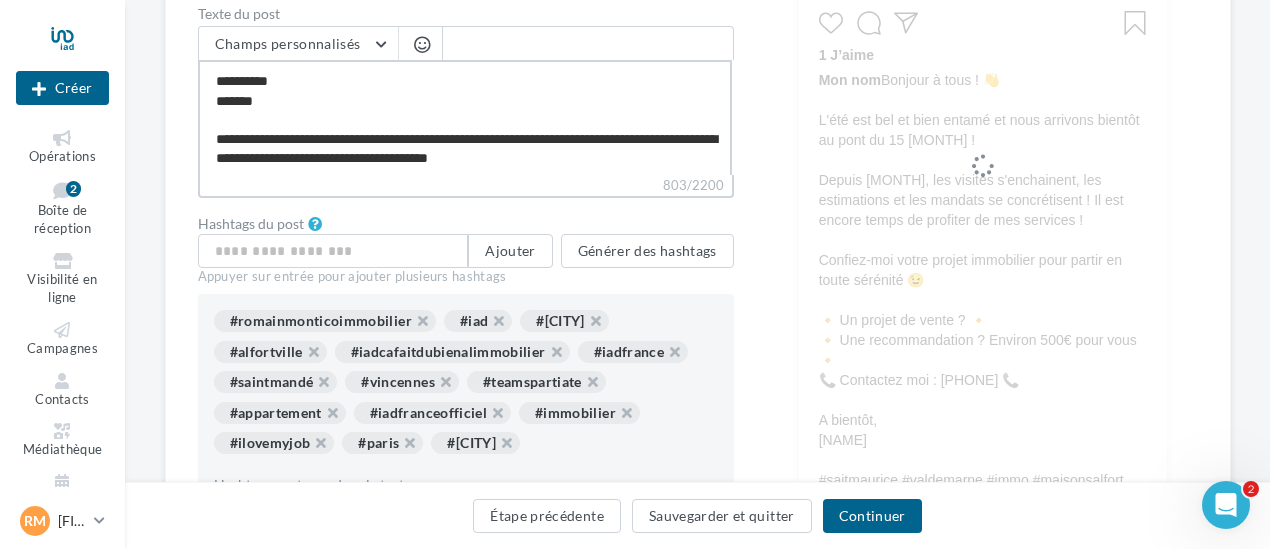 scroll, scrollTop: 249, scrollLeft: 0, axis: vertical 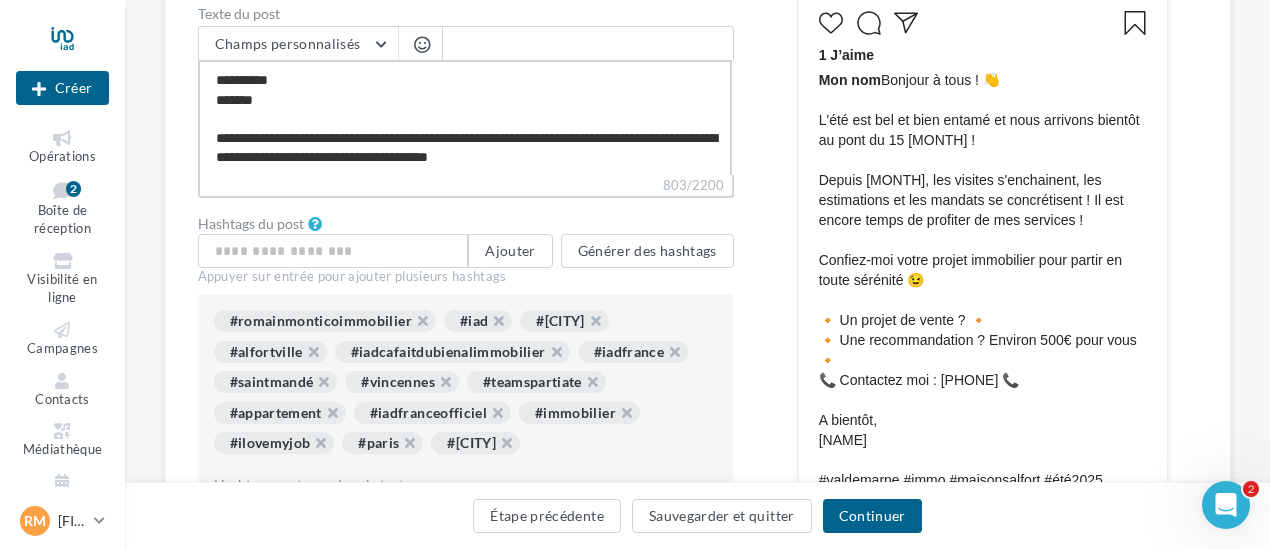 drag, startPoint x: 244, startPoint y: 137, endPoint x: 322, endPoint y: 140, distance: 78.05767 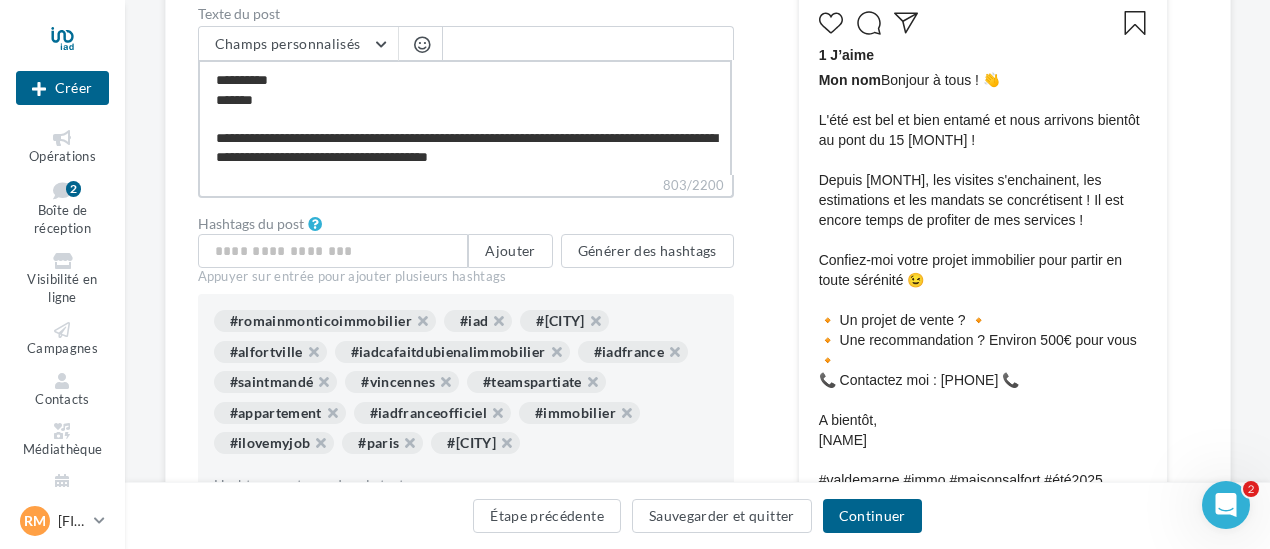 click on "**********" at bounding box center [465, 117] 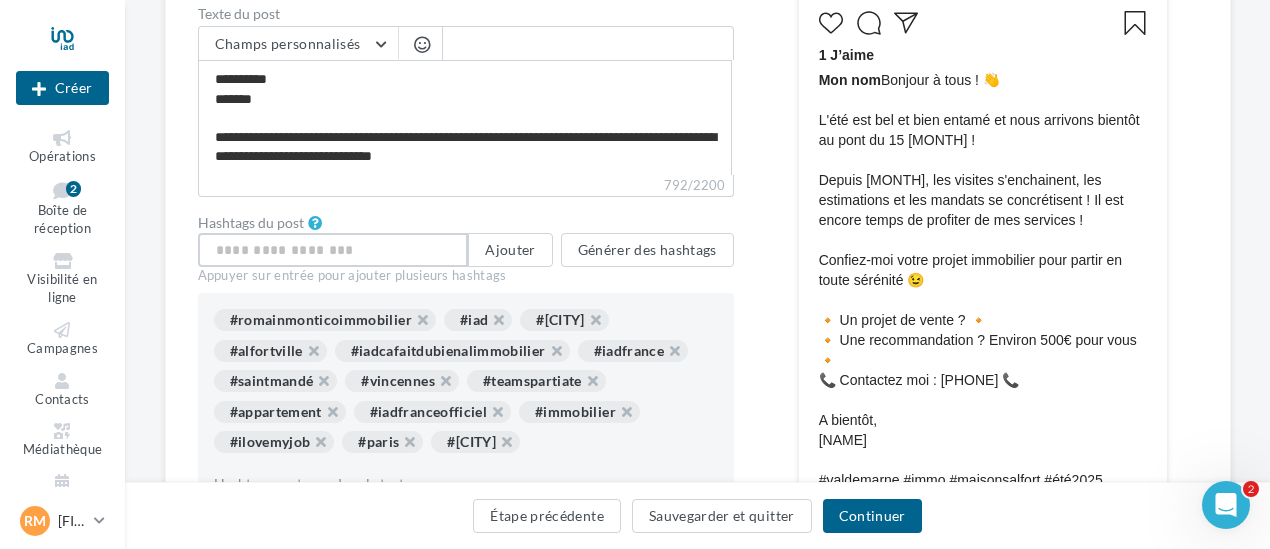click at bounding box center (333, 250) 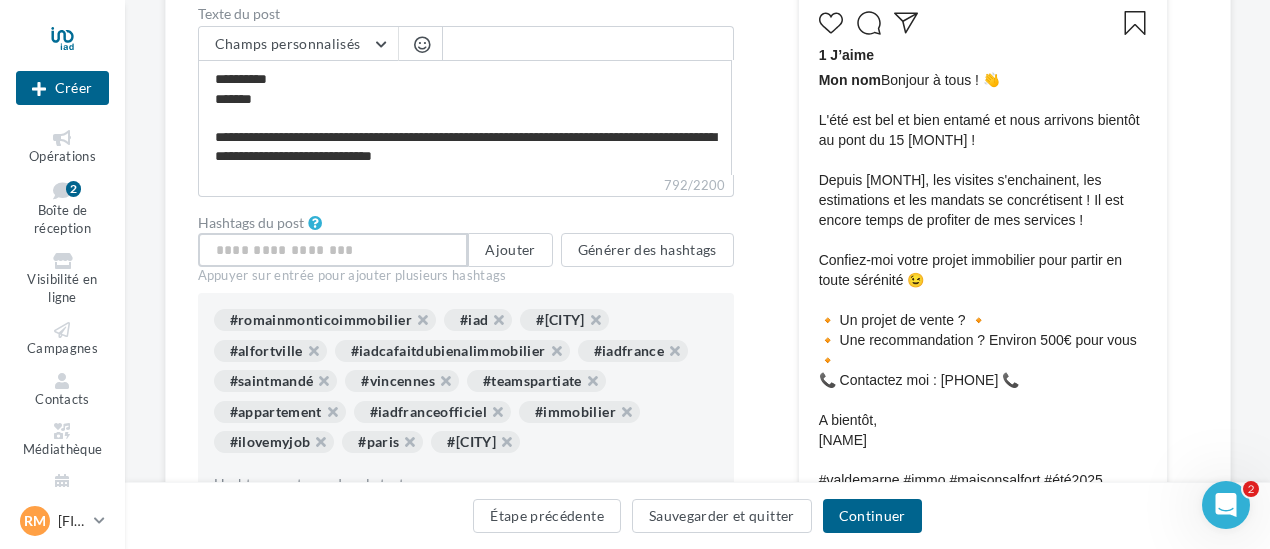 scroll, scrollTop: 248, scrollLeft: 0, axis: vertical 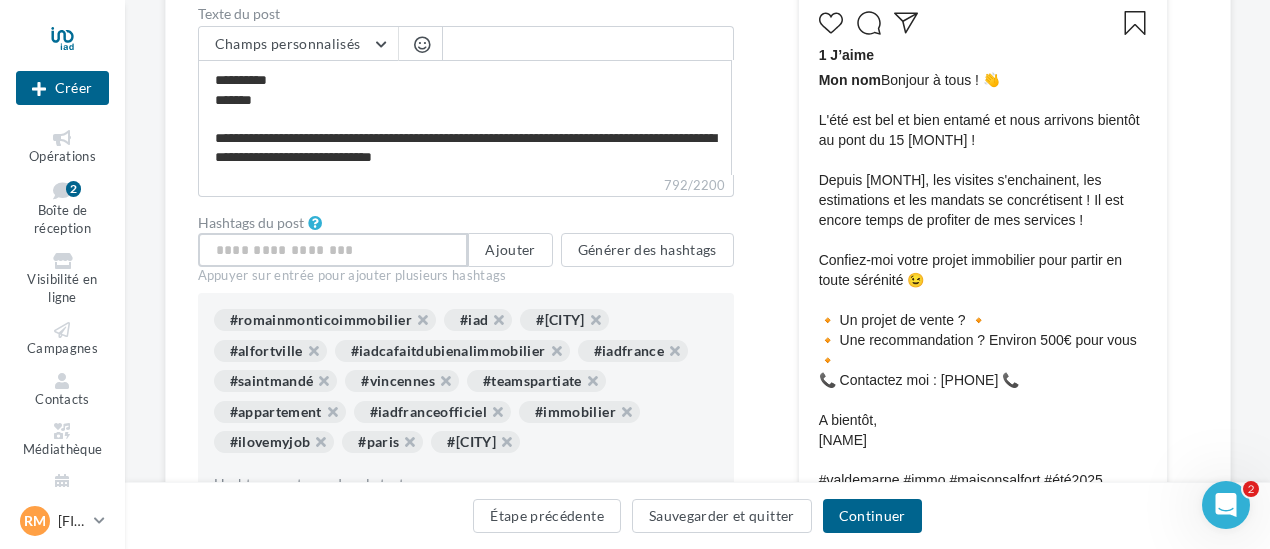paste on "**********" 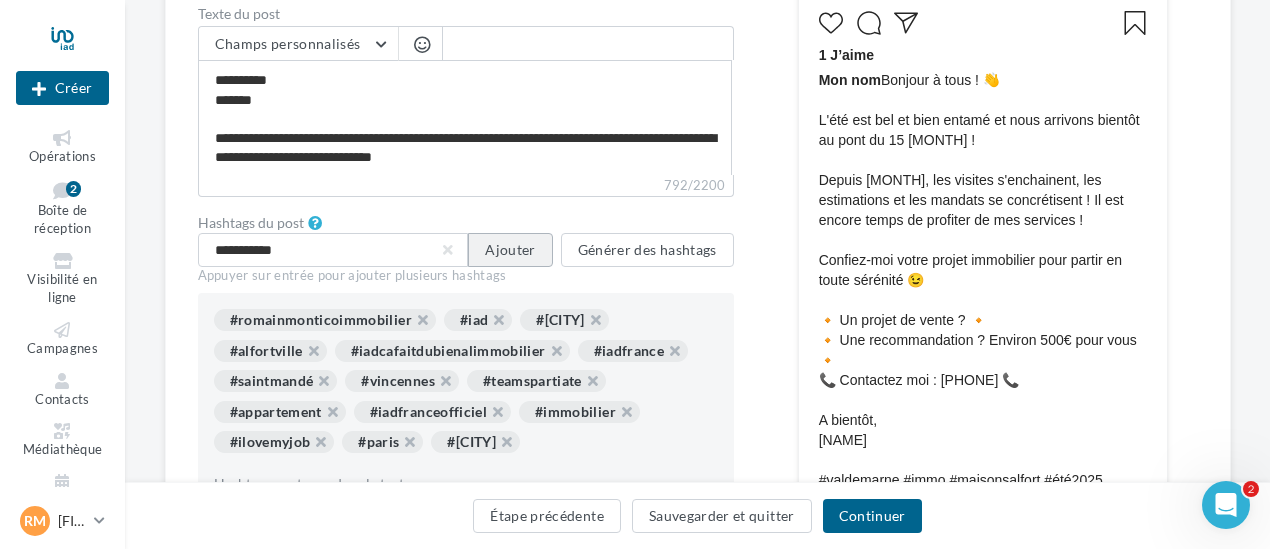 click on "Ajouter" at bounding box center (510, 250) 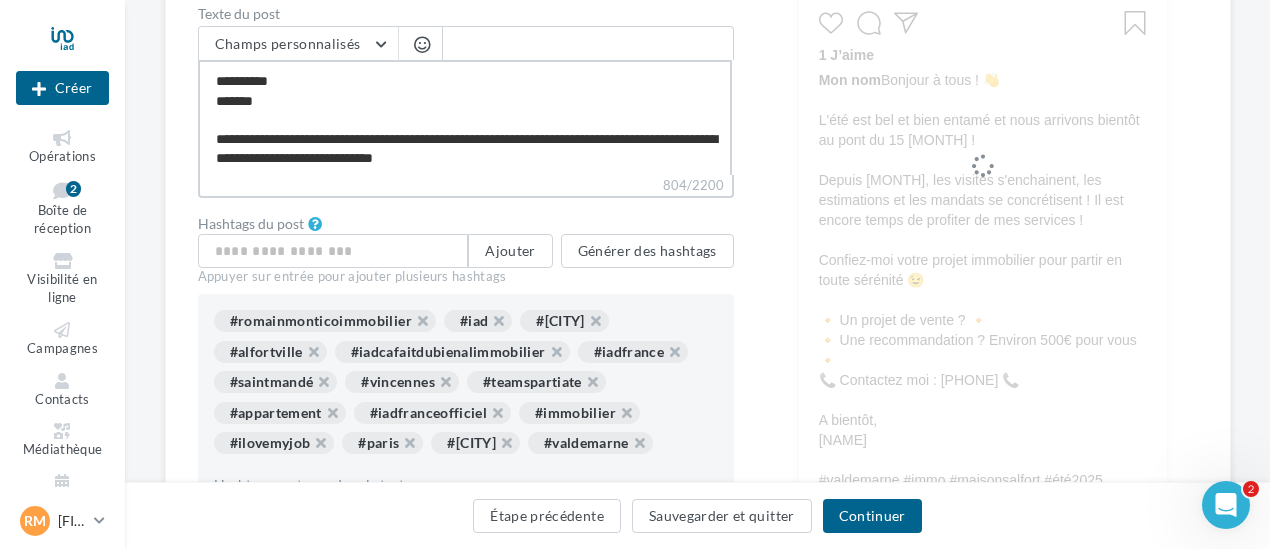 scroll, scrollTop: 249, scrollLeft: 0, axis: vertical 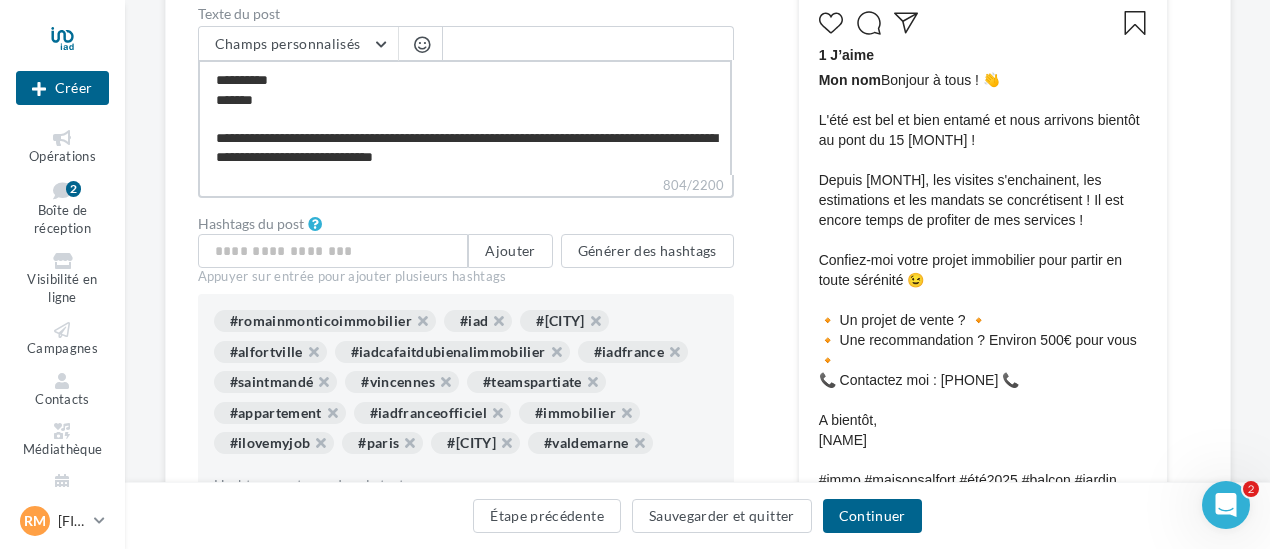 click on "**********" at bounding box center [465, 117] 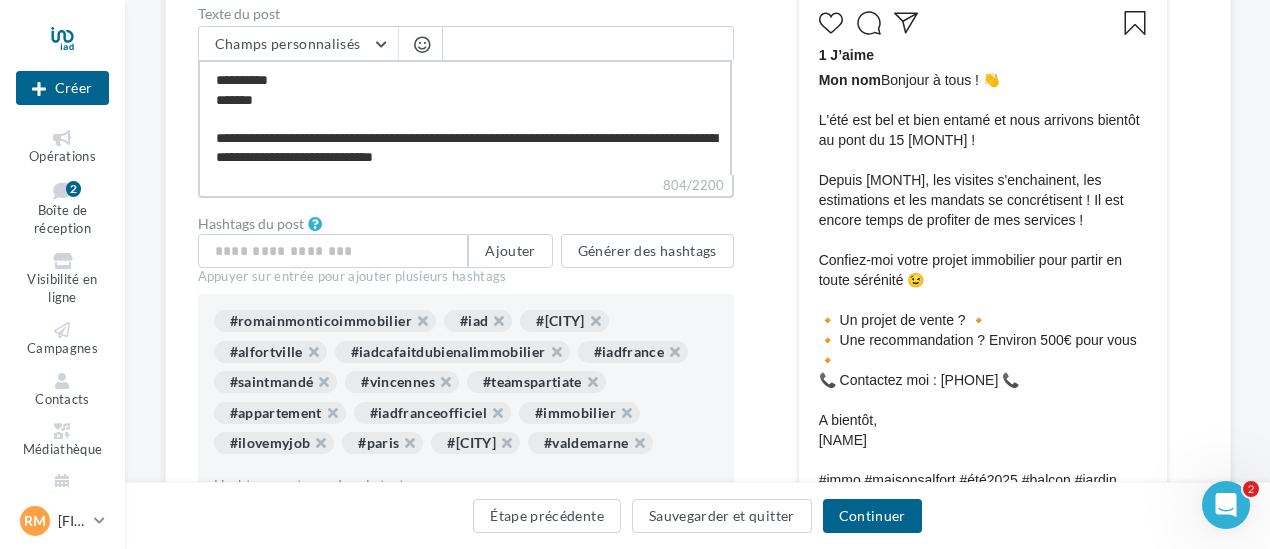 click on "**********" at bounding box center [465, 117] 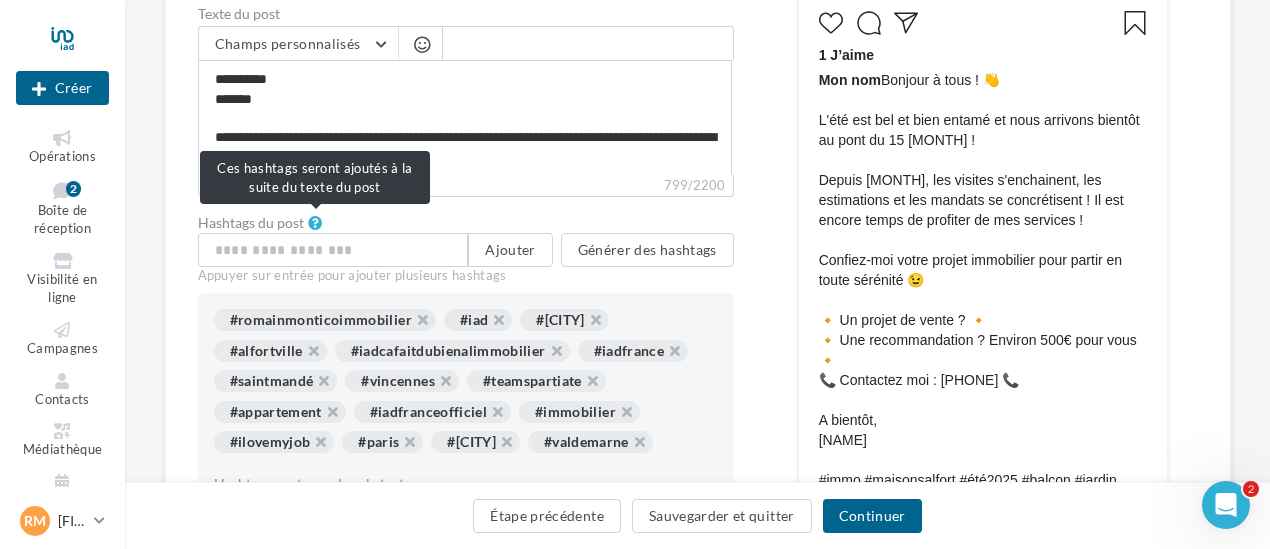 click at bounding box center [315, 223] 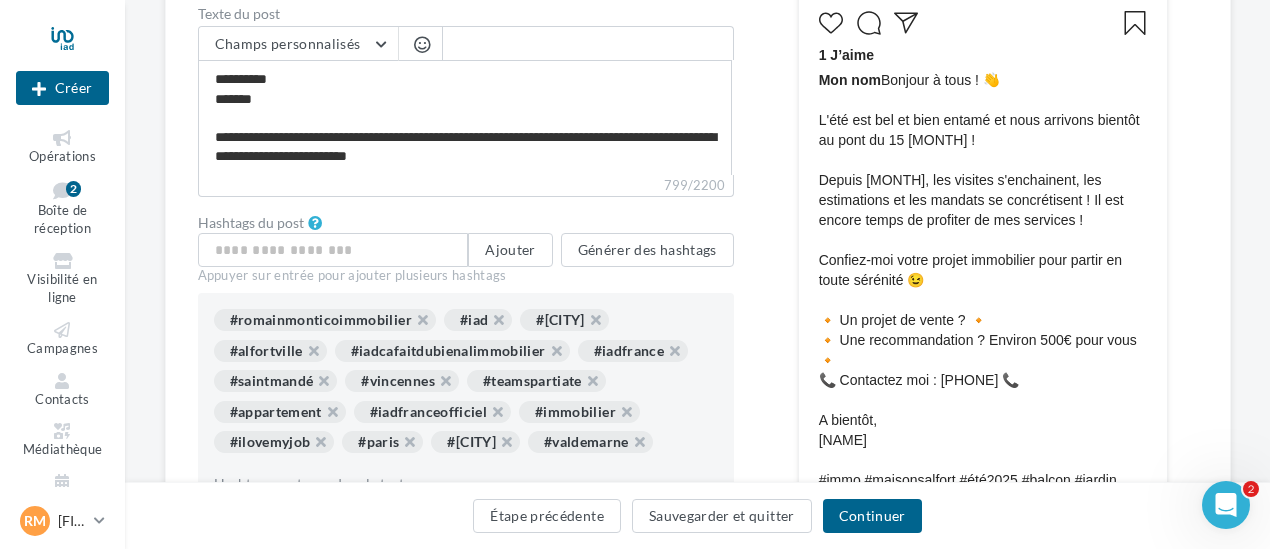 scroll, scrollTop: 248, scrollLeft: 0, axis: vertical 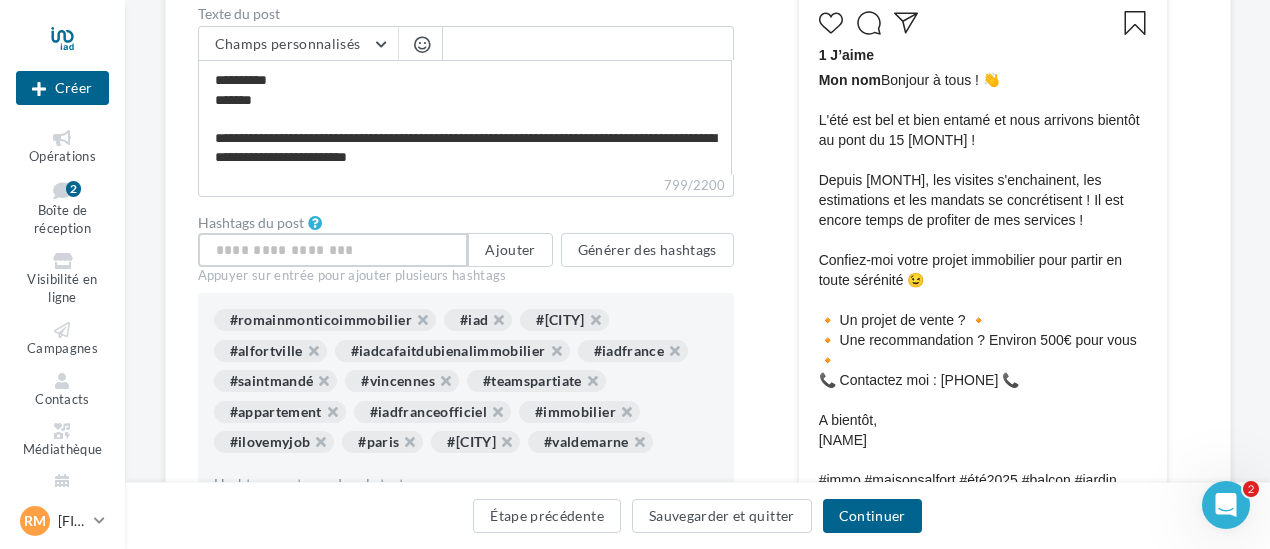 click at bounding box center [333, 250] 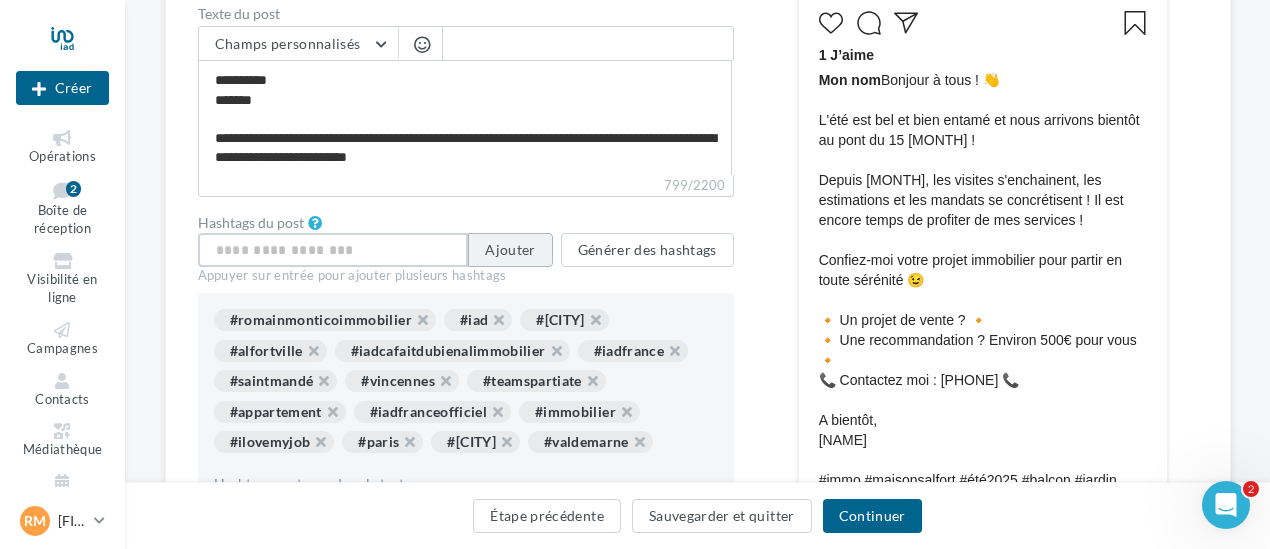 paste on "*****" 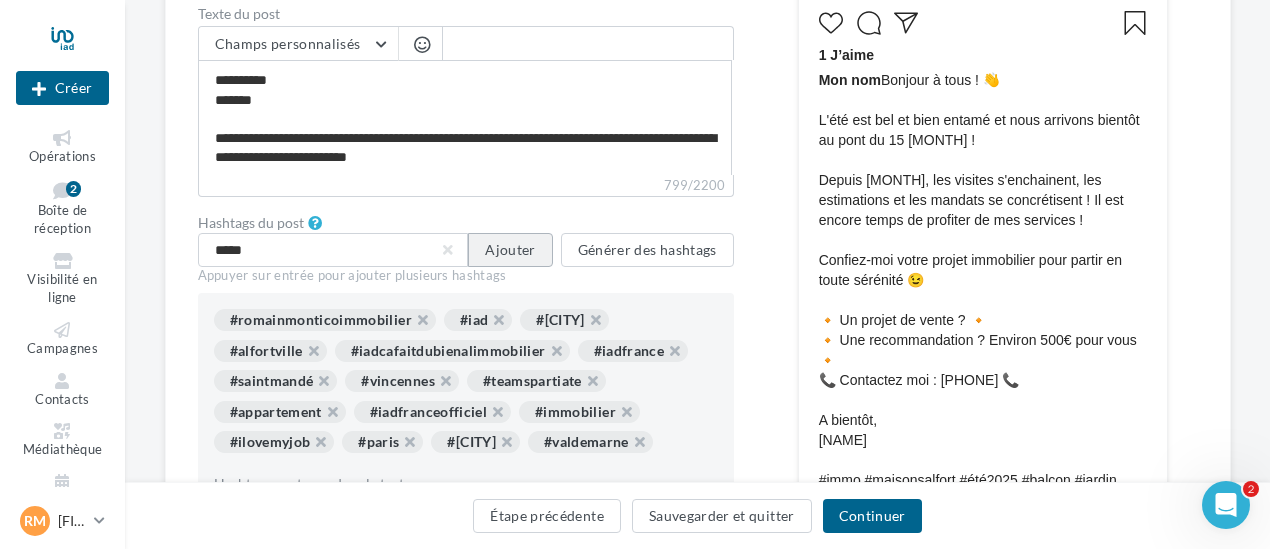 drag, startPoint x: 502, startPoint y: 249, endPoint x: 475, endPoint y: 234, distance: 30.88689 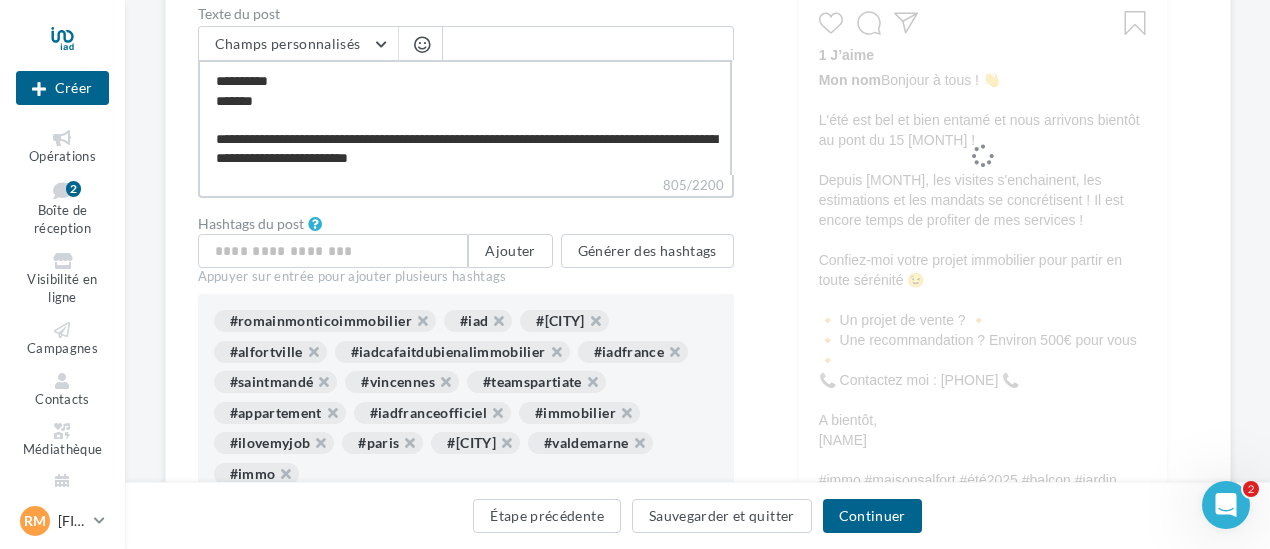 scroll, scrollTop: 249, scrollLeft: 0, axis: vertical 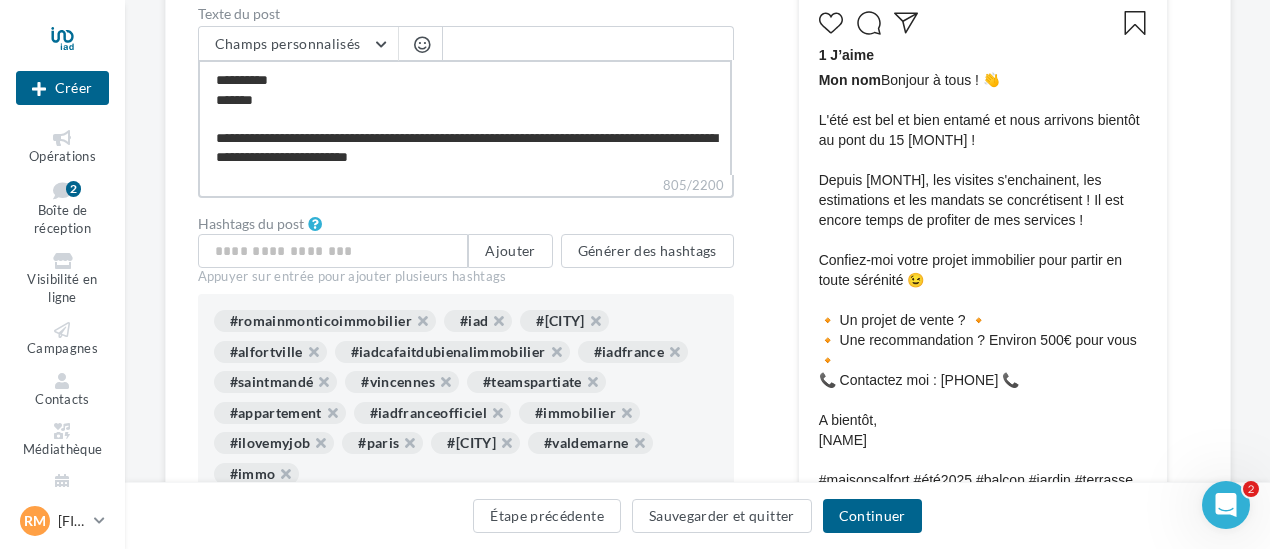 drag, startPoint x: 246, startPoint y: 133, endPoint x: 334, endPoint y: 138, distance: 88.14193 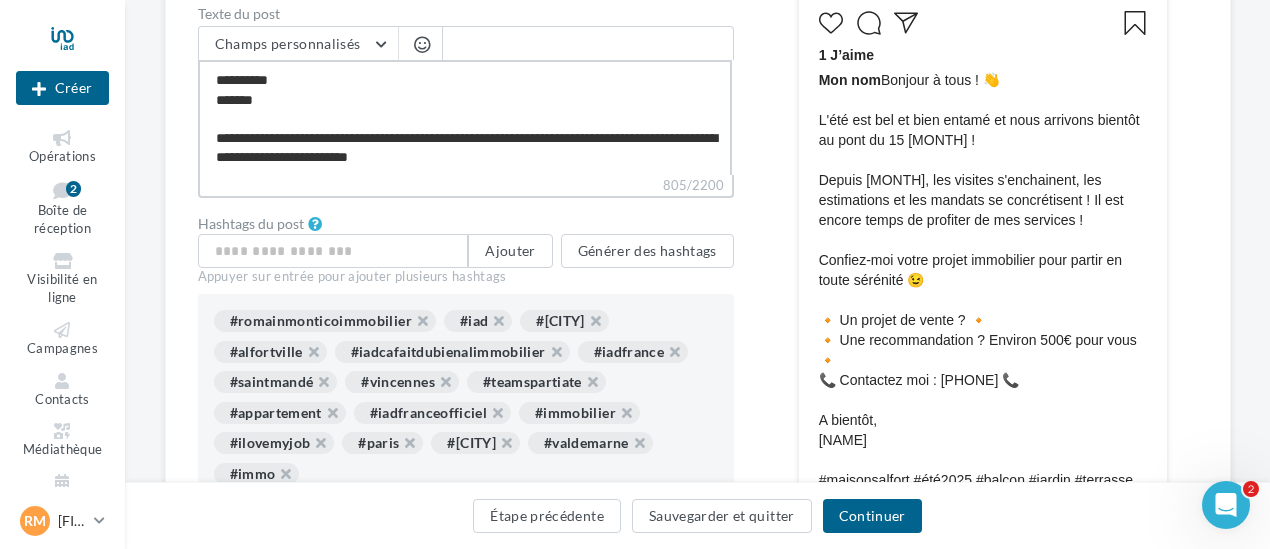 click on "**********" at bounding box center [465, 117] 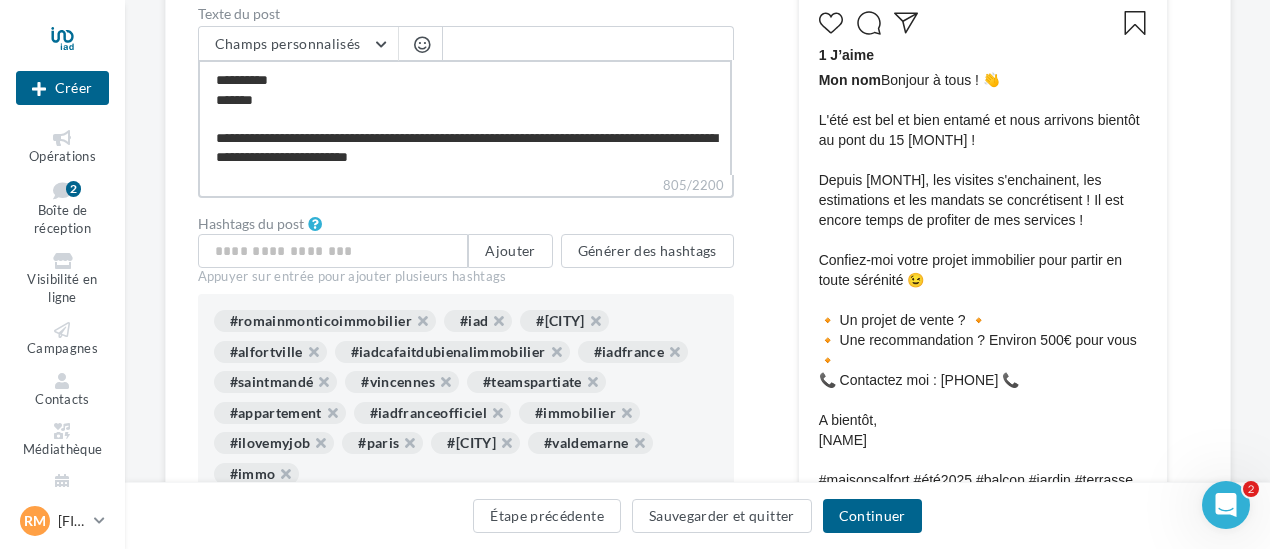 drag, startPoint x: 340, startPoint y: 137, endPoint x: 244, endPoint y: 133, distance: 96.0833 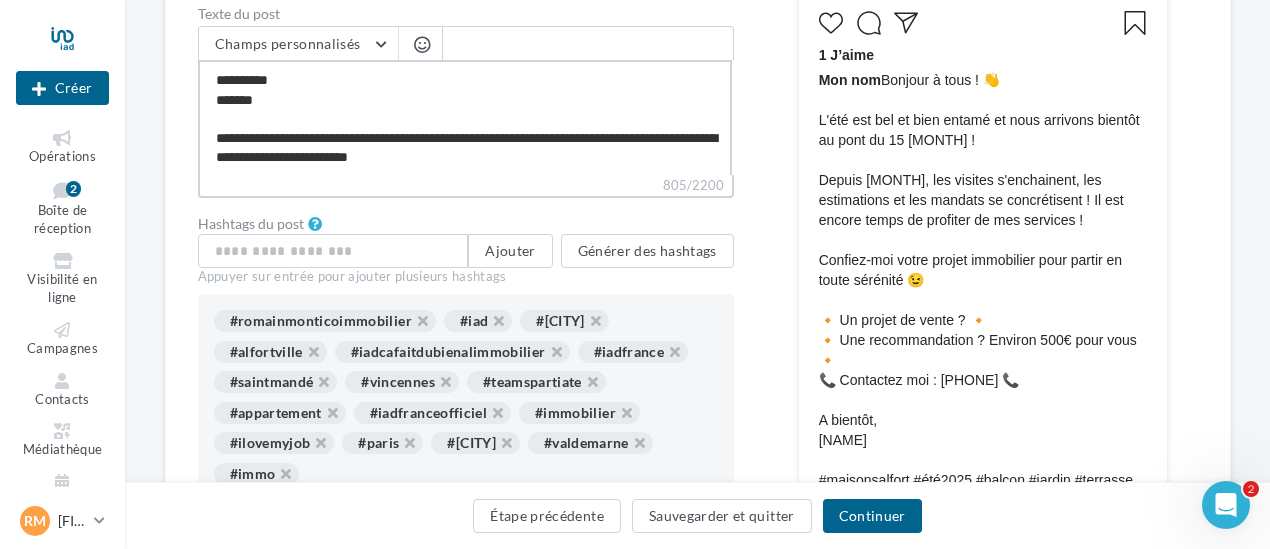 click on "**********" at bounding box center (465, 117) 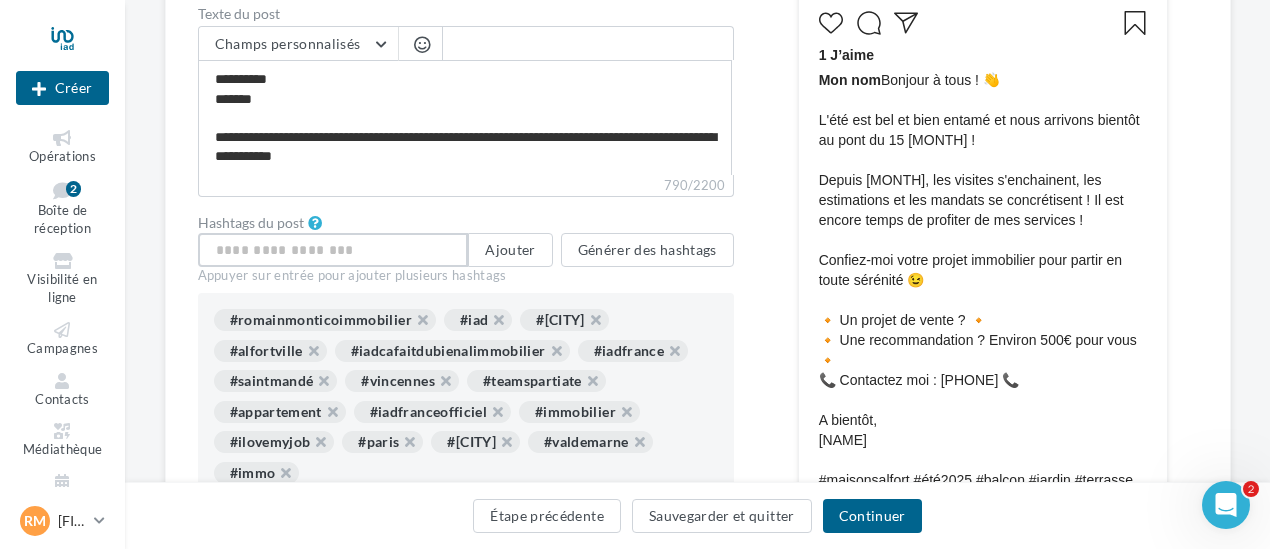 click at bounding box center (333, 250) 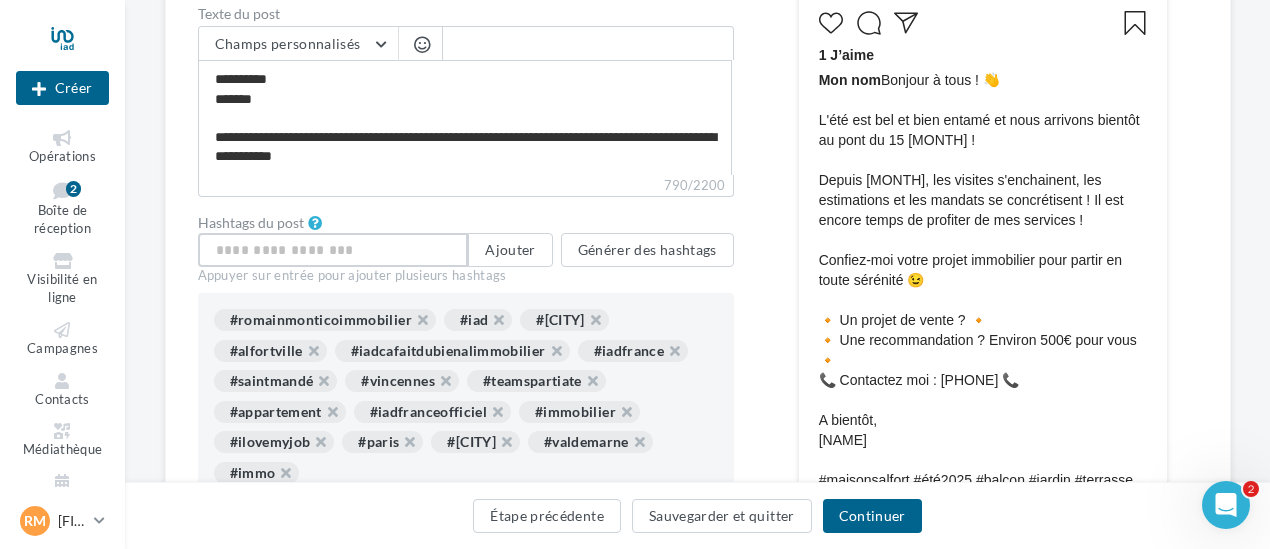 scroll, scrollTop: 248, scrollLeft: 0, axis: vertical 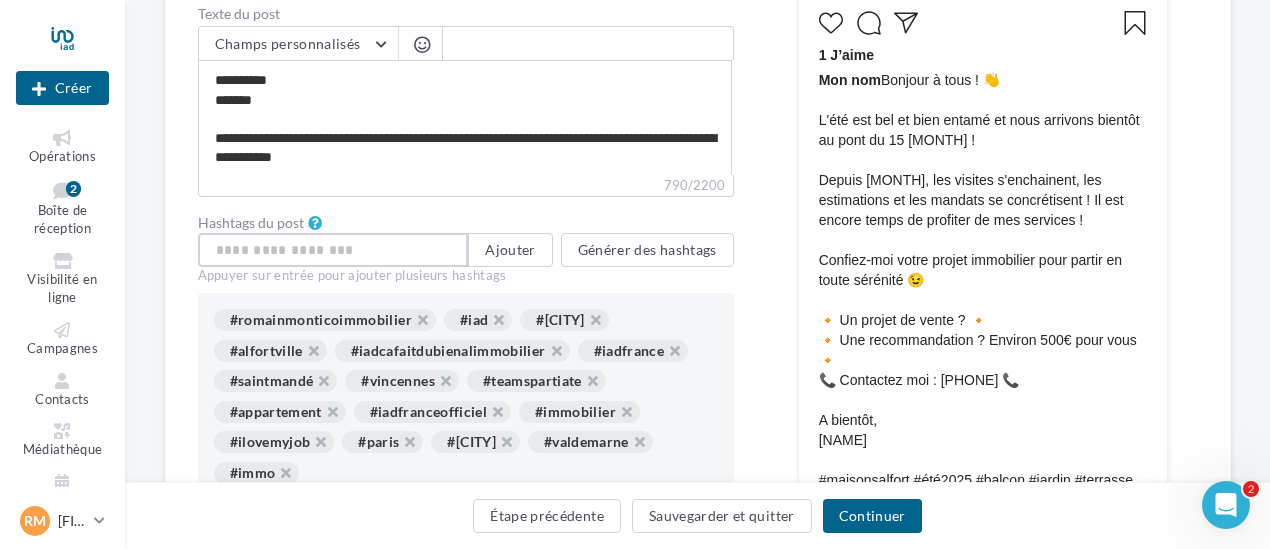 paste on "**********" 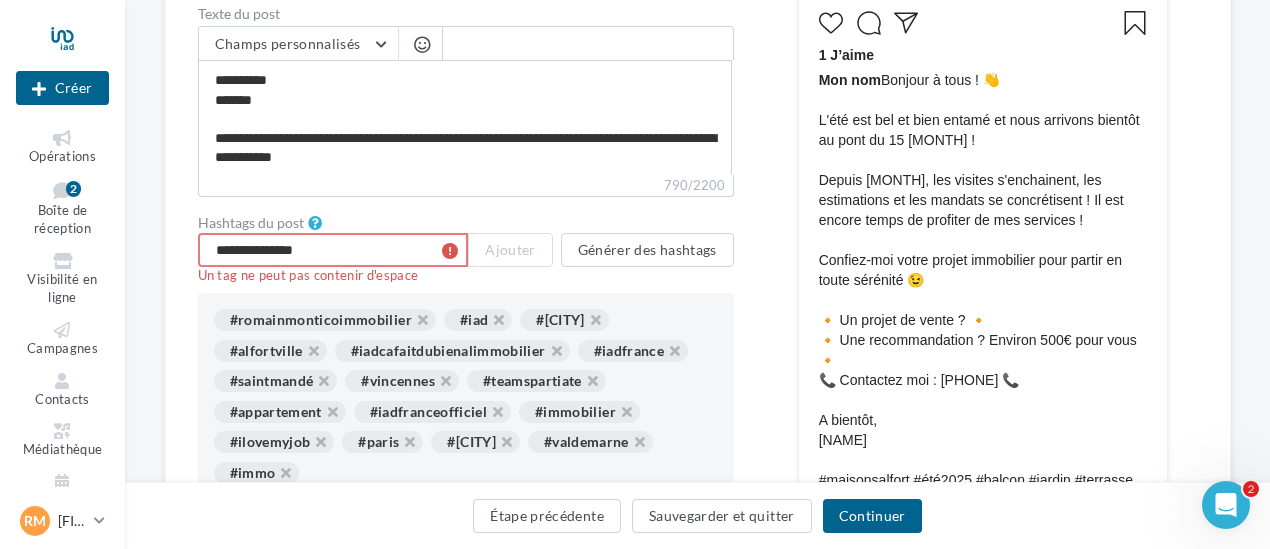 click on "**********" at bounding box center (333, 250) 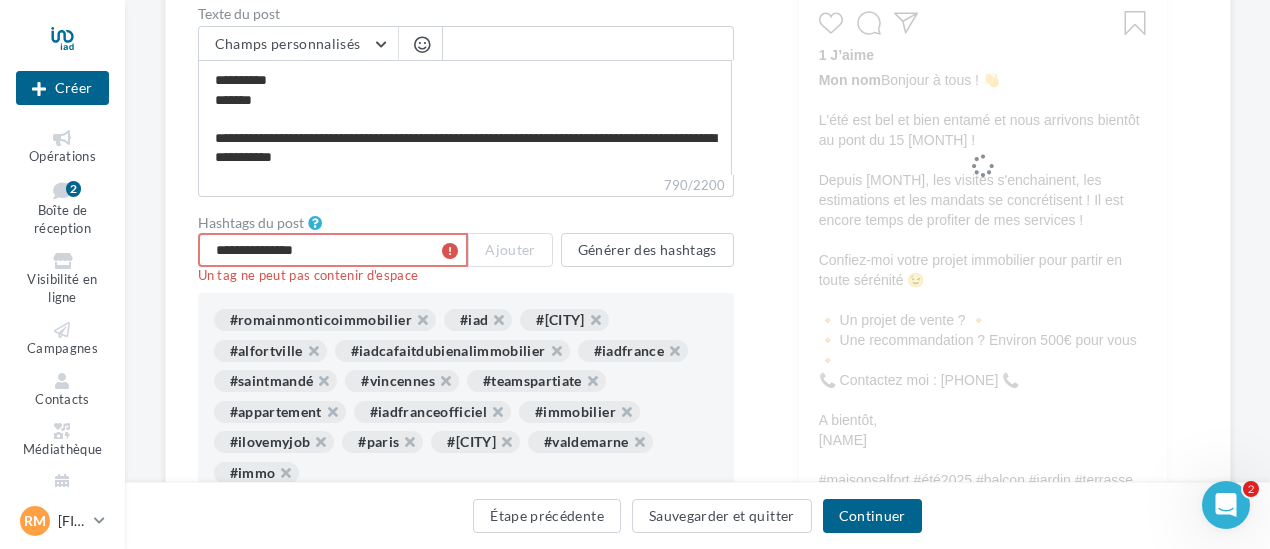 click on "**********" at bounding box center [333, 250] 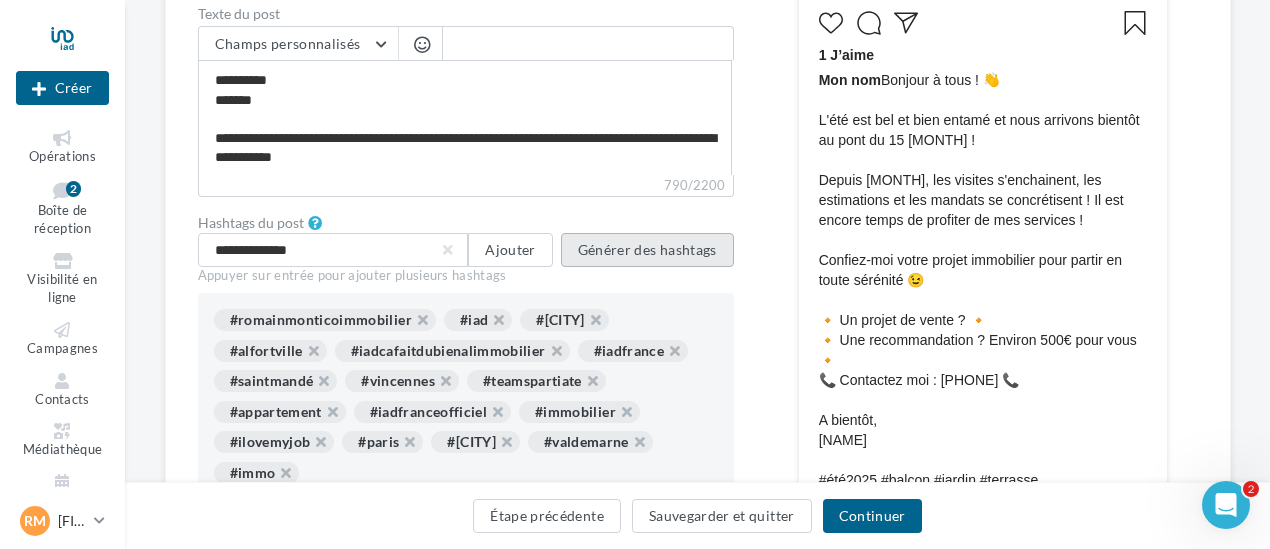 click on "Générer des hashtags" at bounding box center [647, 250] 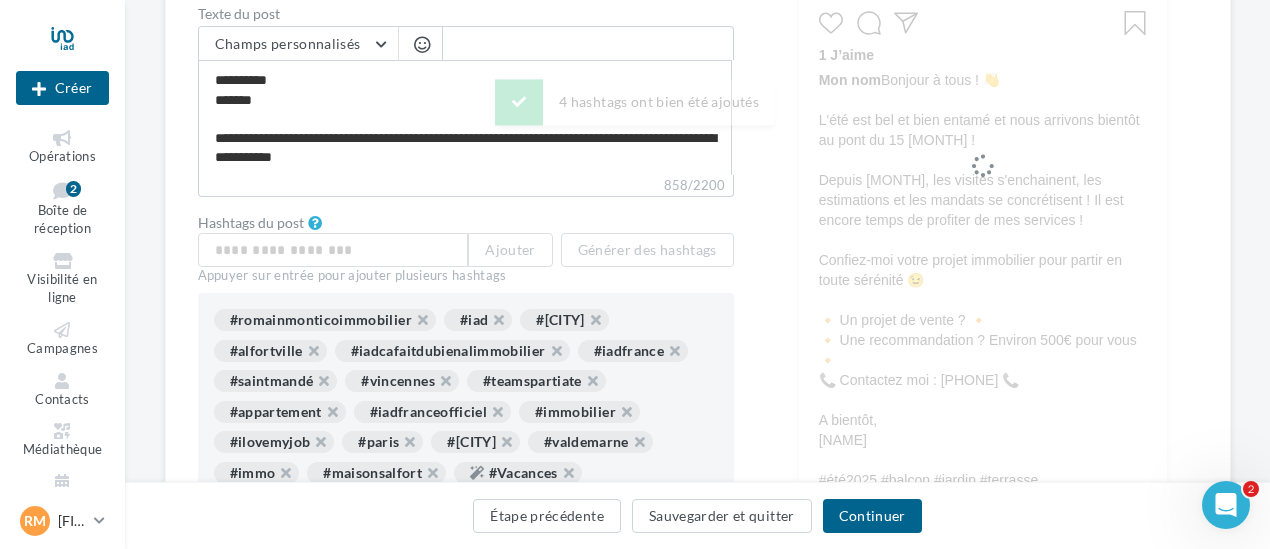 scroll, scrollTop: 800, scrollLeft: 0, axis: vertical 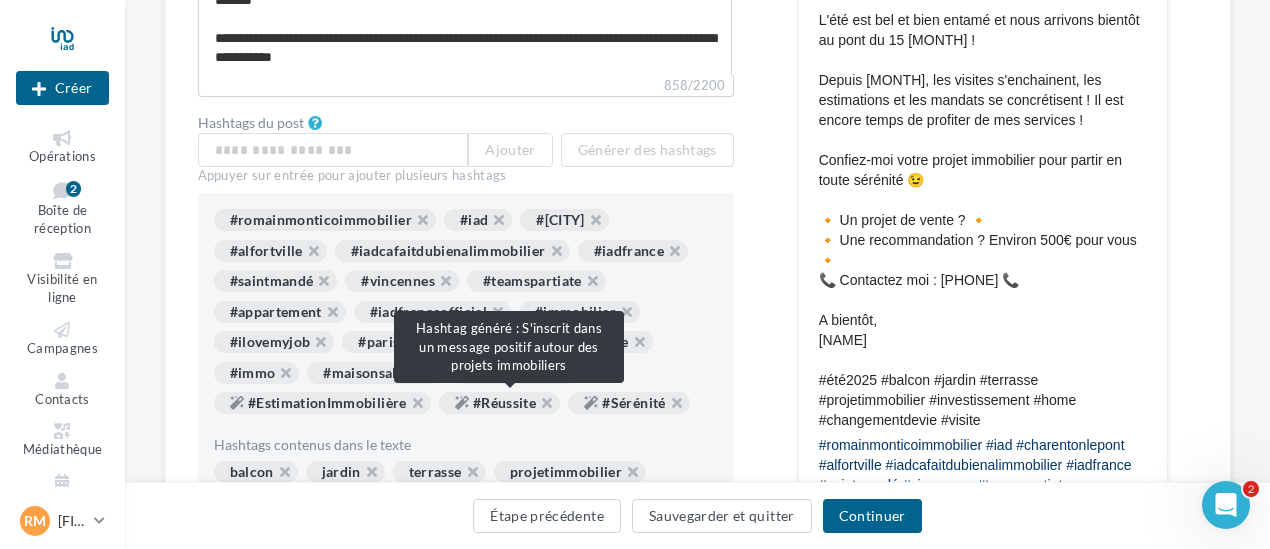 click on "#Réussite" at bounding box center [500, 403] 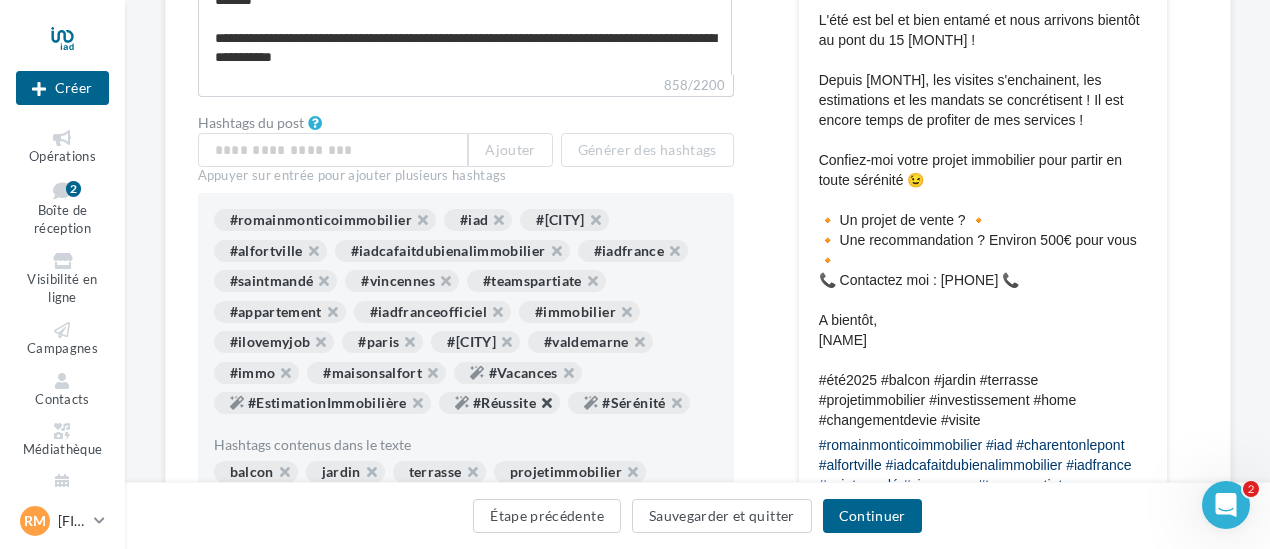 click at bounding box center [536, 408] 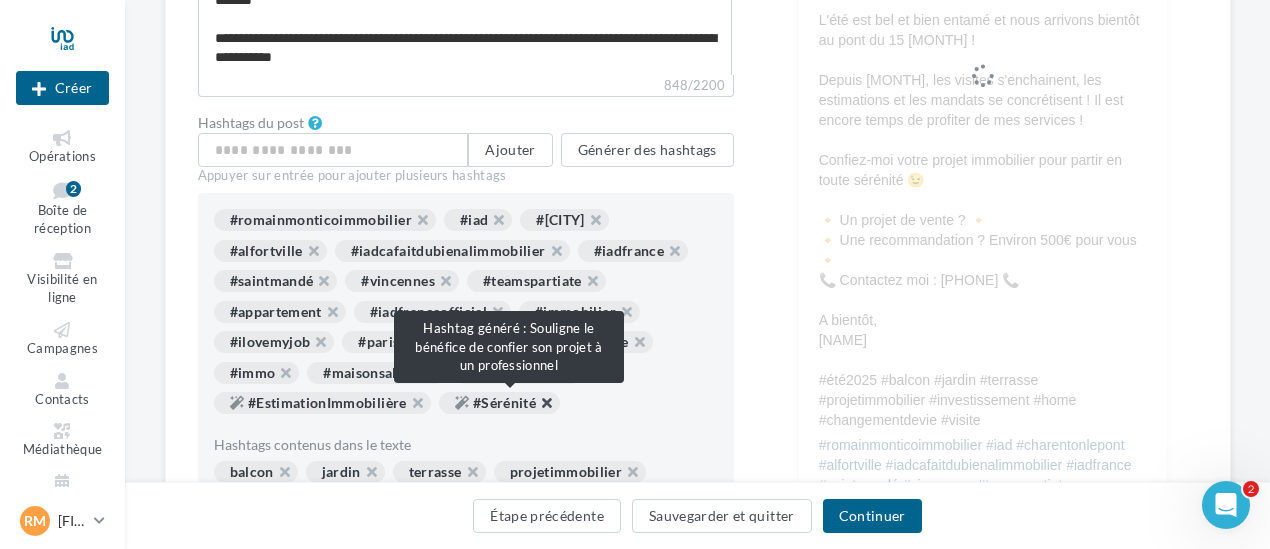 click at bounding box center [536, 408] 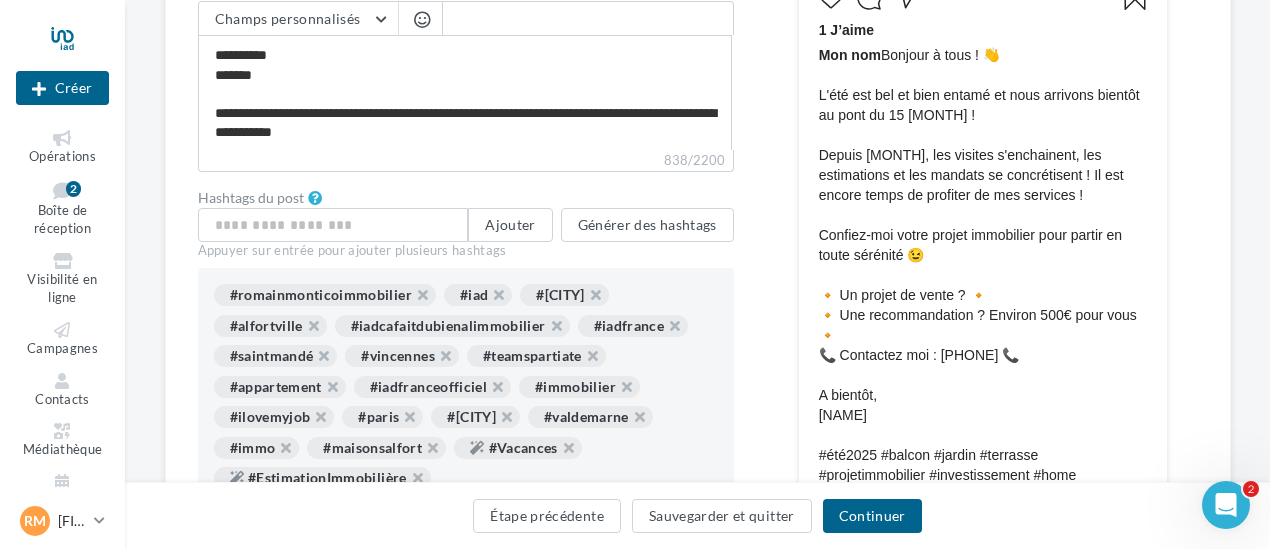 scroll, scrollTop: 700, scrollLeft: 0, axis: vertical 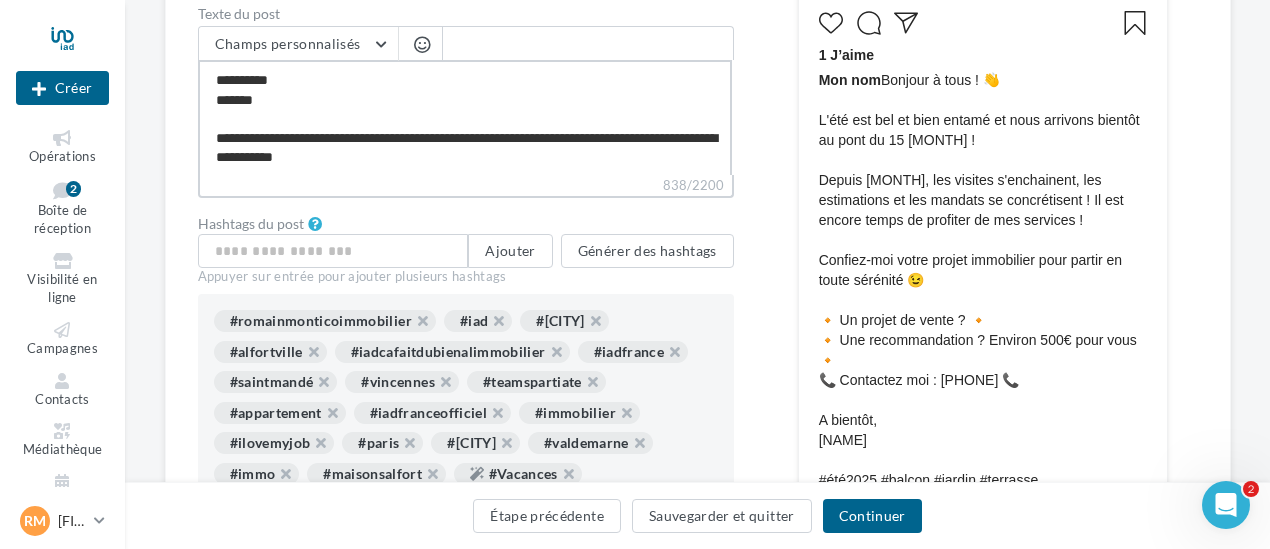 drag, startPoint x: 306, startPoint y: 139, endPoint x: 250, endPoint y: 143, distance: 56.142673 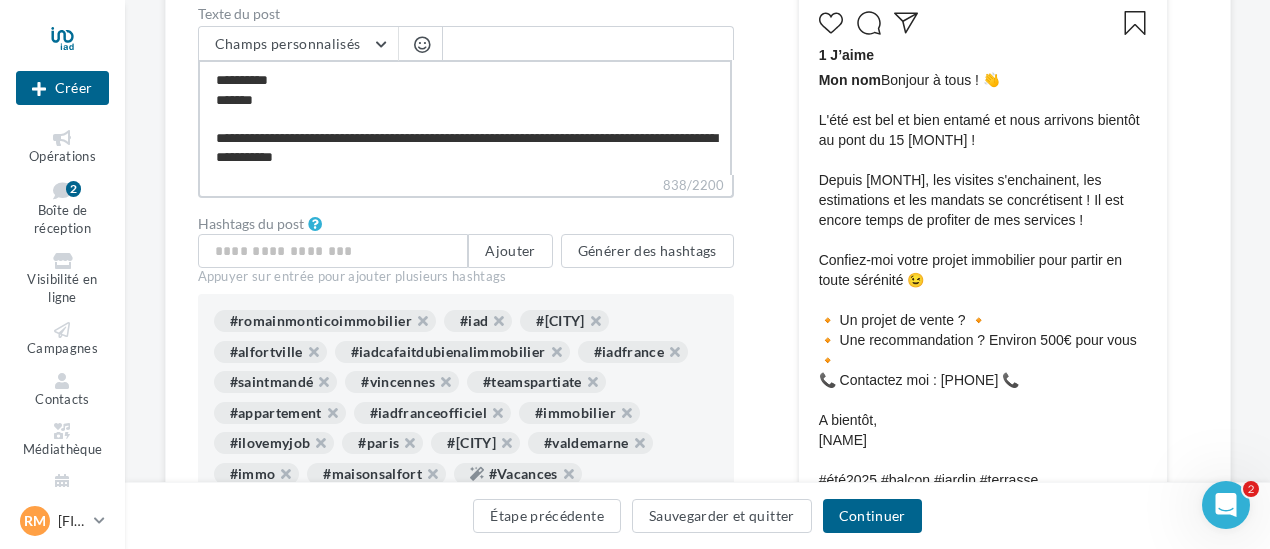 click on "**********" at bounding box center [465, 117] 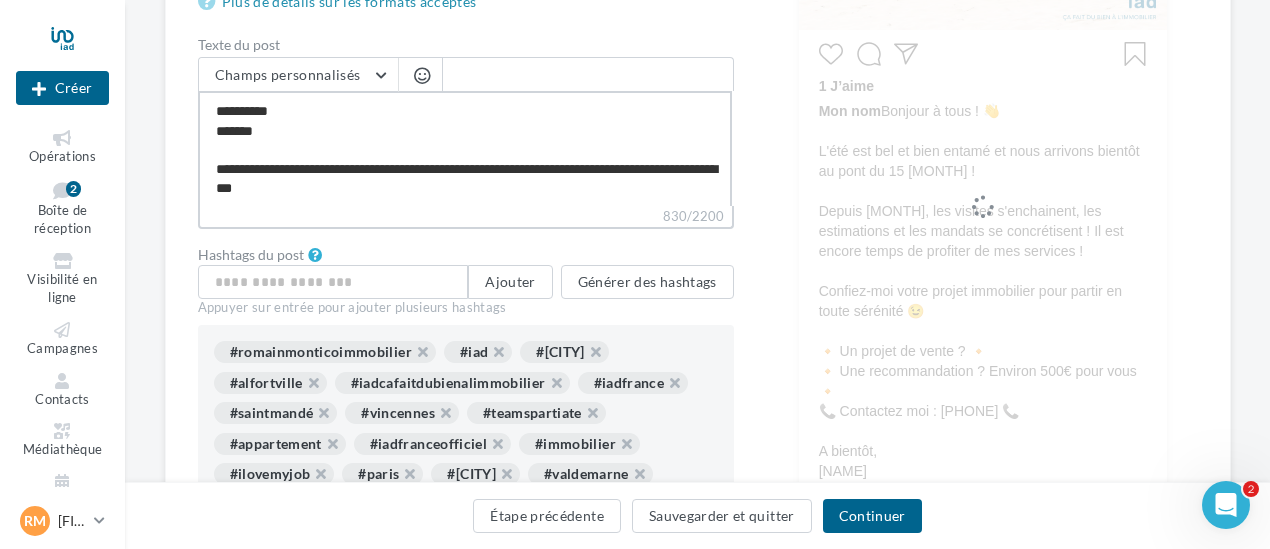 scroll, scrollTop: 700, scrollLeft: 0, axis: vertical 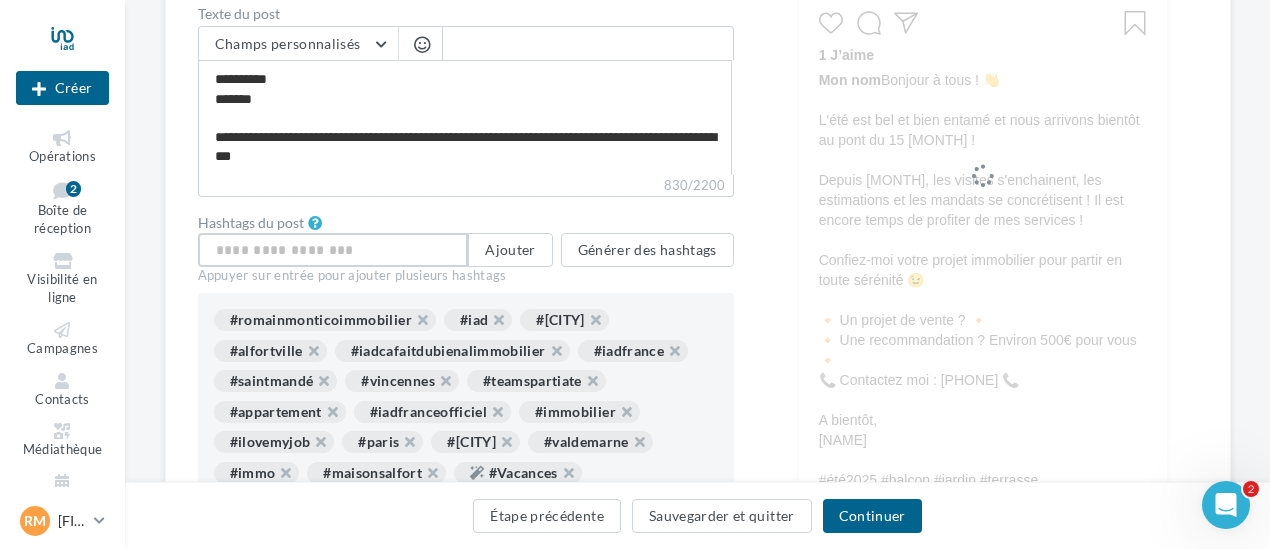 click at bounding box center [333, 250] 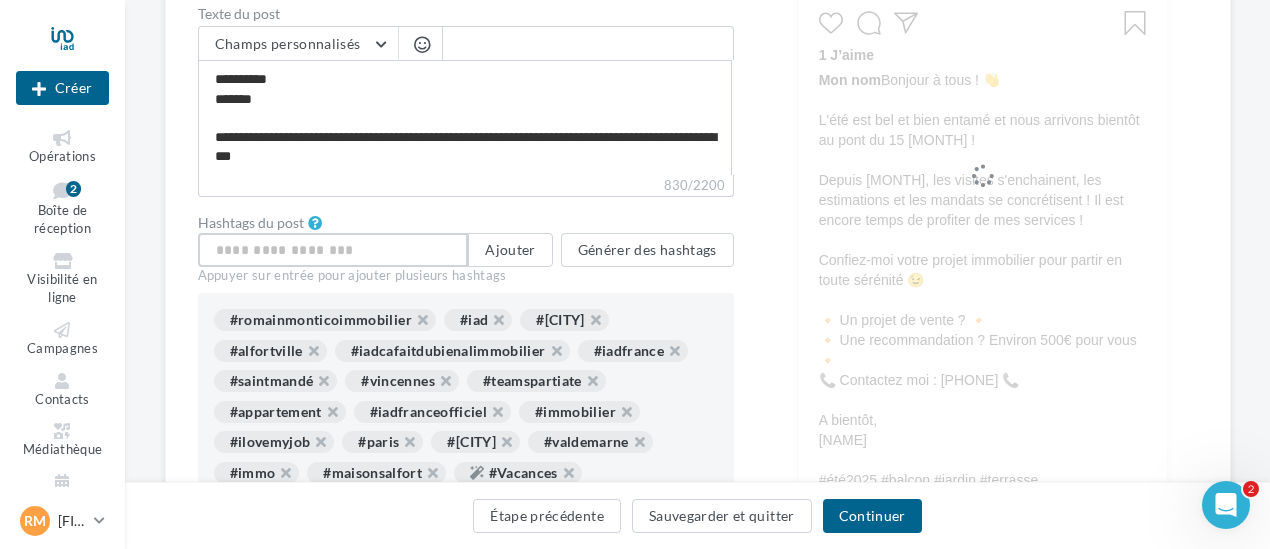 scroll, scrollTop: 248, scrollLeft: 0, axis: vertical 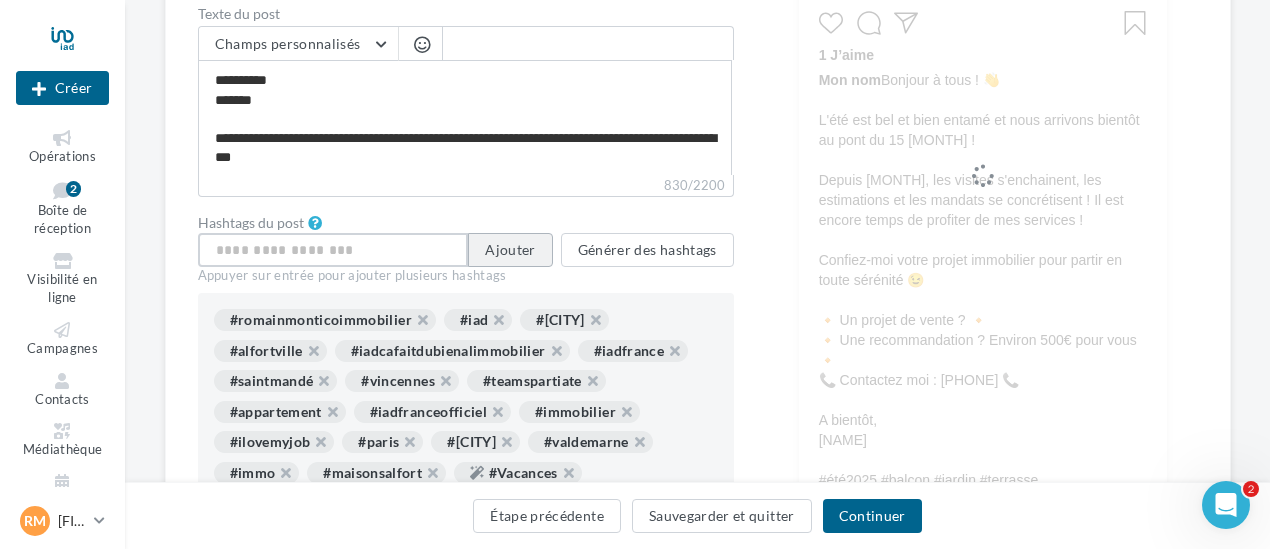 paste on "********" 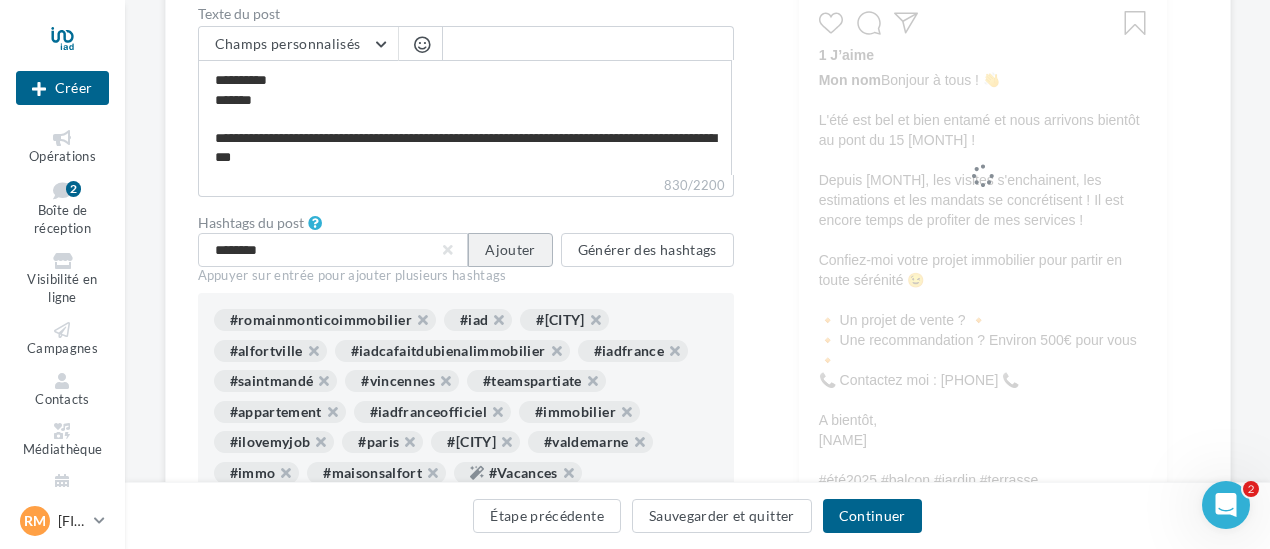 click on "Ajouter" at bounding box center (510, 250) 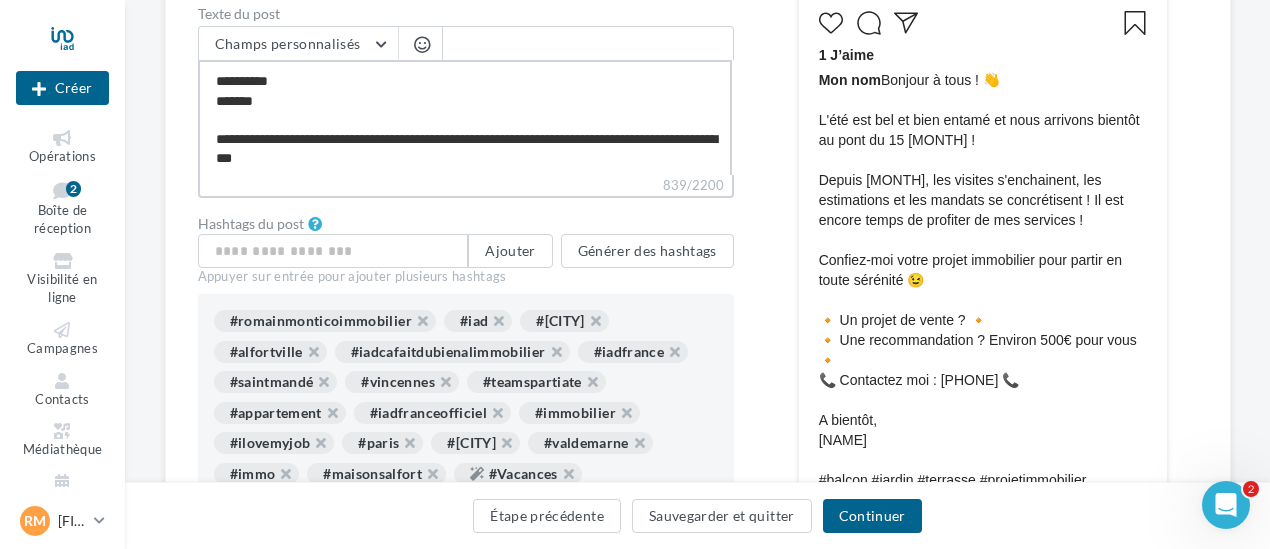 scroll, scrollTop: 249, scrollLeft: 0, axis: vertical 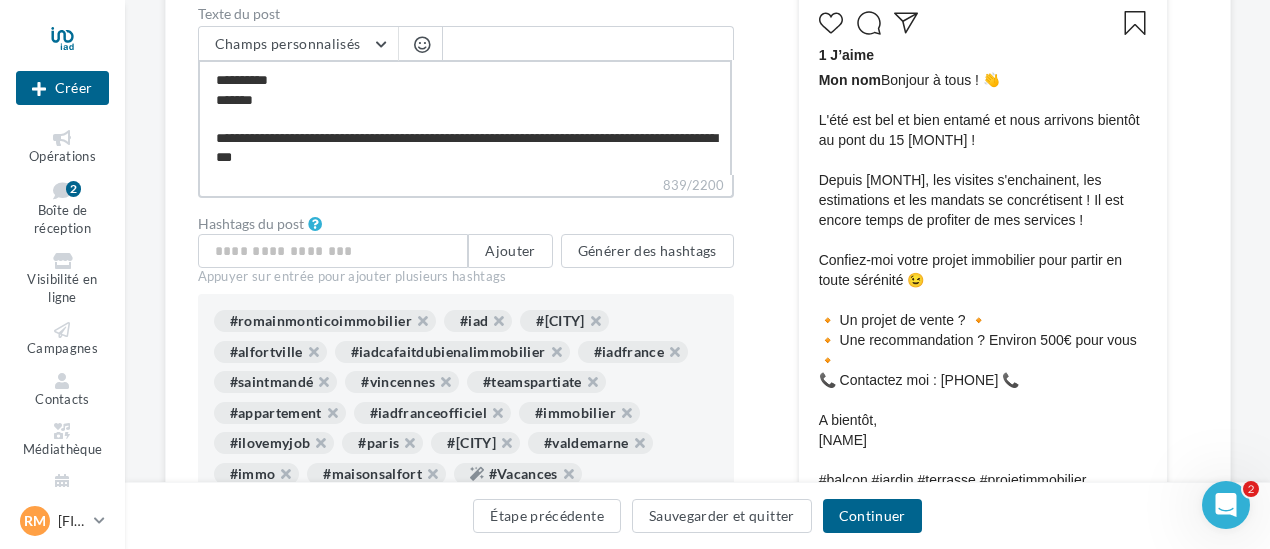 drag, startPoint x: 240, startPoint y: 137, endPoint x: 368, endPoint y: 140, distance: 128.03516 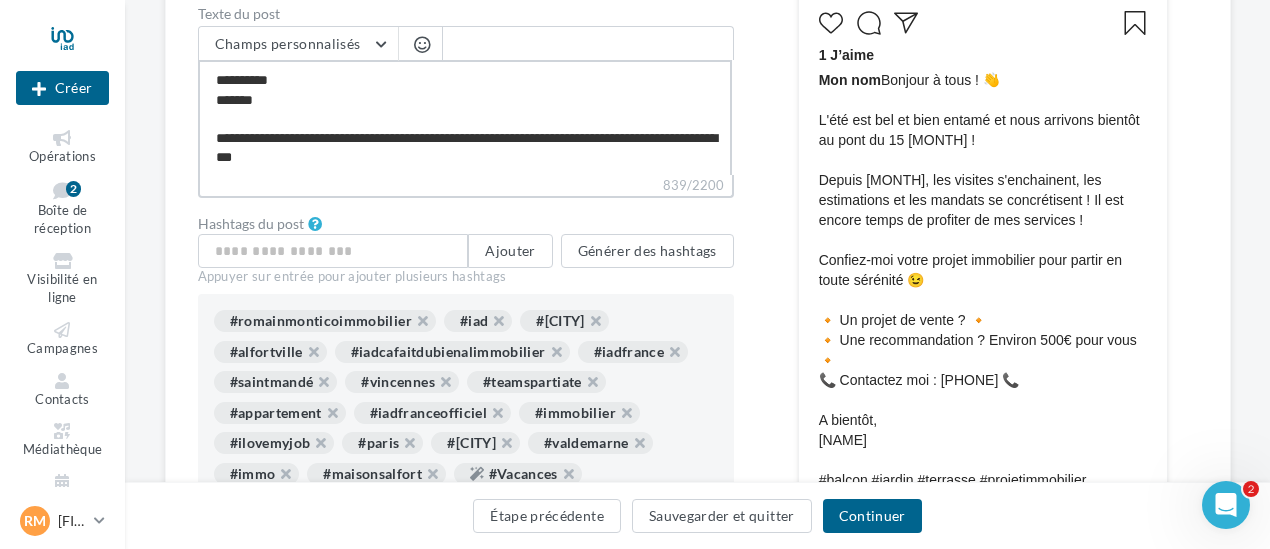 drag, startPoint x: 346, startPoint y: 135, endPoint x: 300, endPoint y: 138, distance: 46.09772 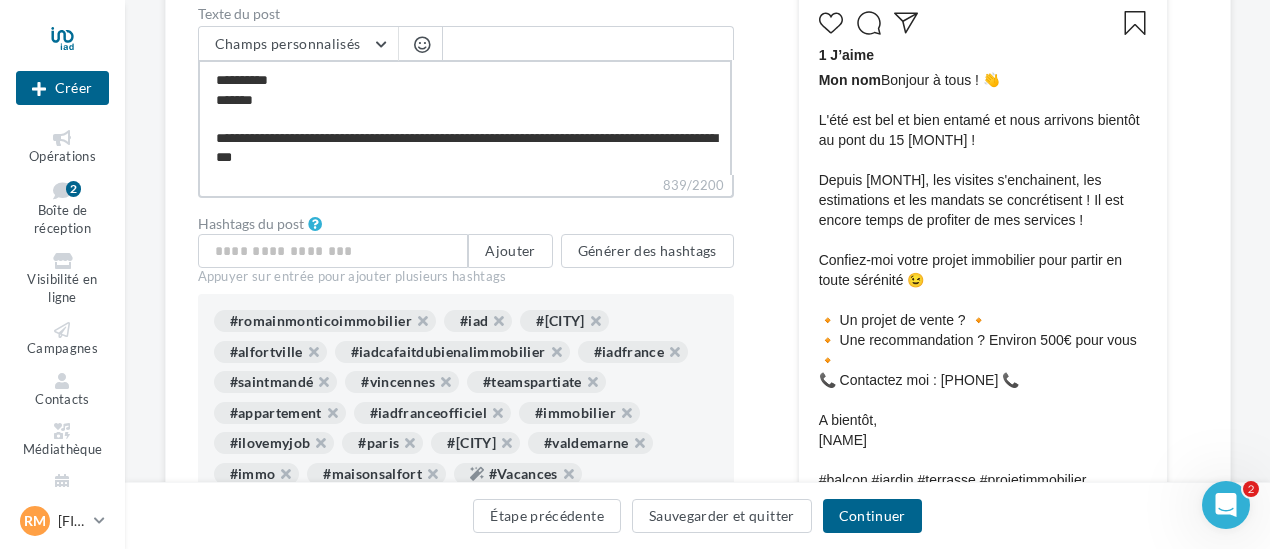 click on "**********" at bounding box center (465, 117) 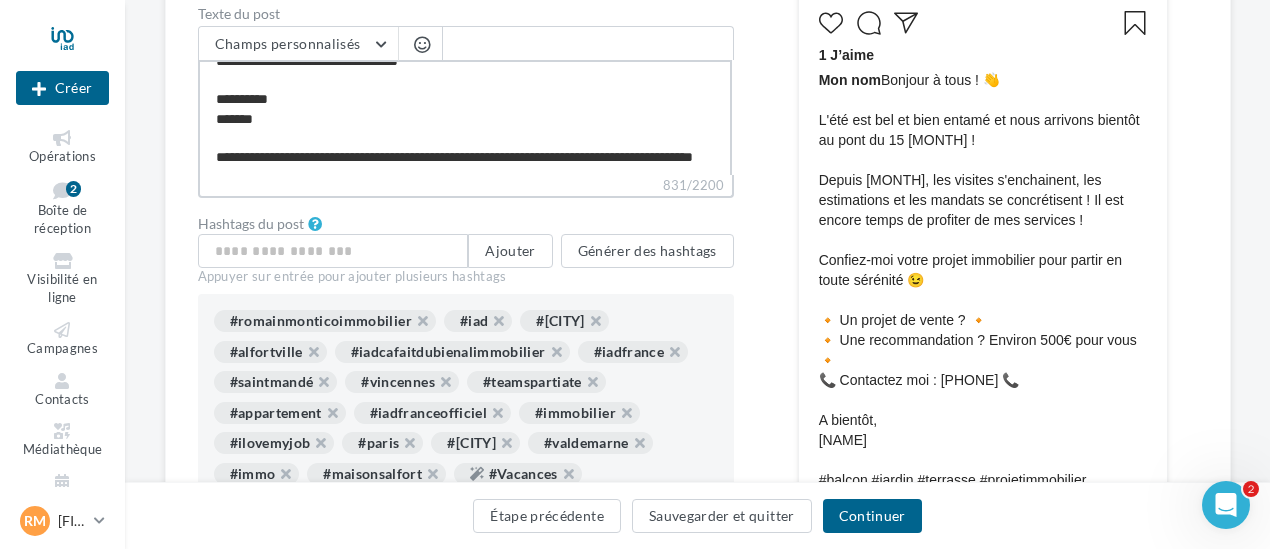 click on "**********" at bounding box center [465, 117] 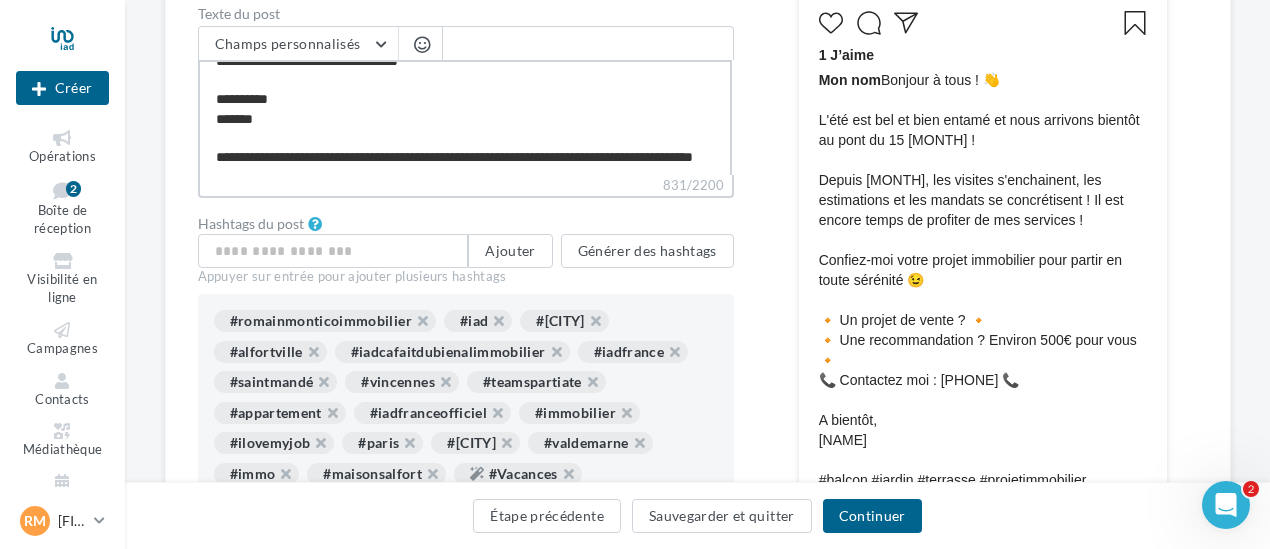 drag, startPoint x: 476, startPoint y: 135, endPoint x: 363, endPoint y: 137, distance: 113.0177 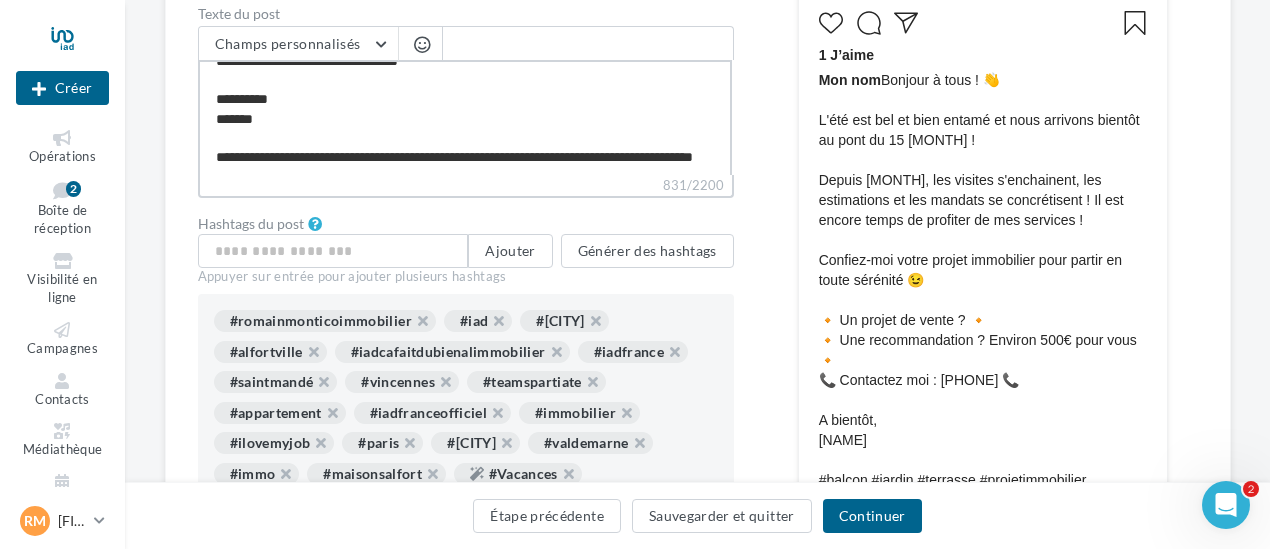 click on "**********" at bounding box center (465, 117) 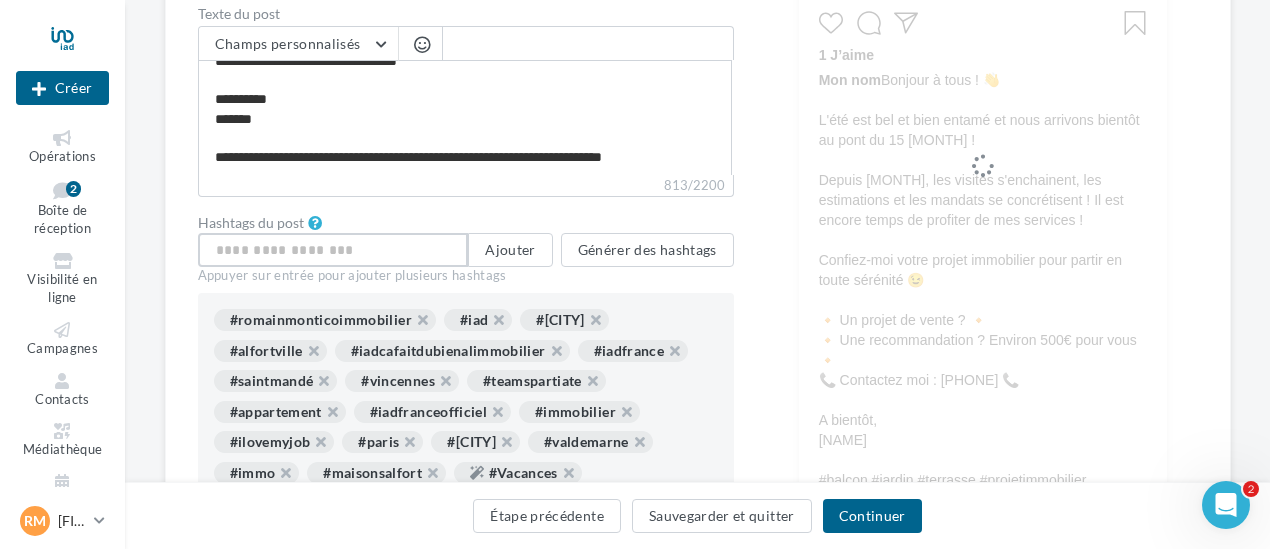 click at bounding box center (333, 250) 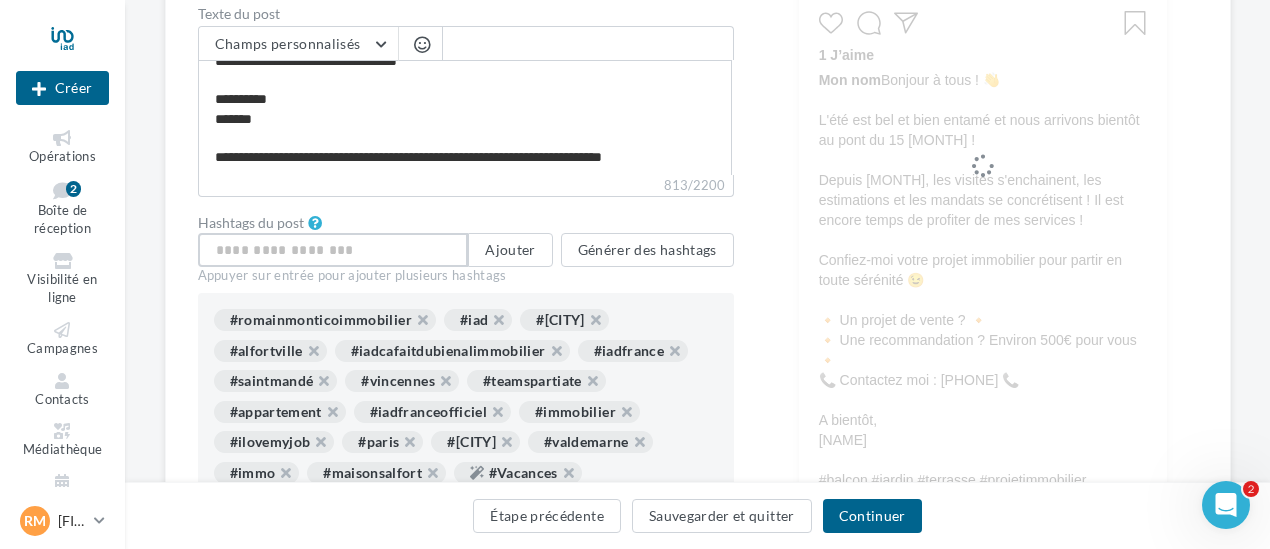 scroll, scrollTop: 228, scrollLeft: 0, axis: vertical 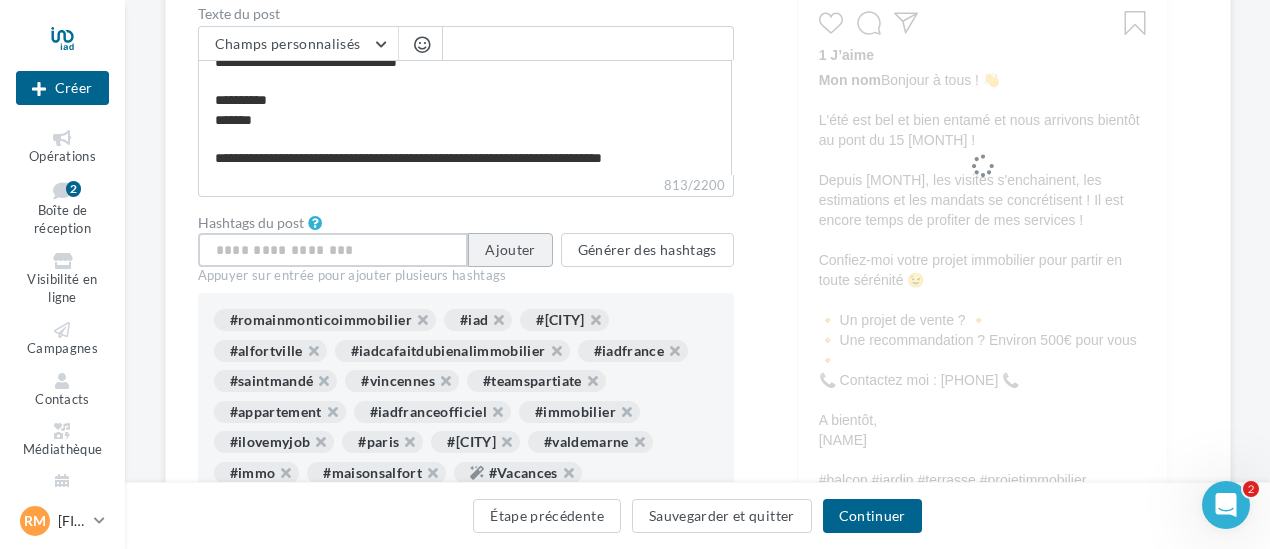 paste on "**********" 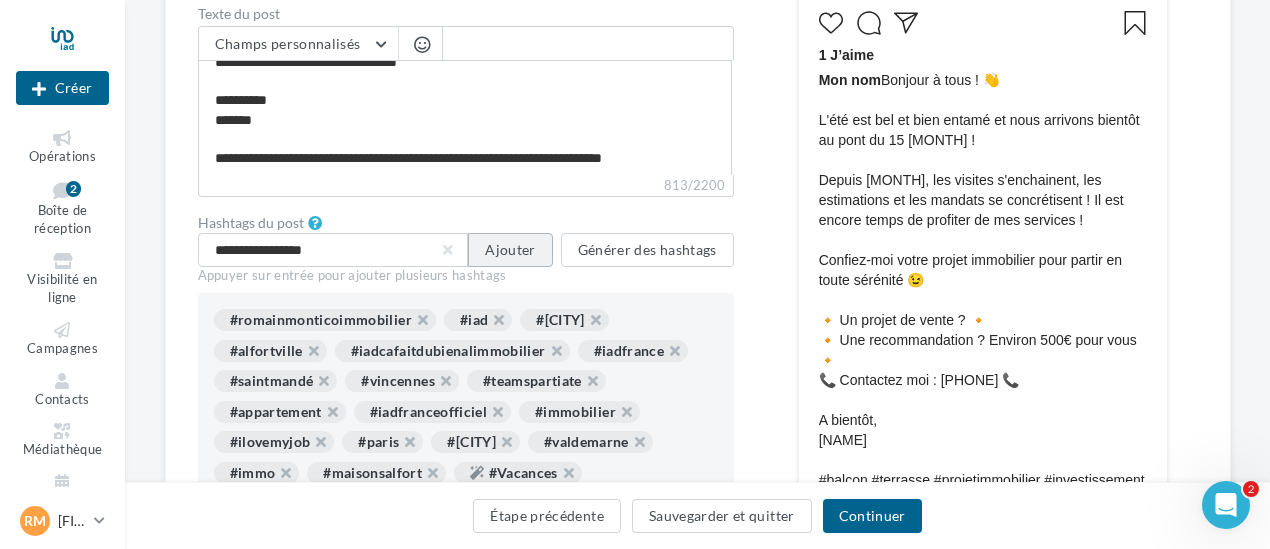 click on "**********" at bounding box center [466, 250] 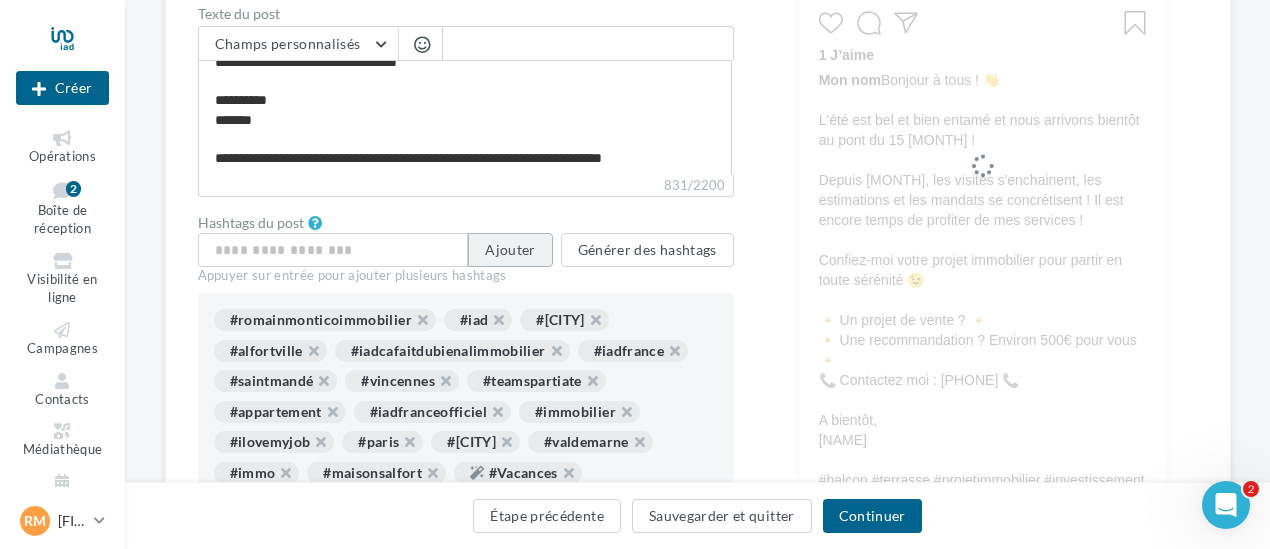 click on "Ajouter" at bounding box center (510, 250) 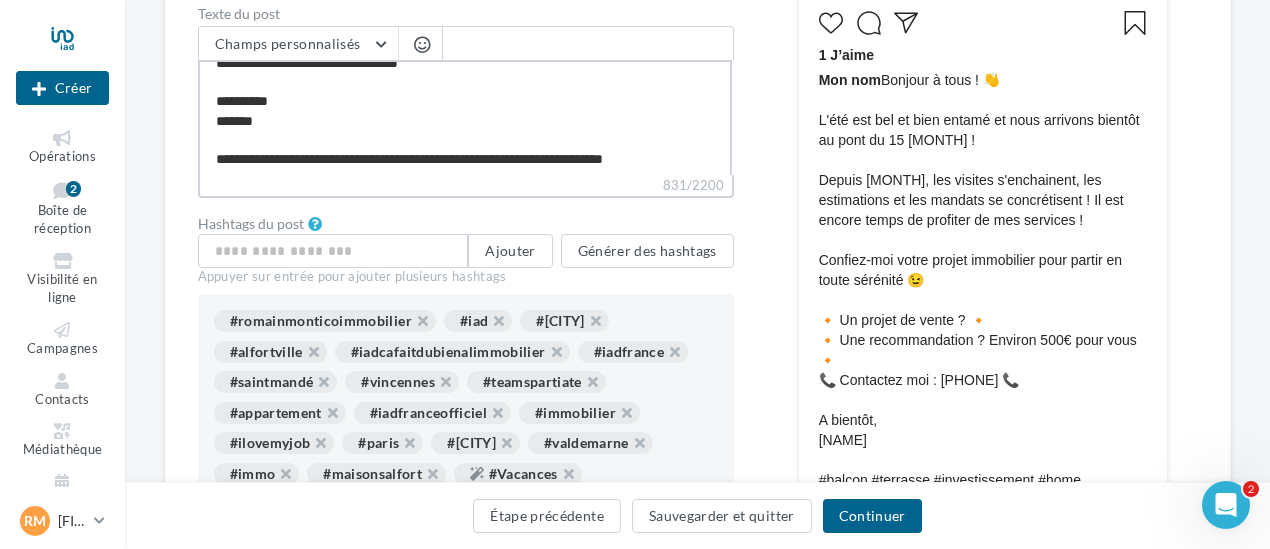 scroll, scrollTop: 230, scrollLeft: 0, axis: vertical 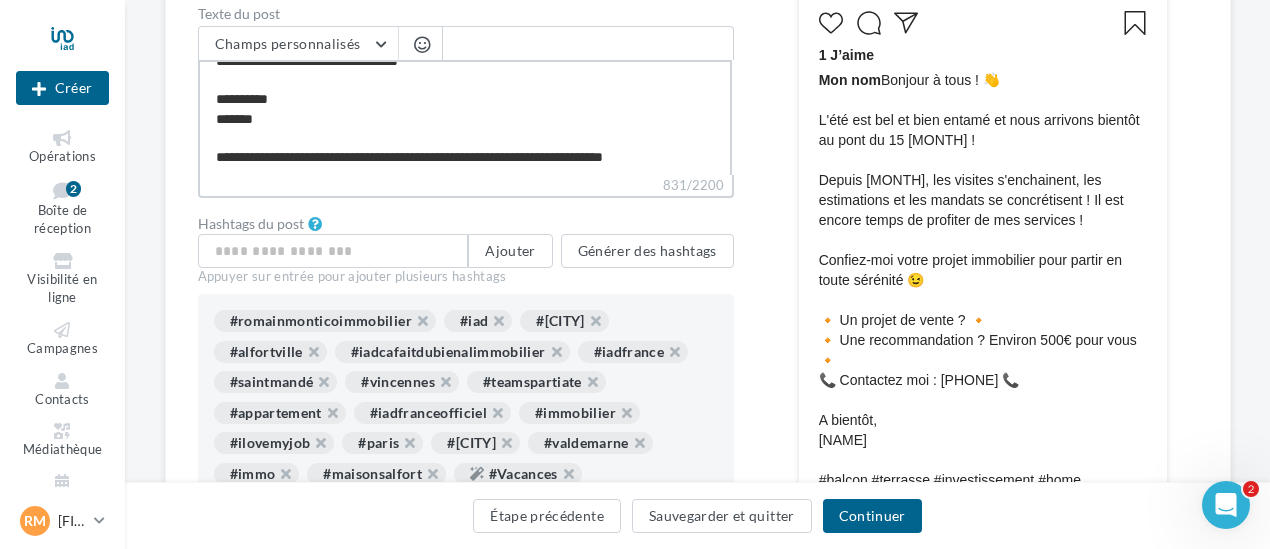 drag, startPoint x: 625, startPoint y: 161, endPoint x: 513, endPoint y: 159, distance: 112.01785 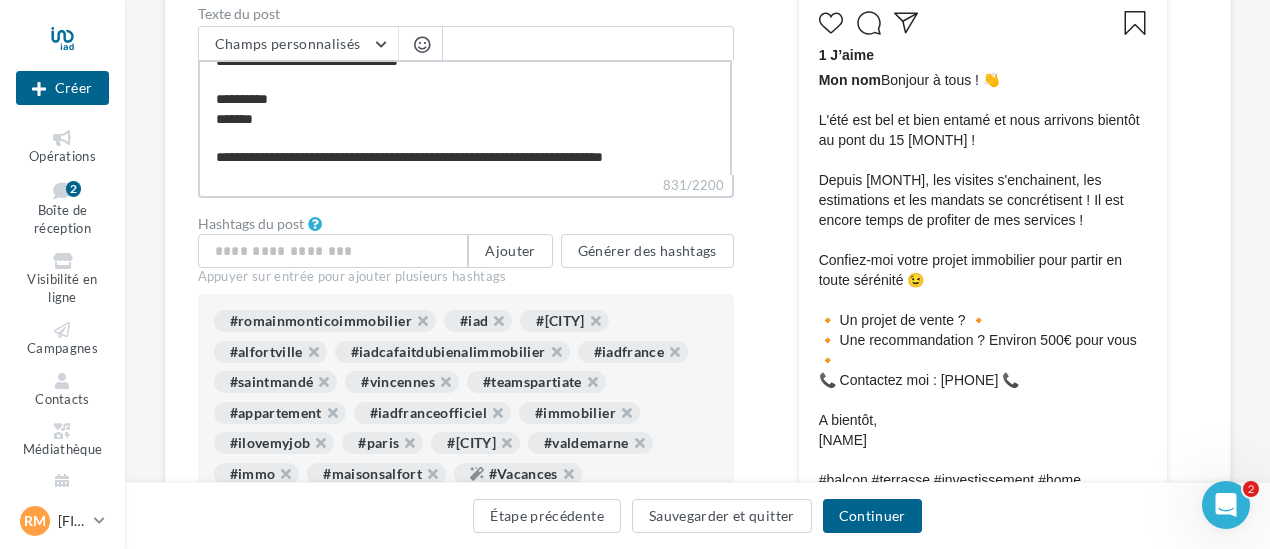 click on "**********" at bounding box center (465, 117) 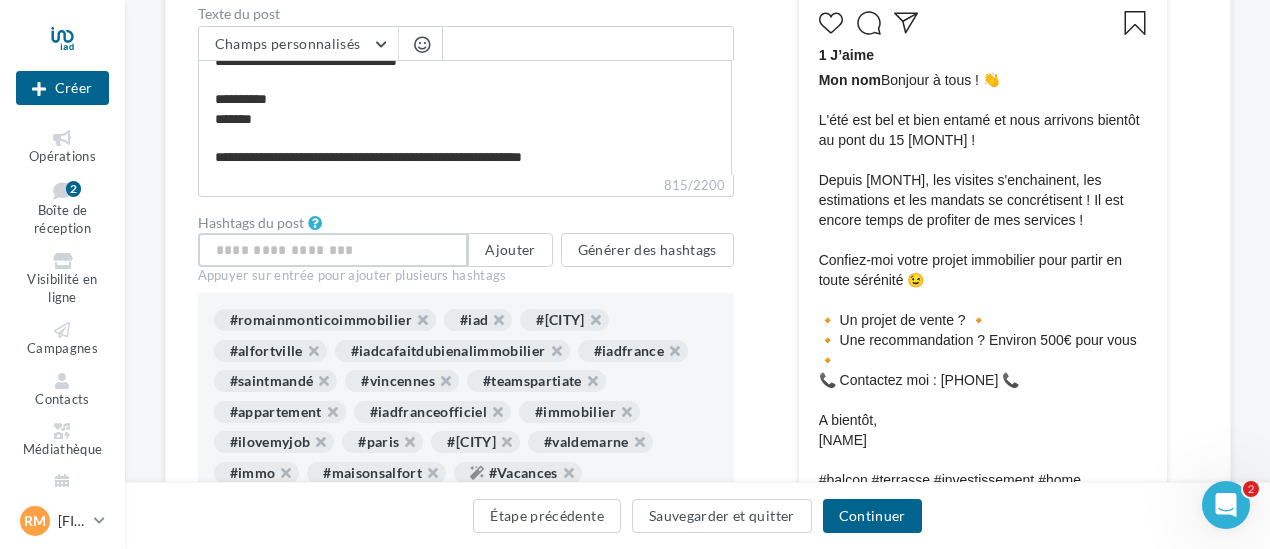 click at bounding box center (333, 250) 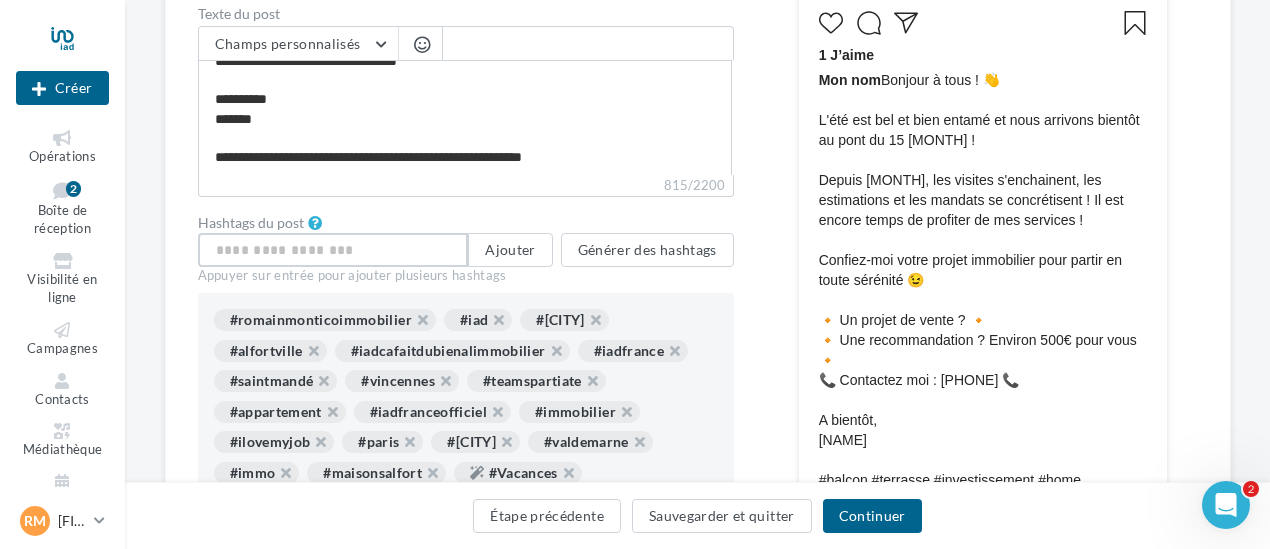 scroll, scrollTop: 228, scrollLeft: 0, axis: vertical 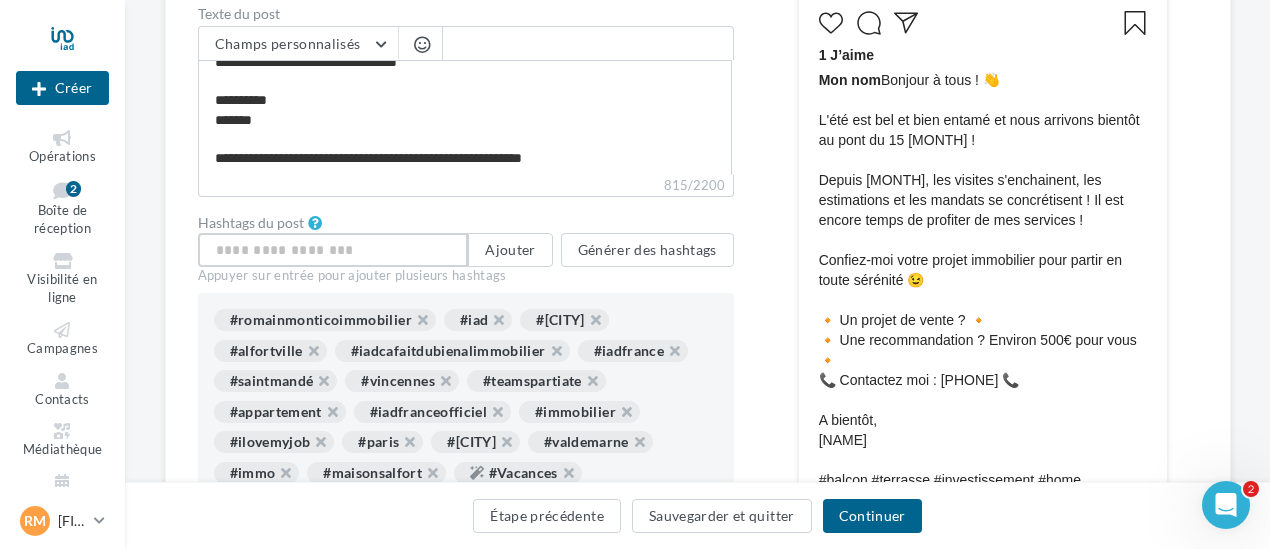 paste on "**********" 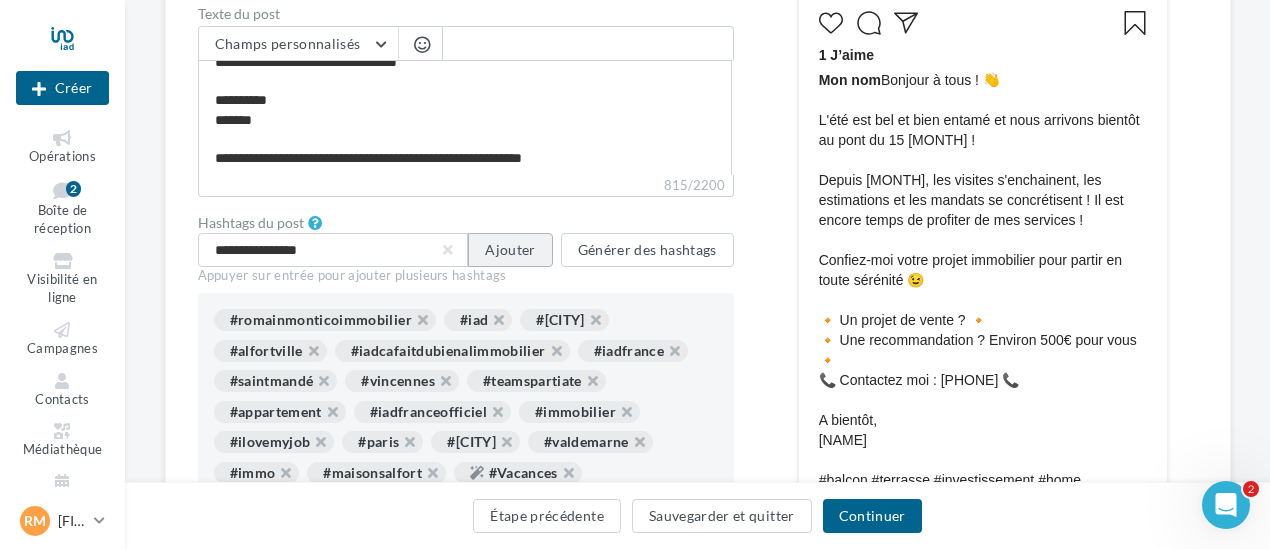 click on "Ajouter" at bounding box center (510, 250) 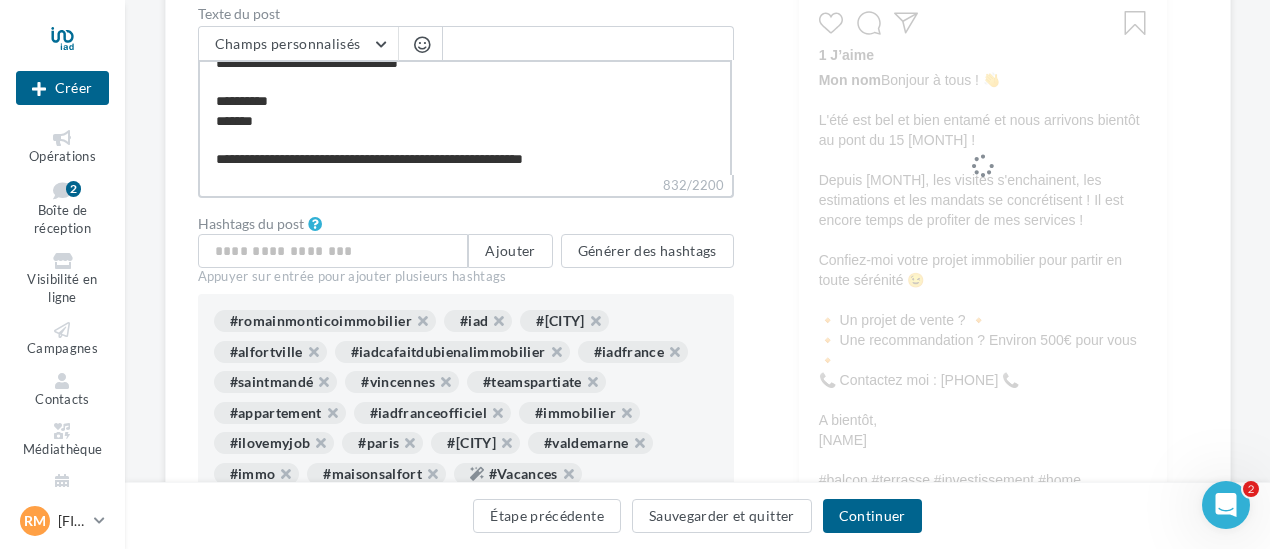 scroll, scrollTop: 230, scrollLeft: 0, axis: vertical 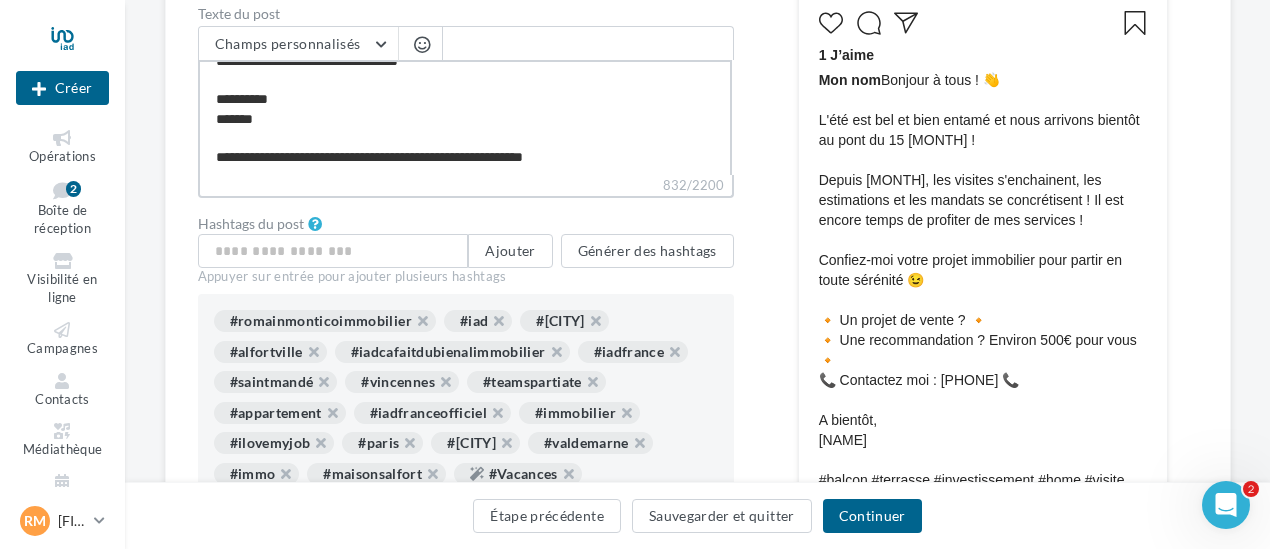 drag, startPoint x: 552, startPoint y: 160, endPoint x: 213, endPoint y: 161, distance: 339.00146 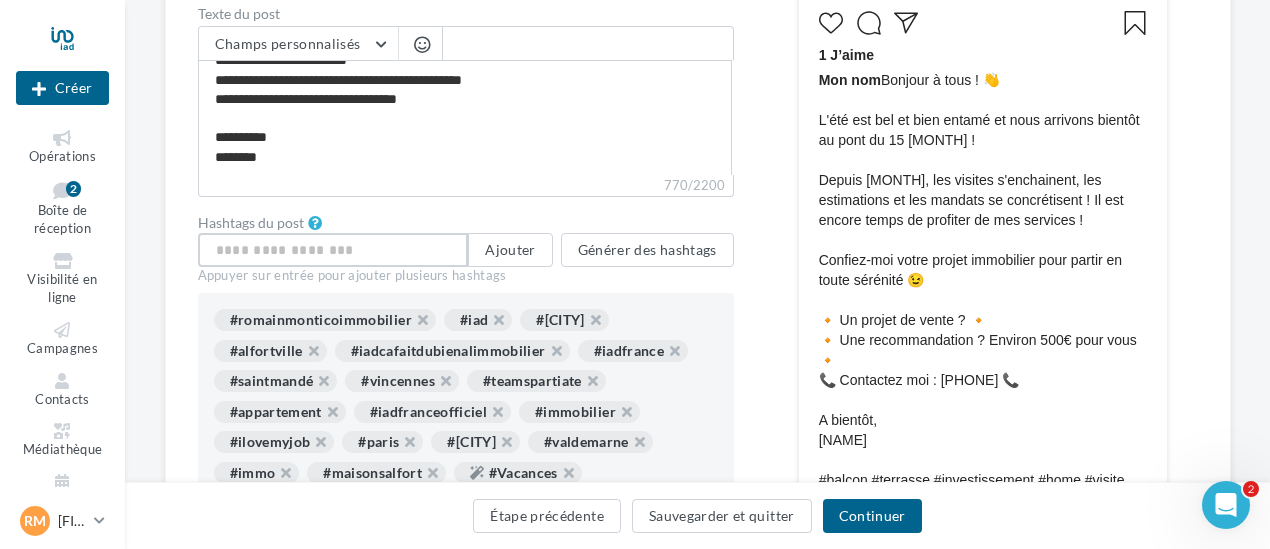 click at bounding box center [333, 250] 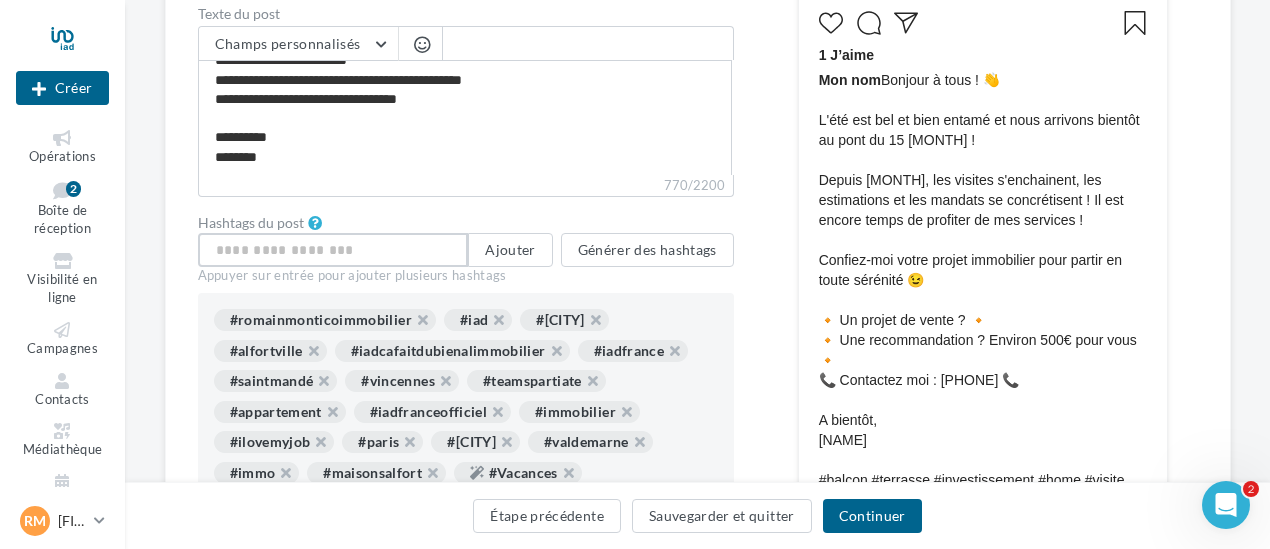 scroll, scrollTop: 209, scrollLeft: 0, axis: vertical 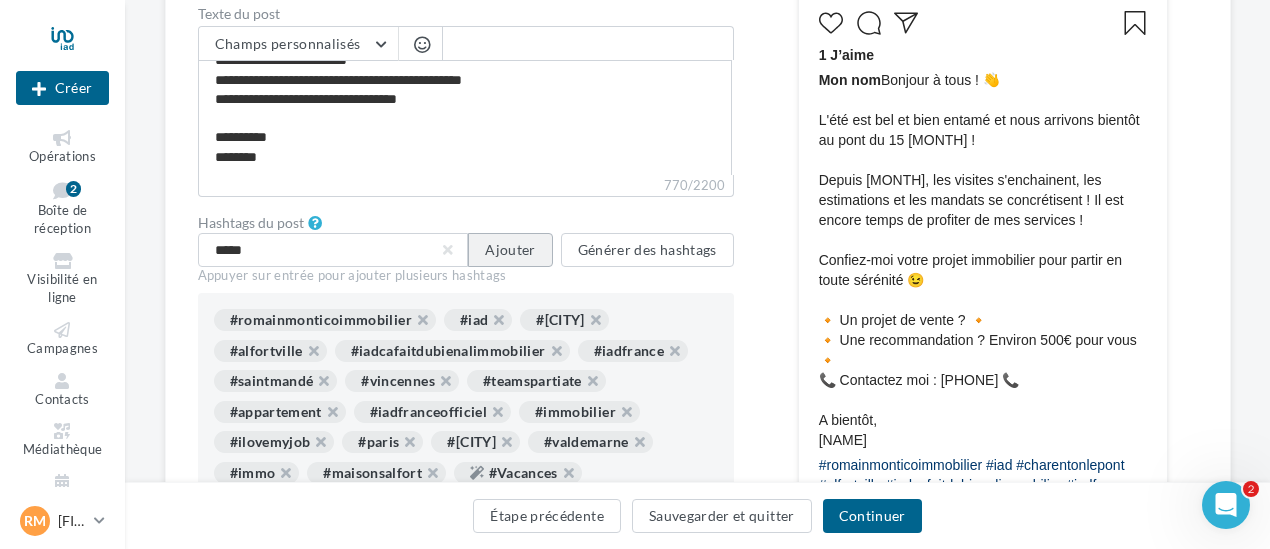 click on "Ajouter" at bounding box center [510, 250] 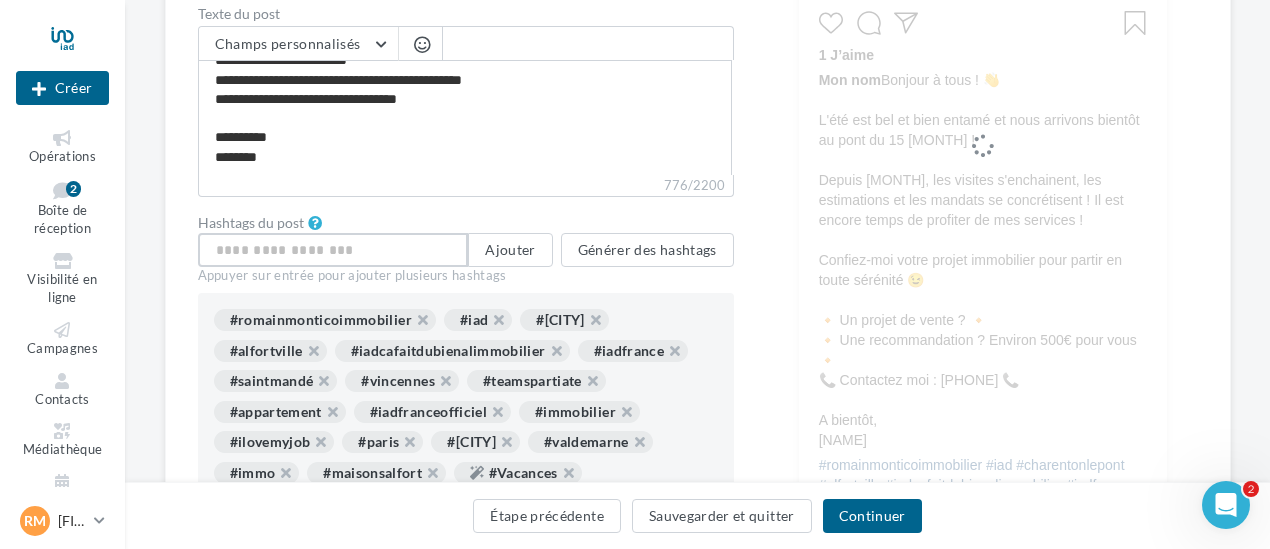 click at bounding box center [333, 250] 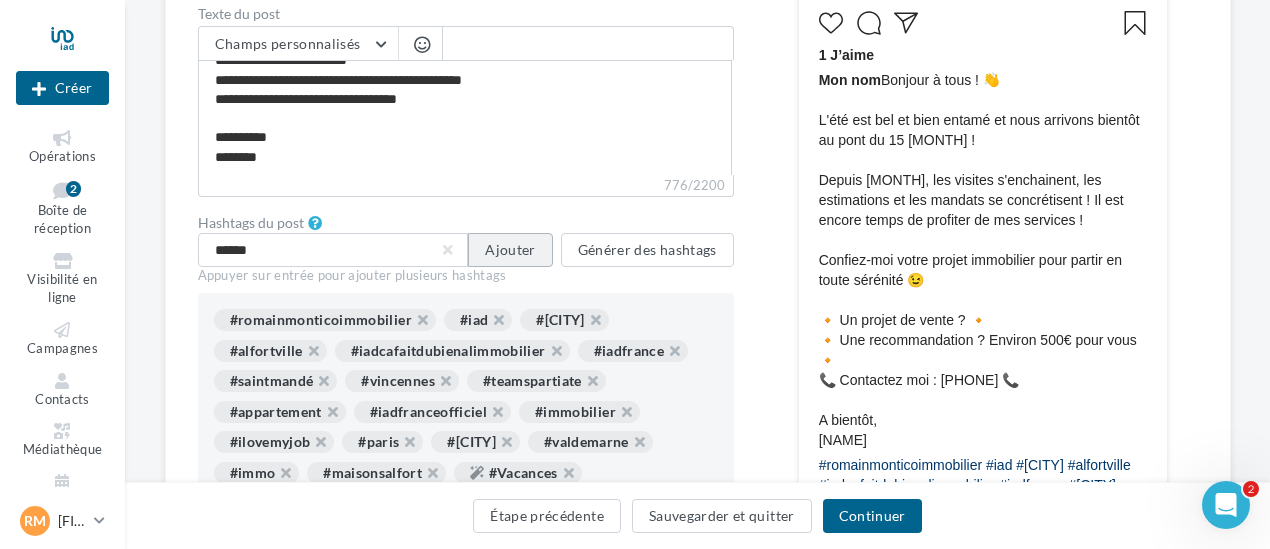 click on "Ajouter" at bounding box center [510, 250] 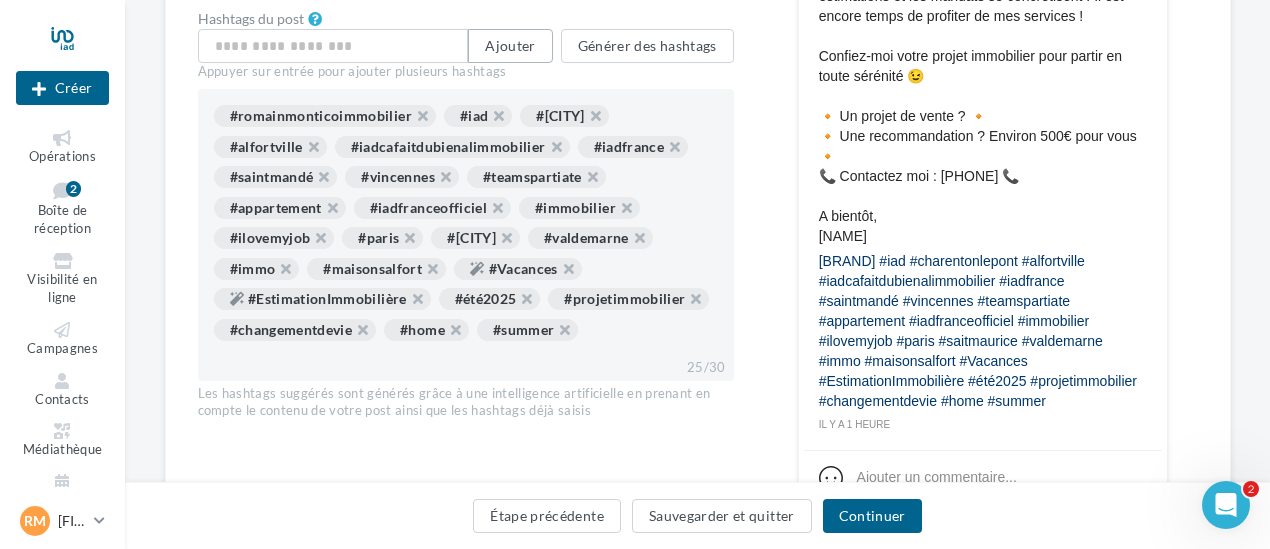 scroll, scrollTop: 900, scrollLeft: 0, axis: vertical 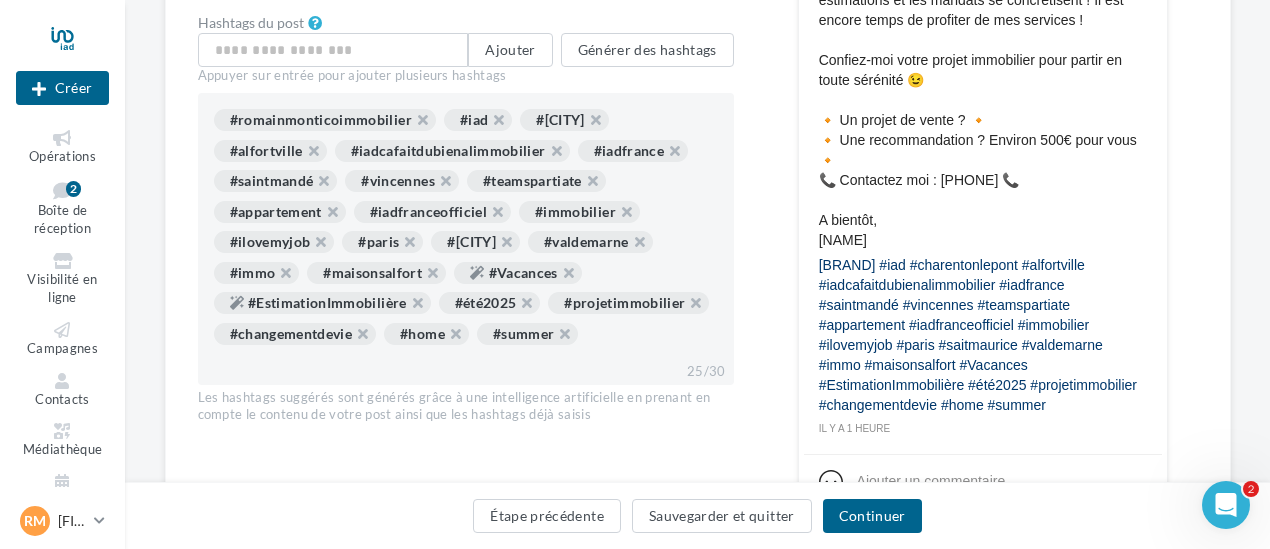 drag, startPoint x: 489, startPoint y: 308, endPoint x: 493, endPoint y: 364, distance: 56.142673 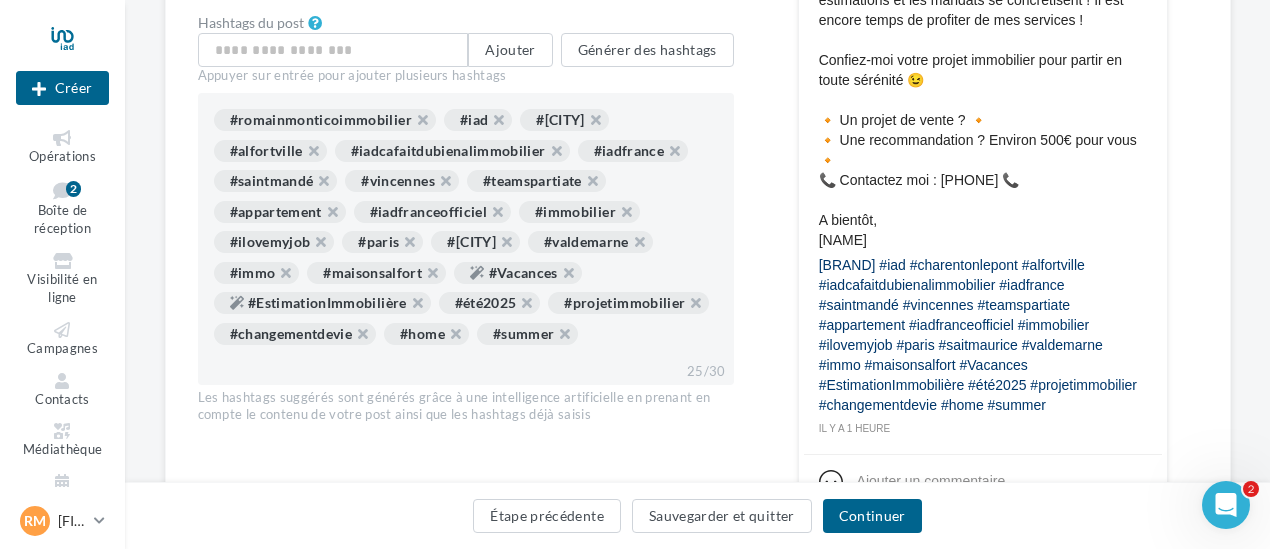 click on "#romainmonticoimmobilier
#iad
#charentonlepont
#alfortville
#iadcafaitdubienalimmobilier
#iadfrance
#saintmandé
#vincennes
#teamspartiate
#appartement
#iadfranceofficiel
#immobilier
#ilovemyjob
#paris
#saitmaurice
#valdemarne
#immo
#maisonsalfort
#Vacances
#EstimationImmobilière
#été2025
#projetimmobilier
#changementdevie
#home
#summer" at bounding box center [466, 231] 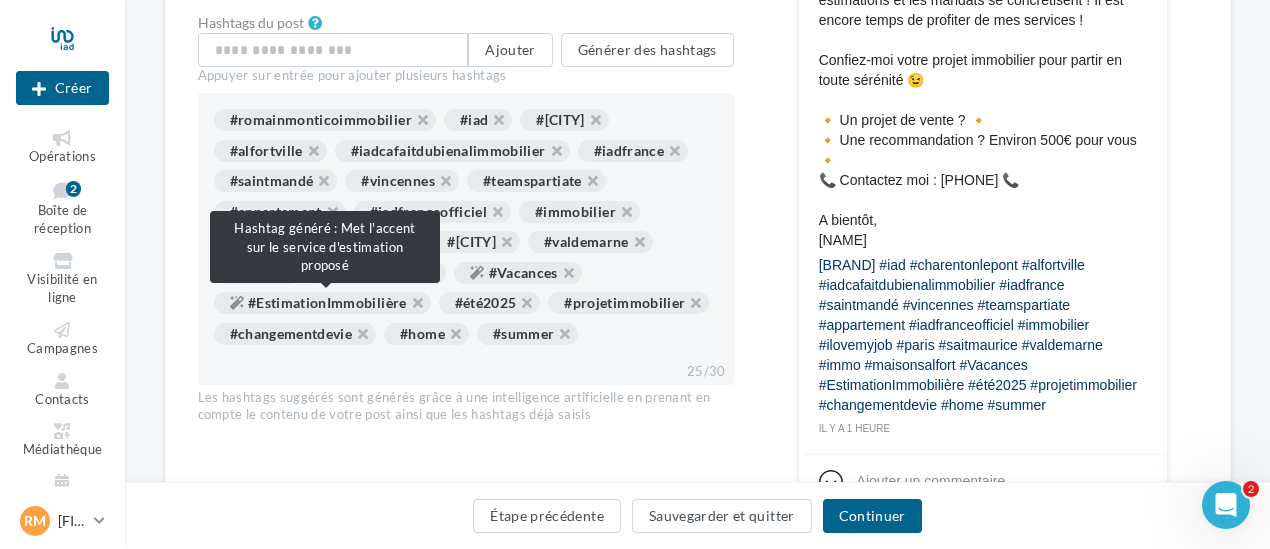 click on "#EstimationImmobilière" at bounding box center (322, 303) 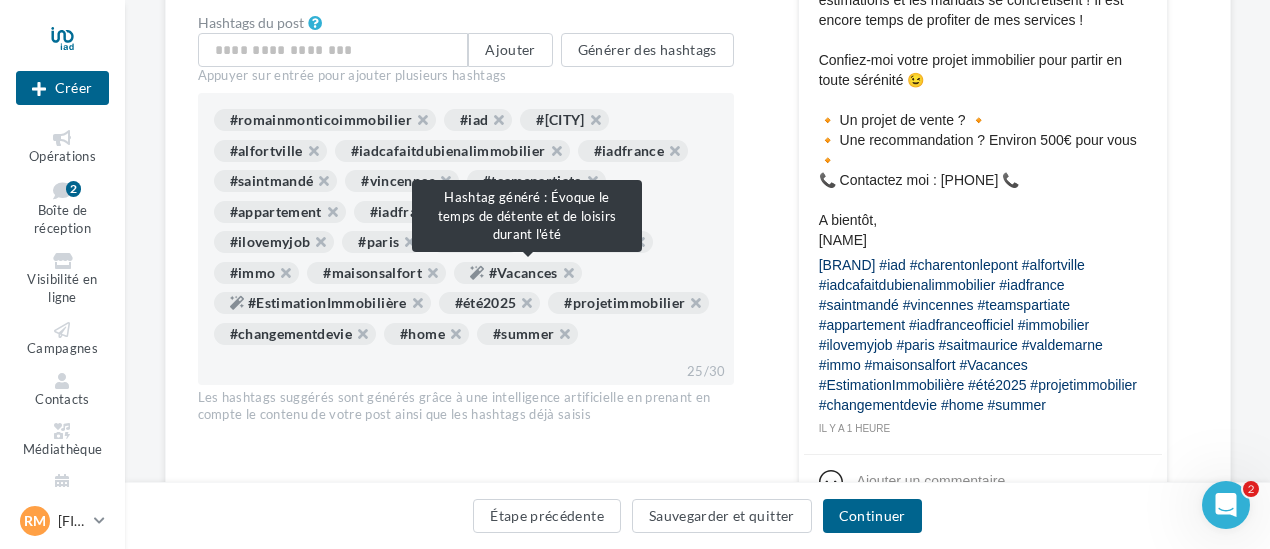 click on "#Vacances" at bounding box center (518, 273) 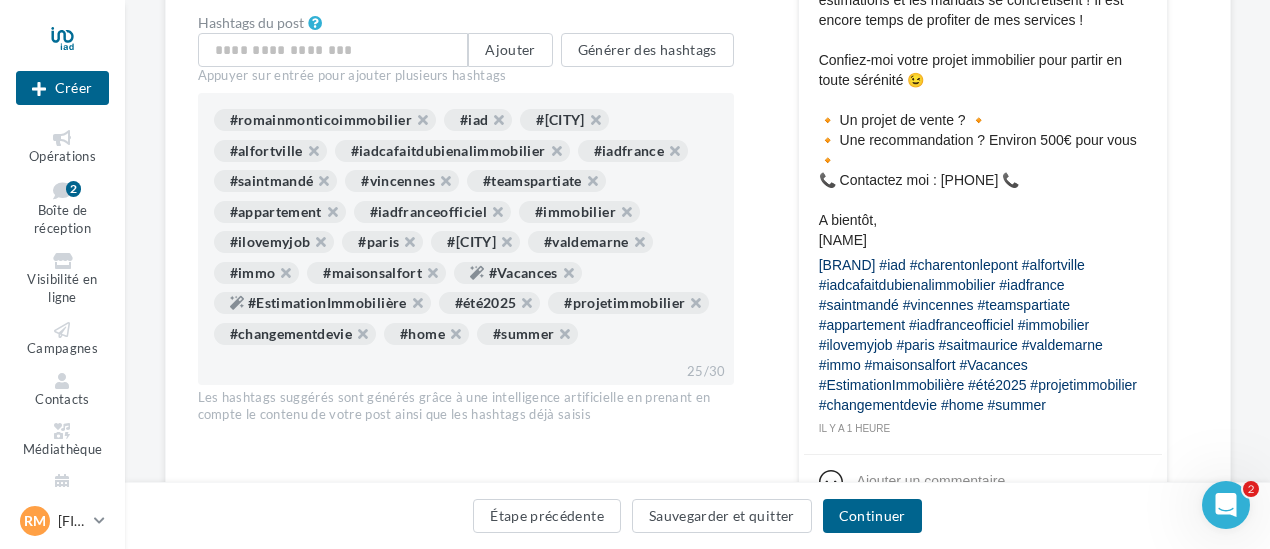 scroll, scrollTop: 500, scrollLeft: 0, axis: vertical 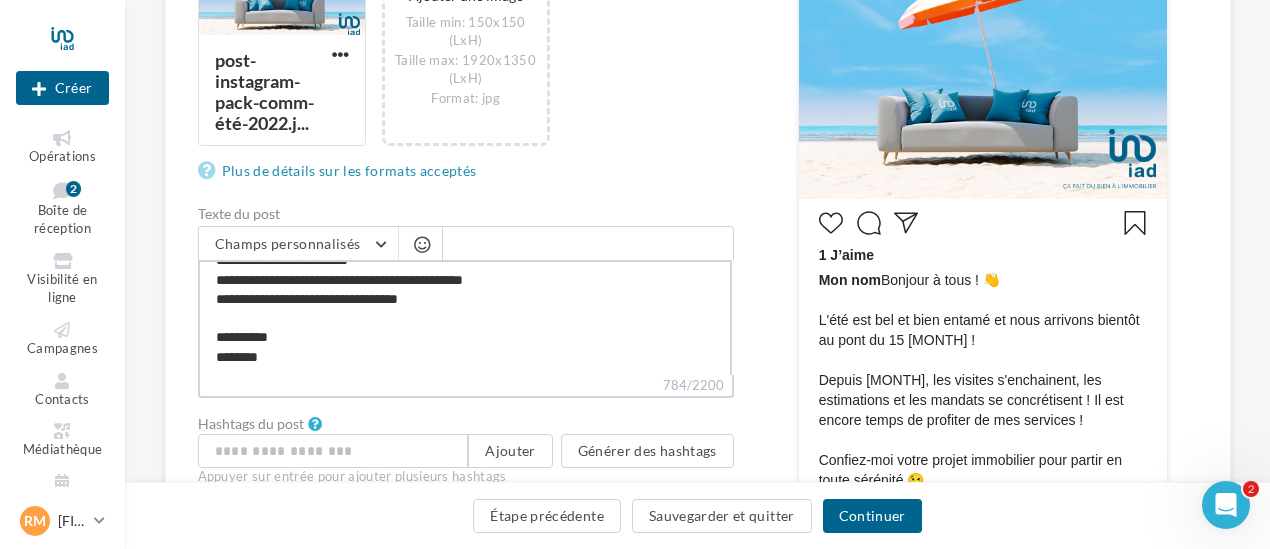 drag, startPoint x: 390, startPoint y: 340, endPoint x: 438, endPoint y: 394, distance: 72.249565 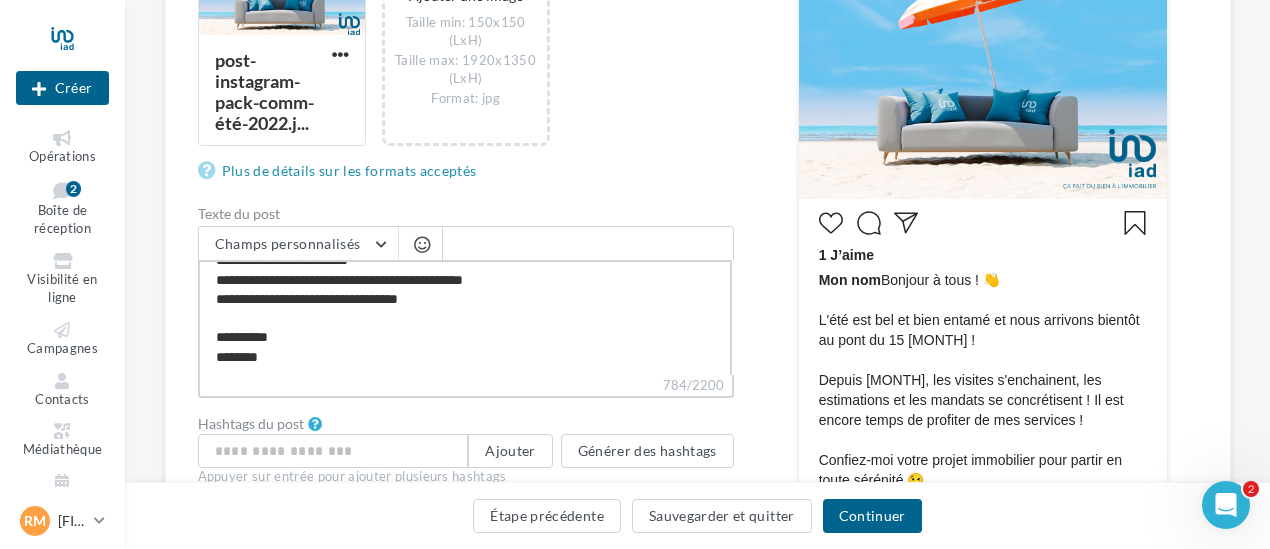 click on "**********" at bounding box center (466, 312) 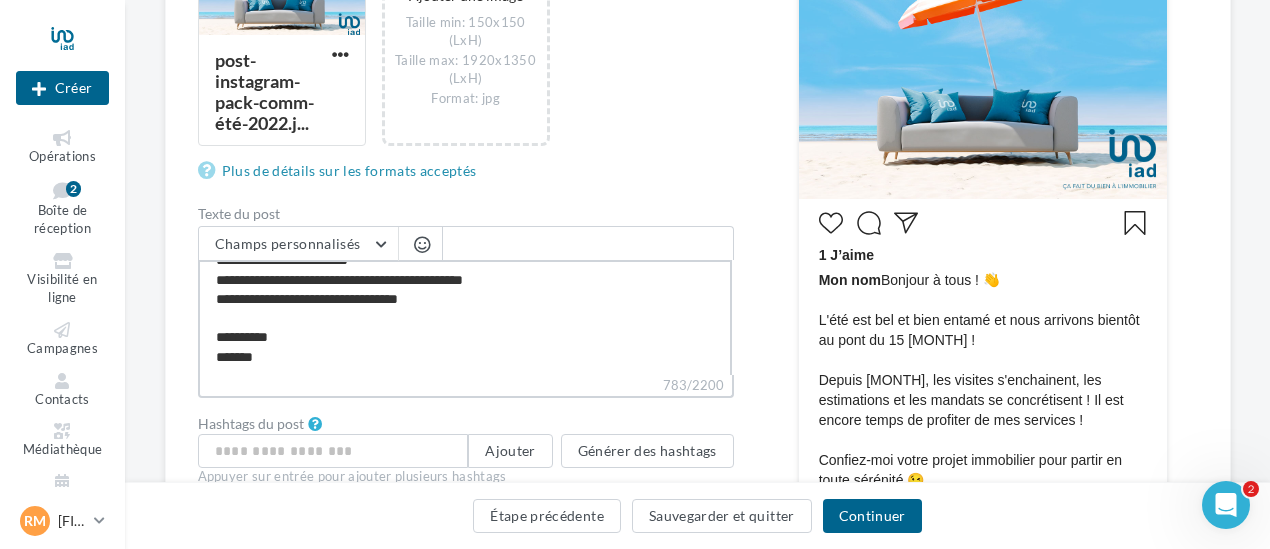 scroll, scrollTop: 191, scrollLeft: 0, axis: vertical 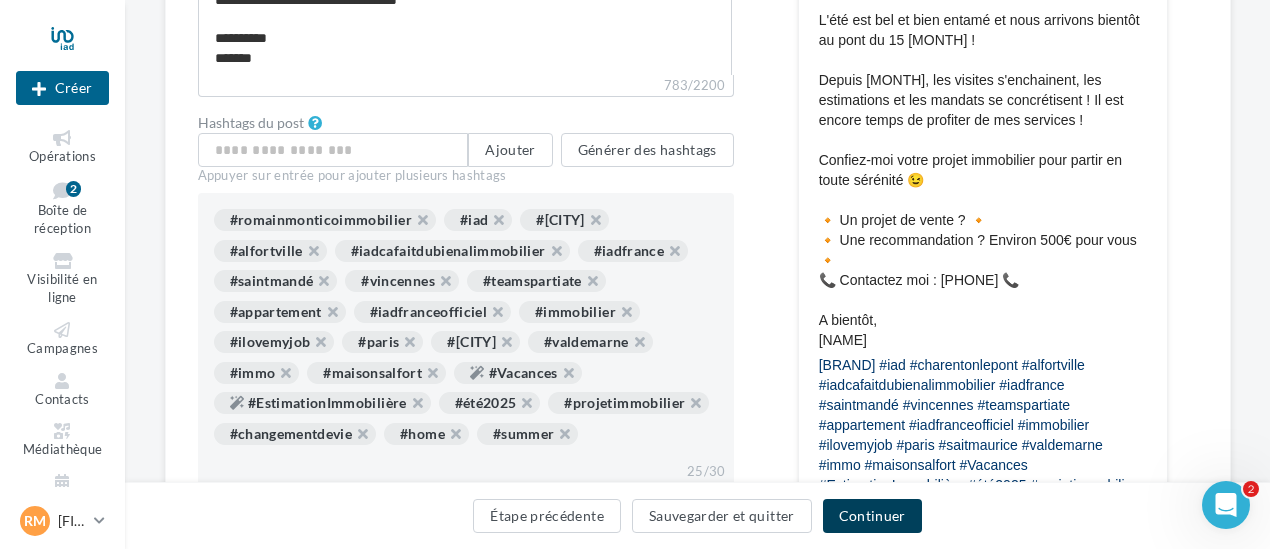 click on "Continuer" at bounding box center [872, 516] 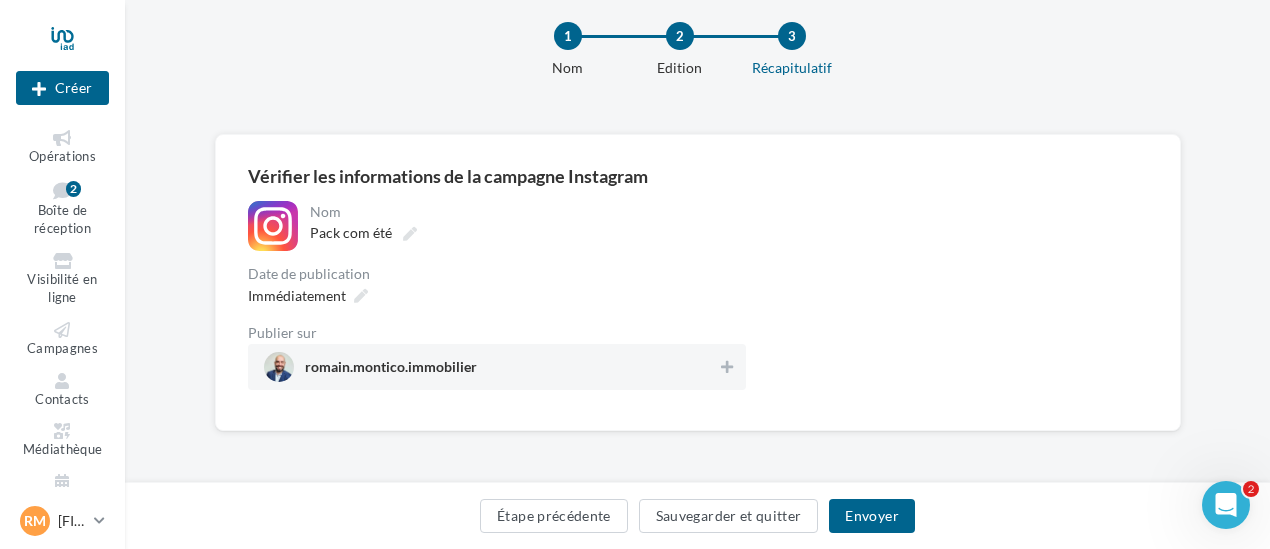 scroll, scrollTop: 34, scrollLeft: 0, axis: vertical 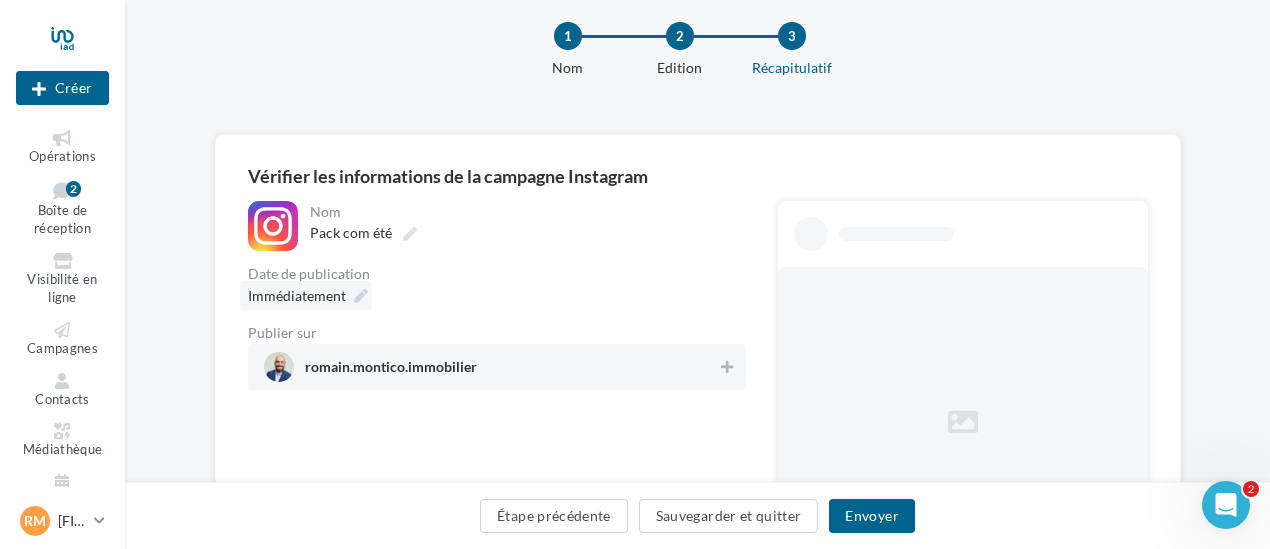 click at bounding box center (361, 296) 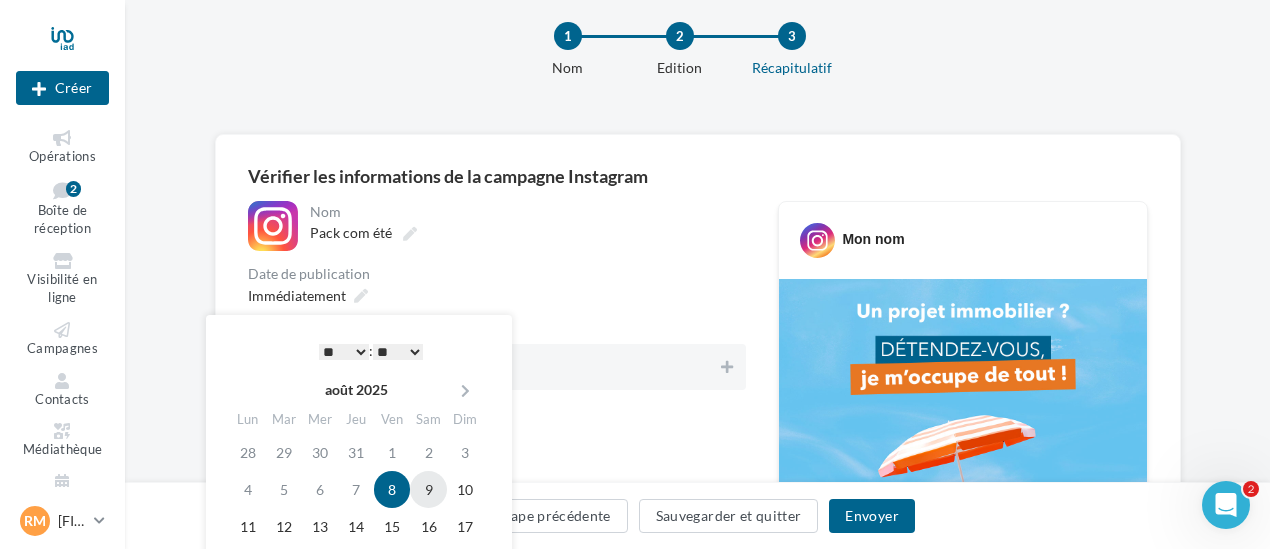 click on "9" at bounding box center (428, 489) 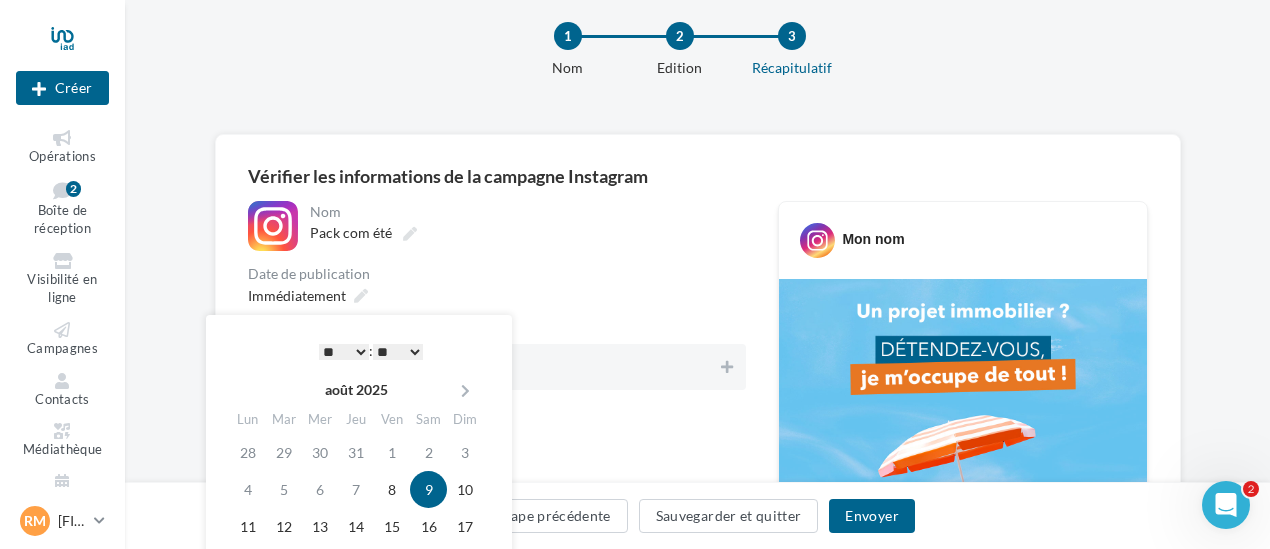click on "* * * * * * * * * * ** ** ** ** ** ** ** ** ** ** ** ** ** **" at bounding box center [344, 352] 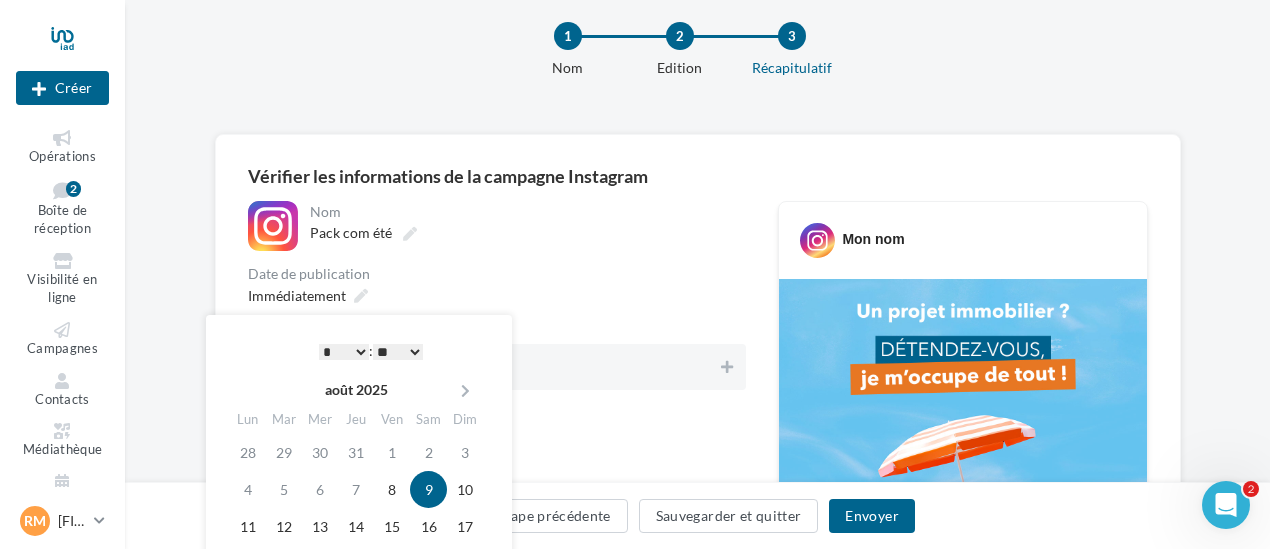 click on "Immédiatement" at bounding box center [497, 295] 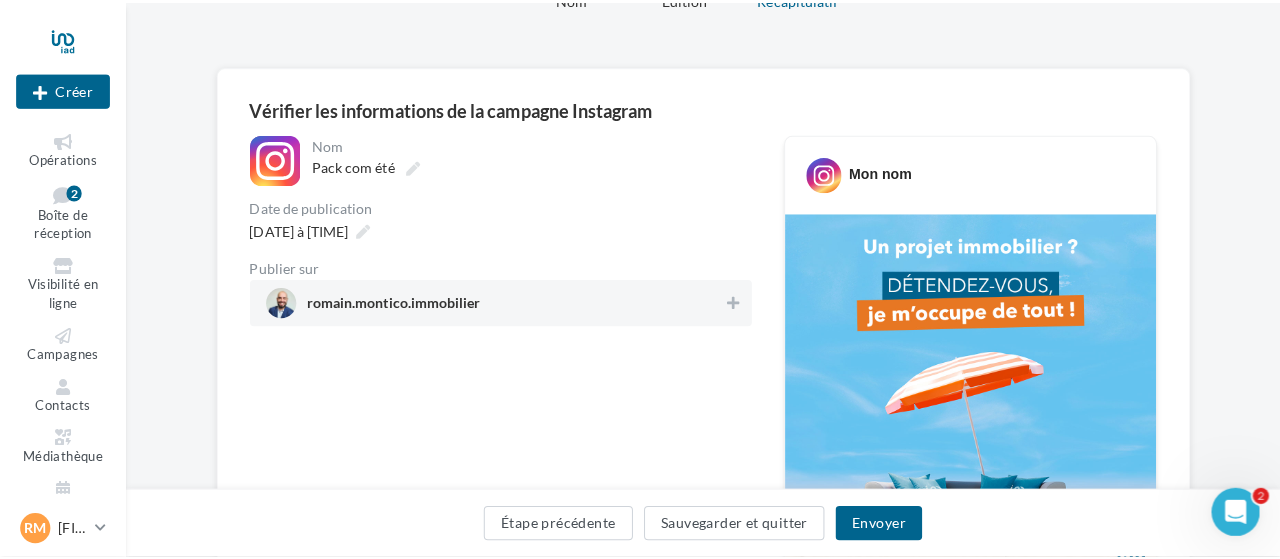 scroll, scrollTop: 134, scrollLeft: 0, axis: vertical 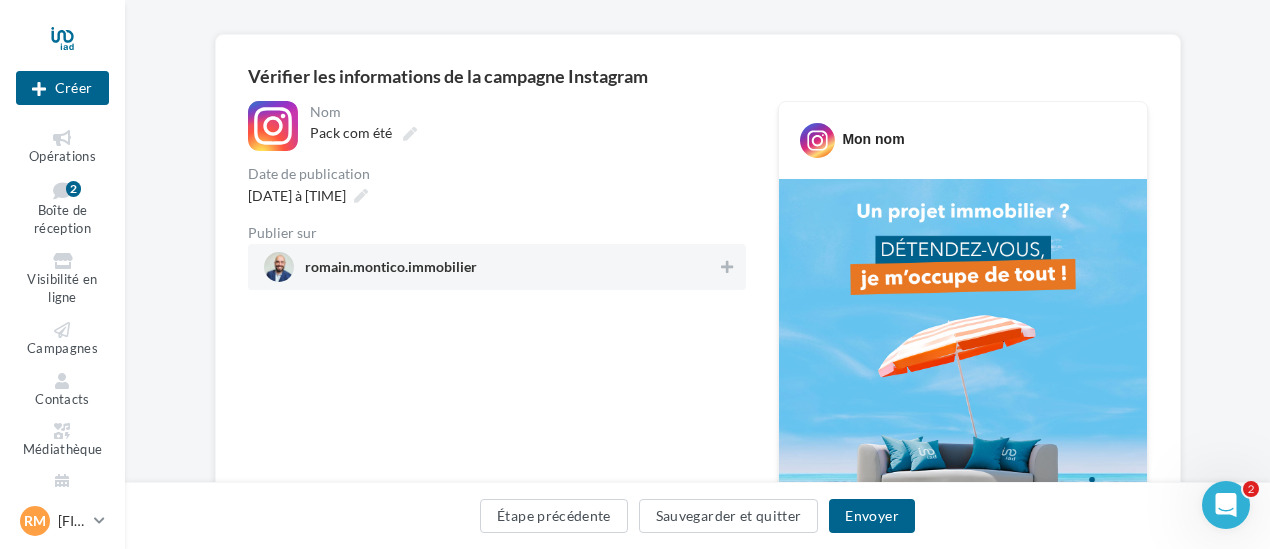 click on "romain.montico.immobilier" at bounding box center [491, 267] 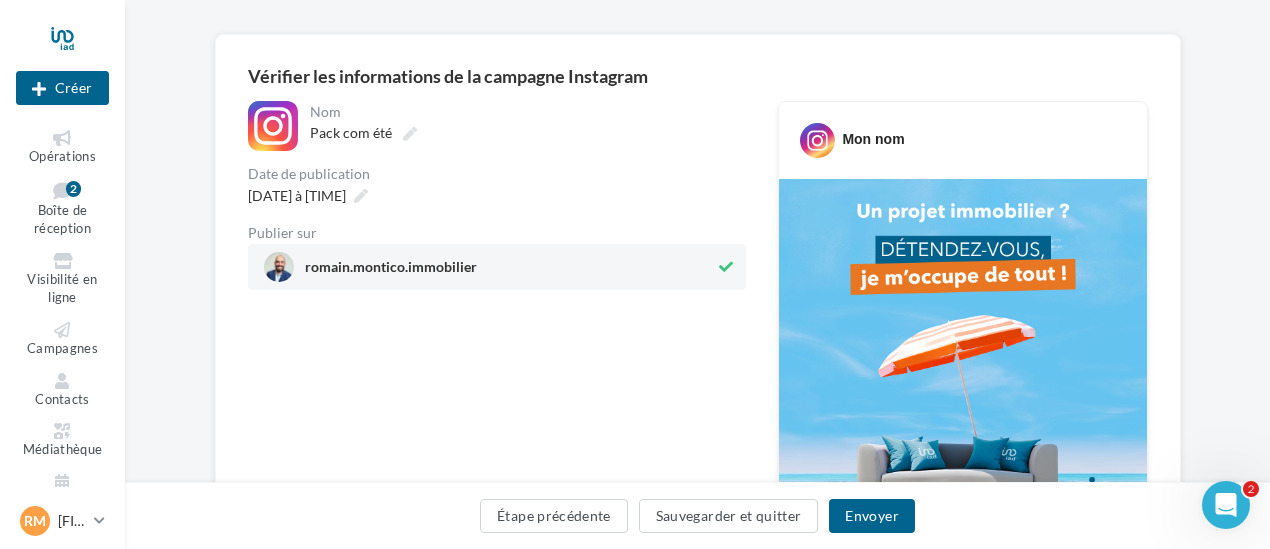 click on "romain.montico.immobilier" at bounding box center [497, 267] 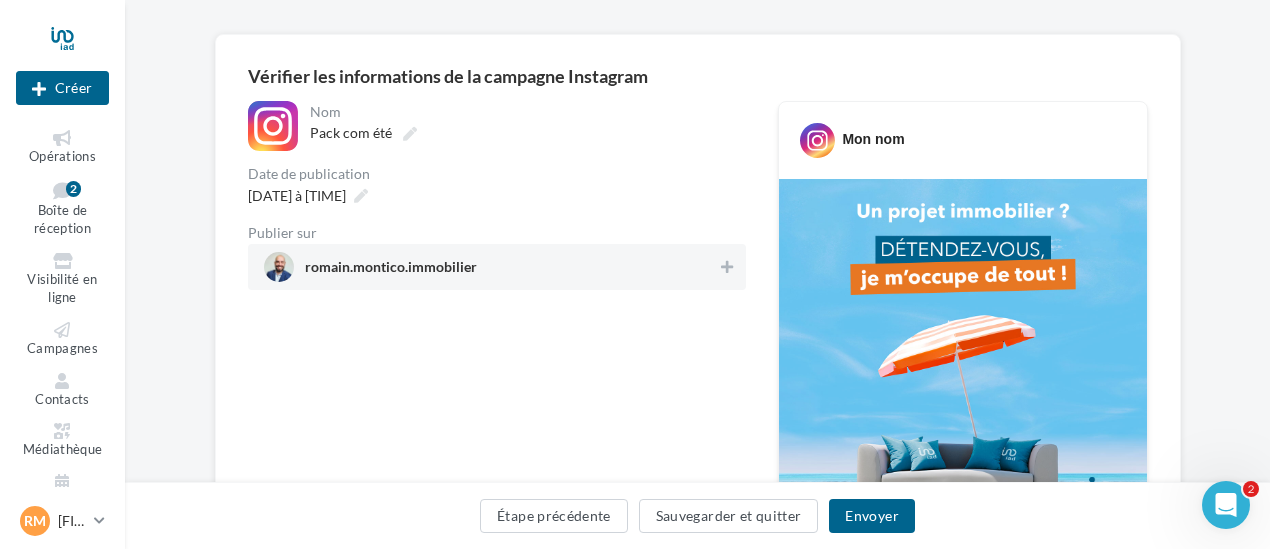 click on "romain.montico.immobilier" at bounding box center [491, 267] 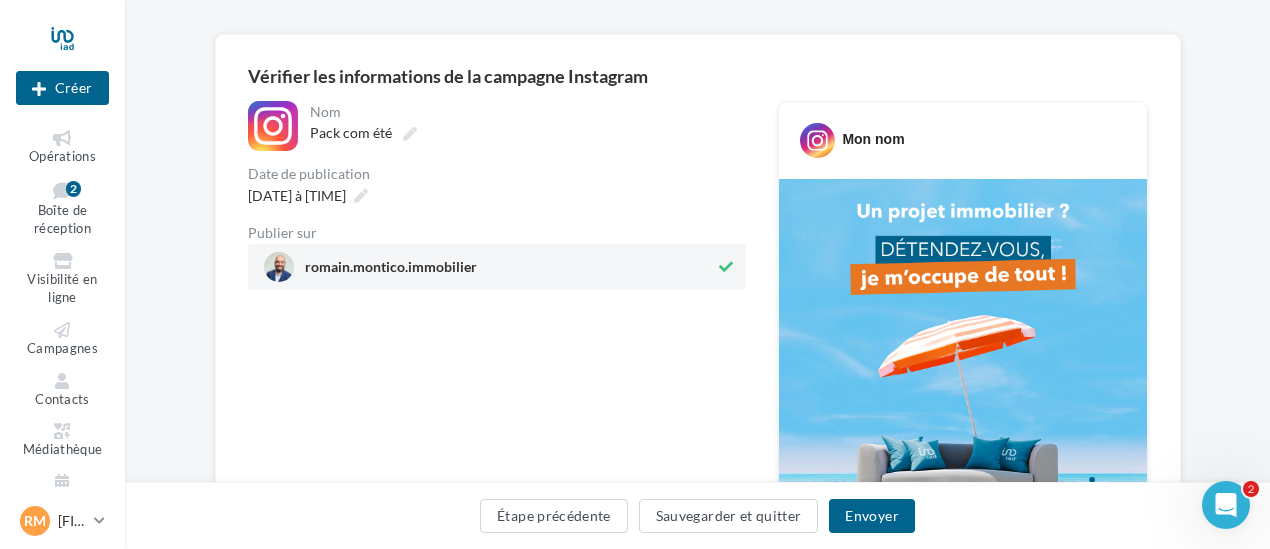 click at bounding box center (726, 267) 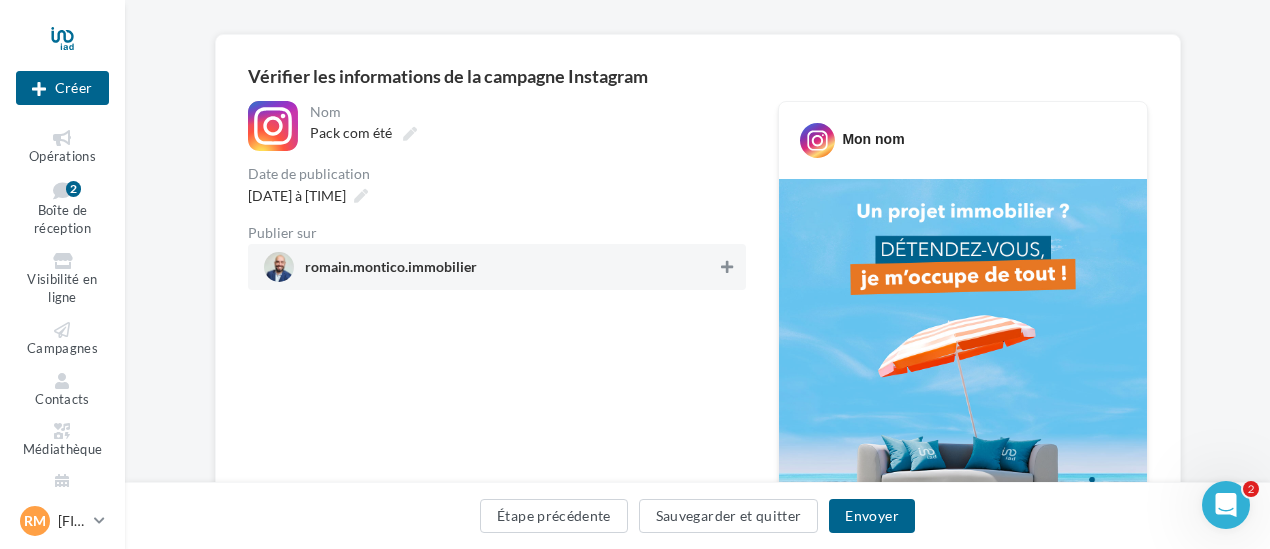 click at bounding box center [727, 267] 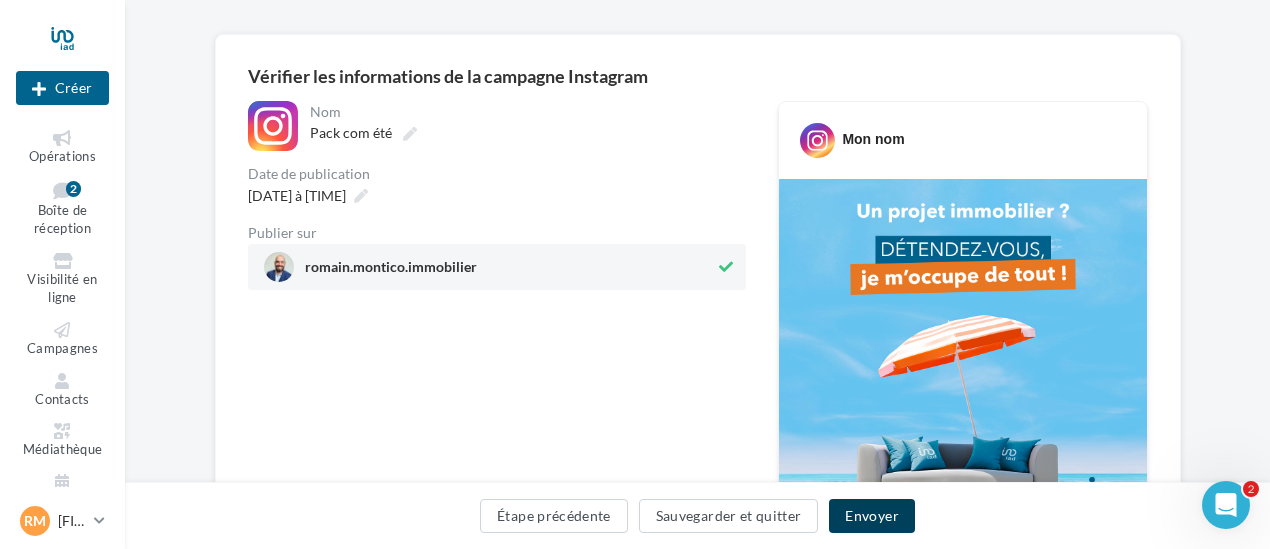 click on "Envoyer" at bounding box center [871, 516] 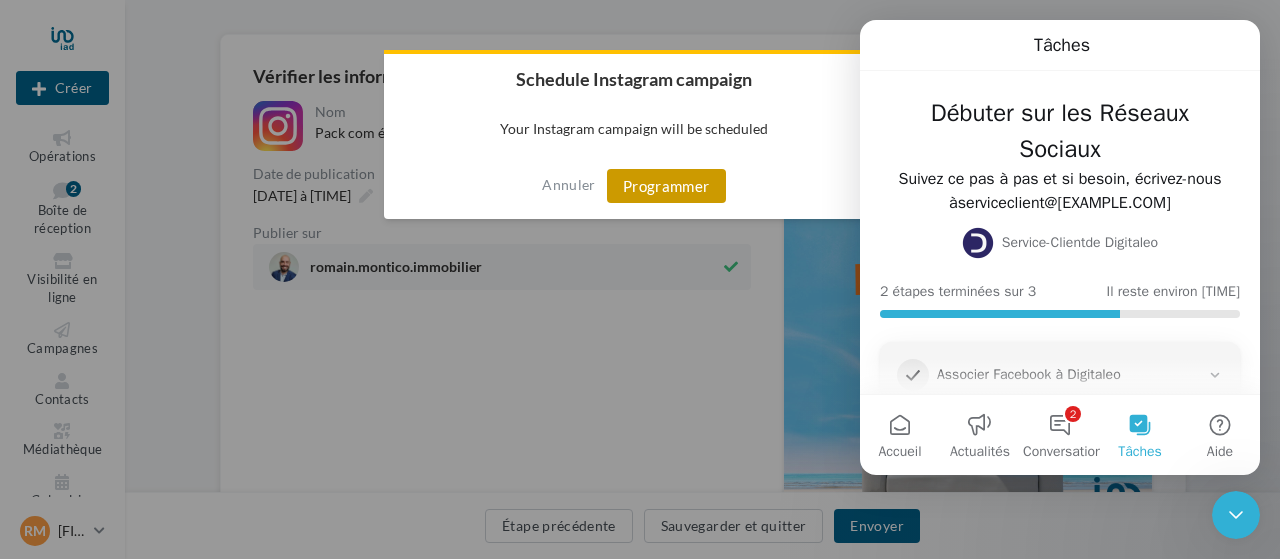 scroll, scrollTop: 0, scrollLeft: 0, axis: both 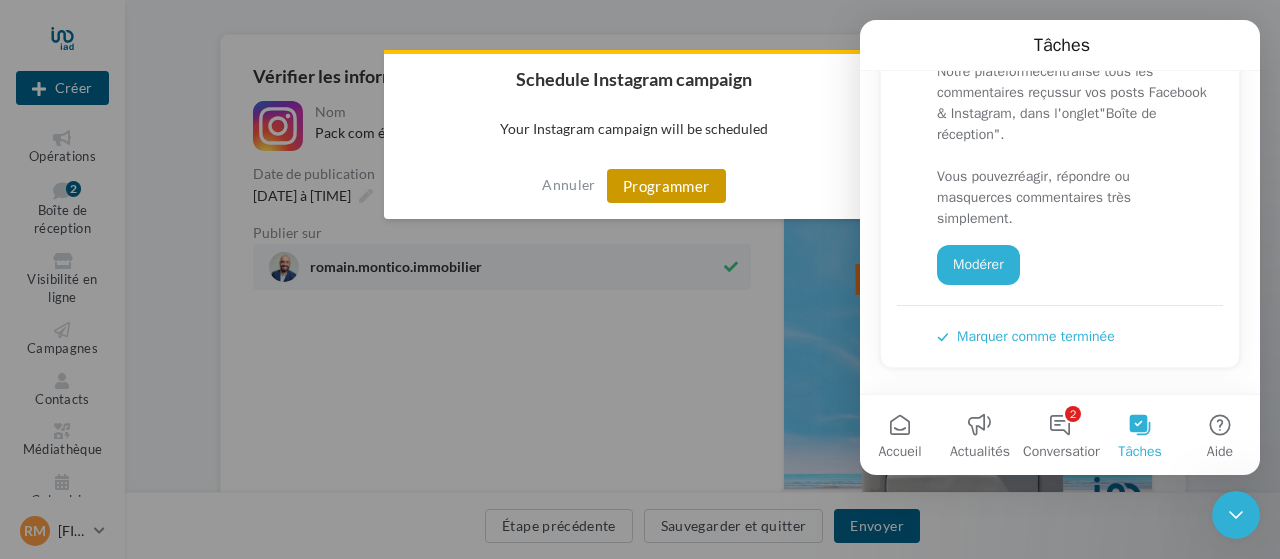 click on "Programmer" at bounding box center [666, 186] 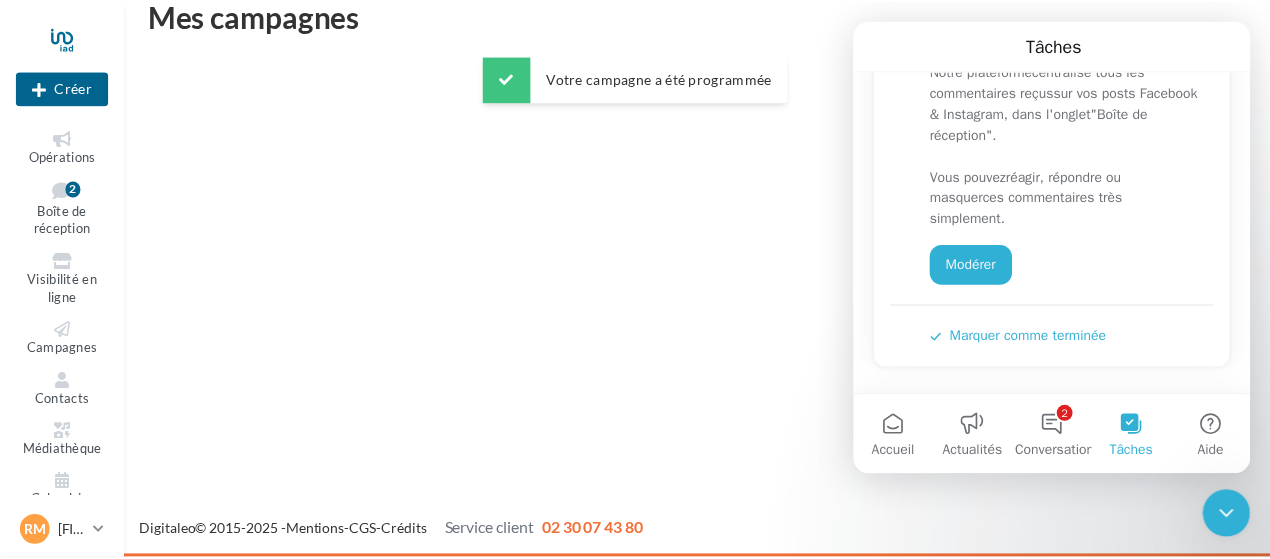scroll, scrollTop: 32, scrollLeft: 0, axis: vertical 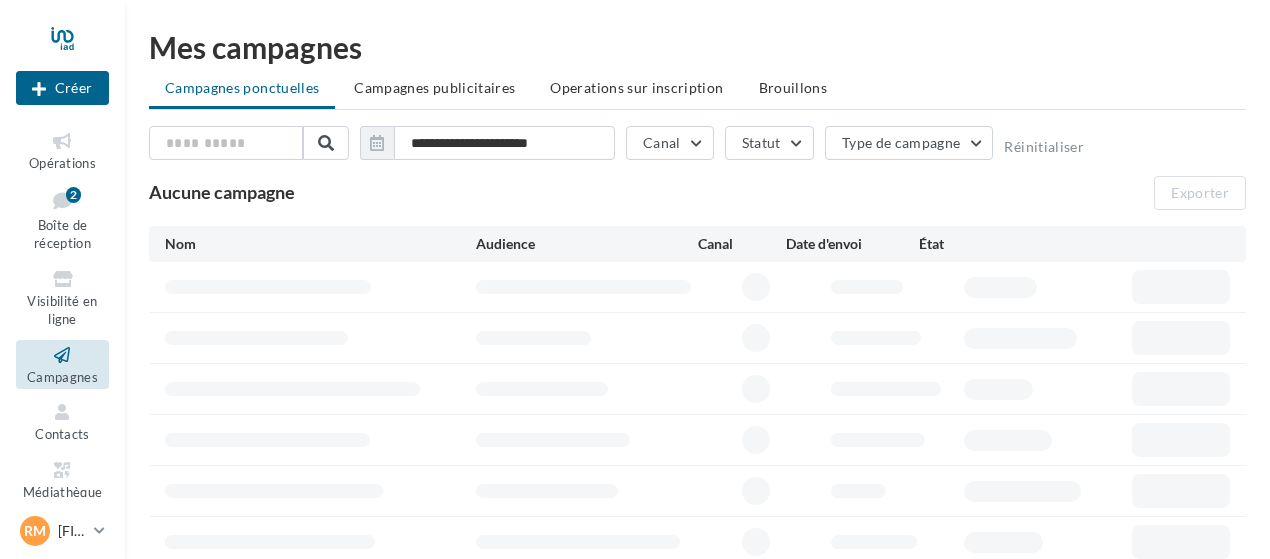 click on "Boîte de réception
2" at bounding box center (62, 219) 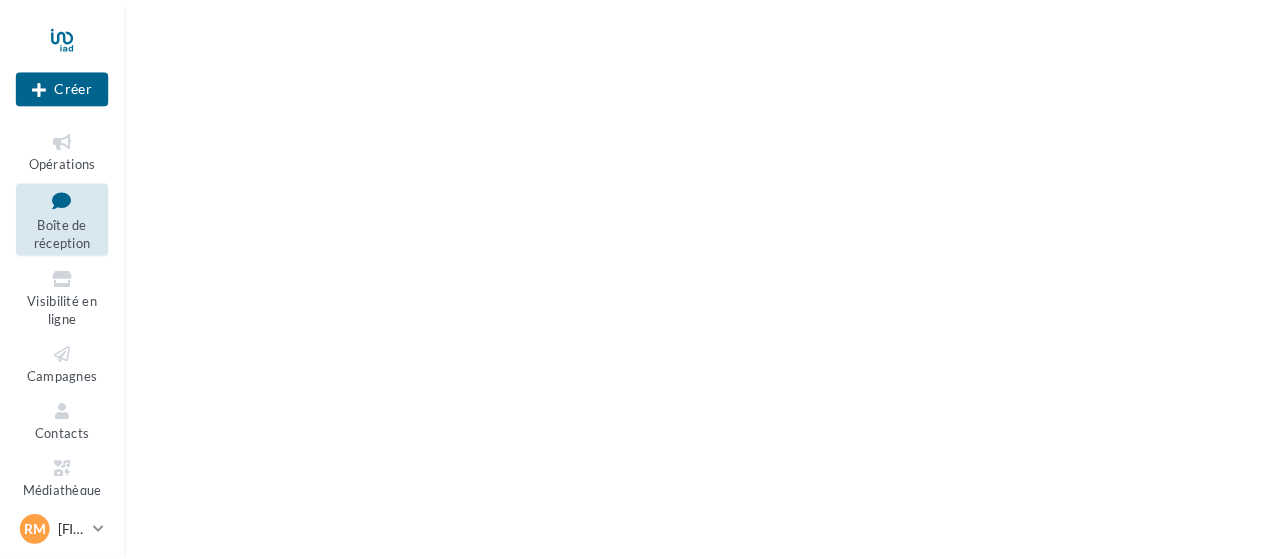 scroll, scrollTop: 0, scrollLeft: 0, axis: both 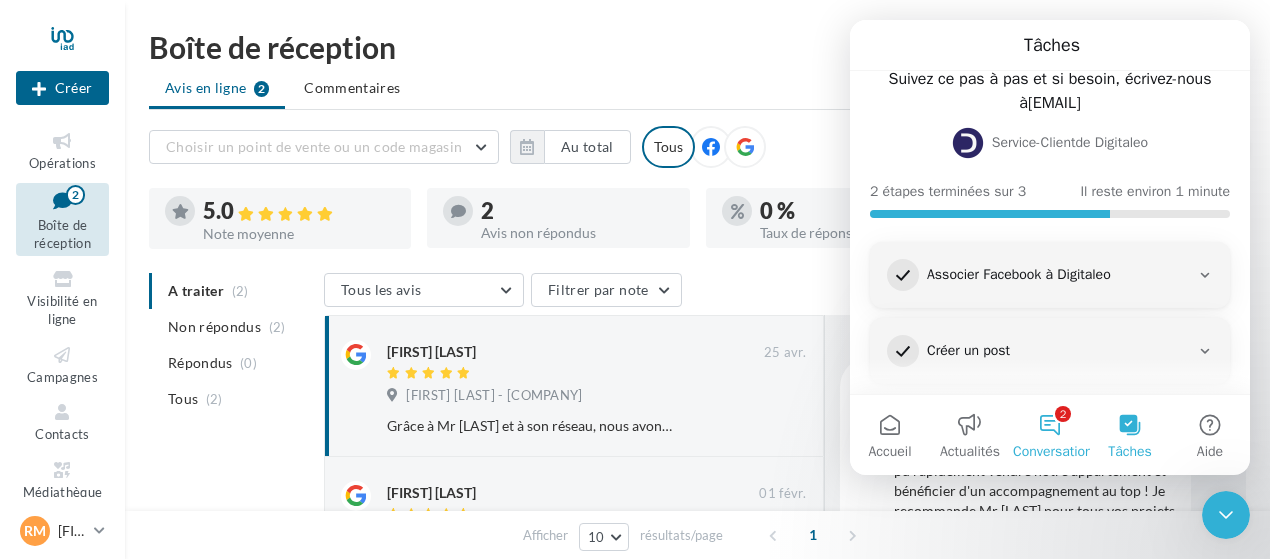 click on "2 Conversations" at bounding box center (1050, 435) 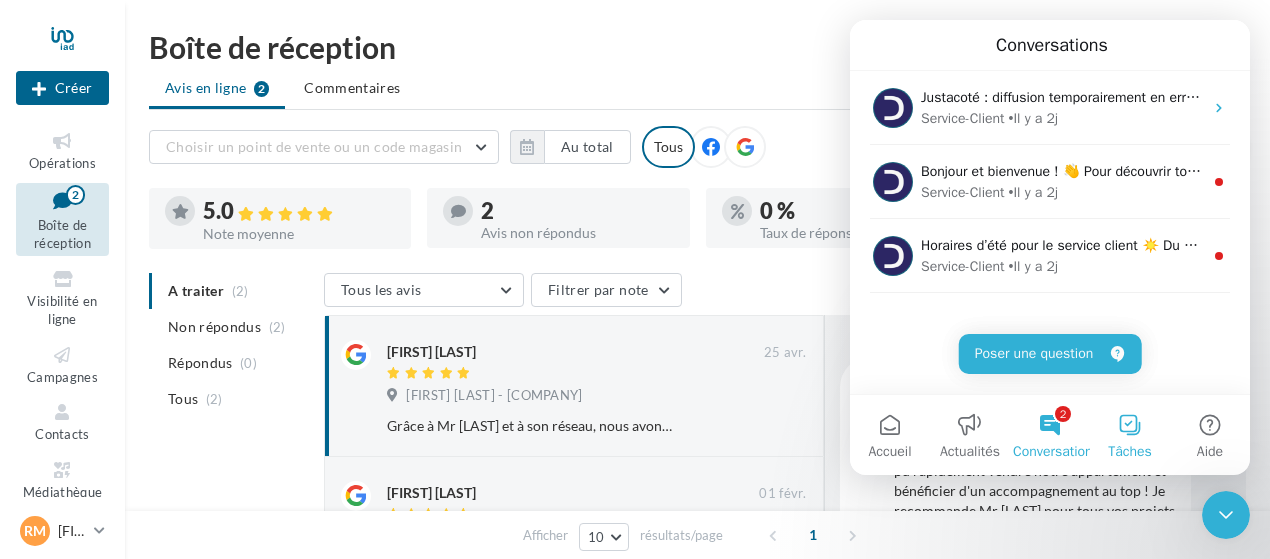 click on "Tâches" at bounding box center (1130, 435) 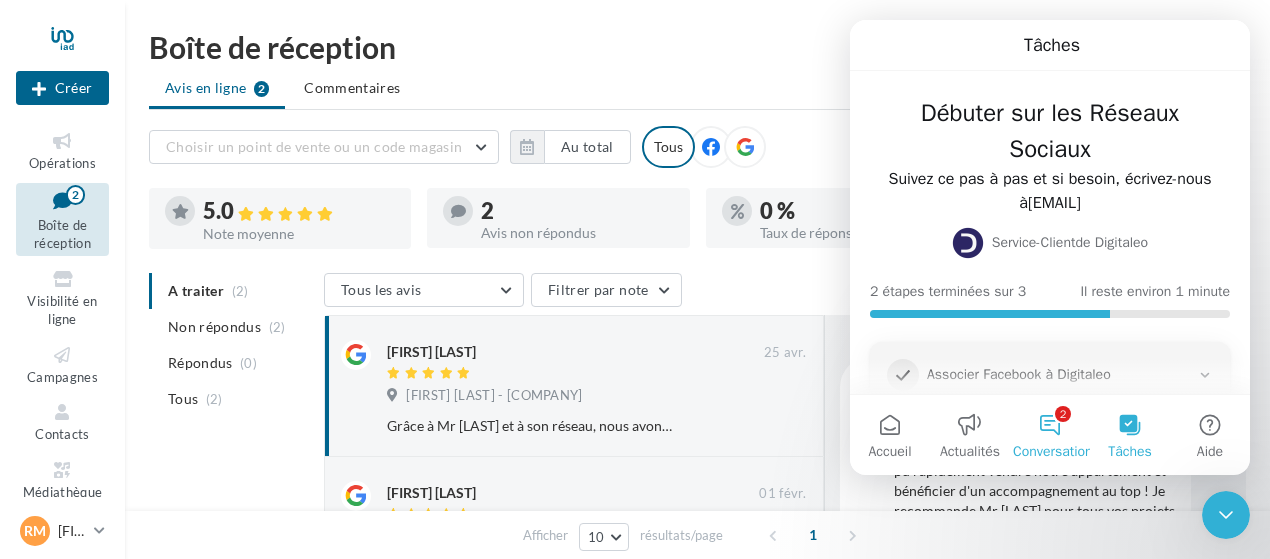 click on "2 Conversations" at bounding box center (1050, 435) 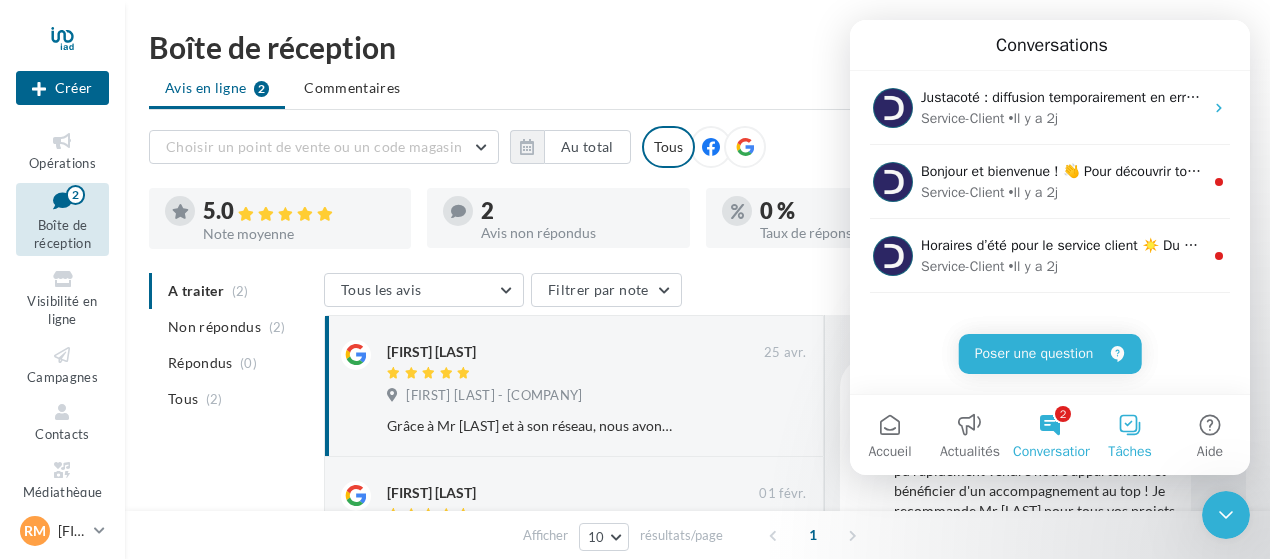 click on "Tâches" at bounding box center (1130, 435) 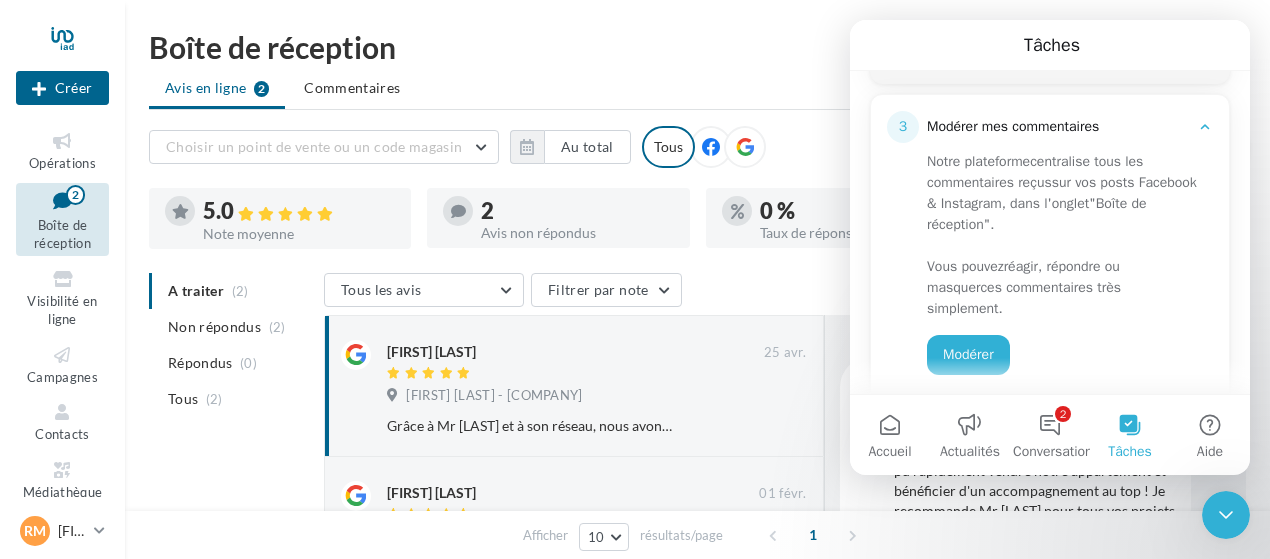 scroll, scrollTop: 490, scrollLeft: 0, axis: vertical 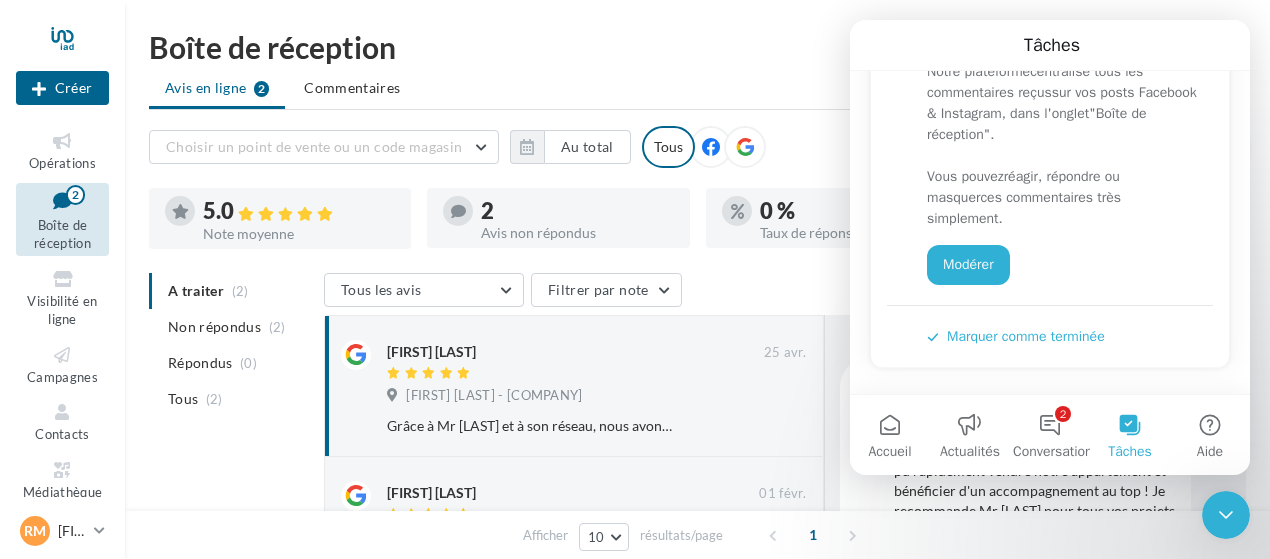 click 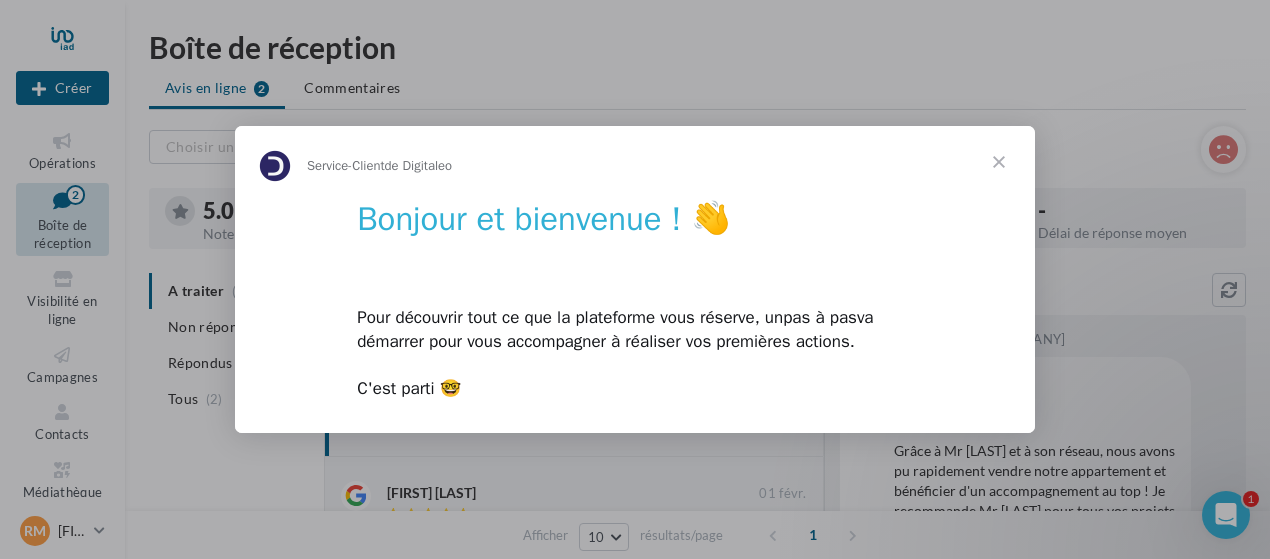 scroll, scrollTop: 0, scrollLeft: 0, axis: both 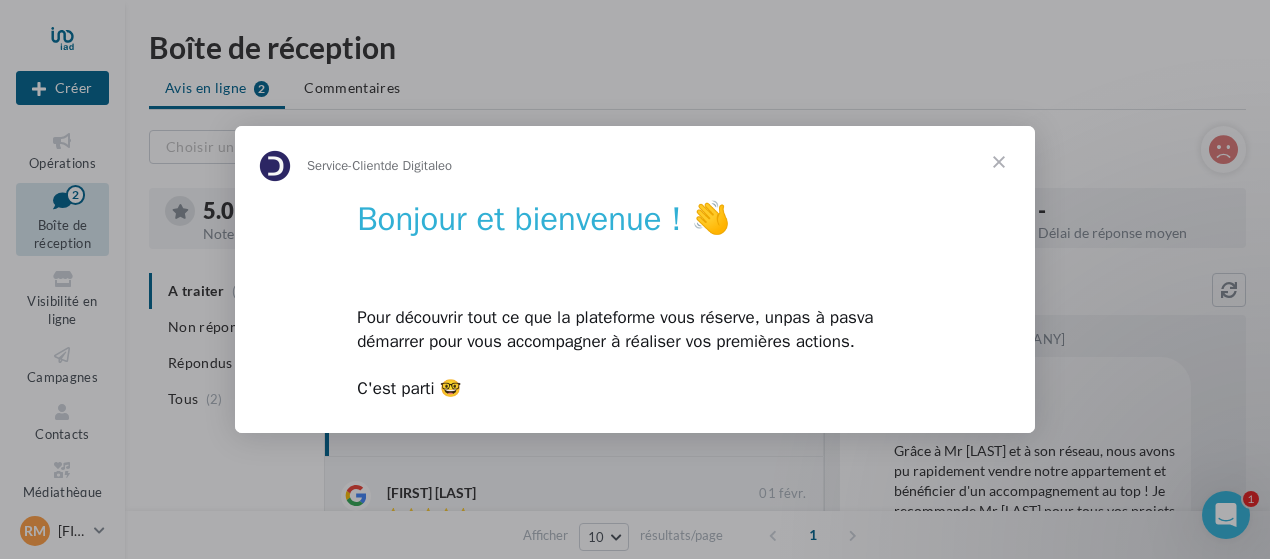 click at bounding box center (999, 162) 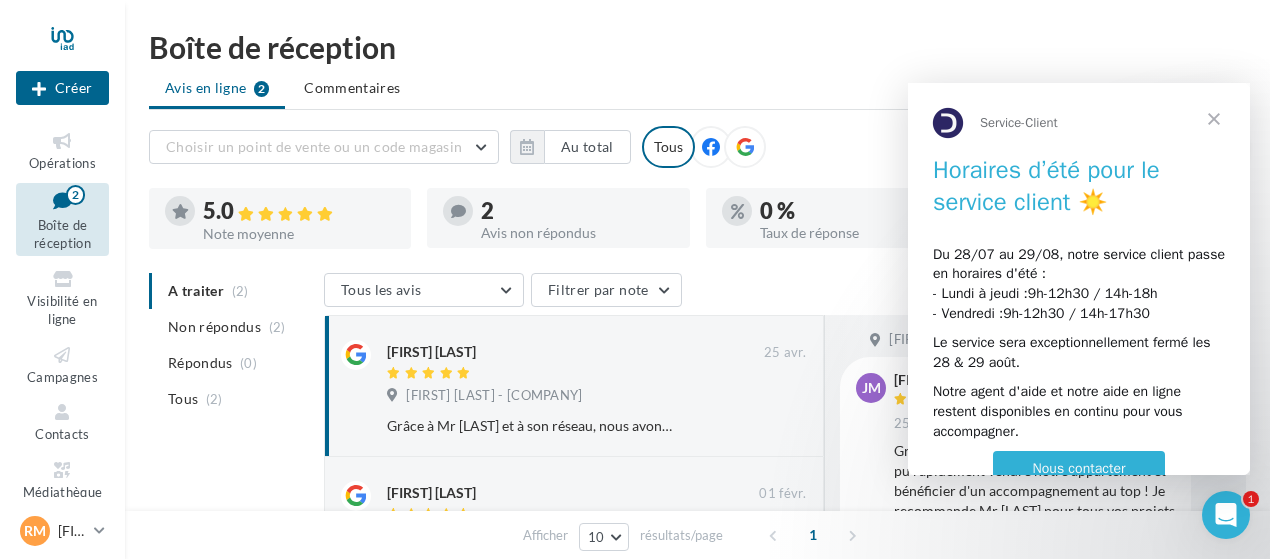 scroll, scrollTop: 0, scrollLeft: 0, axis: both 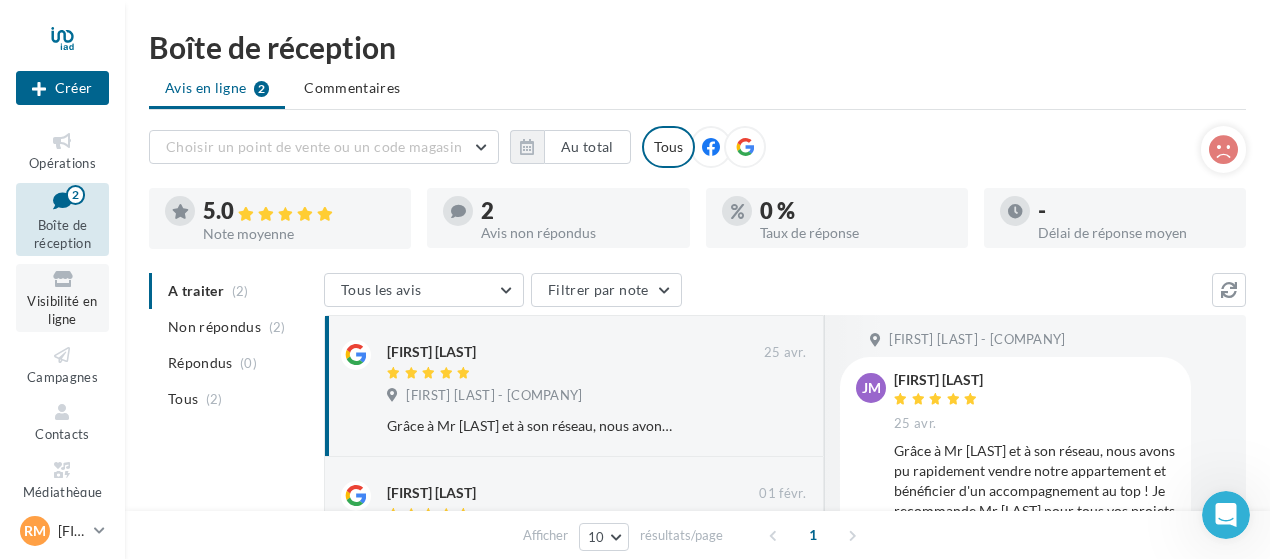 click at bounding box center [62, 279] 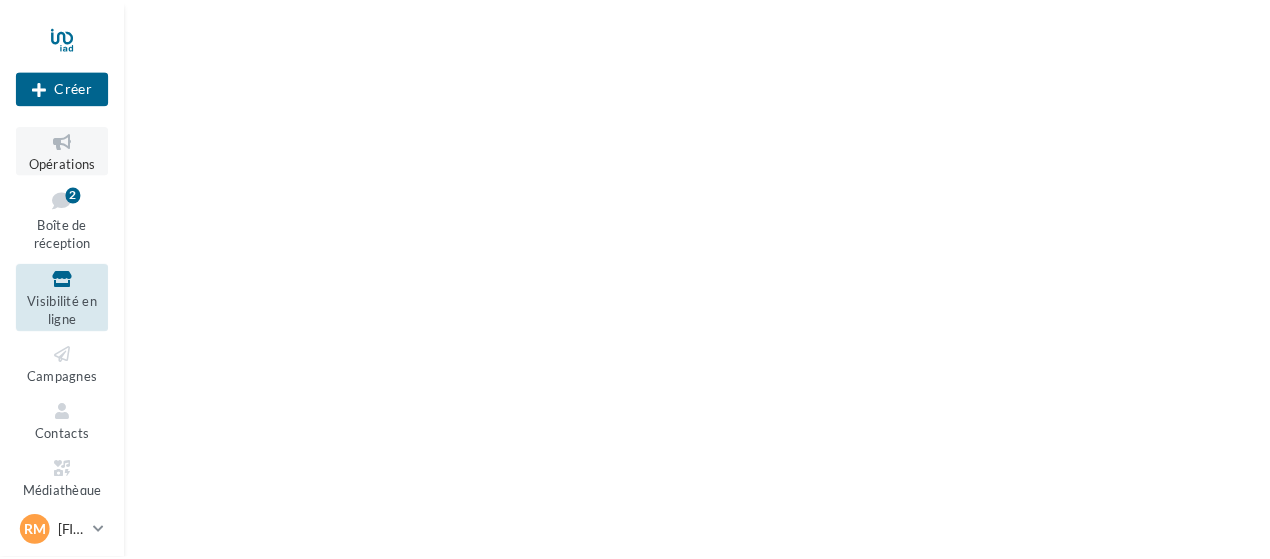 scroll, scrollTop: 0, scrollLeft: 0, axis: both 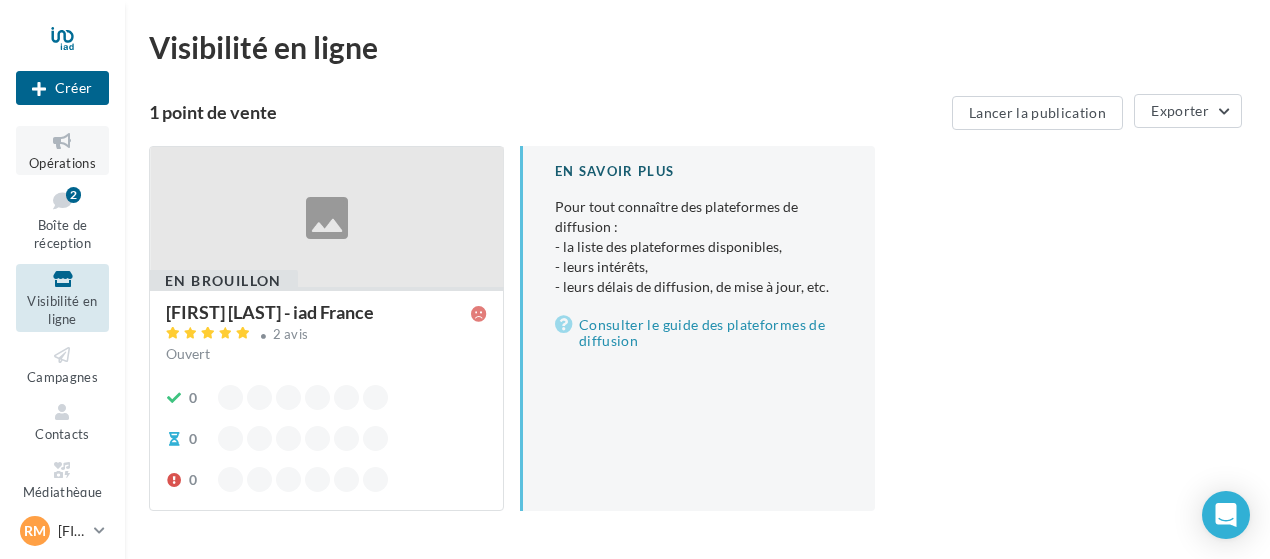 click on "Opérations" at bounding box center [62, 163] 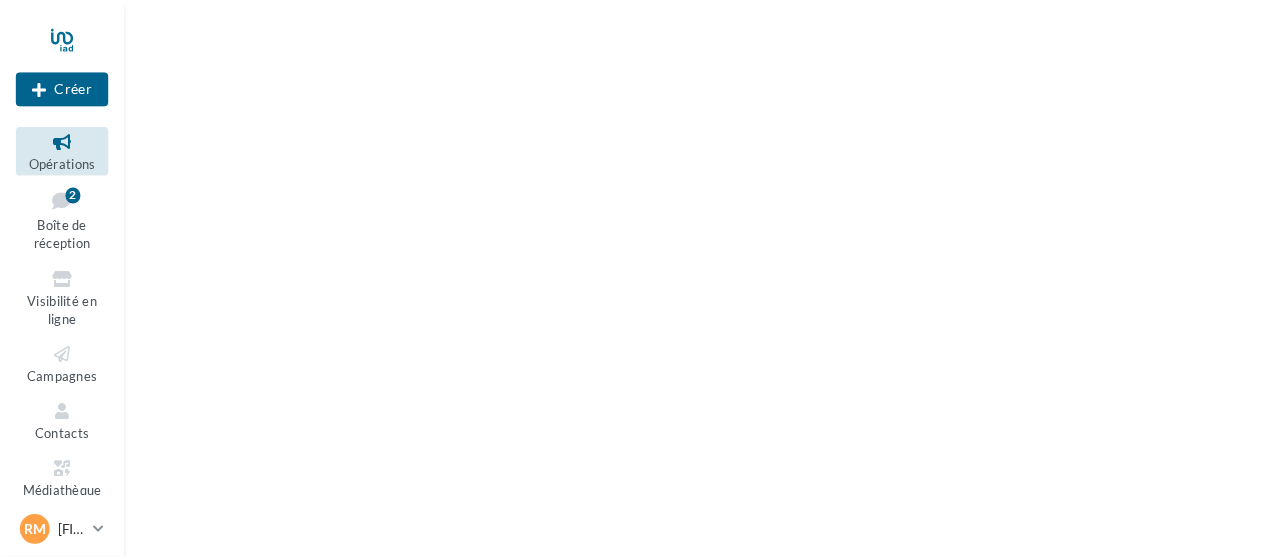 scroll, scrollTop: 0, scrollLeft: 0, axis: both 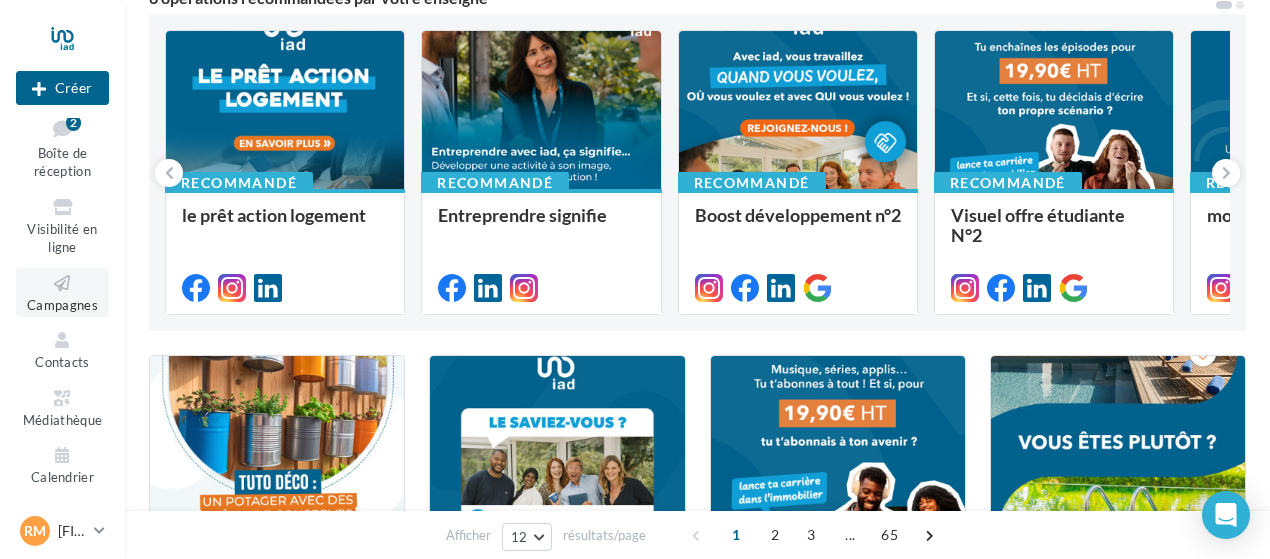 click on "Campagnes" at bounding box center (62, 305) 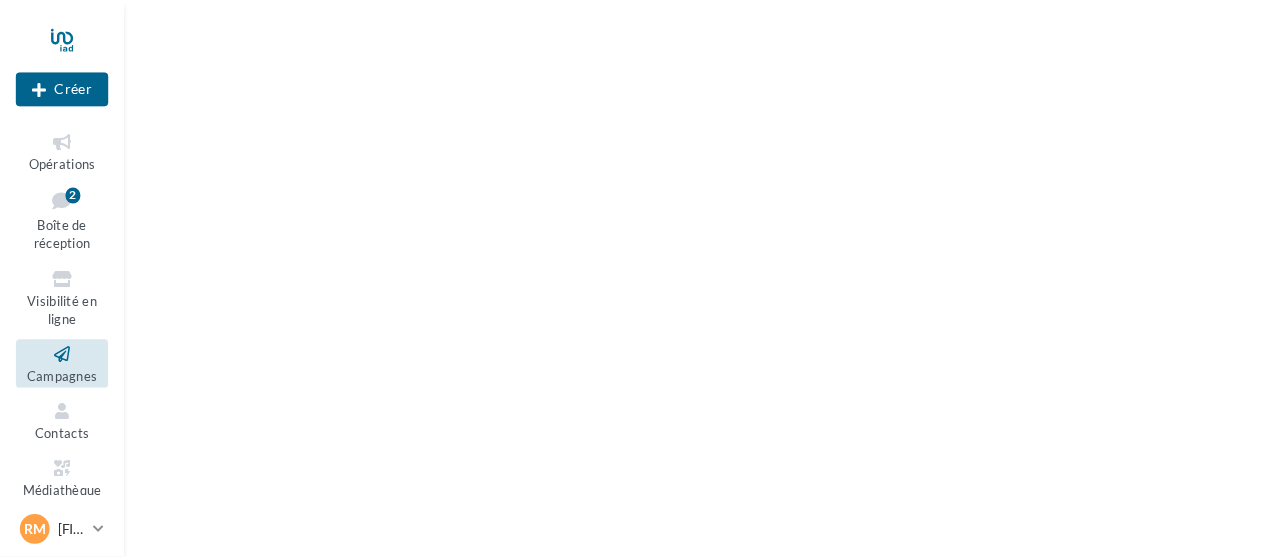 scroll, scrollTop: 0, scrollLeft: 0, axis: both 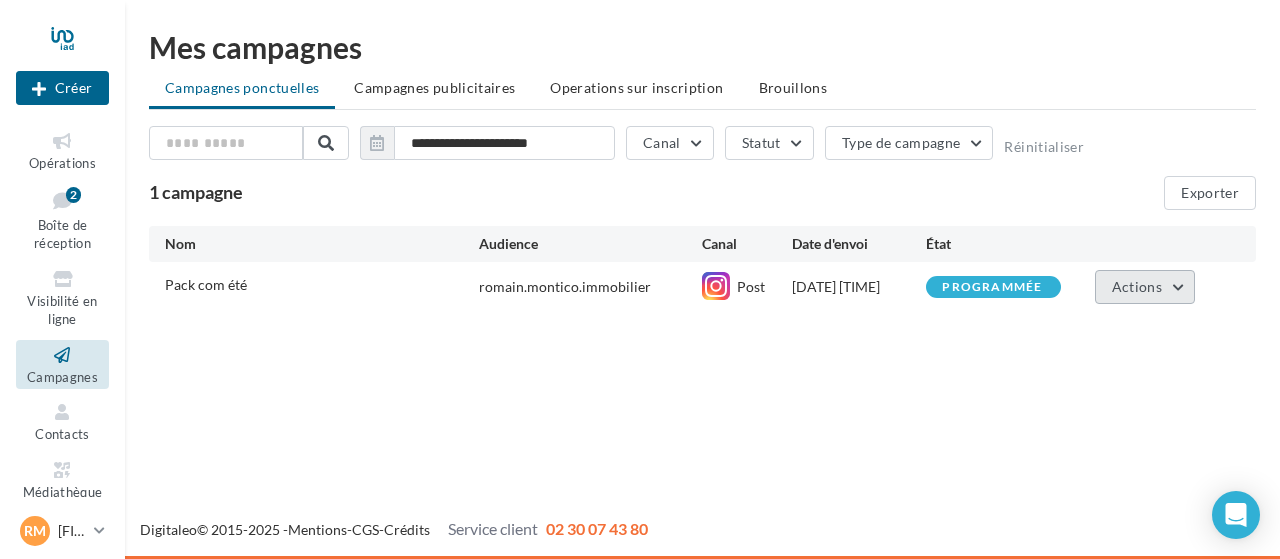 click on "Actions" at bounding box center (1137, 286) 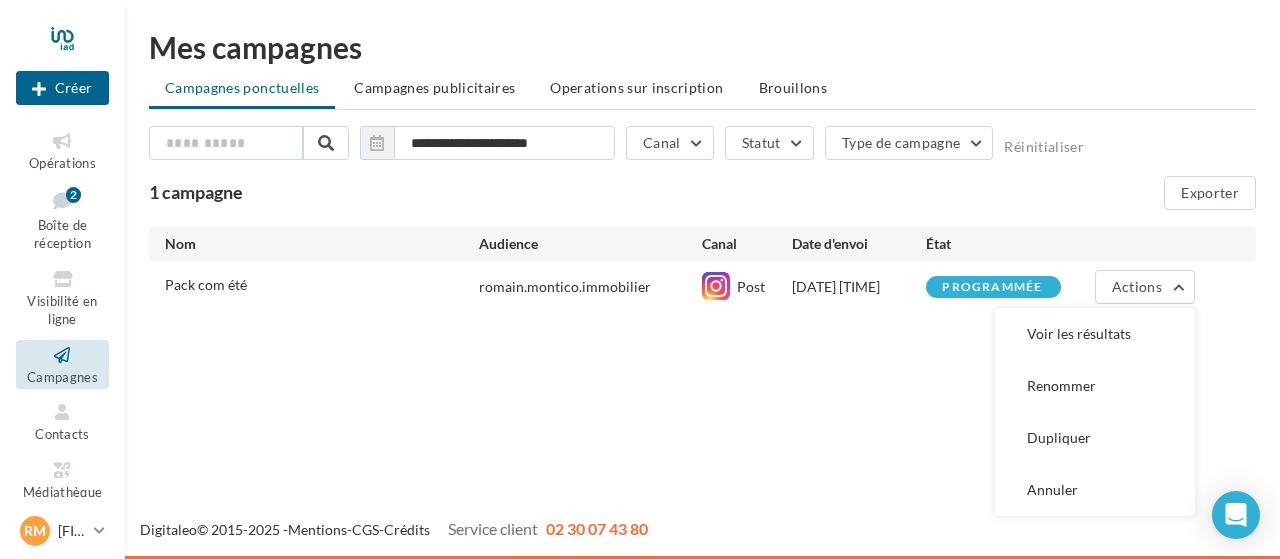 click on "Pack com été" at bounding box center (206, 284) 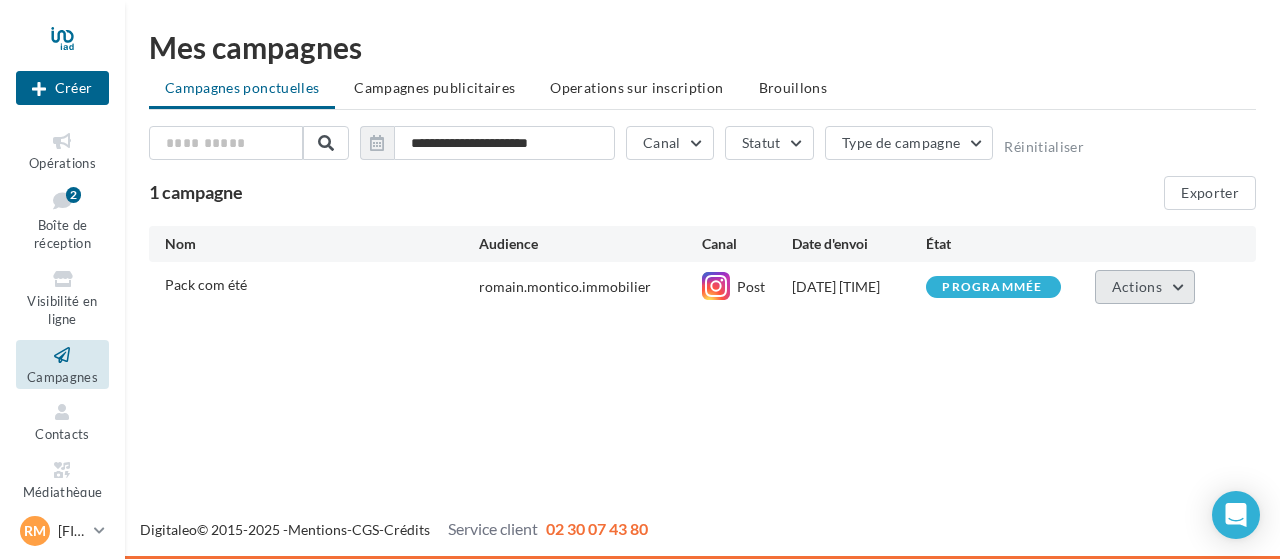 click on "Actions" at bounding box center (1145, 287) 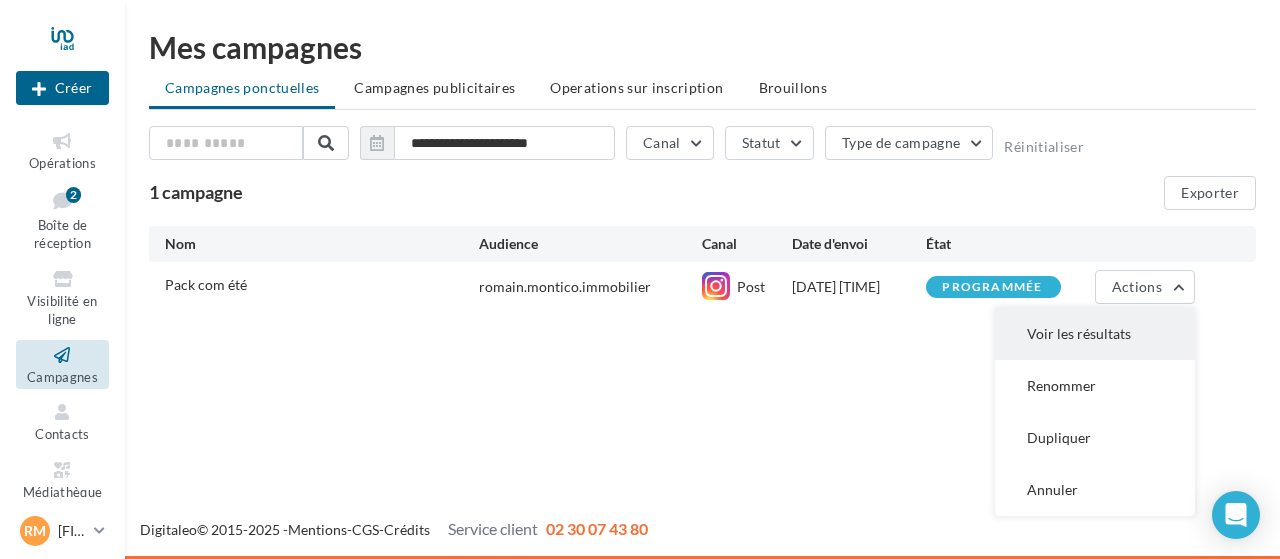 click on "Voir les résultats" at bounding box center [1095, 334] 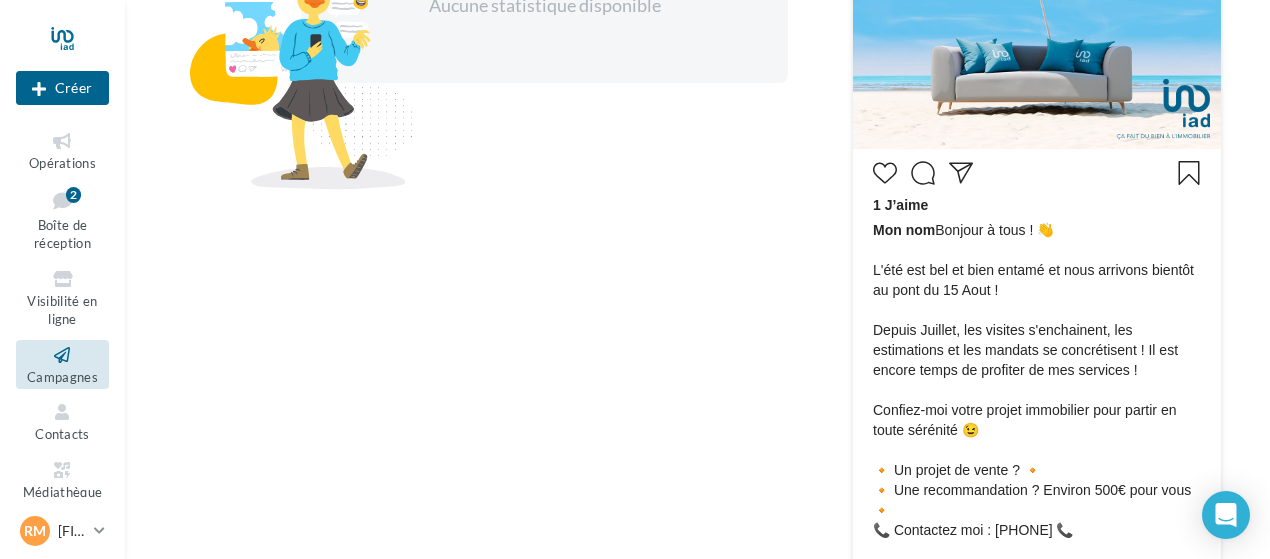 scroll, scrollTop: 700, scrollLeft: 0, axis: vertical 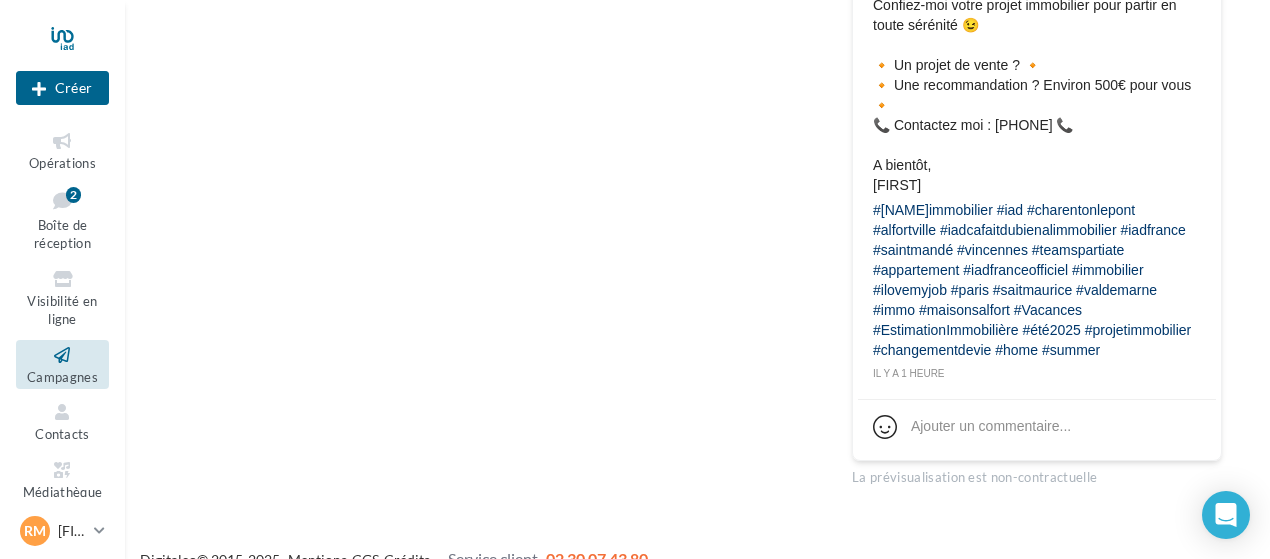 drag, startPoint x: 942, startPoint y: 228, endPoint x: 1058, endPoint y: 365, distance: 179.51323 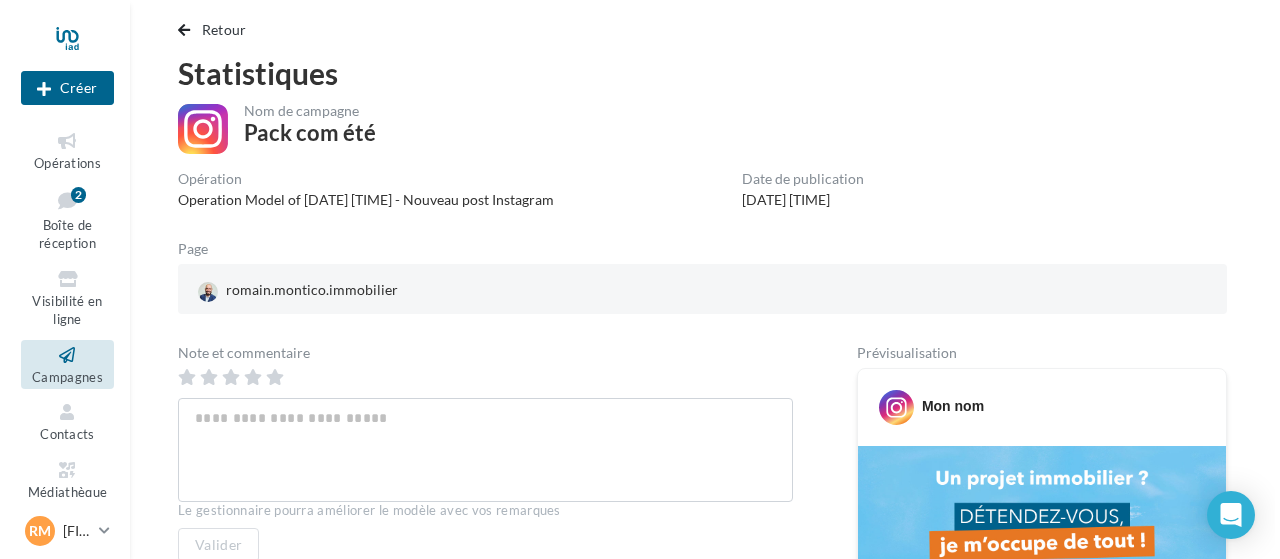 scroll, scrollTop: 0, scrollLeft: 0, axis: both 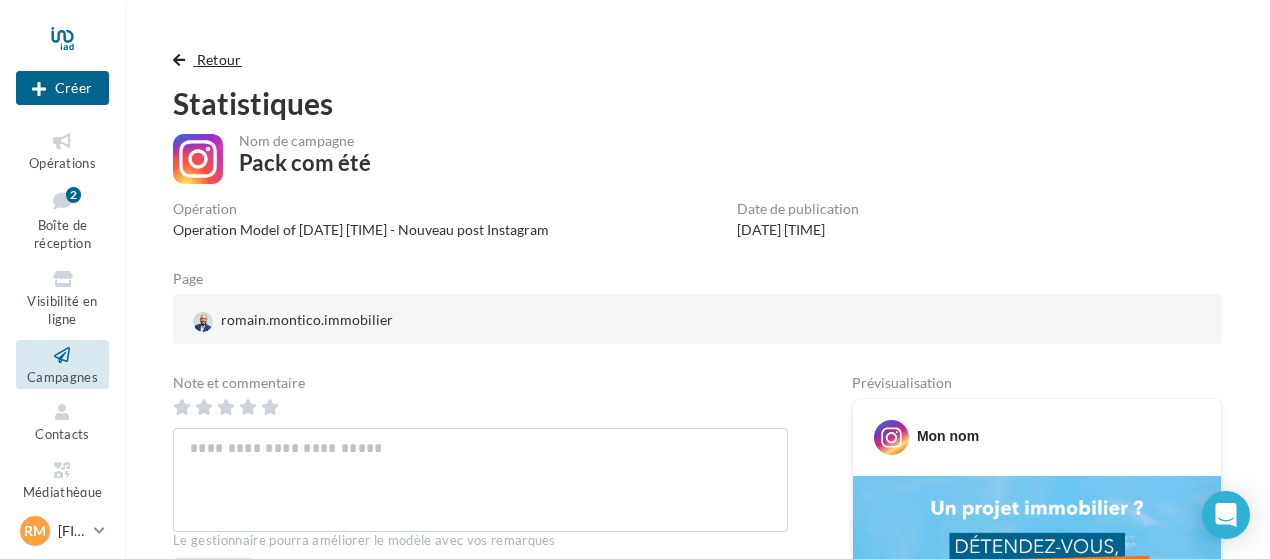 click on "Retour" at bounding box center (211, 60) 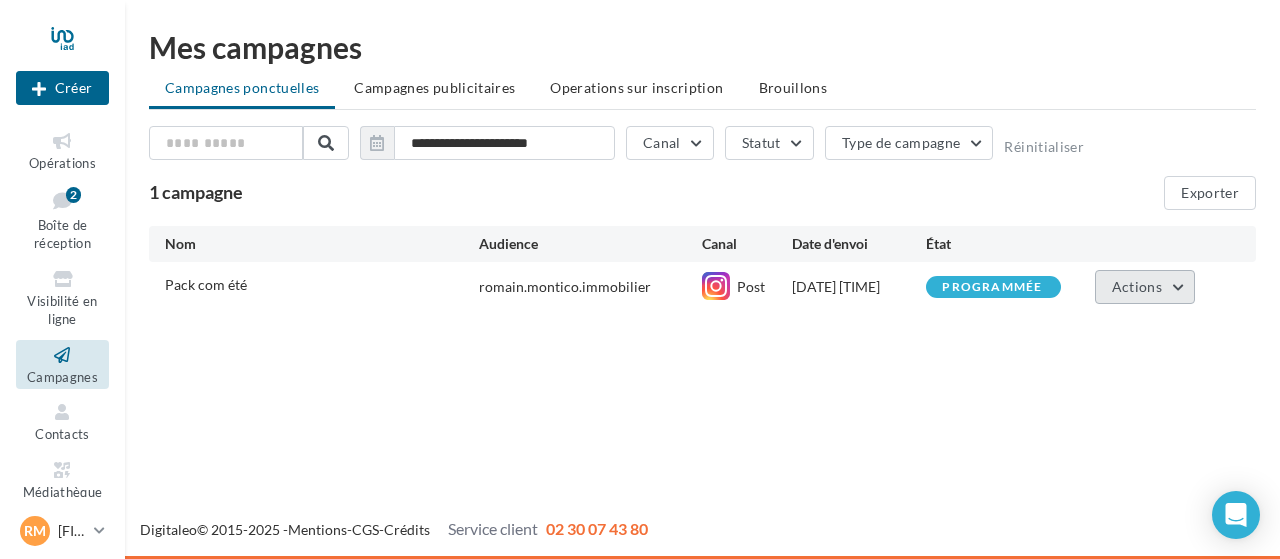 click on "Actions" at bounding box center (1145, 287) 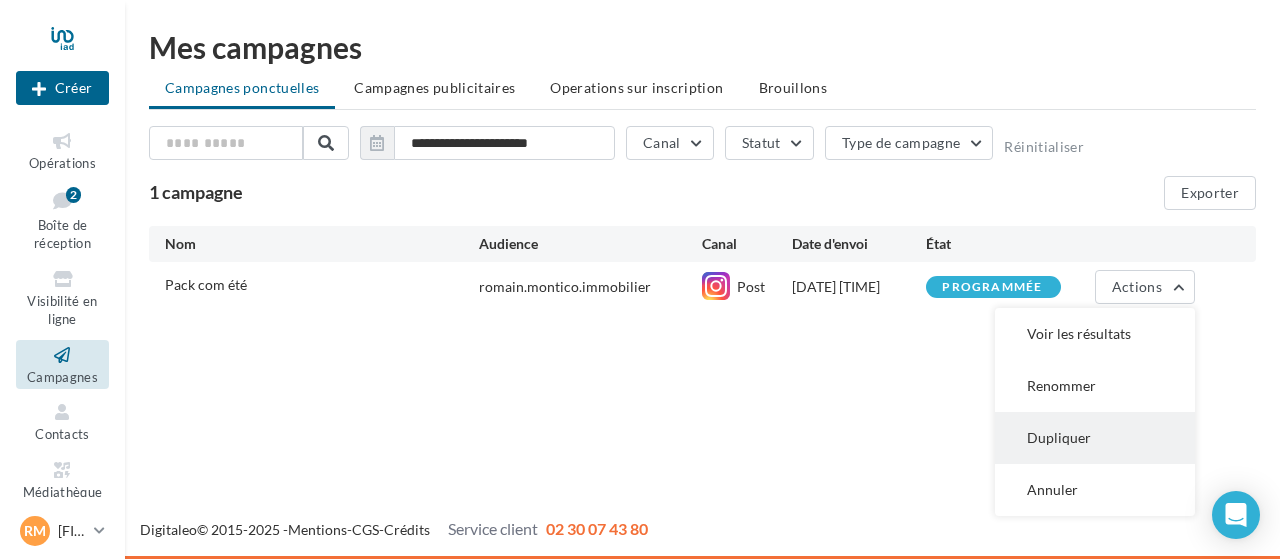 click on "Dupliquer" at bounding box center (1095, 438) 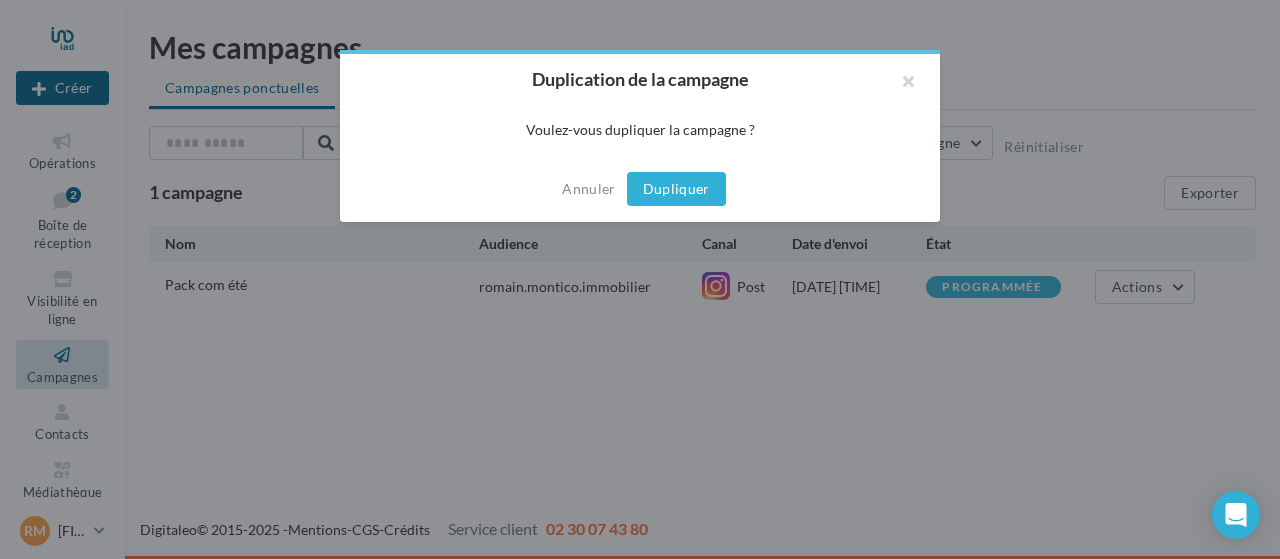 click on "Dupliquer" at bounding box center (676, 189) 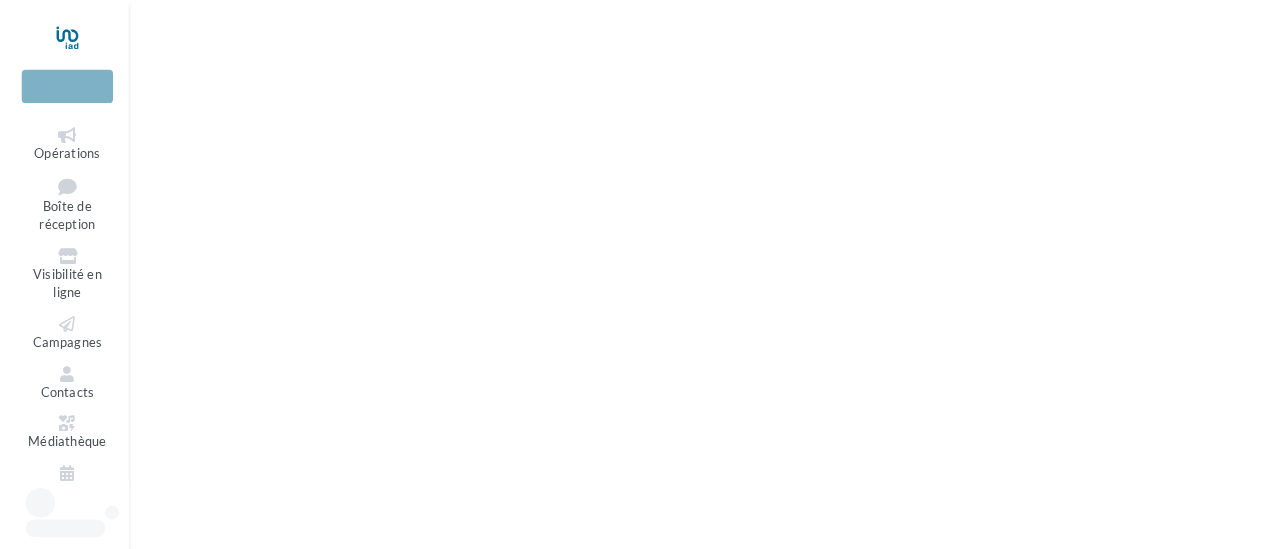 scroll, scrollTop: 0, scrollLeft: 0, axis: both 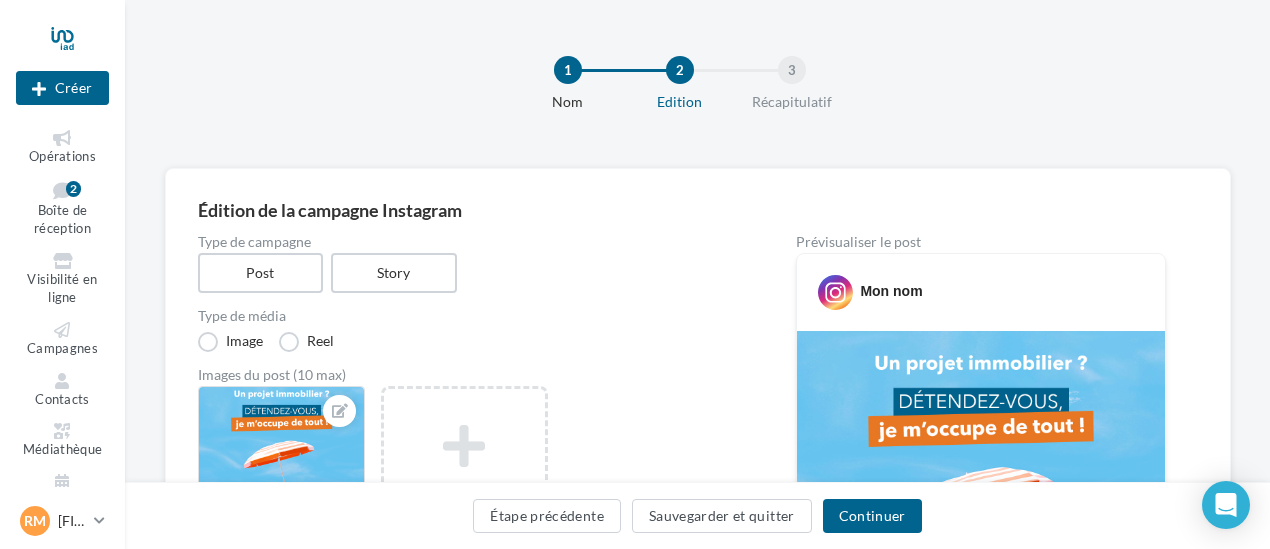 click on "1 [LAST]" at bounding box center [618, 84] 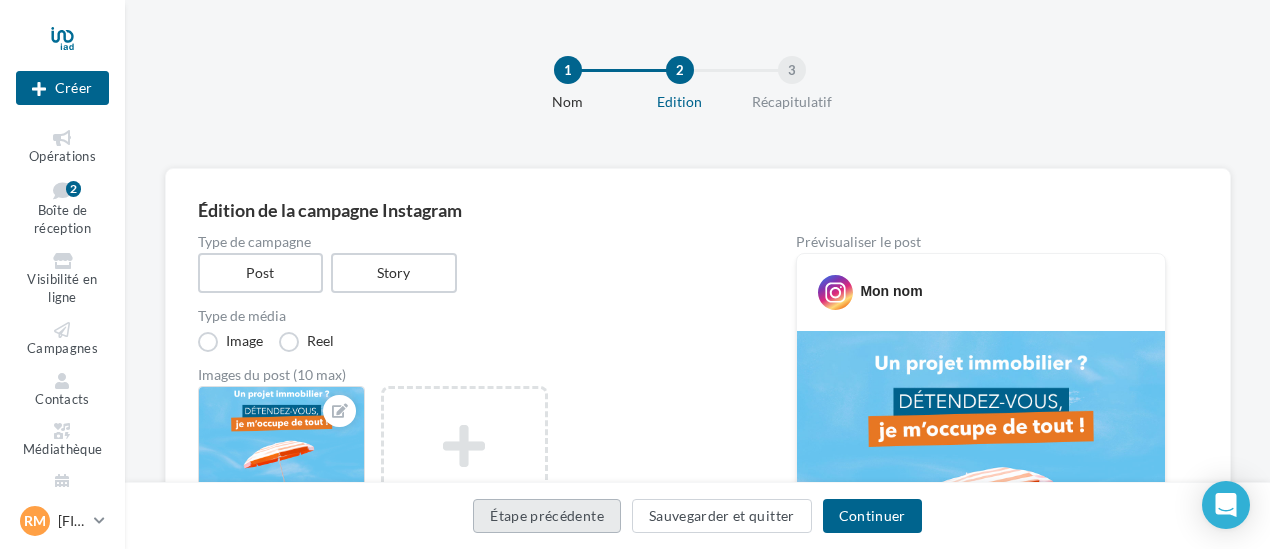 click on "Étape précédente" at bounding box center [547, 516] 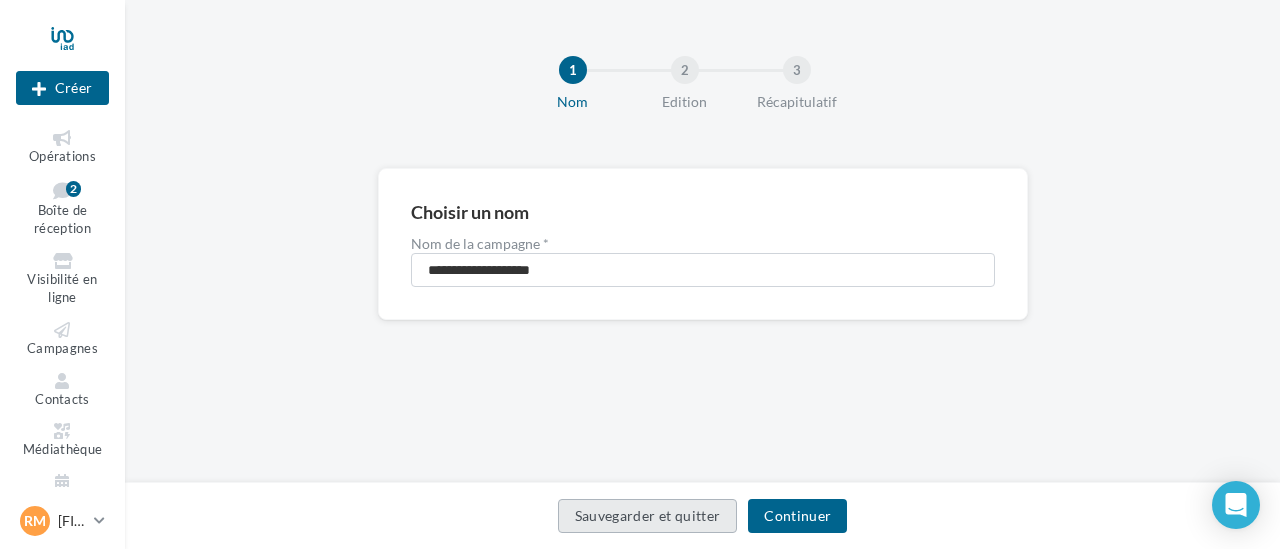 click on "Sauvegarder et quitter" at bounding box center [648, 516] 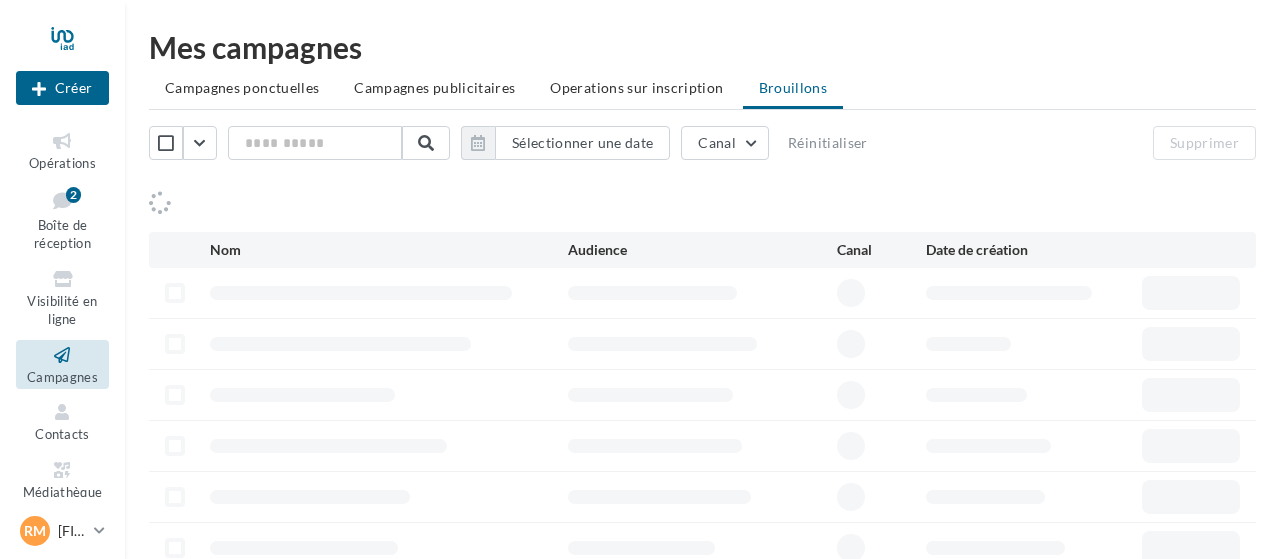 scroll, scrollTop: 0, scrollLeft: 0, axis: both 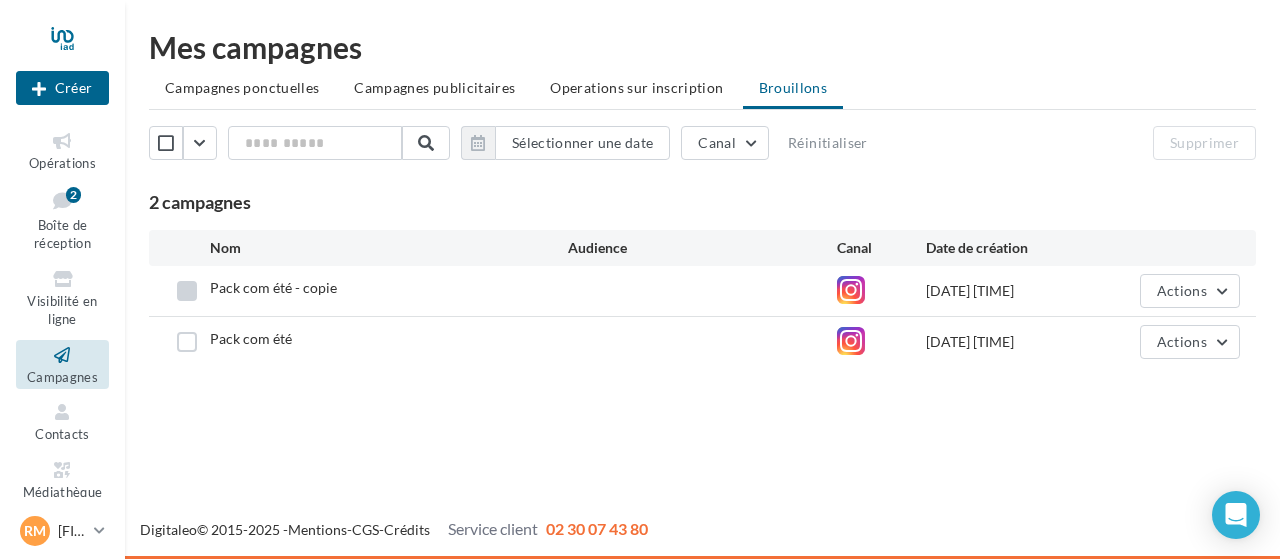 click at bounding box center (187, 291) 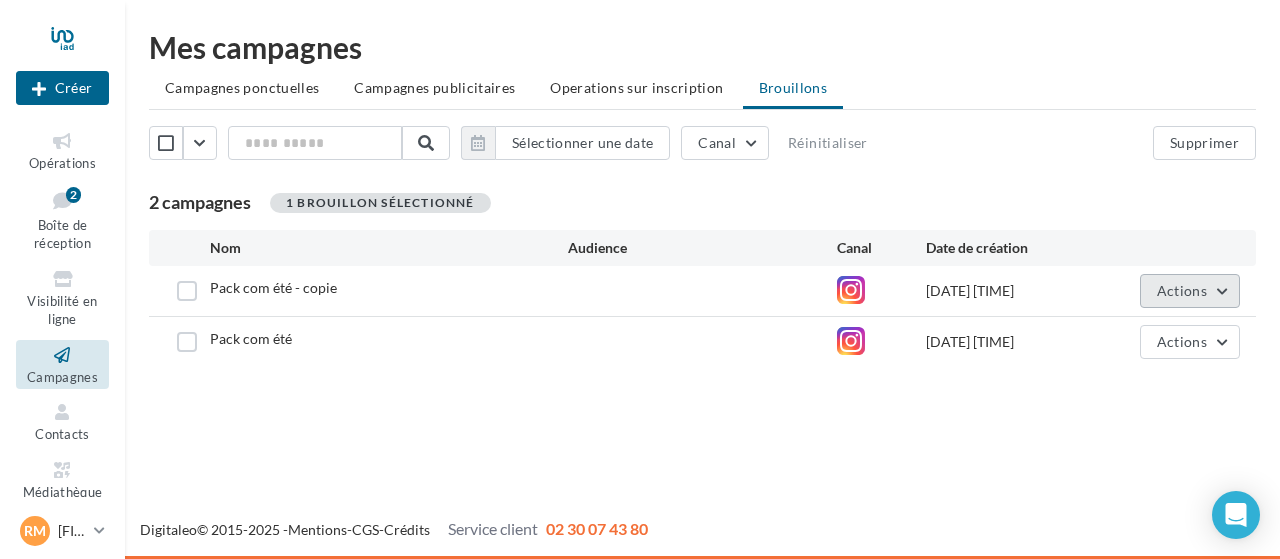 click on "Actions" at bounding box center (1182, 290) 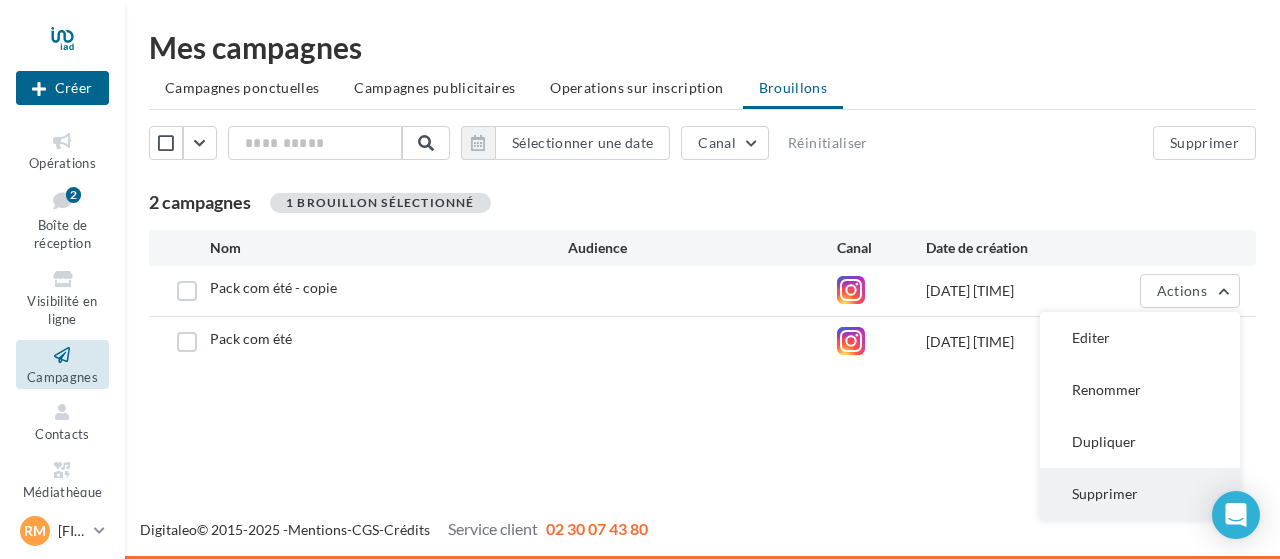 click on "Supprimer" at bounding box center (1140, 494) 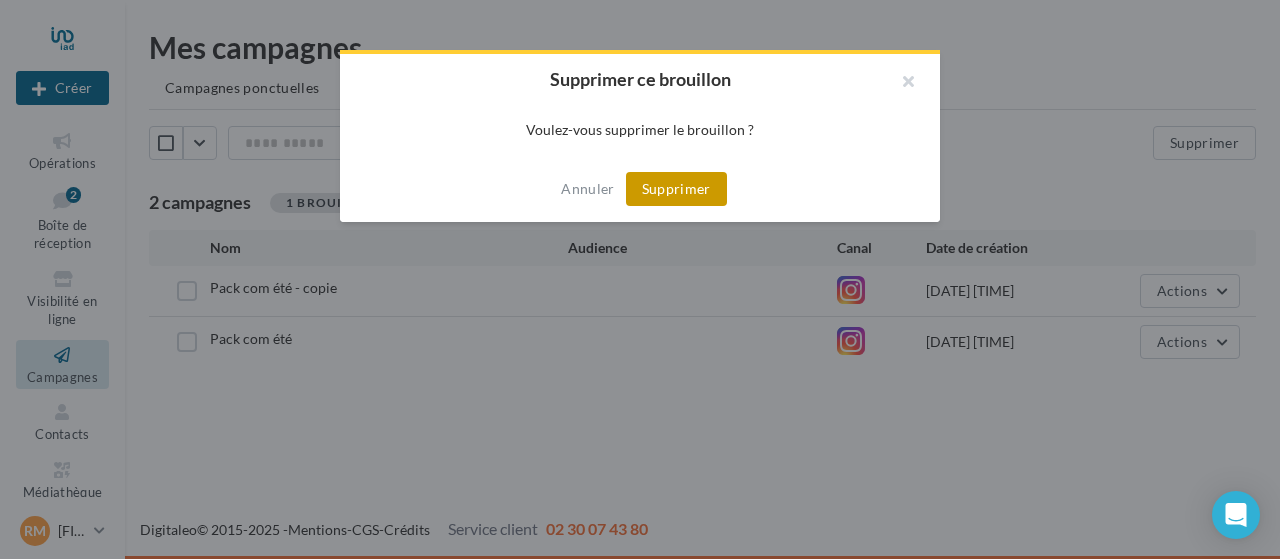 click on "Supprimer" at bounding box center [676, 189] 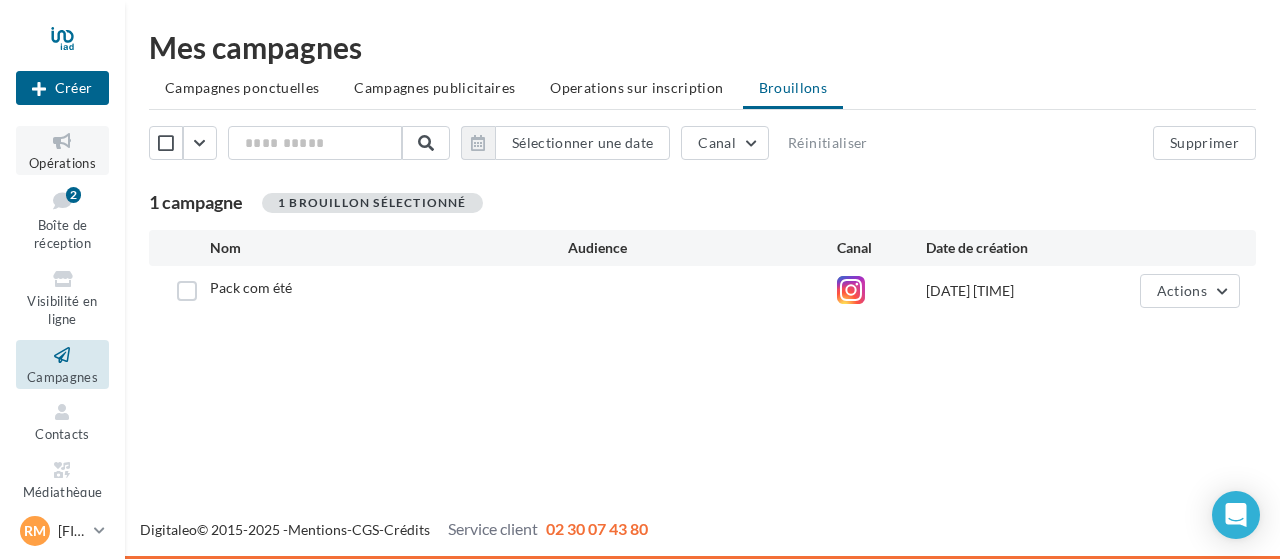 click at bounding box center [62, 141] 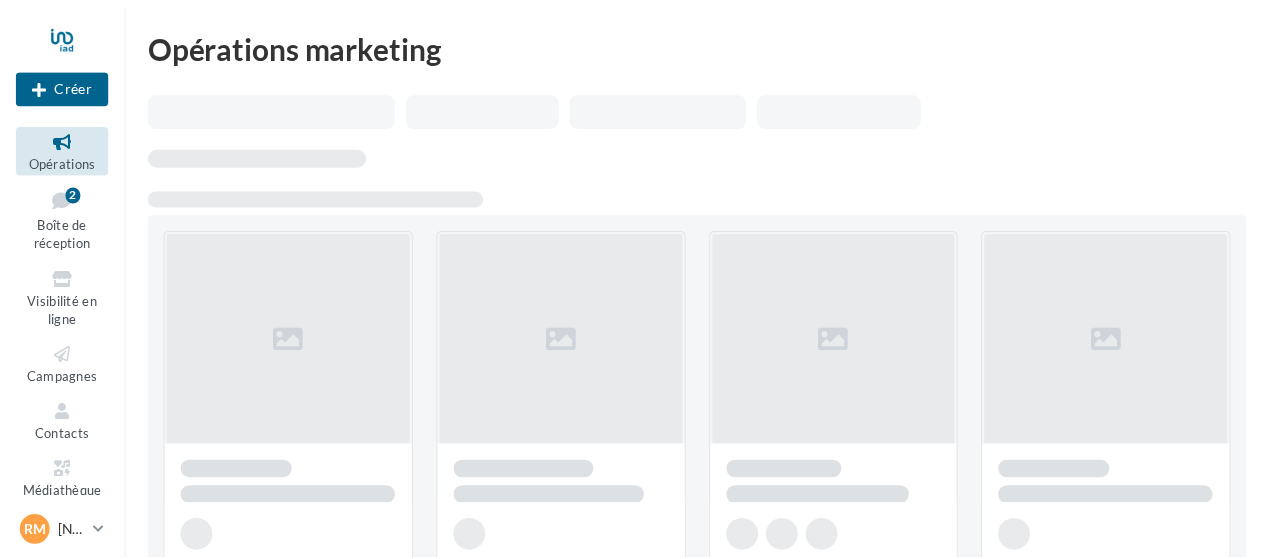 scroll, scrollTop: 0, scrollLeft: 0, axis: both 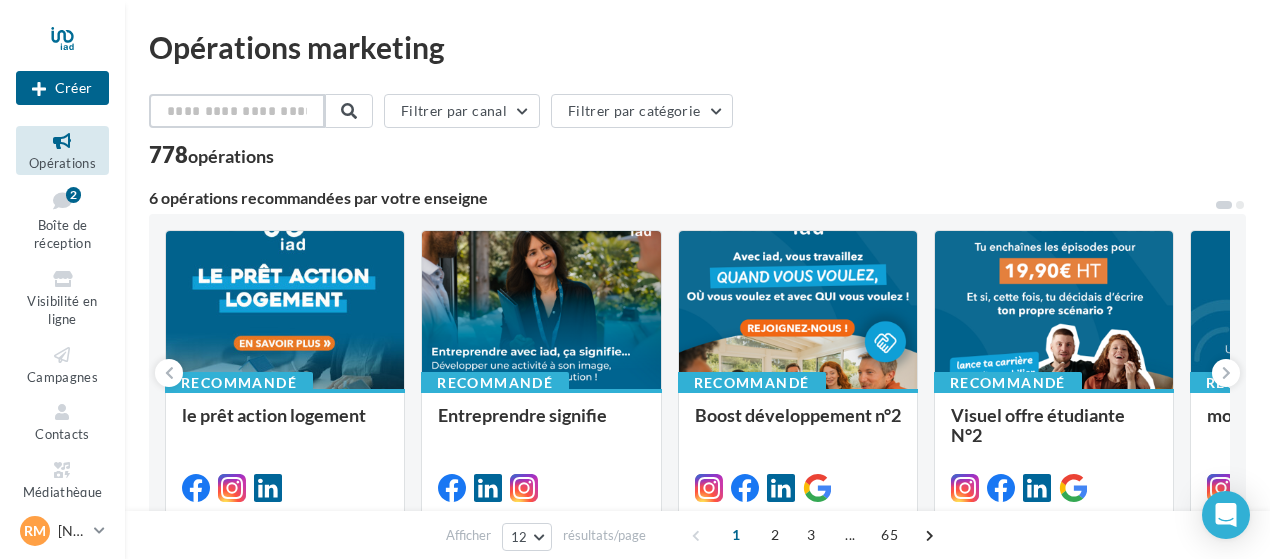 click at bounding box center [237, 111] 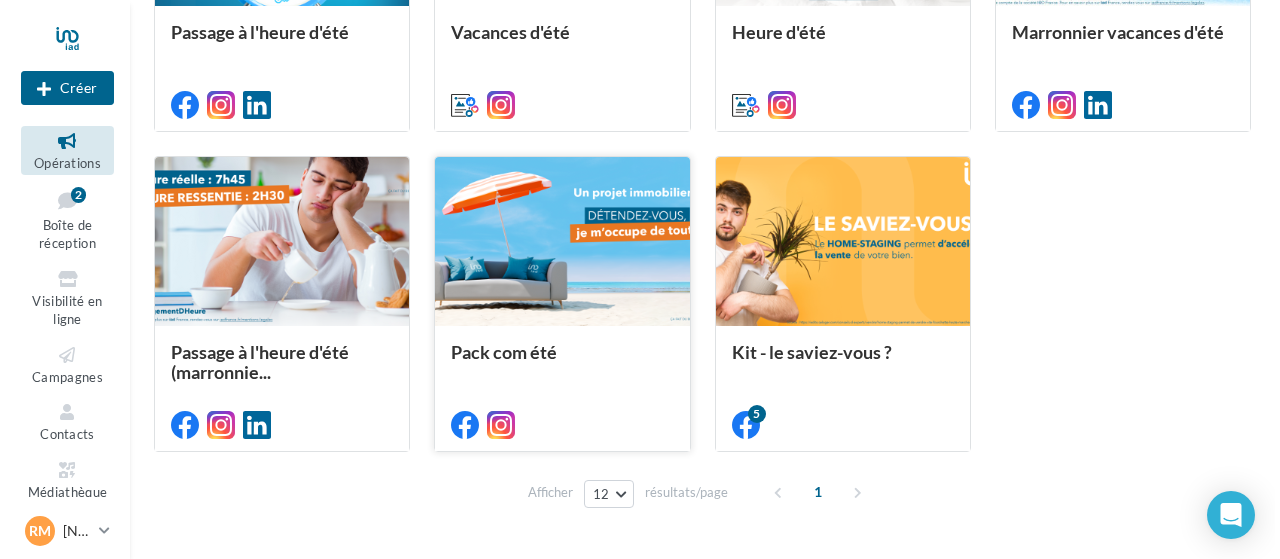 scroll, scrollTop: 700, scrollLeft: 0, axis: vertical 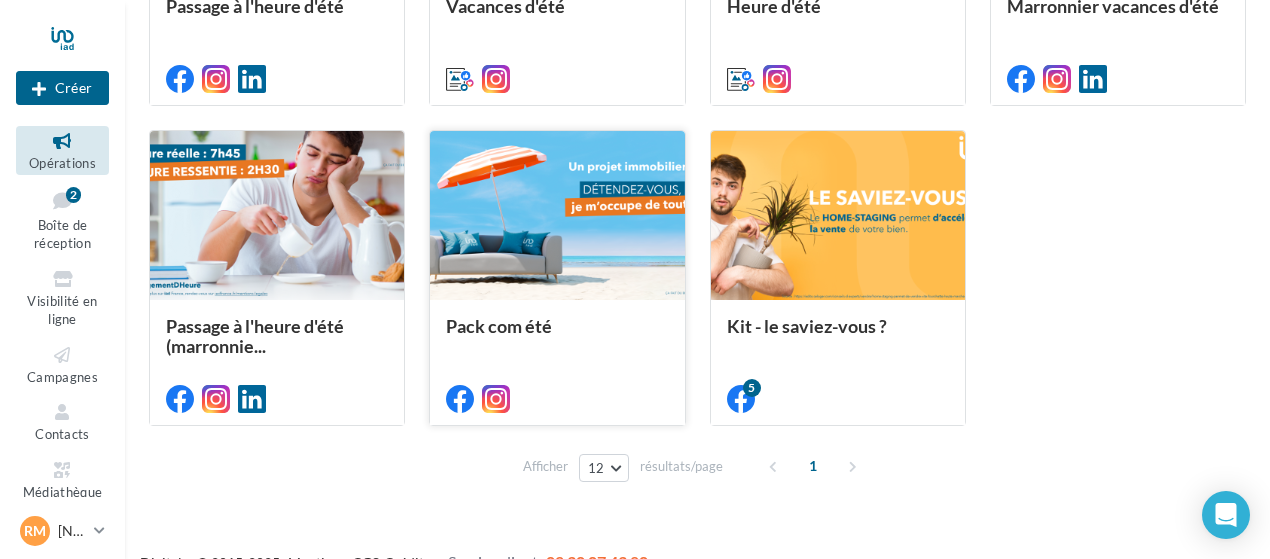 type on "***" 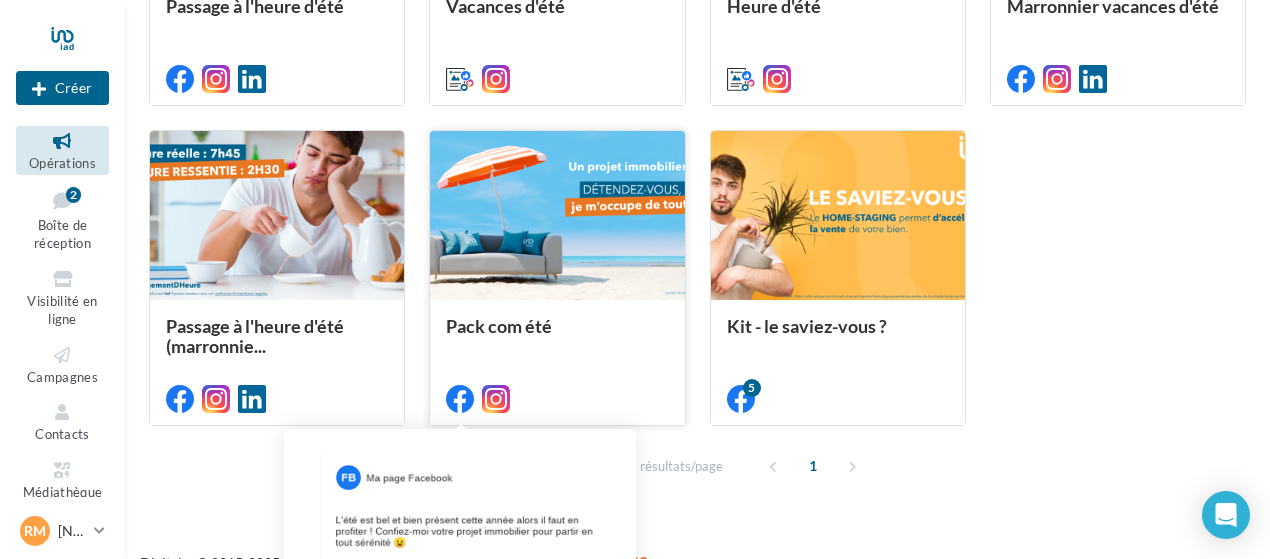 click at bounding box center [460, 399] 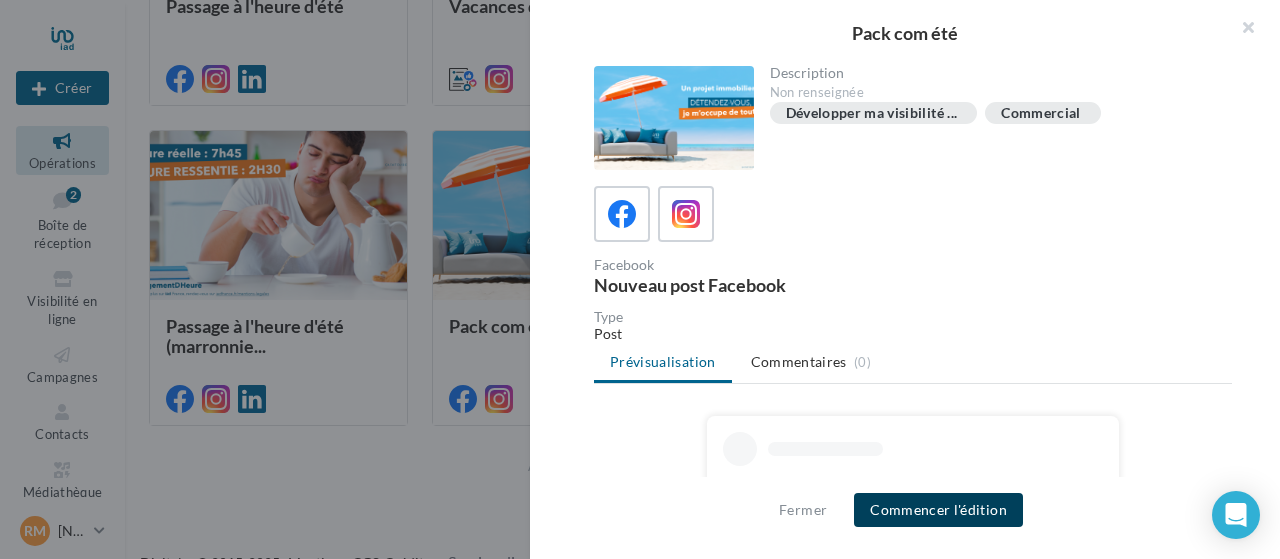 click on "Commencer l'édition" at bounding box center (938, 510) 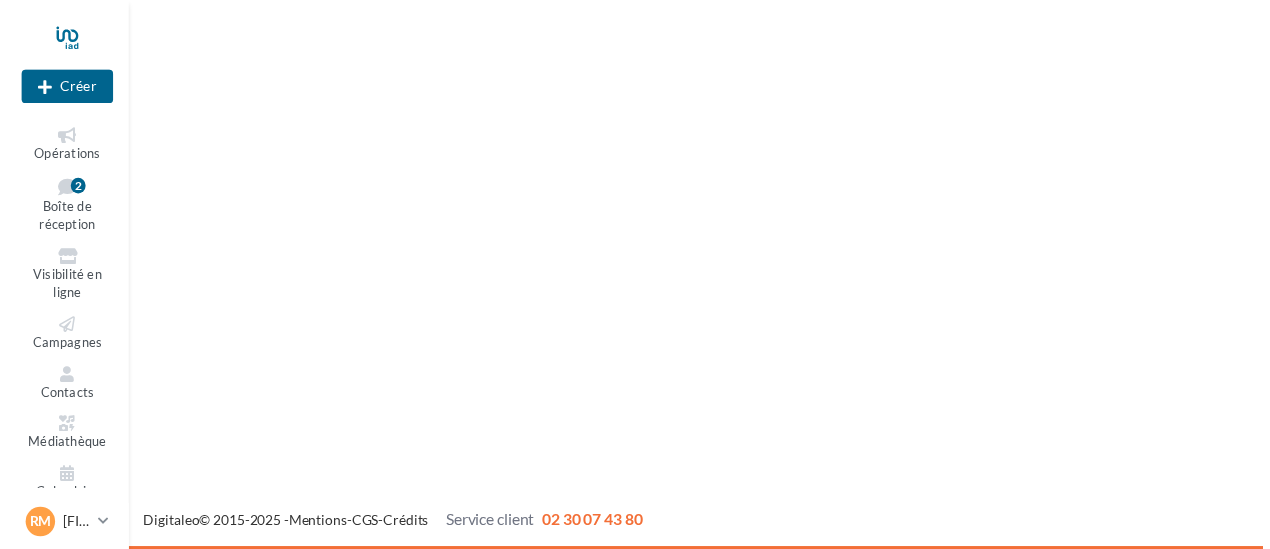scroll, scrollTop: 0, scrollLeft: 0, axis: both 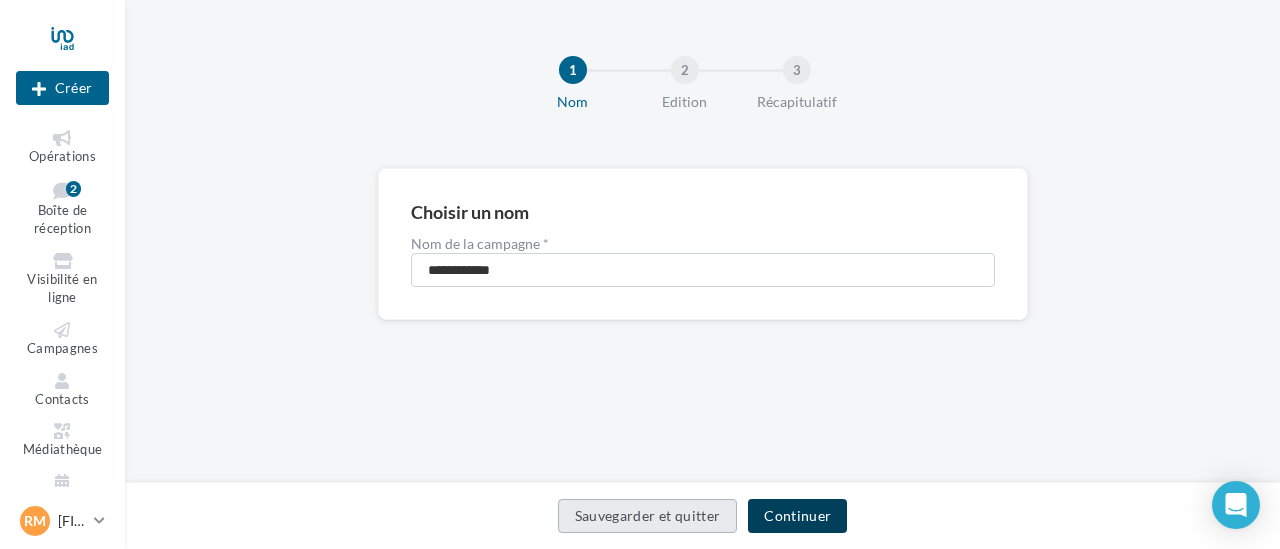 click on "Continuer" at bounding box center (797, 516) 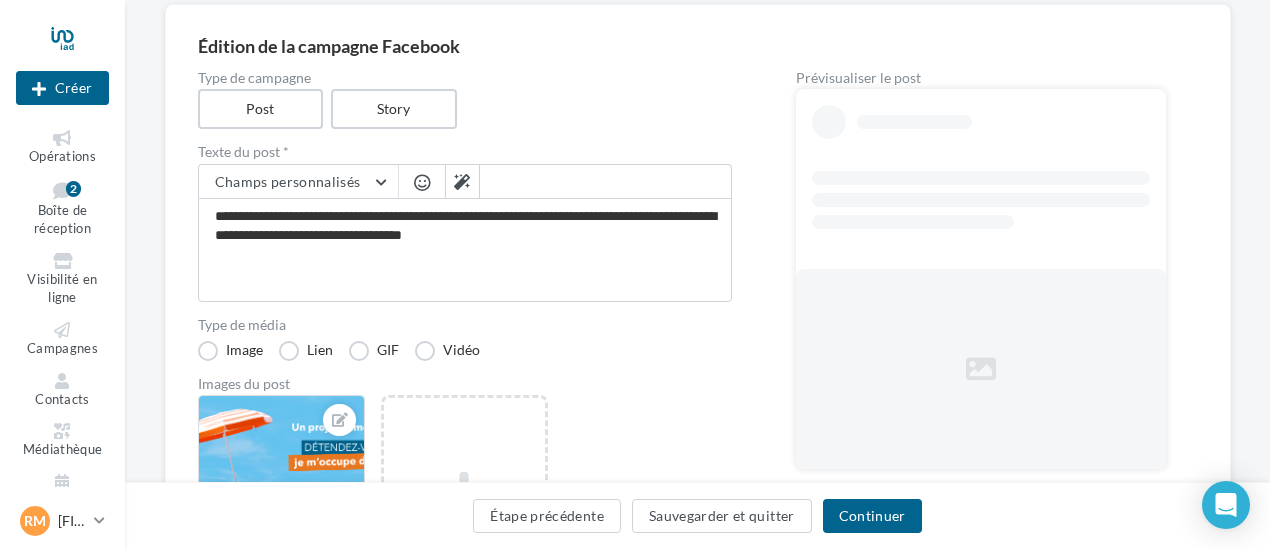 scroll, scrollTop: 200, scrollLeft: 0, axis: vertical 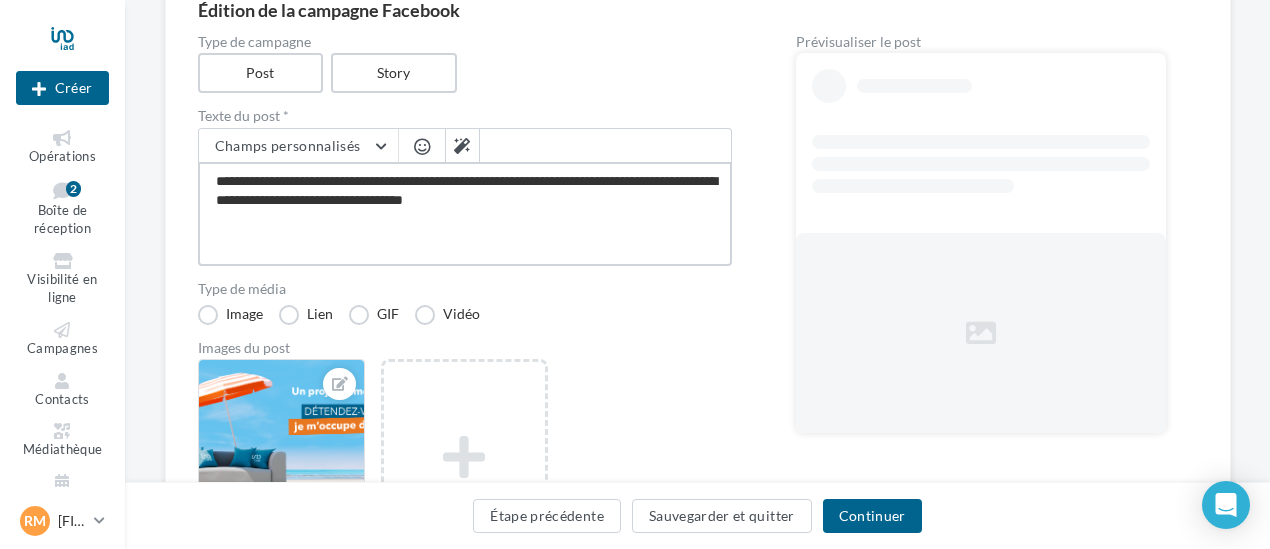 drag, startPoint x: 589, startPoint y: 214, endPoint x: 184, endPoint y: 166, distance: 407.83453 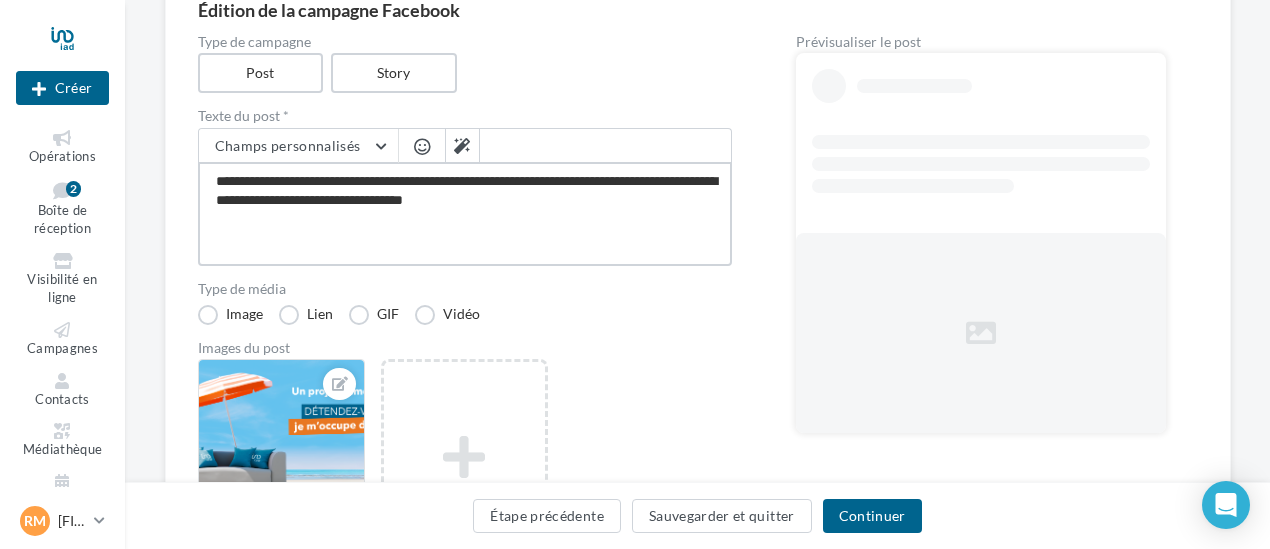 click on "**********" at bounding box center (698, 316) 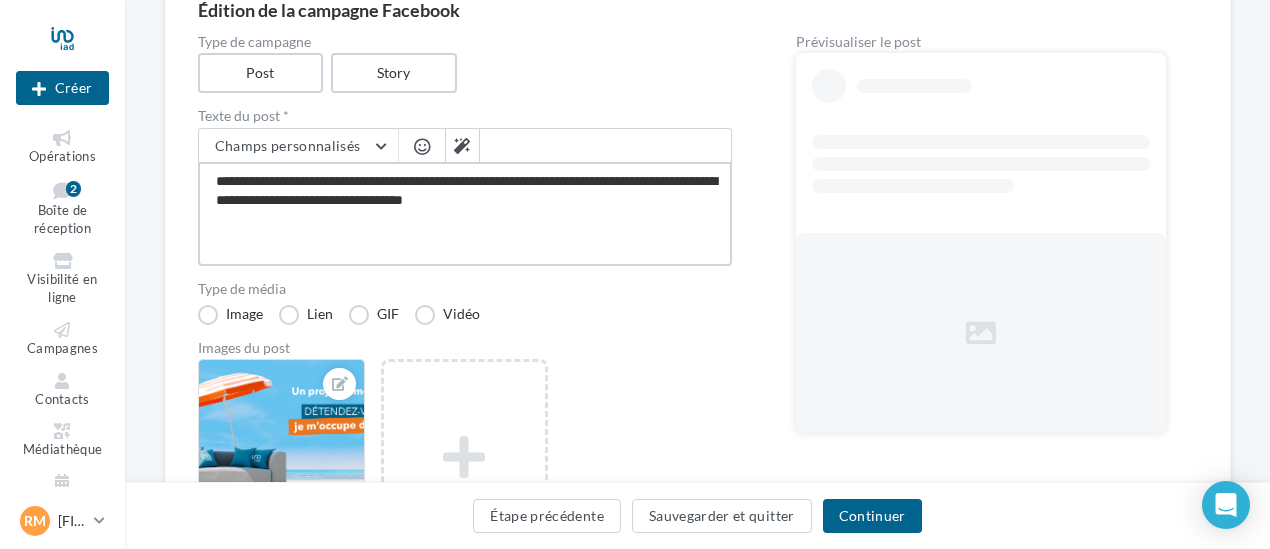 type on "**********" 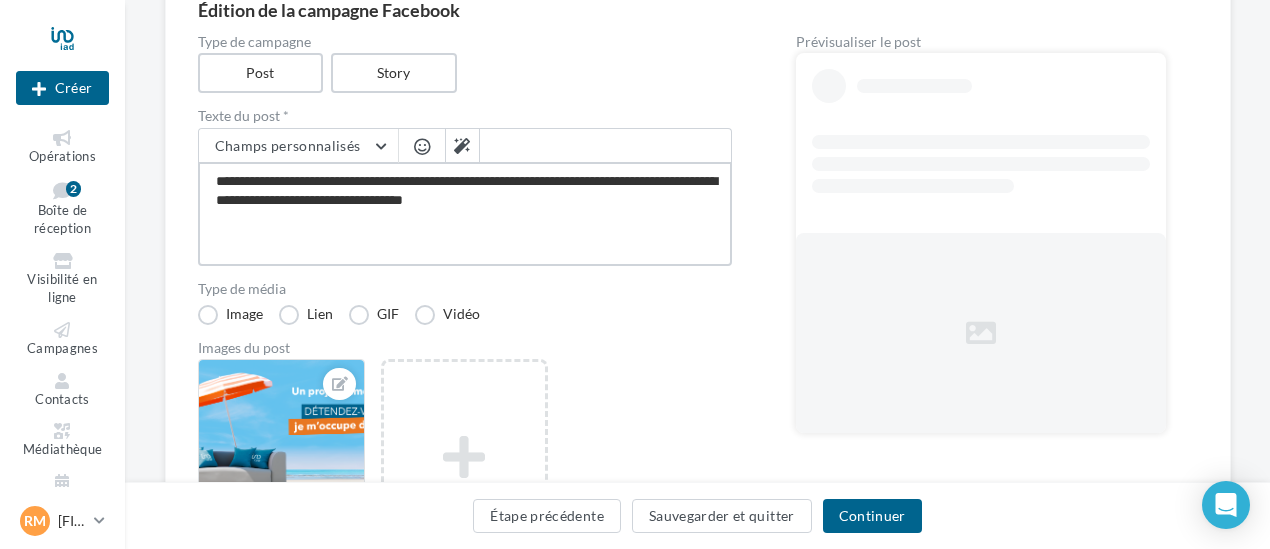 type on "**********" 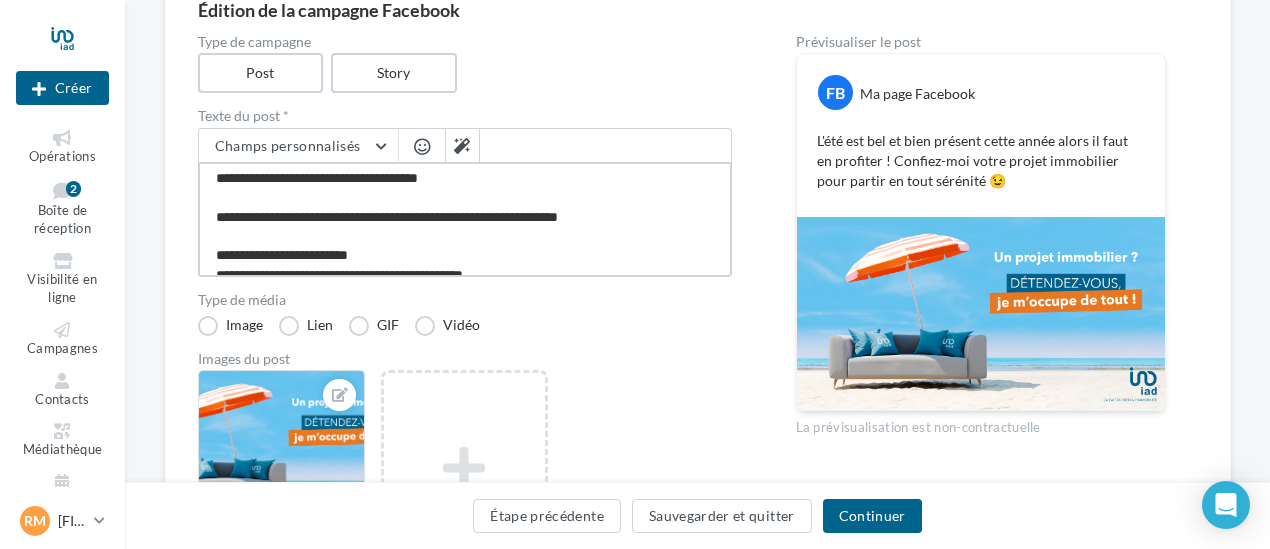 scroll, scrollTop: 199, scrollLeft: 0, axis: vertical 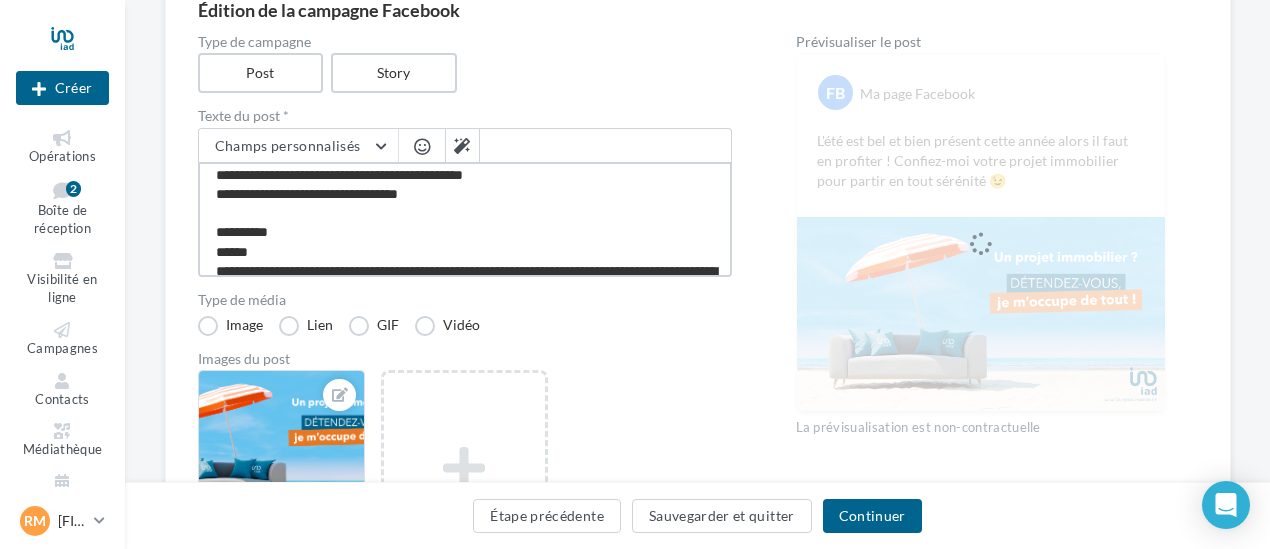 click on "**********" at bounding box center (465, 219) 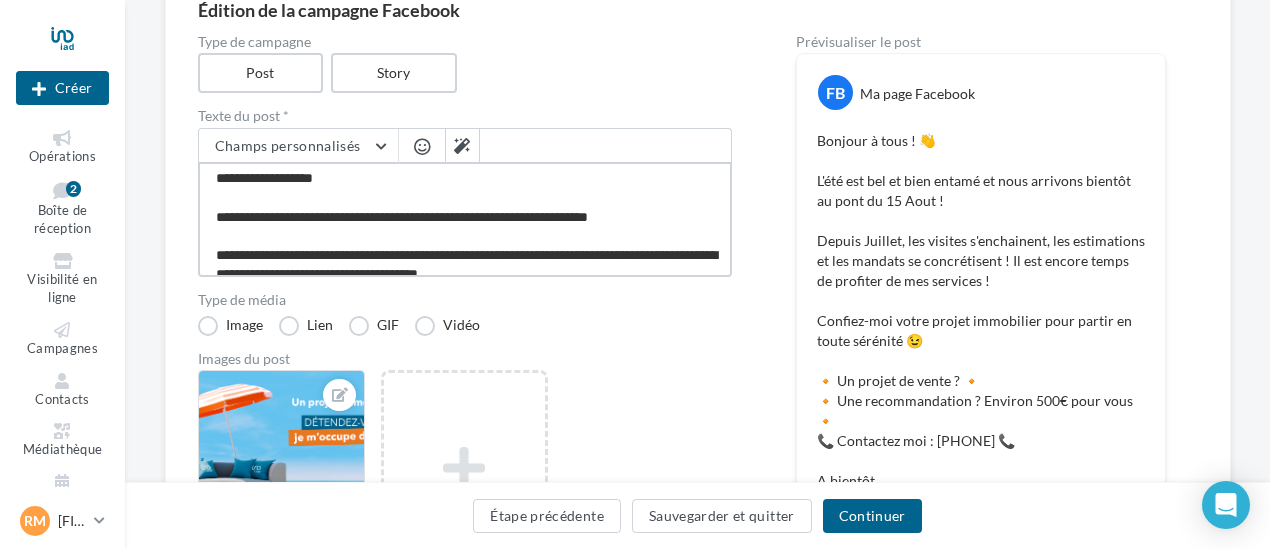 scroll, scrollTop: 0, scrollLeft: 0, axis: both 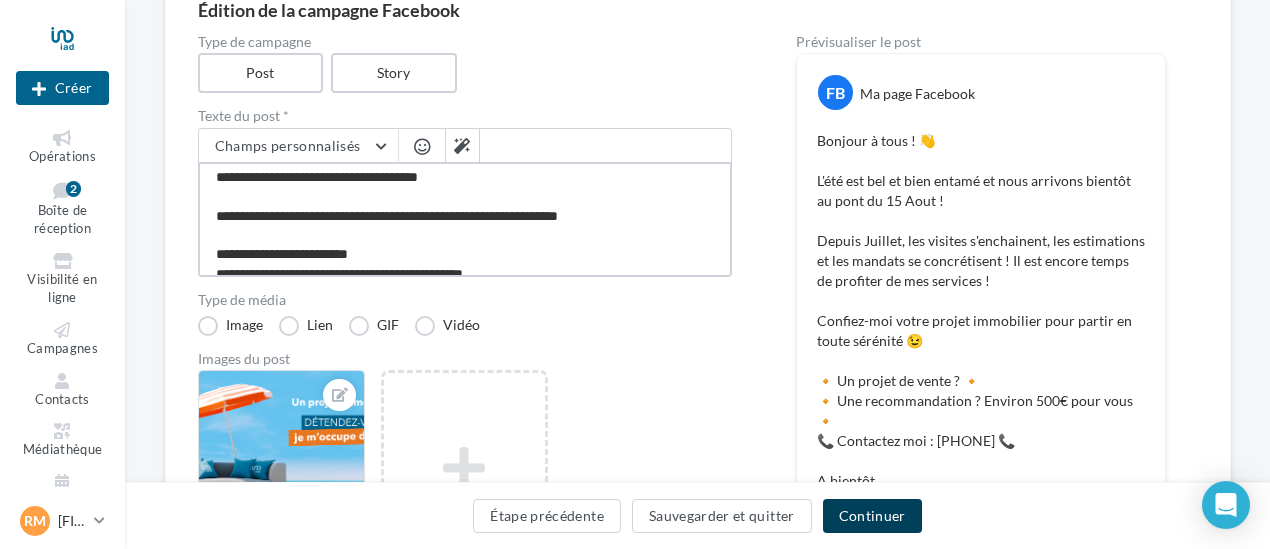 type on "**********" 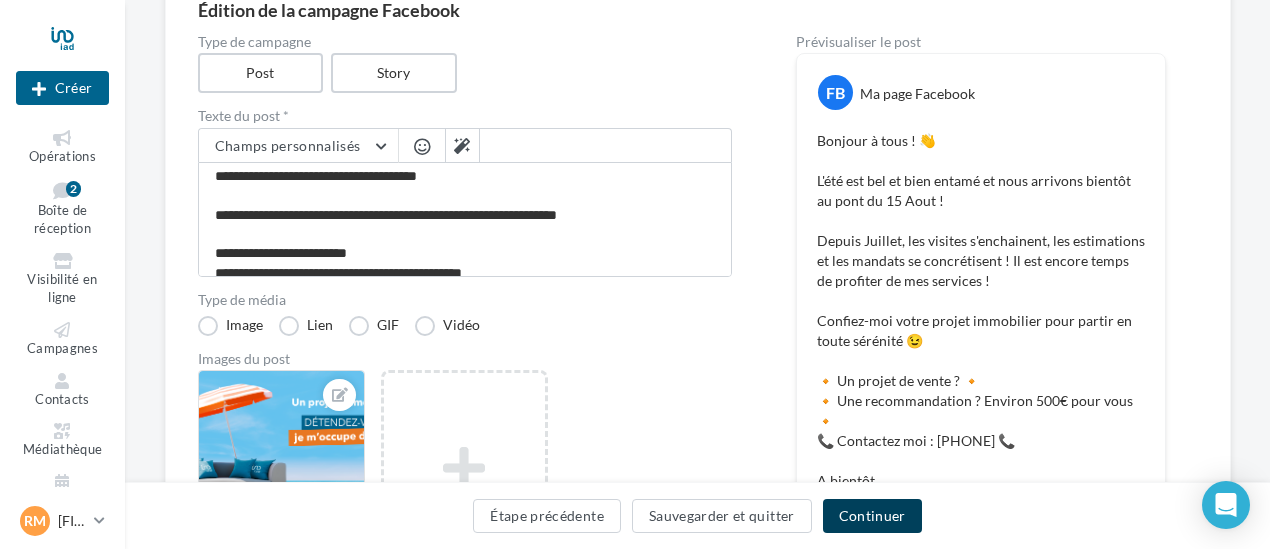 scroll, scrollTop: 98, scrollLeft: 0, axis: vertical 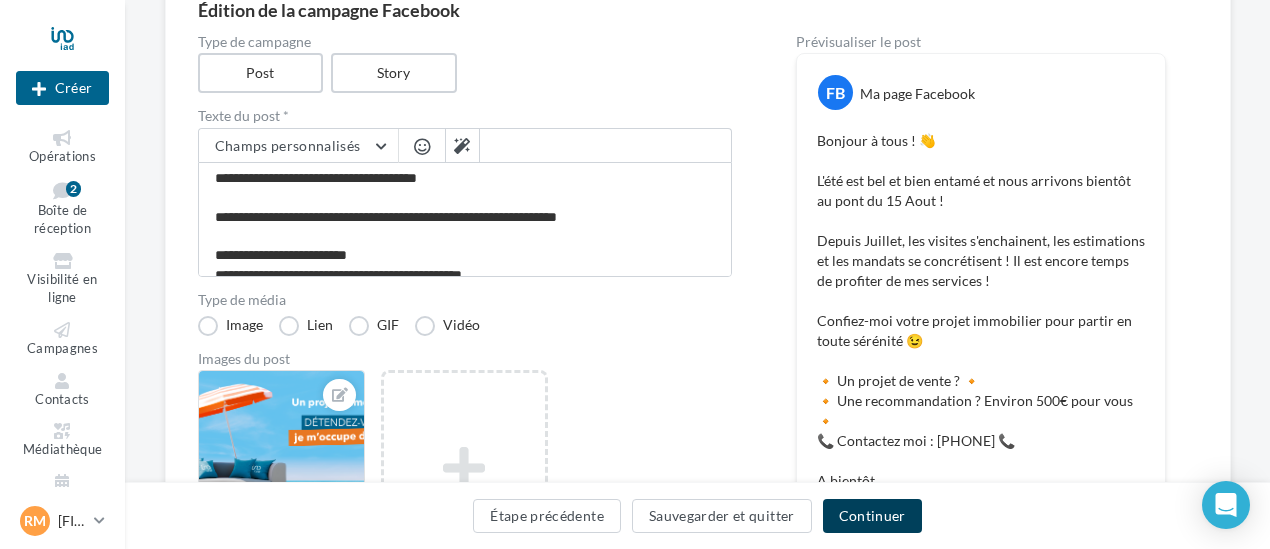 click on "Continuer" at bounding box center [872, 516] 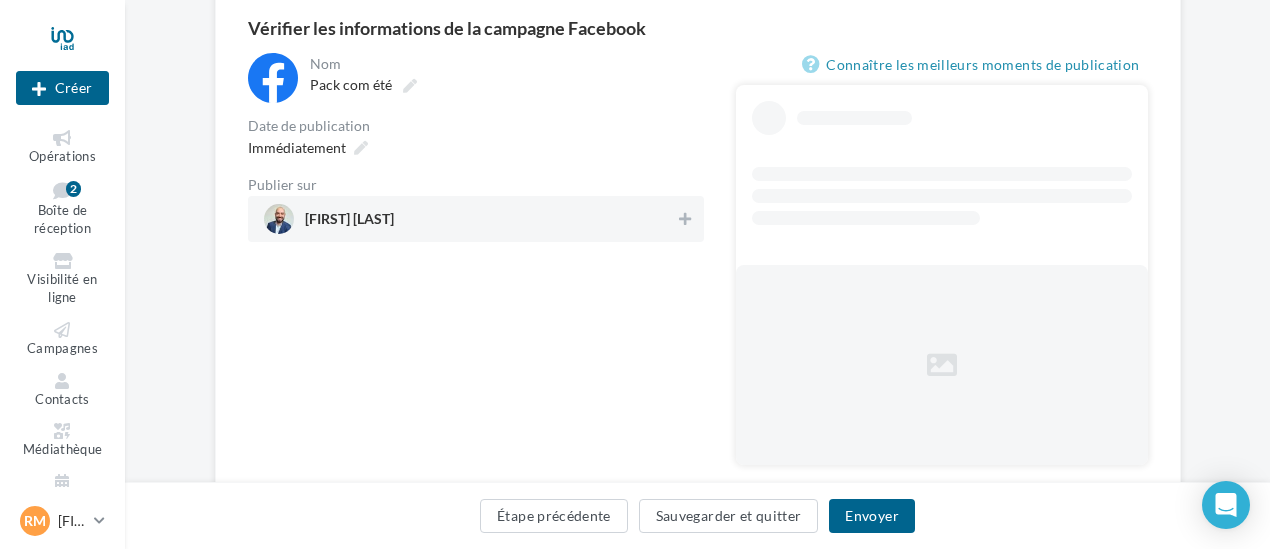 scroll, scrollTop: 164, scrollLeft: 0, axis: vertical 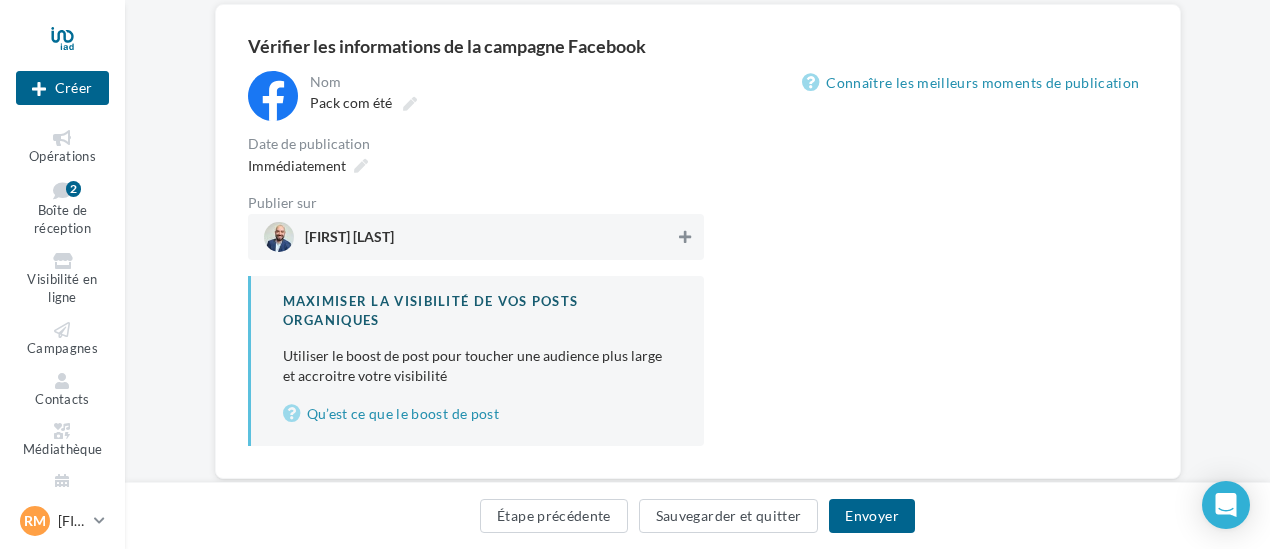 click at bounding box center (685, 237) 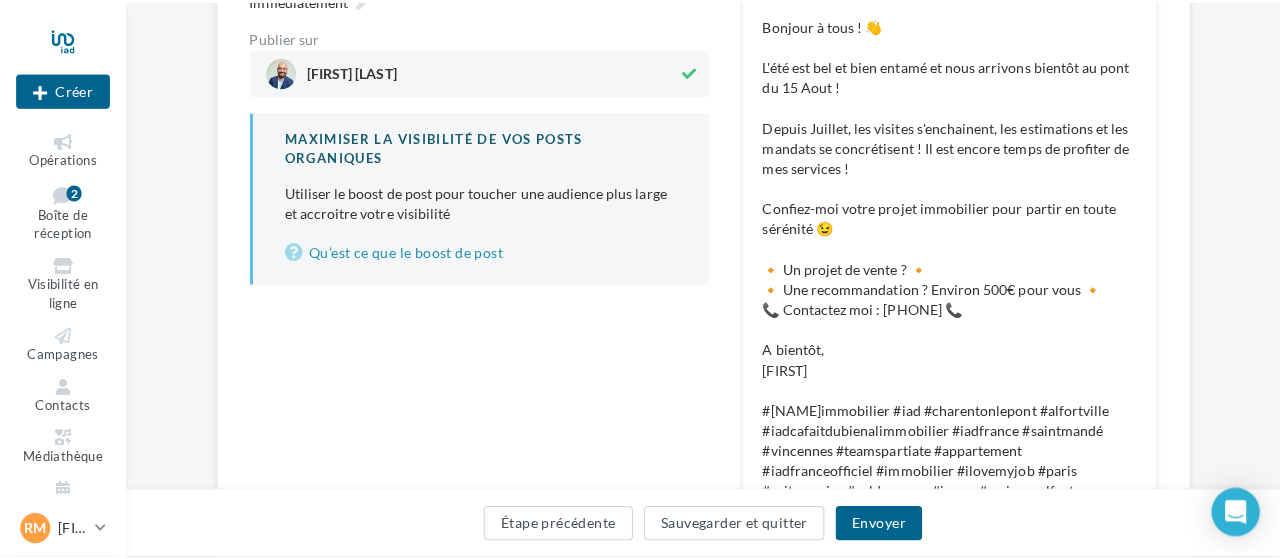 scroll, scrollTop: 164, scrollLeft: 0, axis: vertical 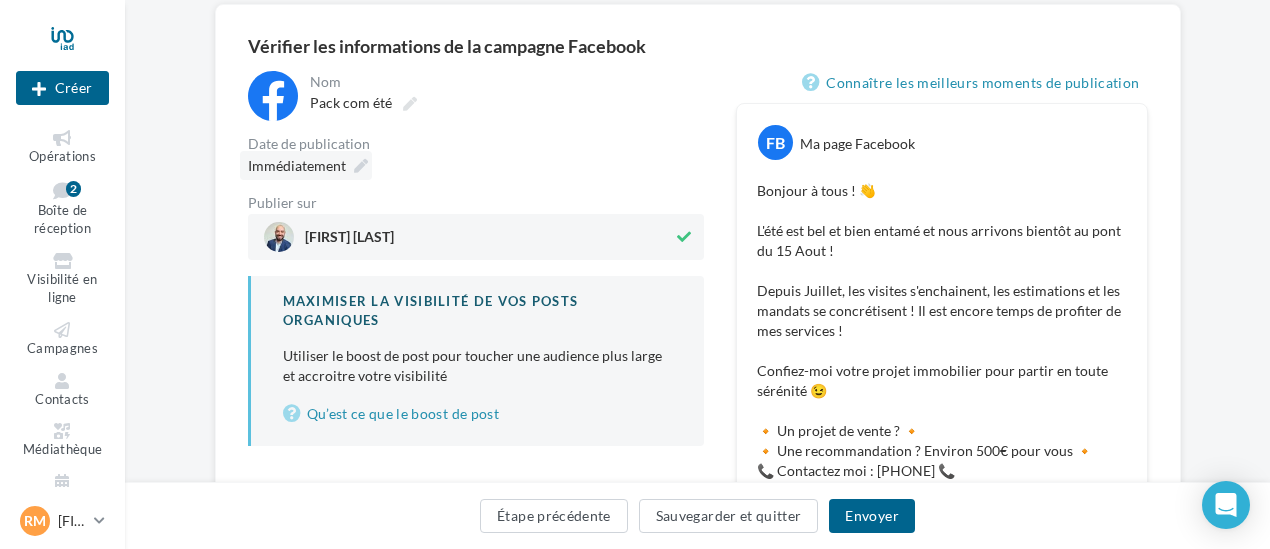 click at bounding box center (361, 166) 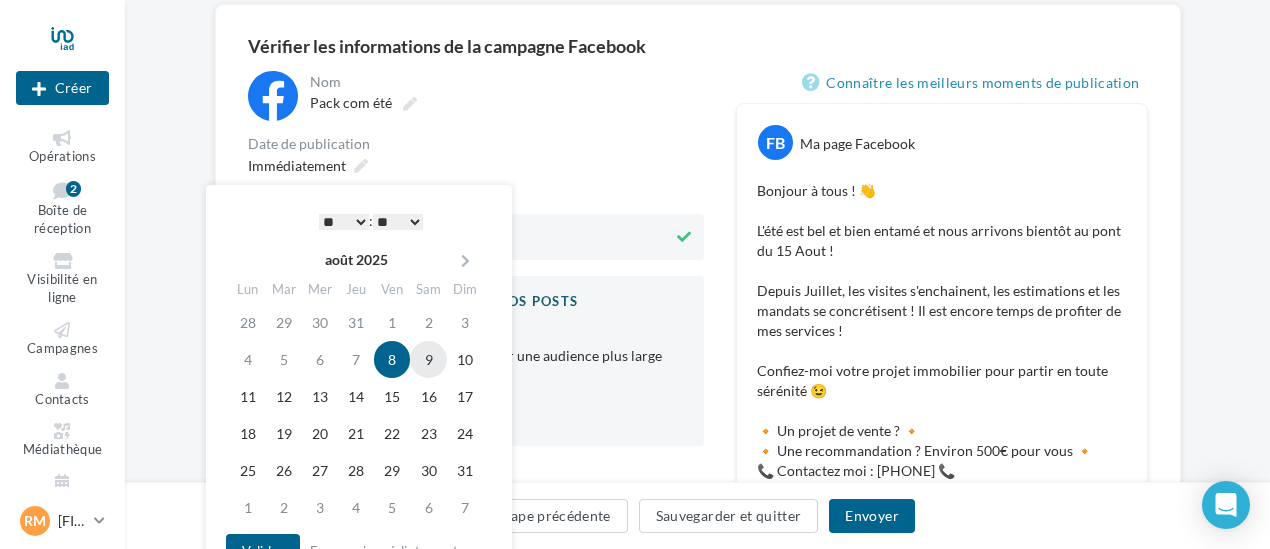 click on "9" at bounding box center [428, 359] 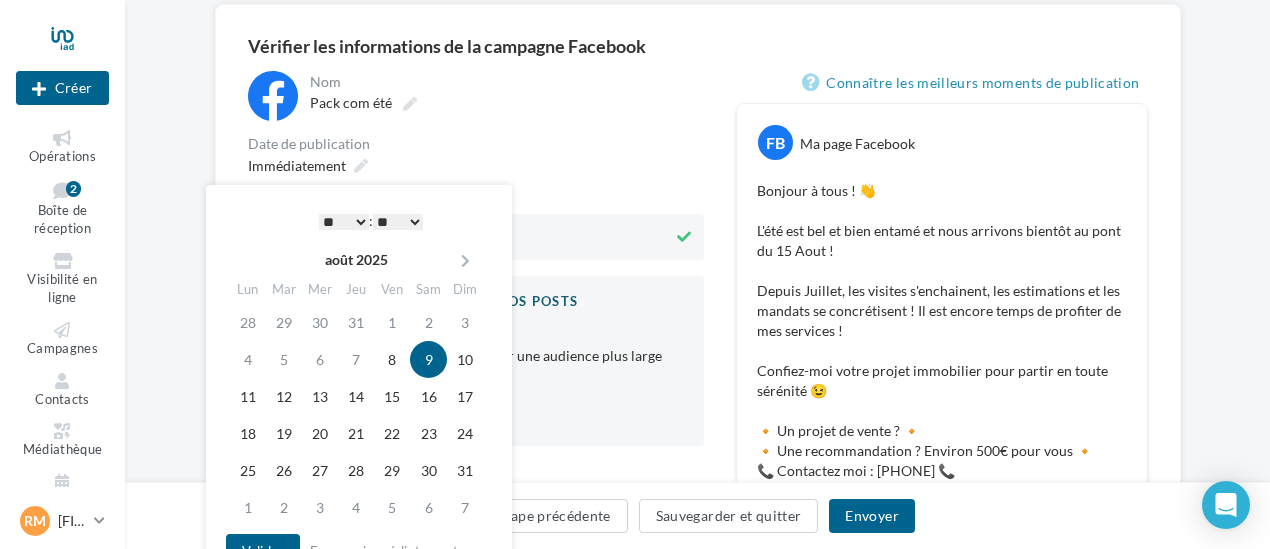 click on "* * * * * * * * * * ** ** ** ** ** ** ** ** ** ** ** ** ** **" at bounding box center [344, 222] 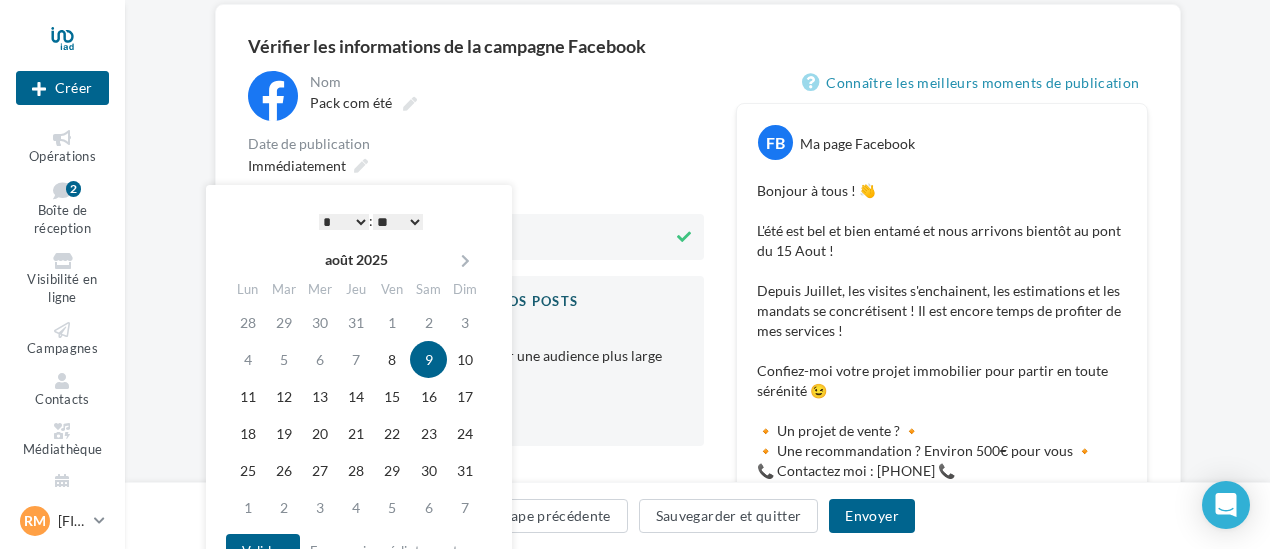 click on "Immédiatement" at bounding box center [476, 165] 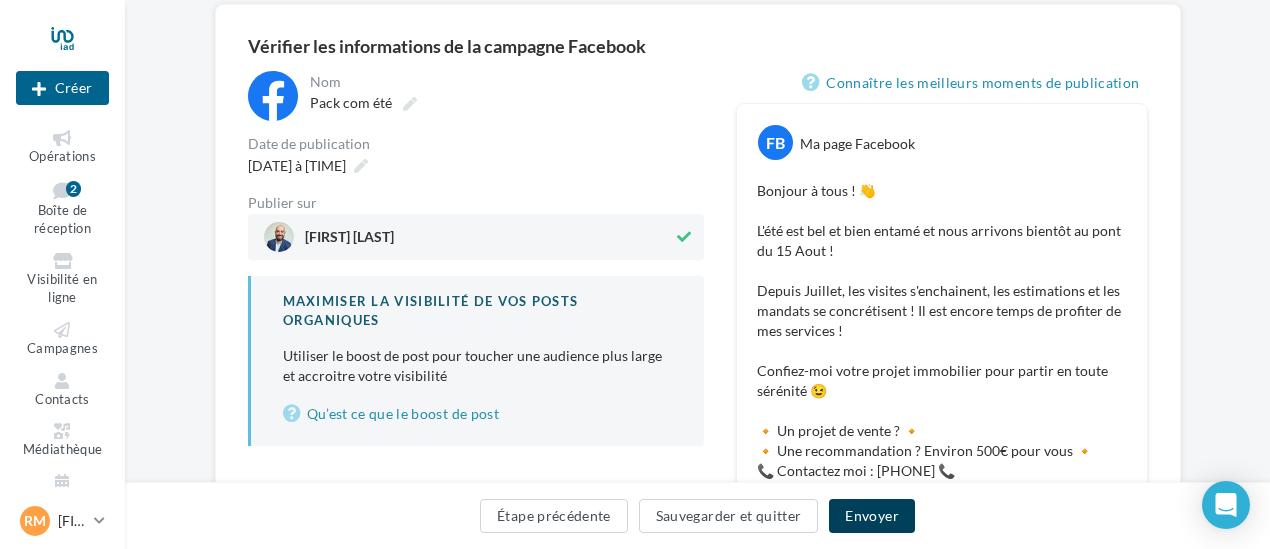 click on "Envoyer" at bounding box center [871, 516] 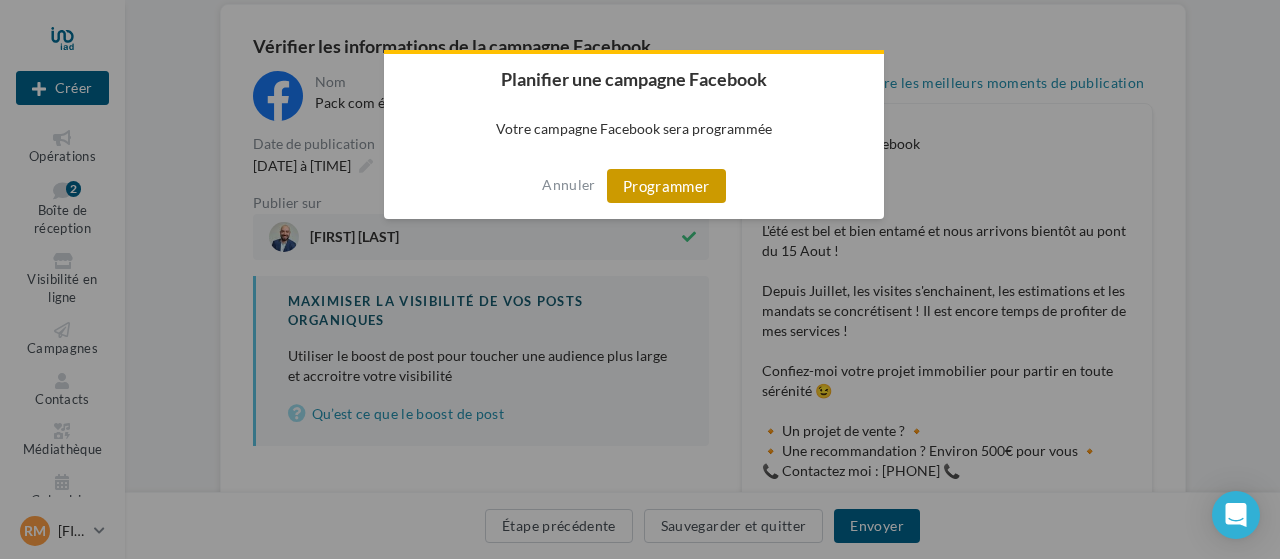 click on "Programmer" at bounding box center (666, 186) 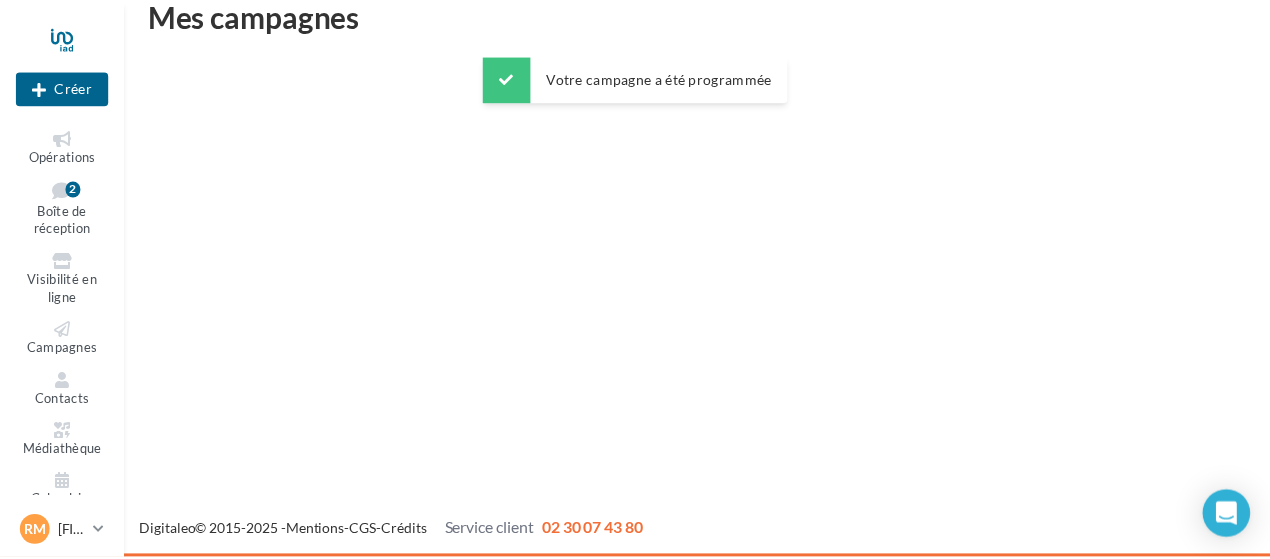 scroll, scrollTop: 32, scrollLeft: 0, axis: vertical 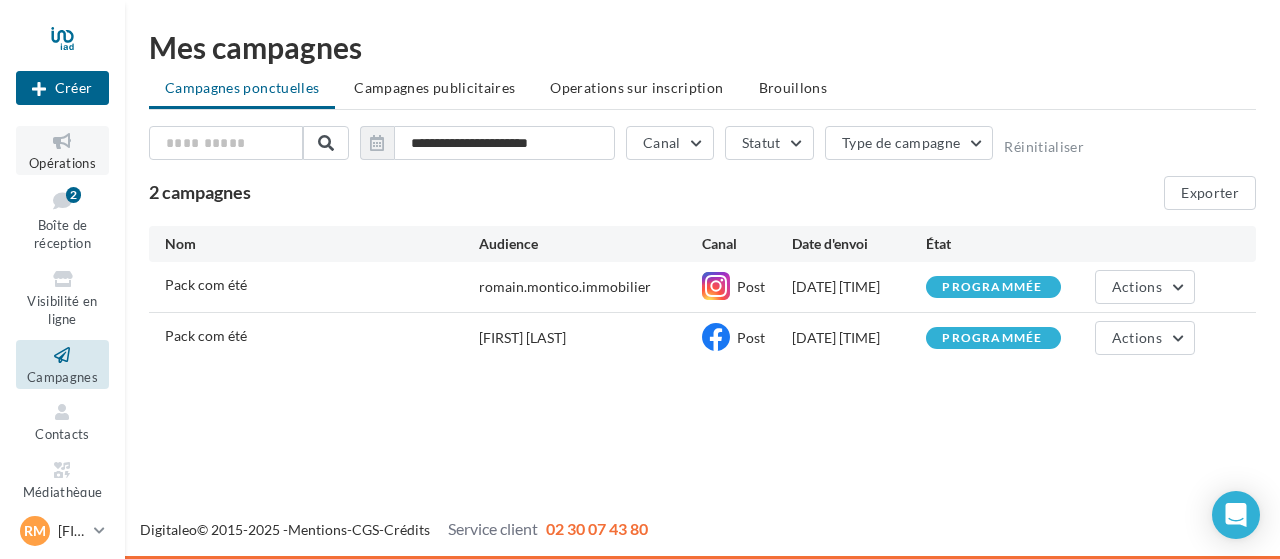 click at bounding box center (62, 141) 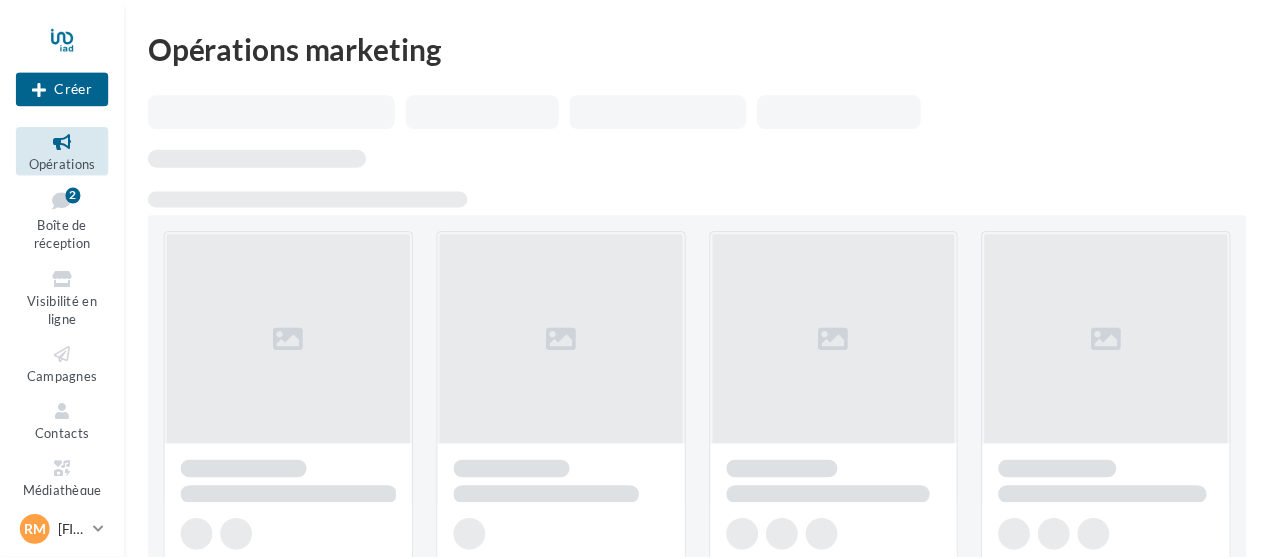 scroll, scrollTop: 0, scrollLeft: 0, axis: both 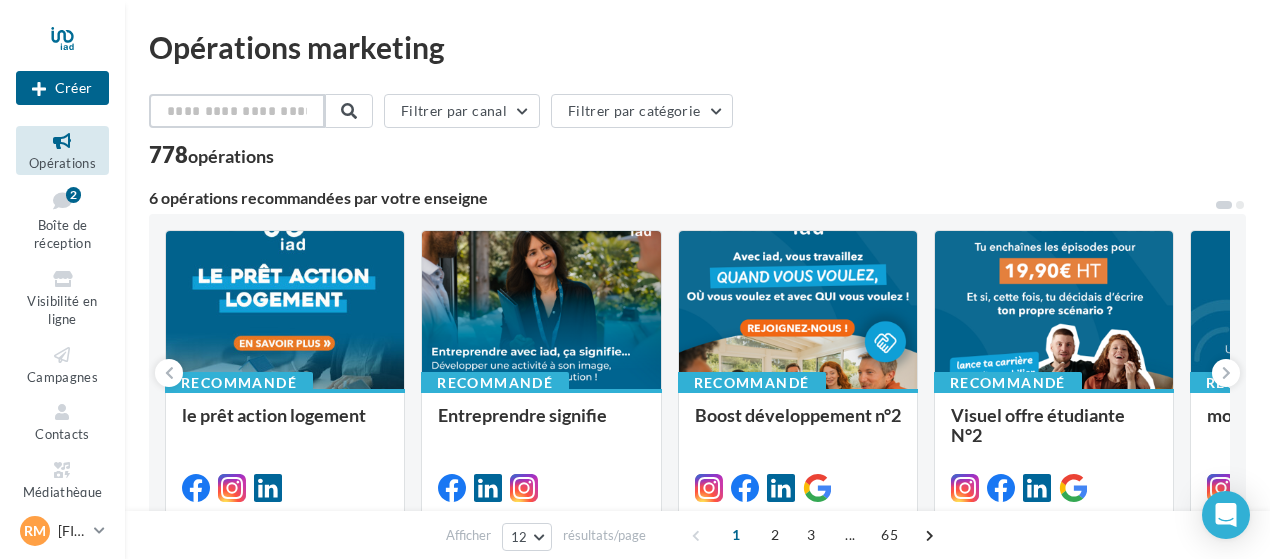 click at bounding box center (237, 111) 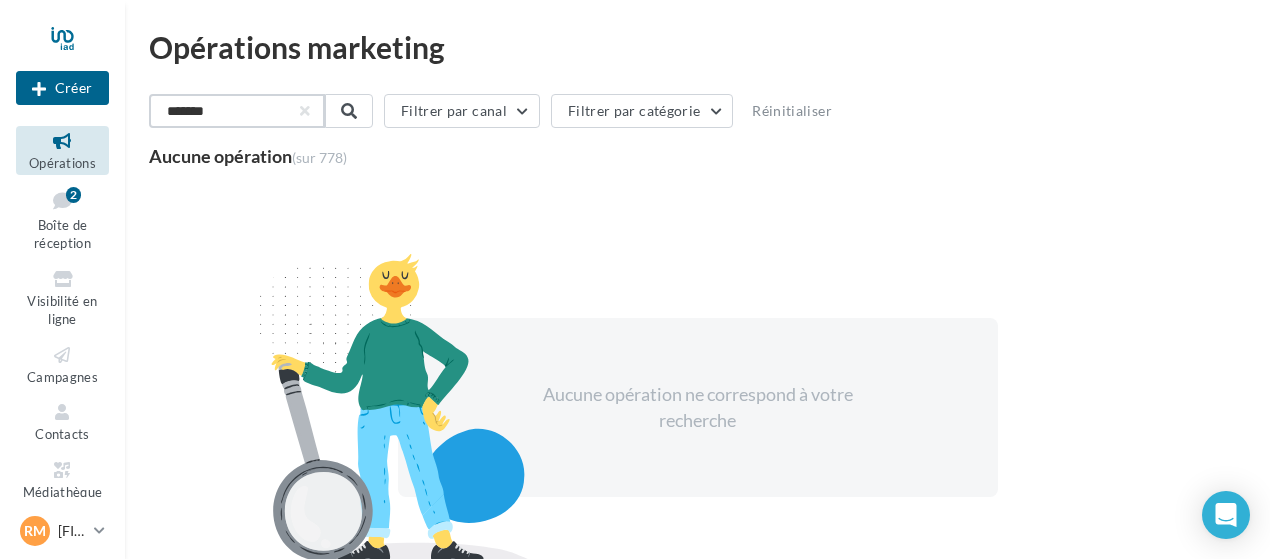 click on "*******" at bounding box center (237, 111) 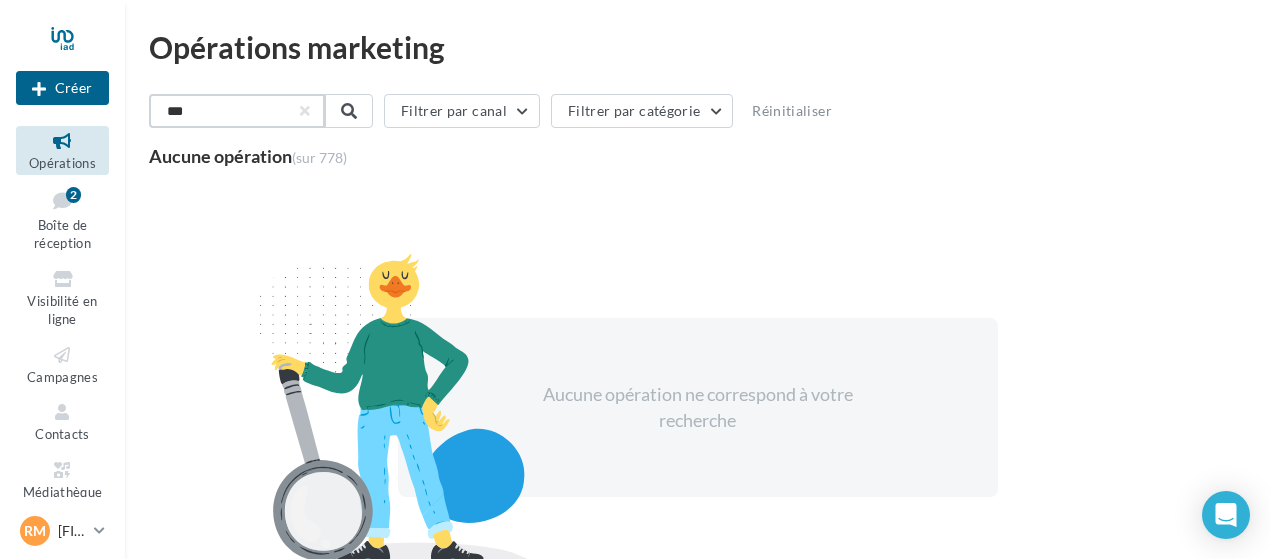 type on "**" 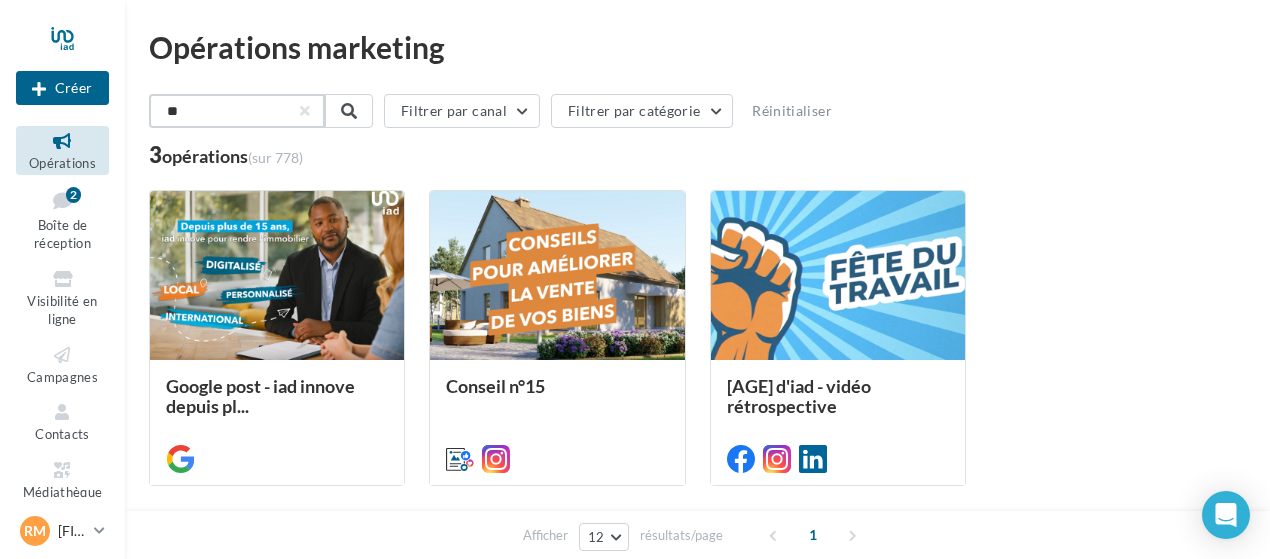 drag, startPoint x: 168, startPoint y: 112, endPoint x: 151, endPoint y: 113, distance: 17.029387 